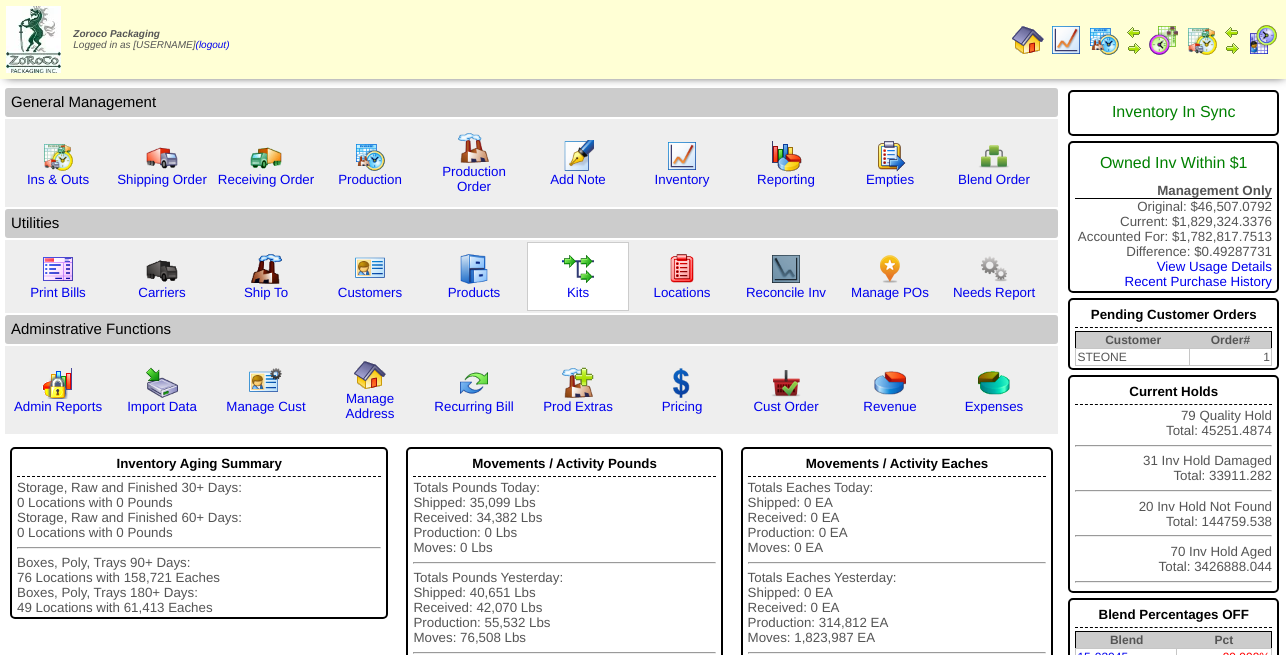 scroll, scrollTop: 0, scrollLeft: 0, axis: both 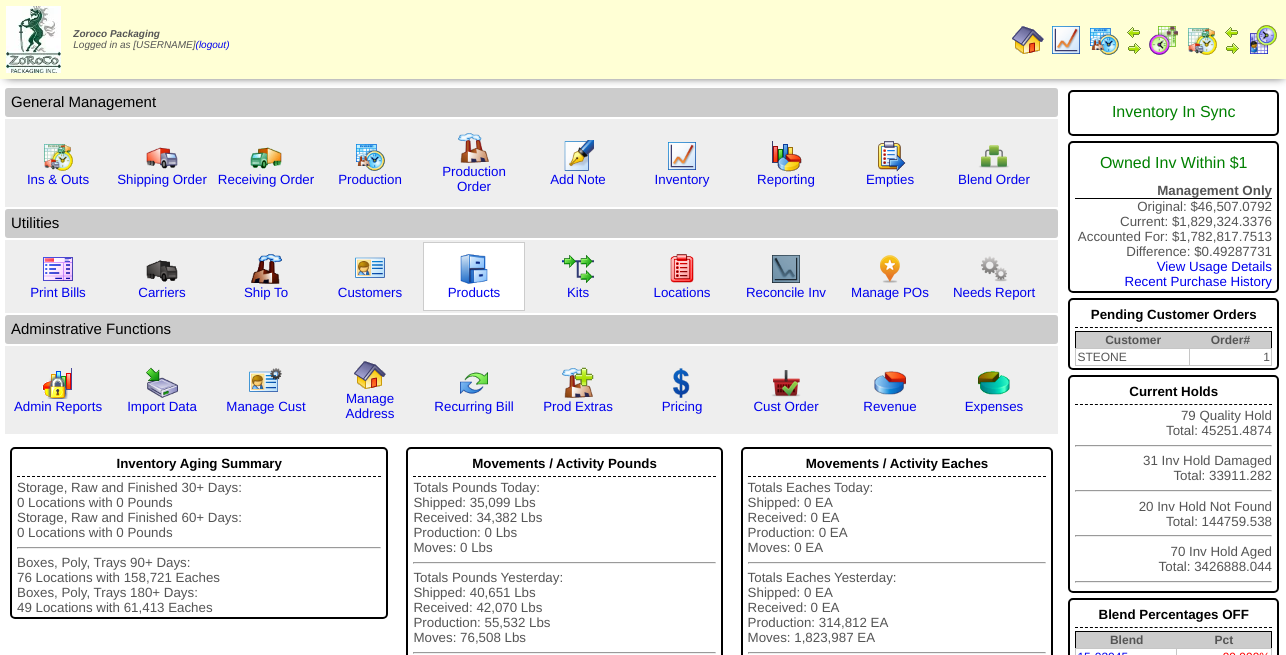 click at bounding box center [474, 269] 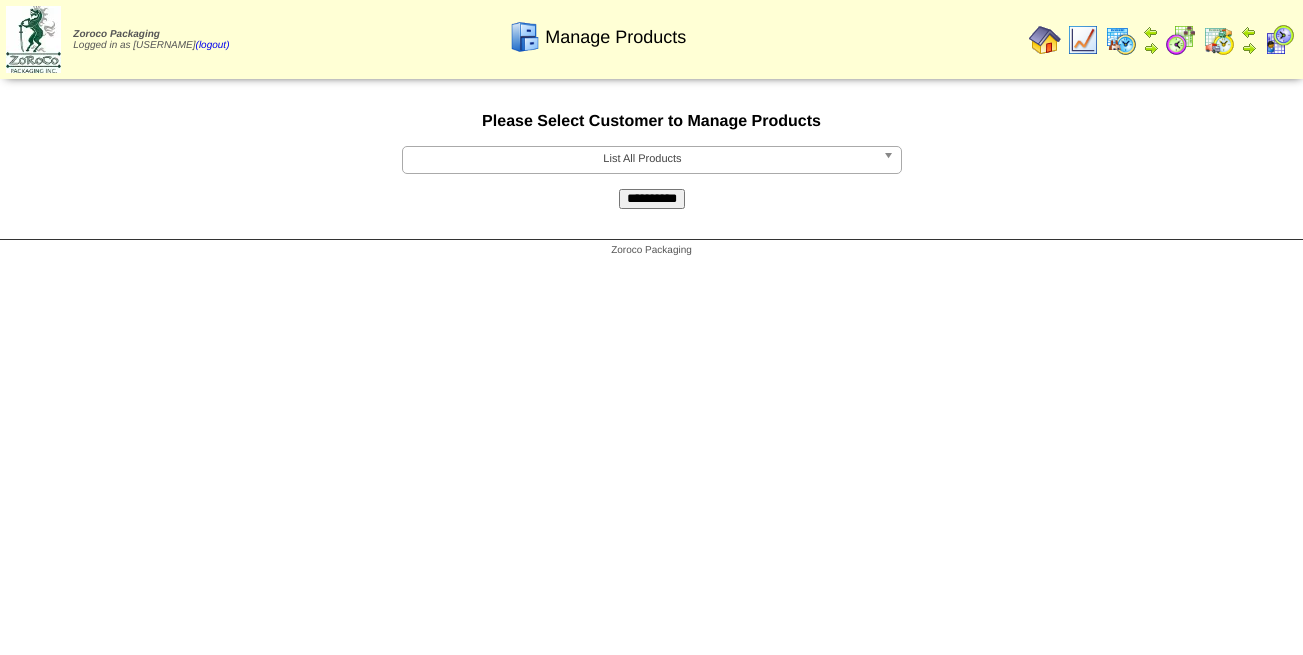 scroll, scrollTop: 0, scrollLeft: 0, axis: both 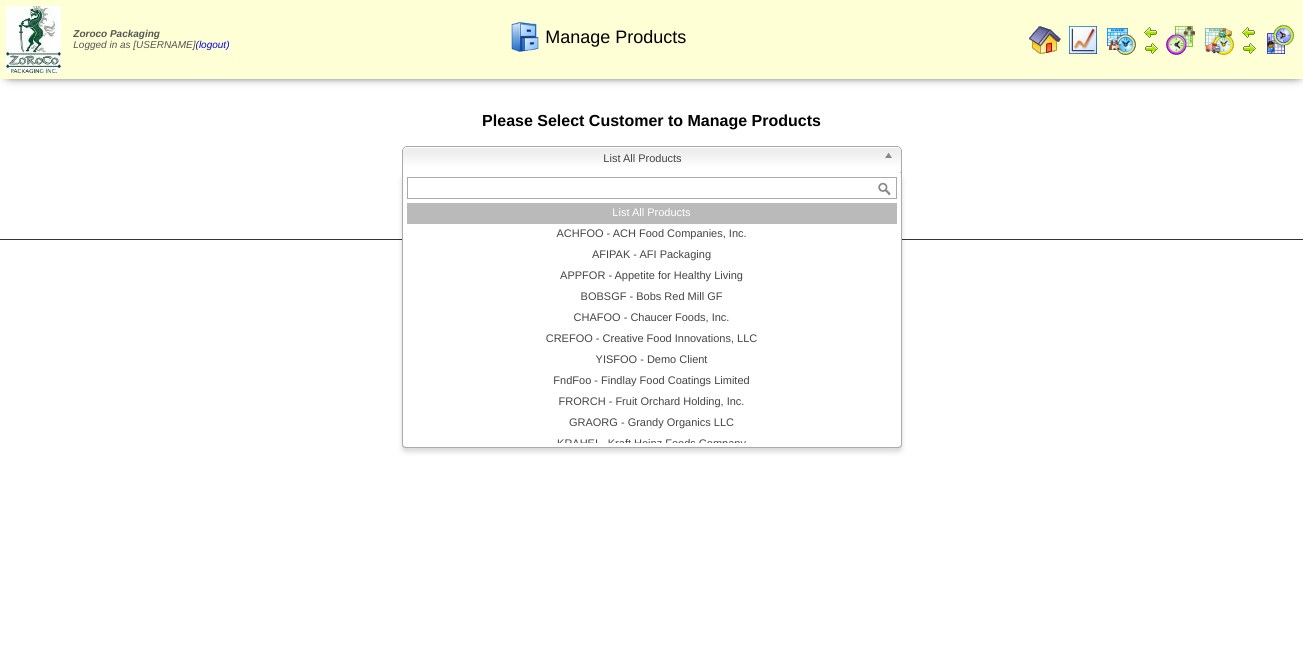 click on "List All Products" at bounding box center (643, 159) 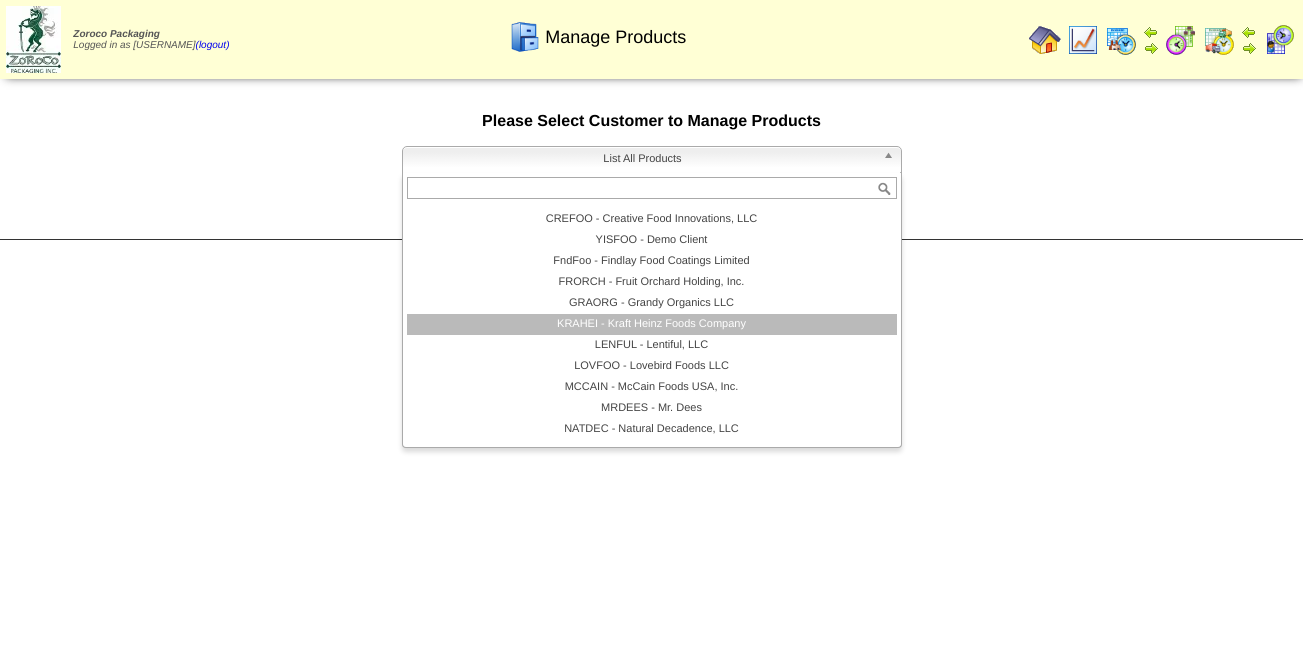 scroll, scrollTop: 240, scrollLeft: 0, axis: vertical 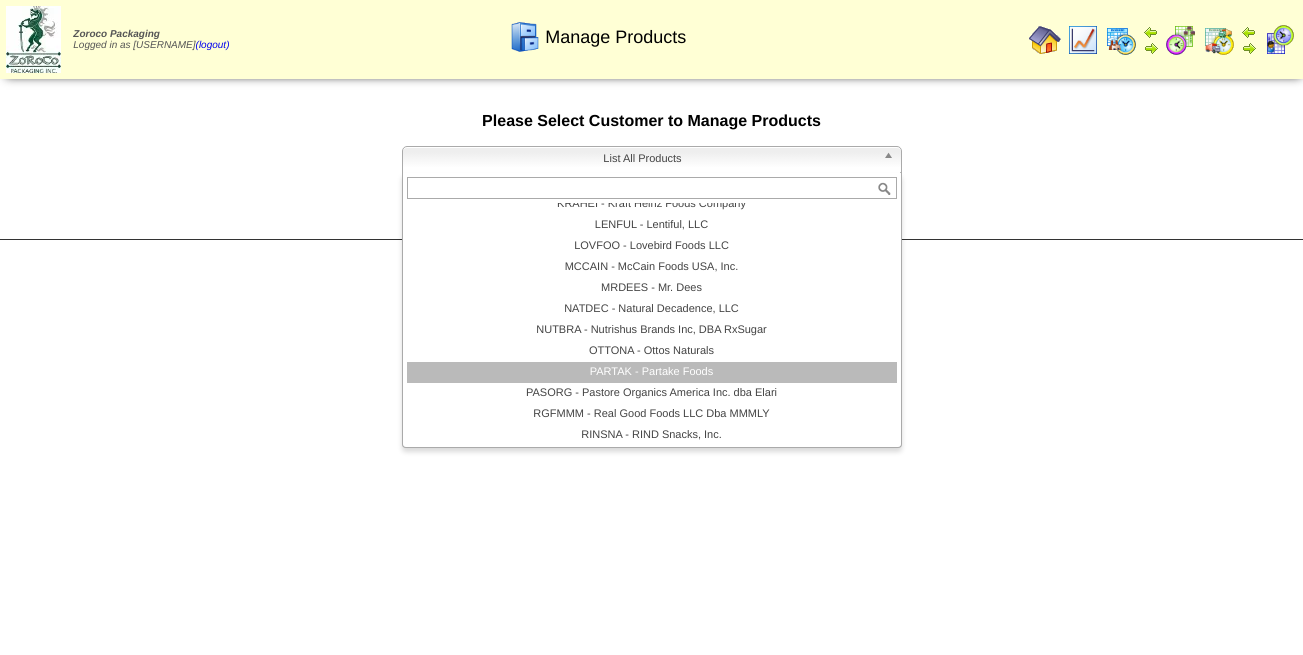 click on "PARTAK - Partake Foods" at bounding box center (652, 372) 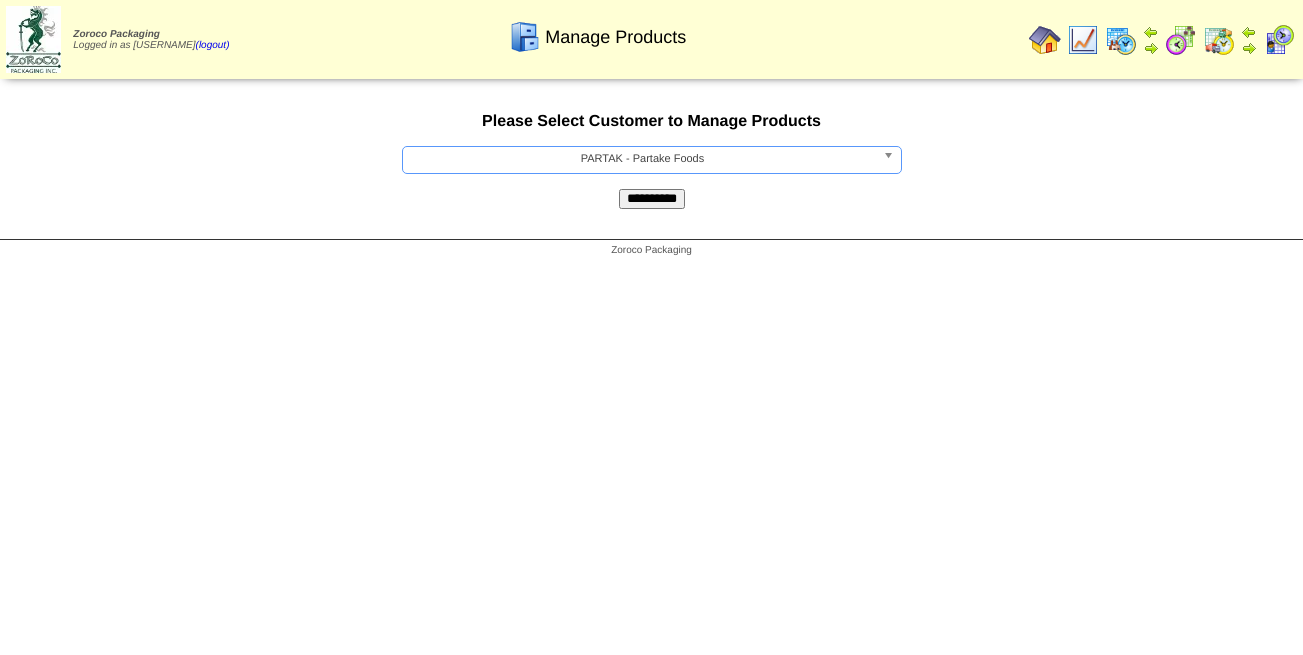 click on "**********" at bounding box center (652, 199) 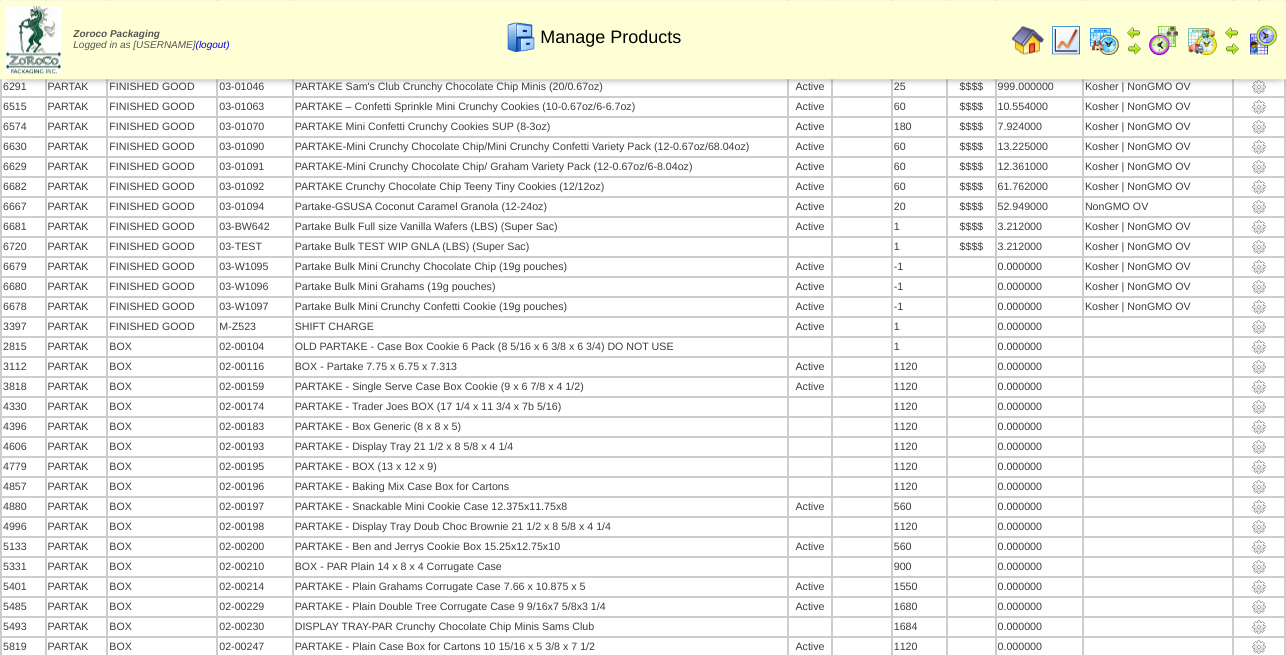 scroll, scrollTop: 4998, scrollLeft: 0, axis: vertical 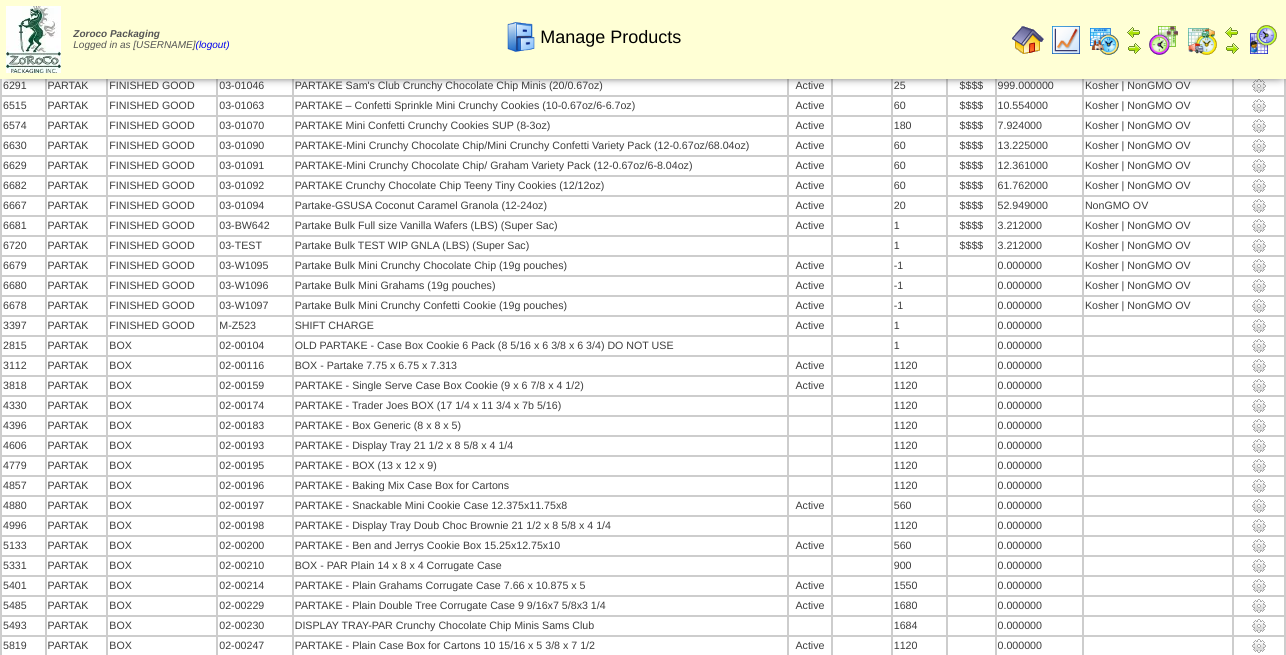 click at bounding box center (1028, 40) 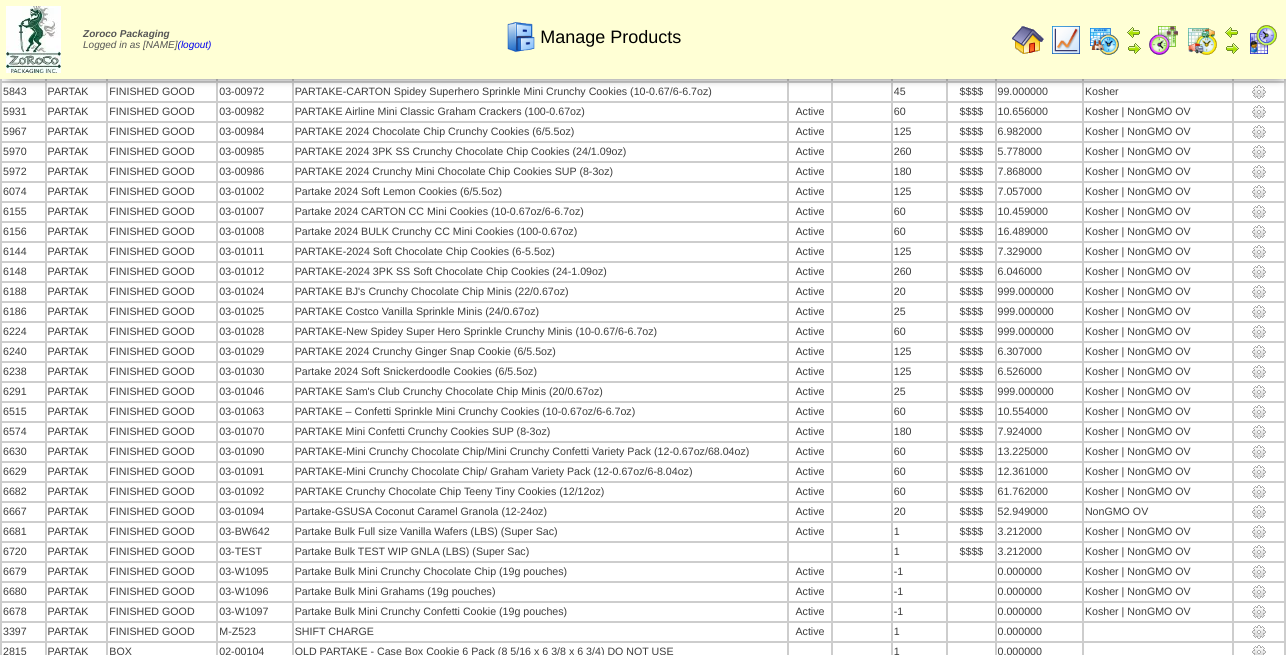 scroll, scrollTop: 4692, scrollLeft: 0, axis: vertical 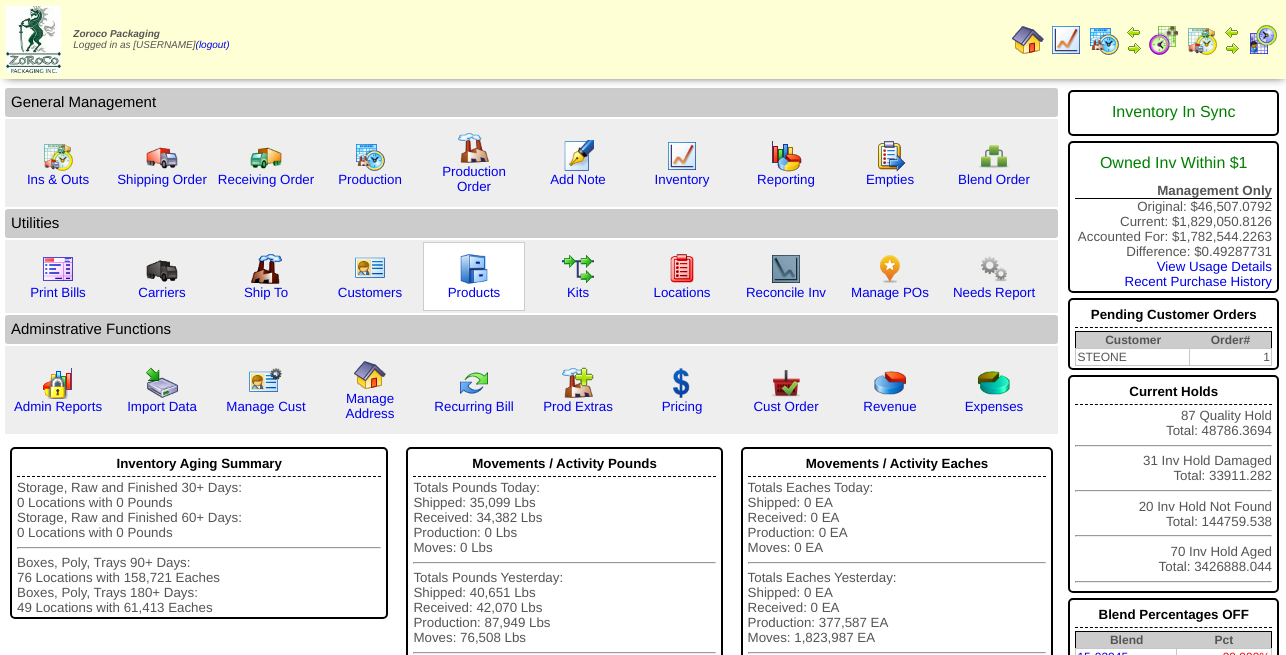 click at bounding box center [474, 269] 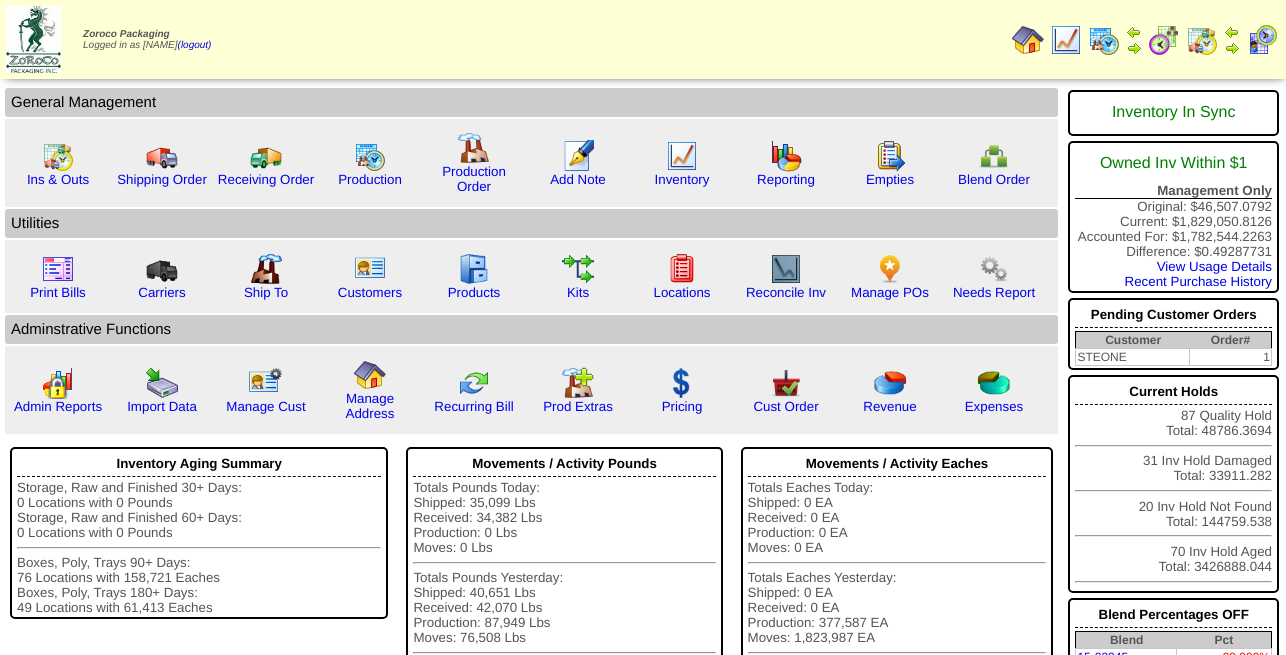 scroll, scrollTop: 0, scrollLeft: 0, axis: both 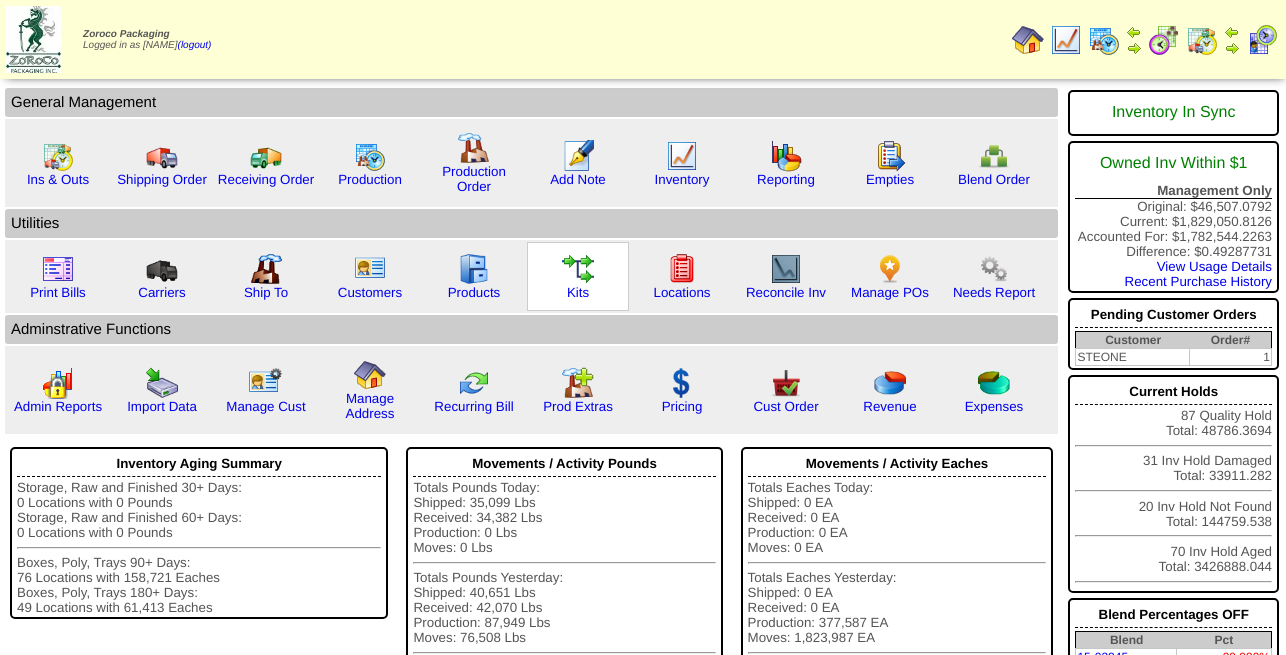 click on "Kits" at bounding box center (578, 276) 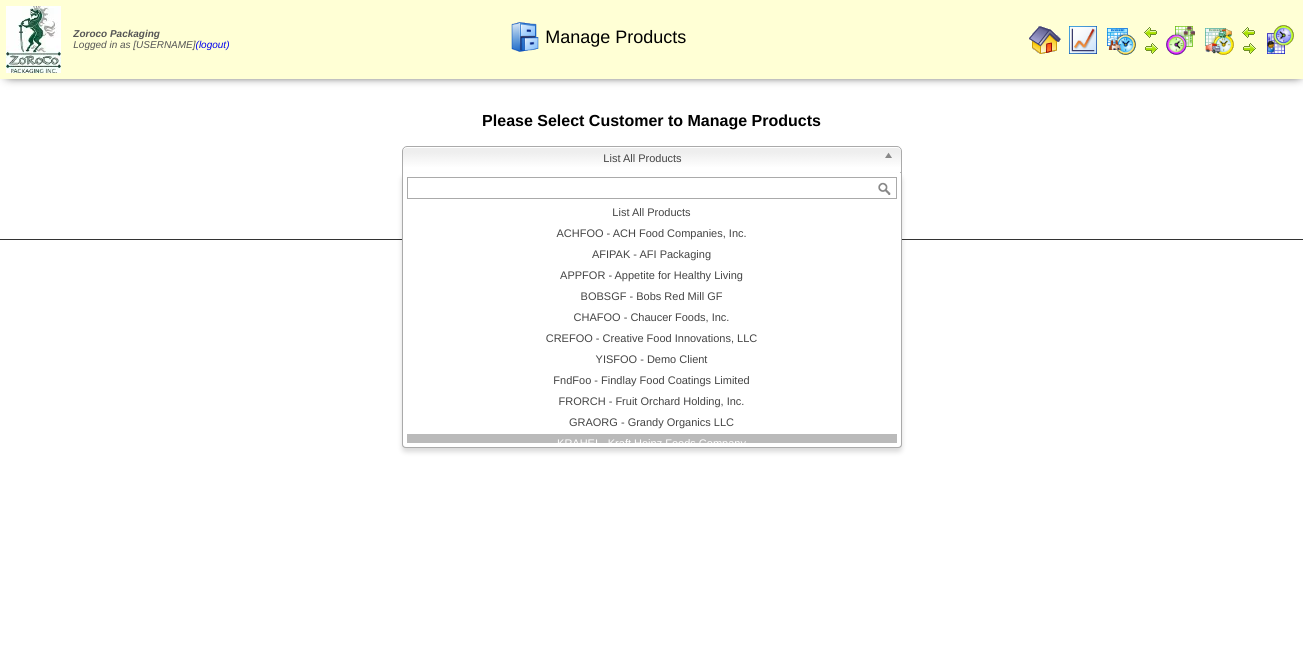 scroll, scrollTop: 0, scrollLeft: 0, axis: both 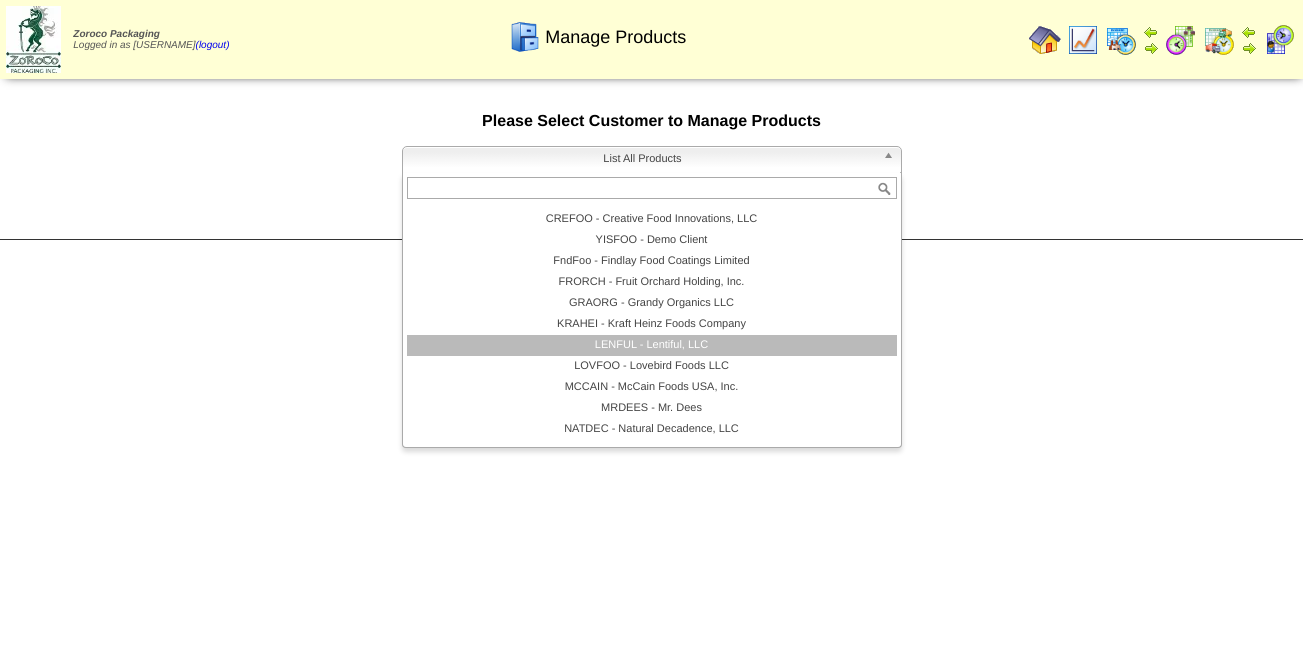 click on "LENFUL - Lentiful, LLC" at bounding box center (652, 345) 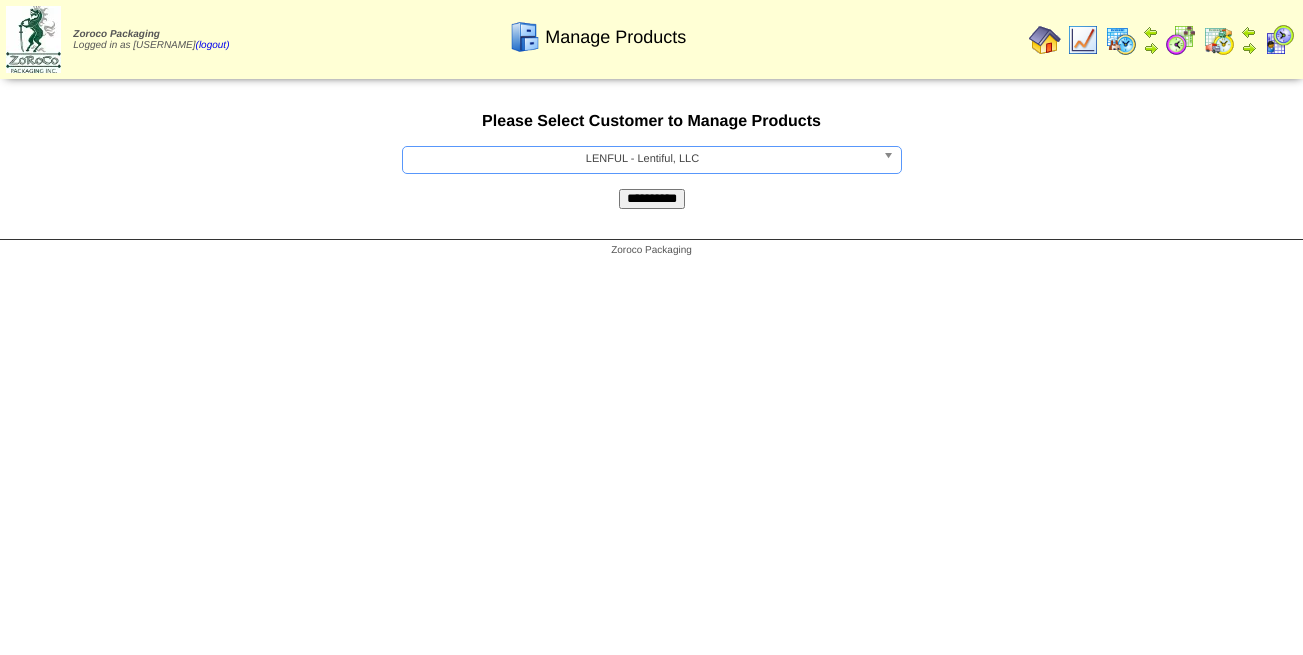 click on "**********" at bounding box center [652, 199] 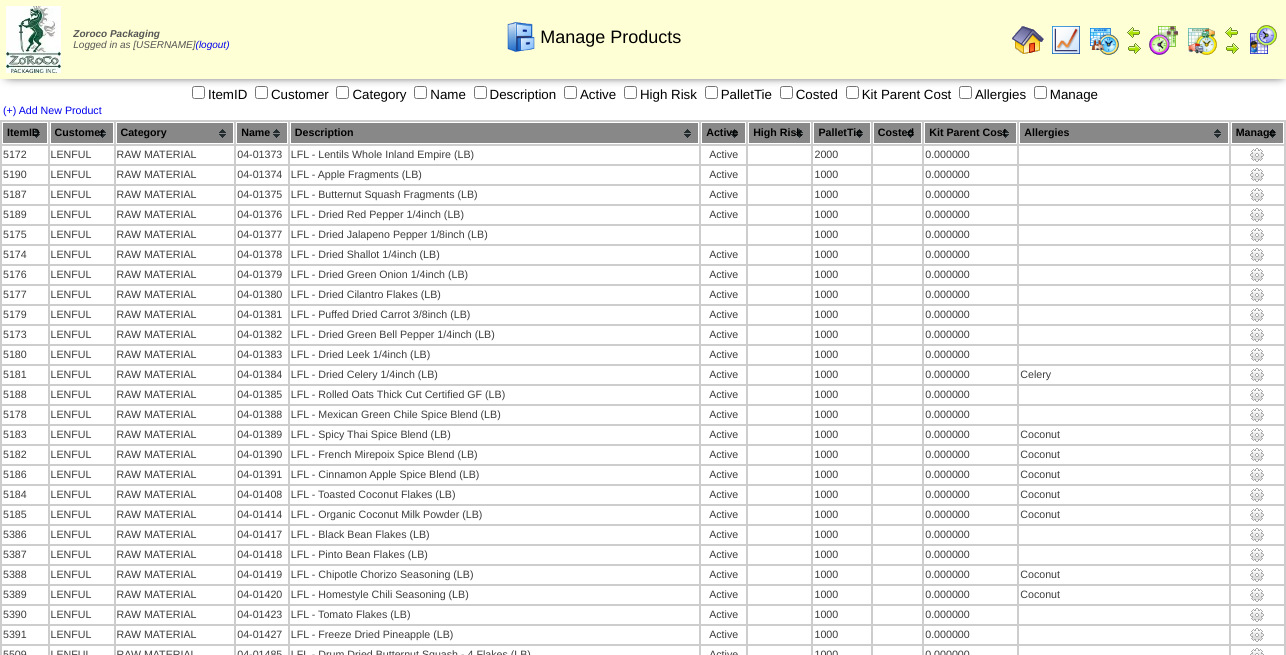 scroll, scrollTop: 0, scrollLeft: 0, axis: both 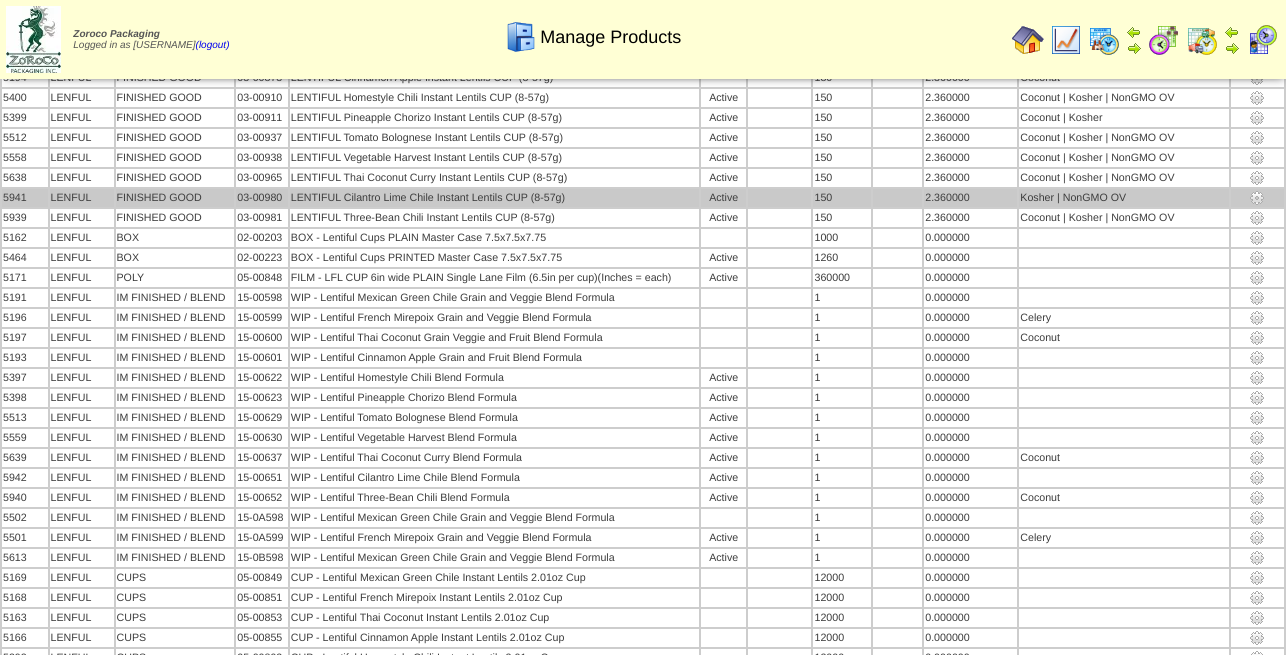 click at bounding box center [1257, 198] 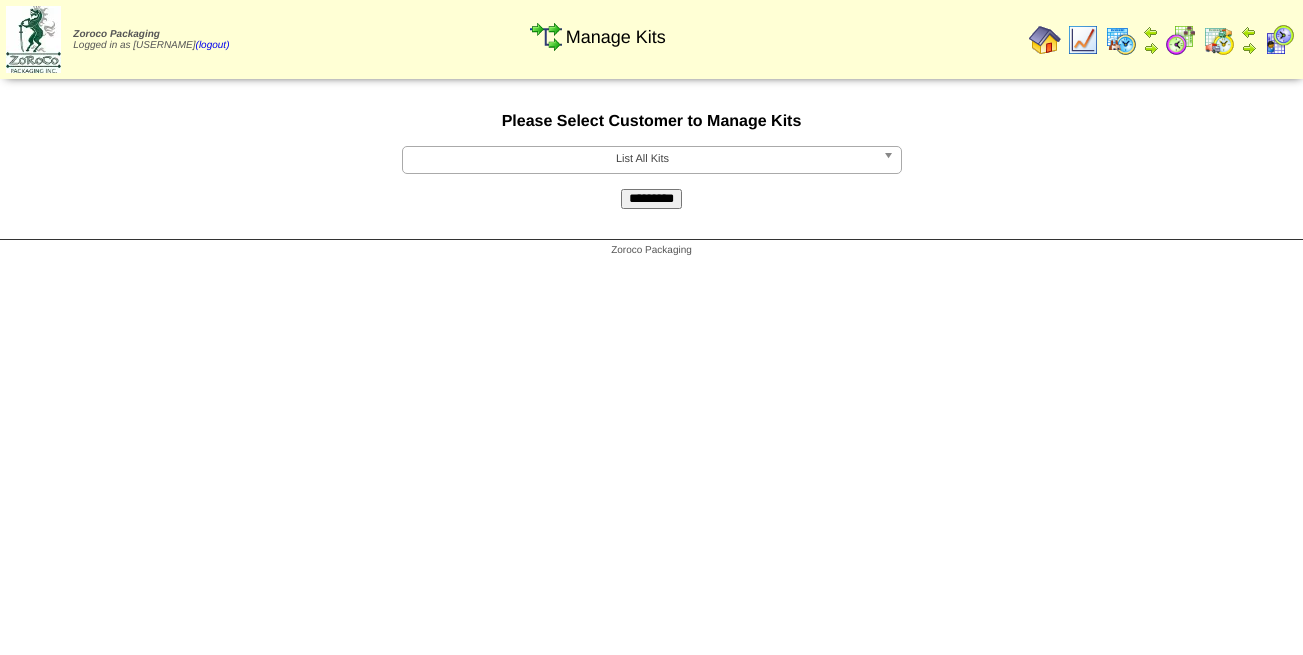 scroll, scrollTop: 0, scrollLeft: 0, axis: both 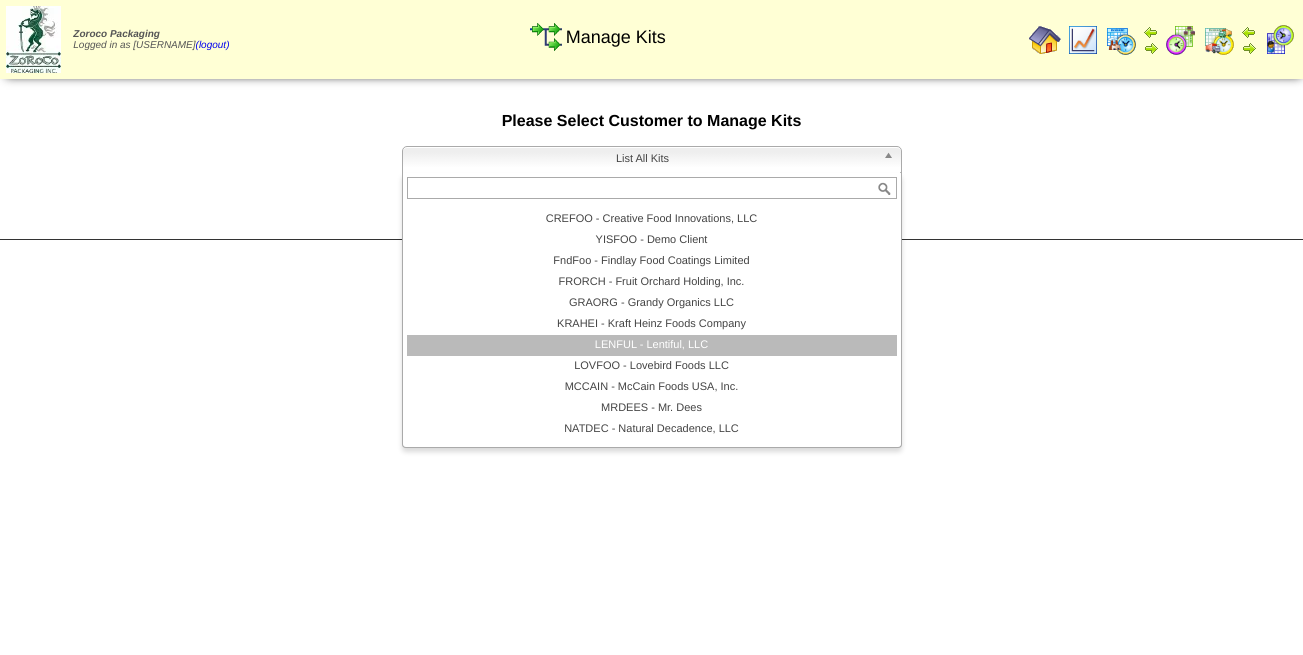 click on "LENFUL - Lentiful, LLC" at bounding box center [652, 345] 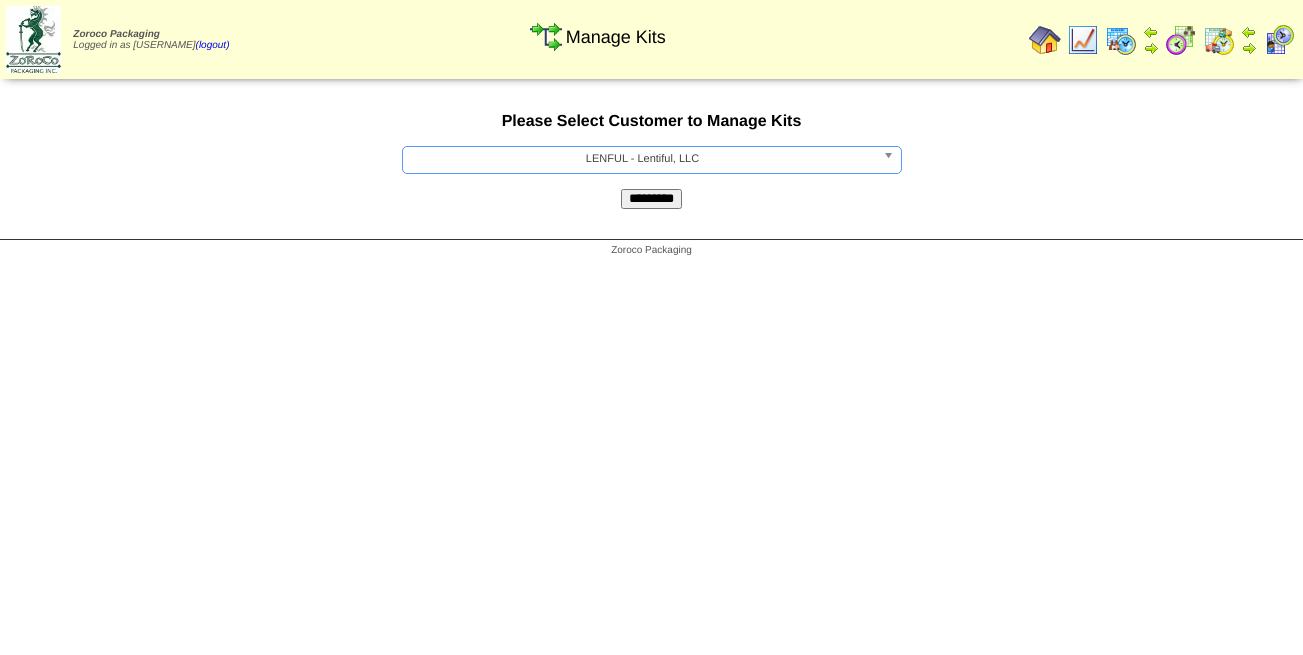 click on "*********" at bounding box center [651, 199] 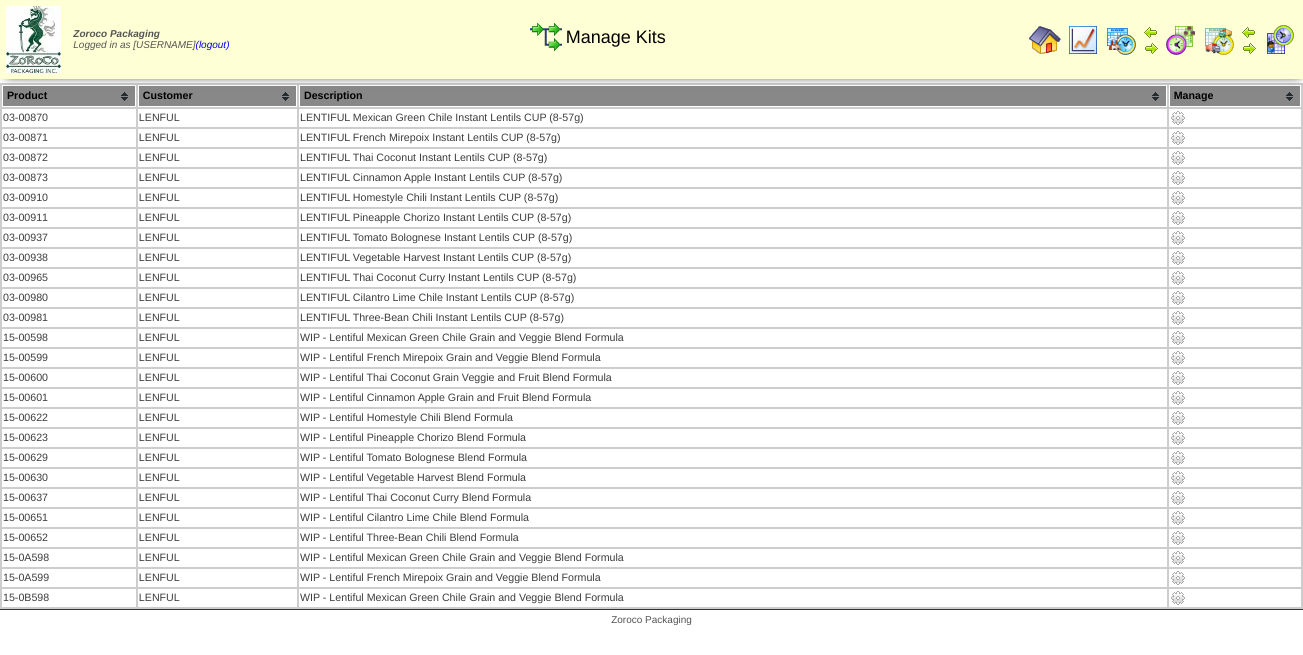 scroll, scrollTop: 0, scrollLeft: 0, axis: both 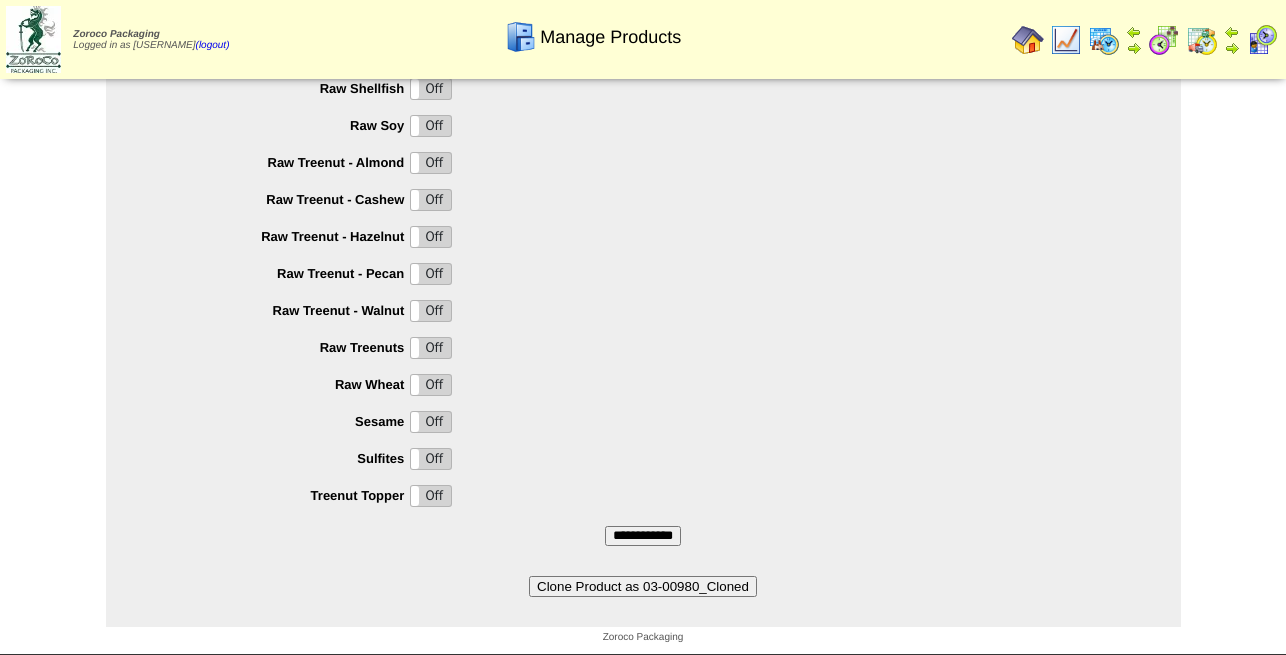 click on "Clone Product as 03-00980_Cloned" at bounding box center (643, 586) 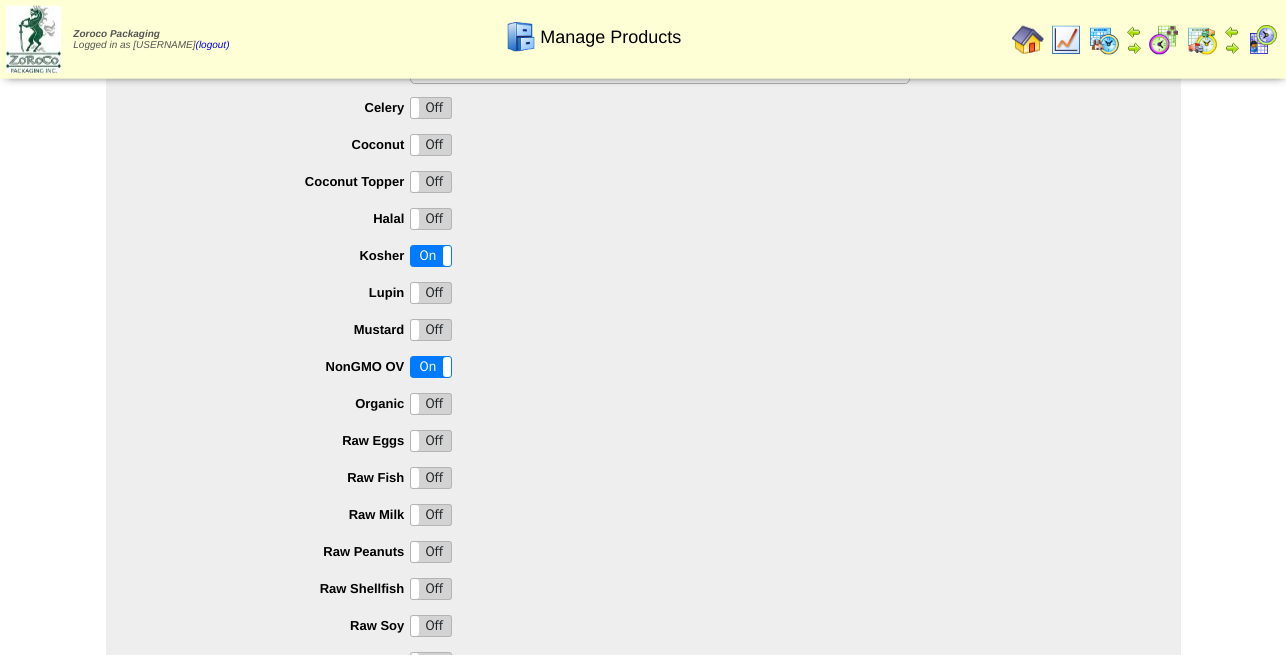 scroll, scrollTop: 1478, scrollLeft: 0, axis: vertical 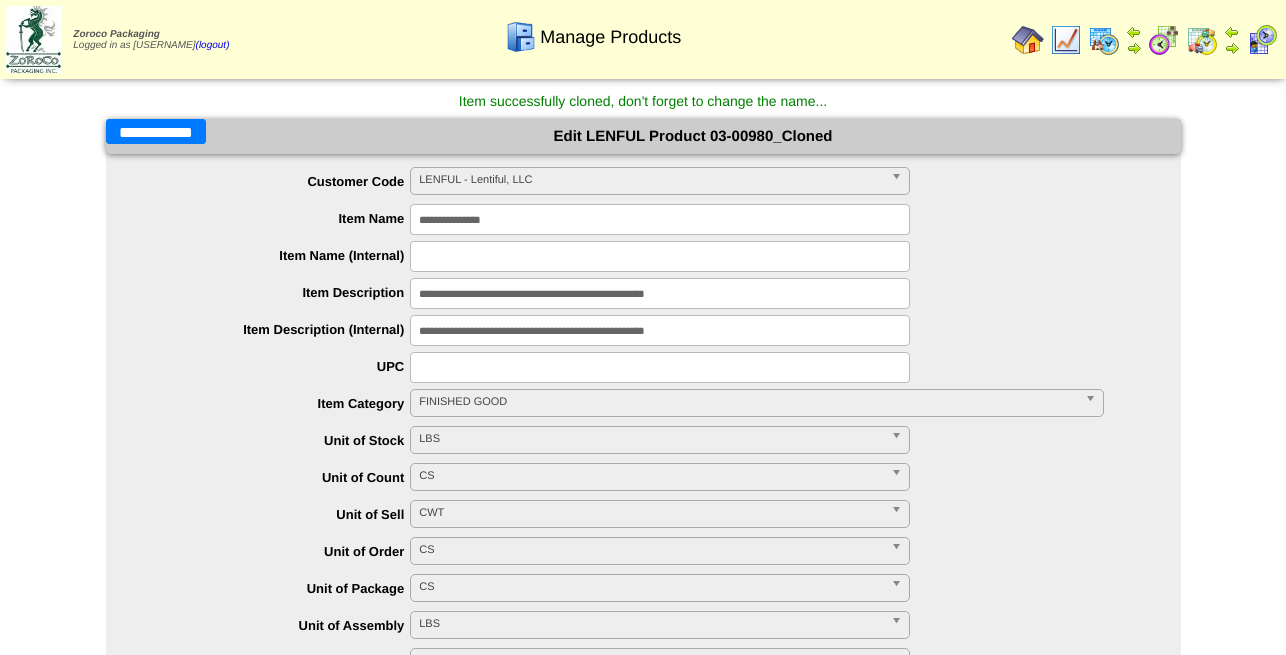 drag, startPoint x: 524, startPoint y: 218, endPoint x: 370, endPoint y: 220, distance: 154.01299 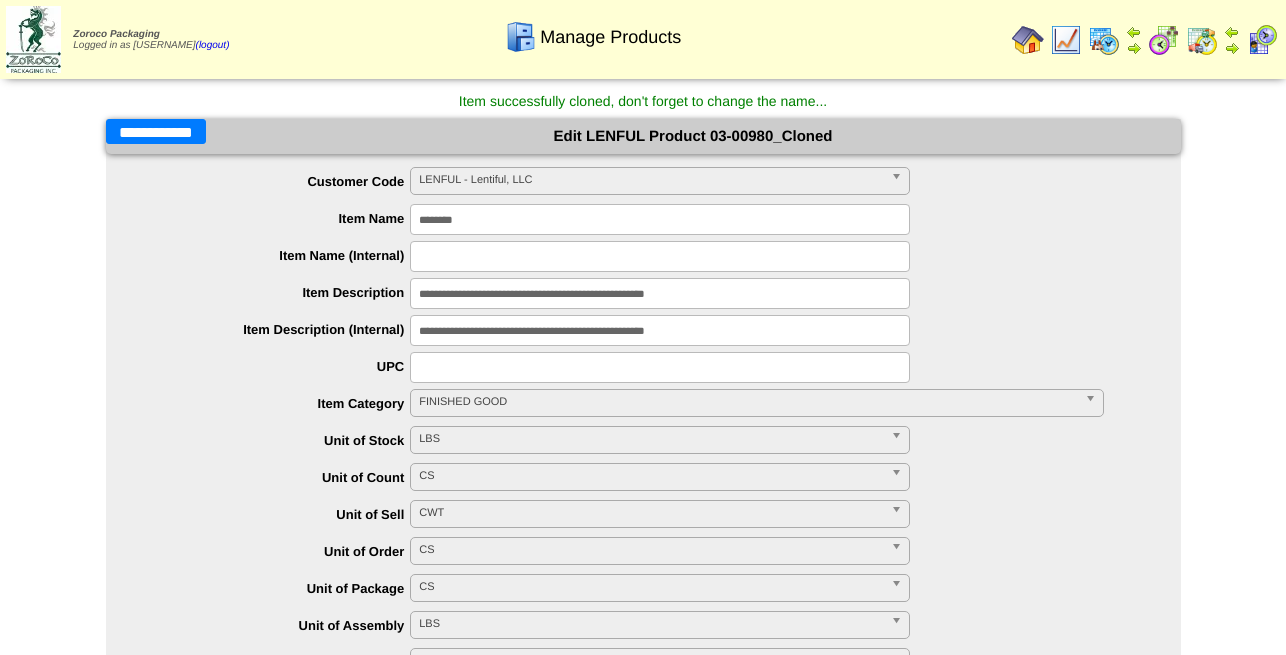 type on "********" 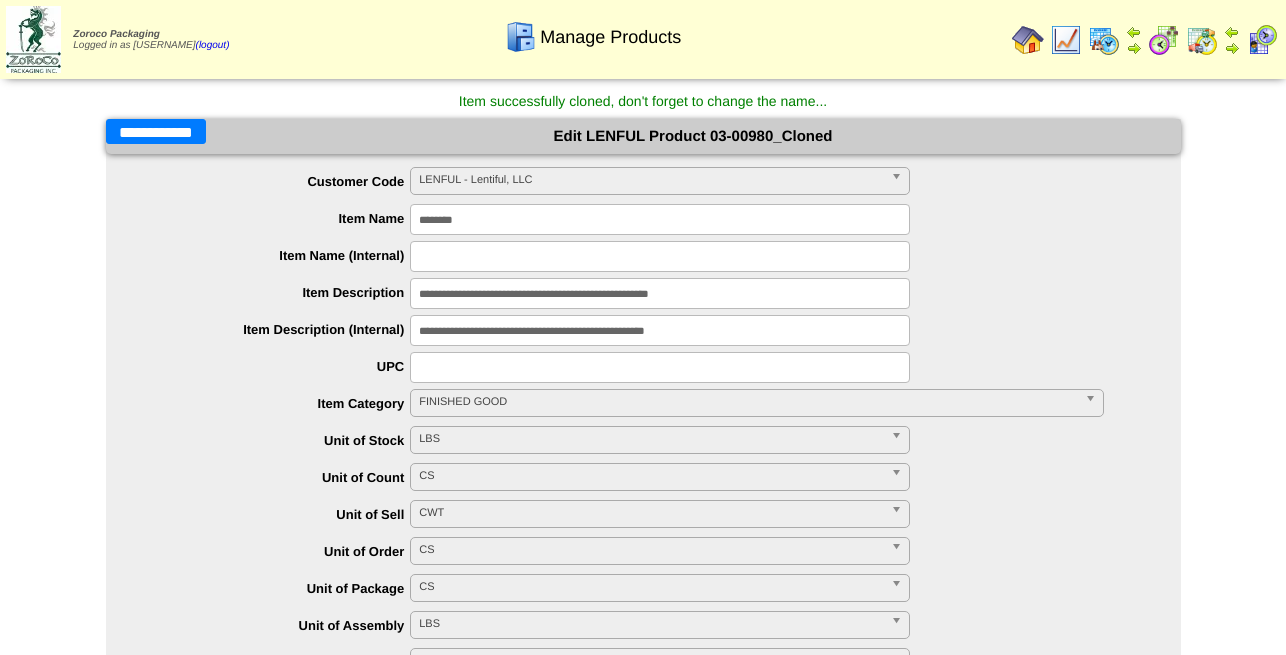 type on "**********" 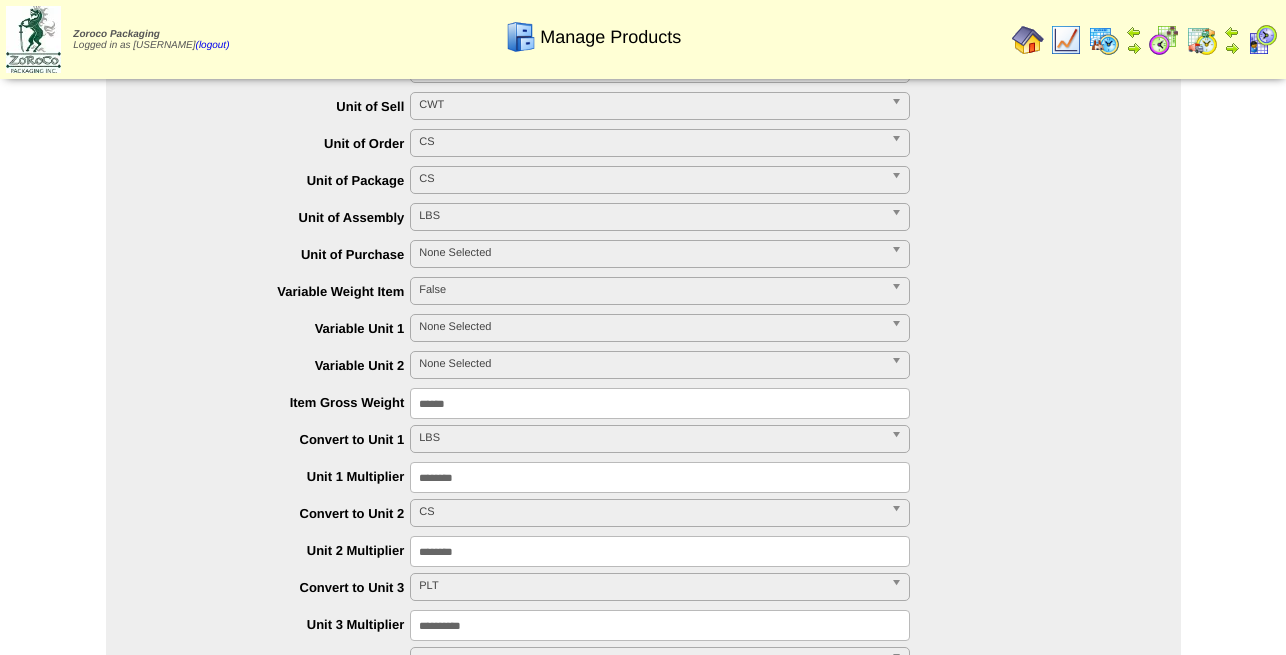 scroll, scrollTop: 510, scrollLeft: 0, axis: vertical 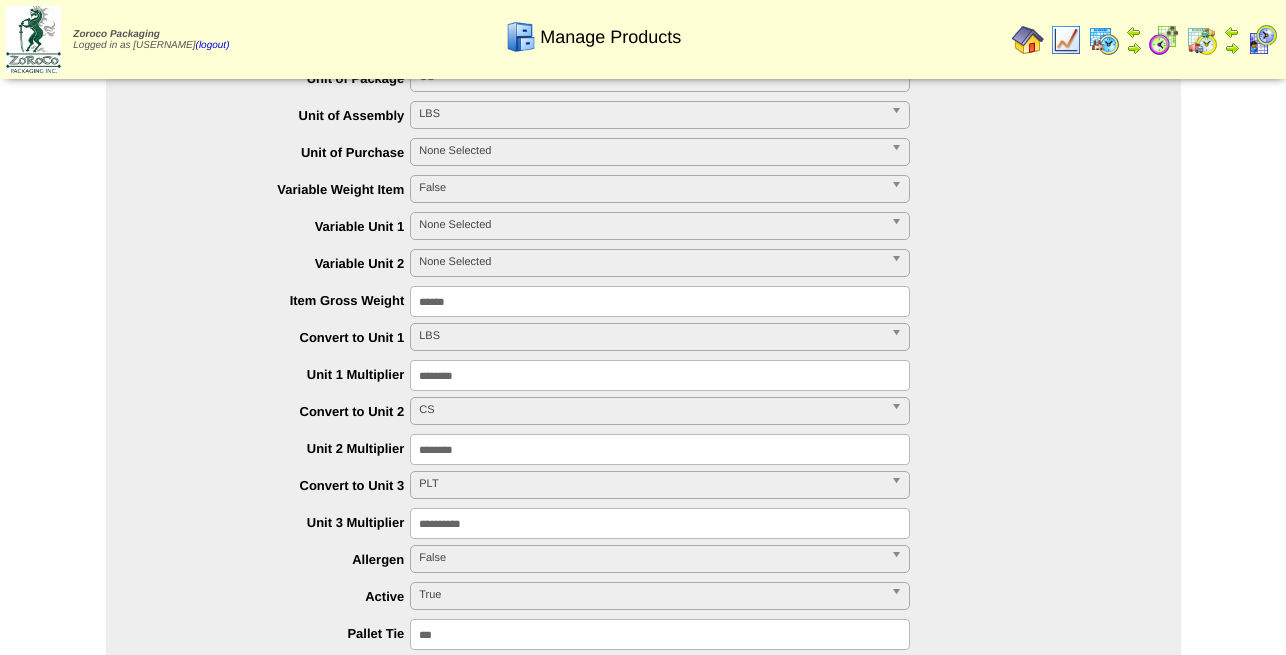 type on "**********" 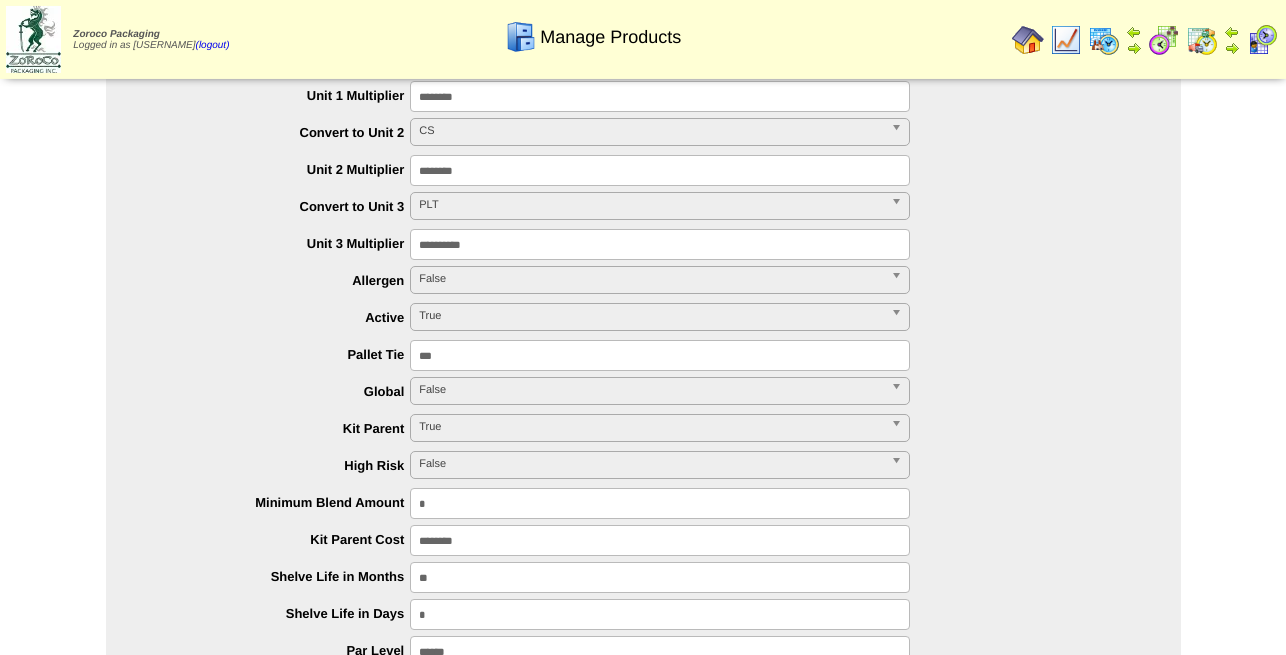 scroll, scrollTop: 816, scrollLeft: 0, axis: vertical 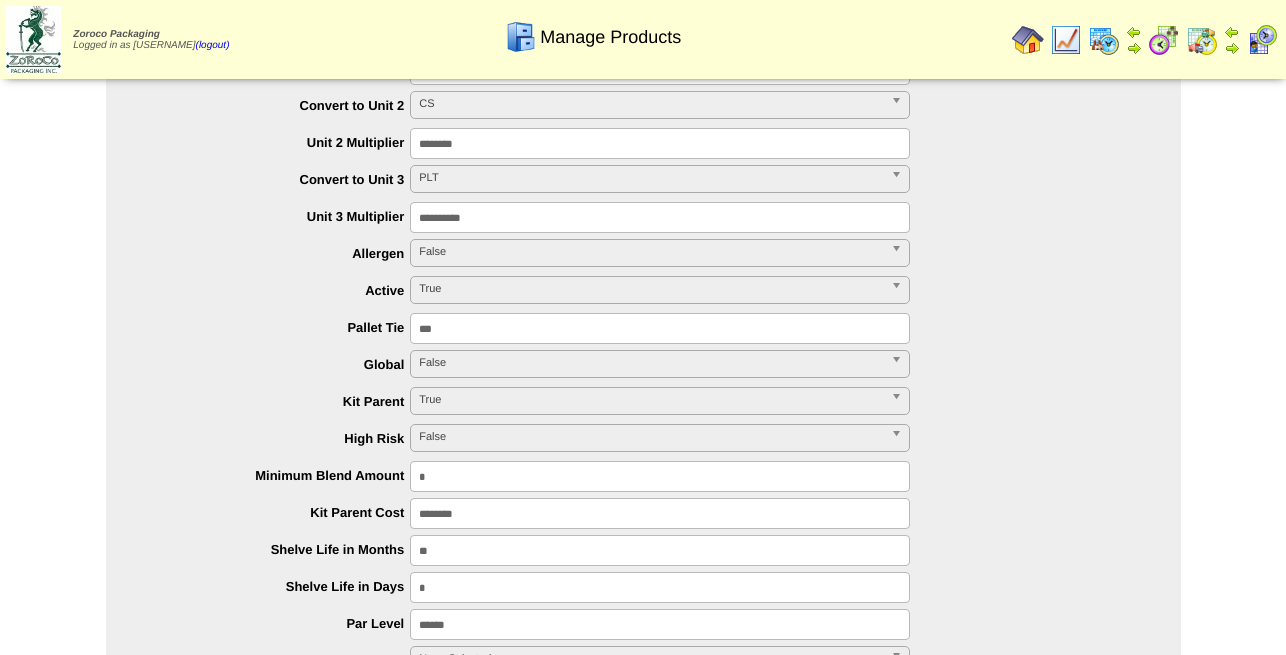 drag, startPoint x: 481, startPoint y: 511, endPoint x: 261, endPoint y: 538, distance: 221.65062 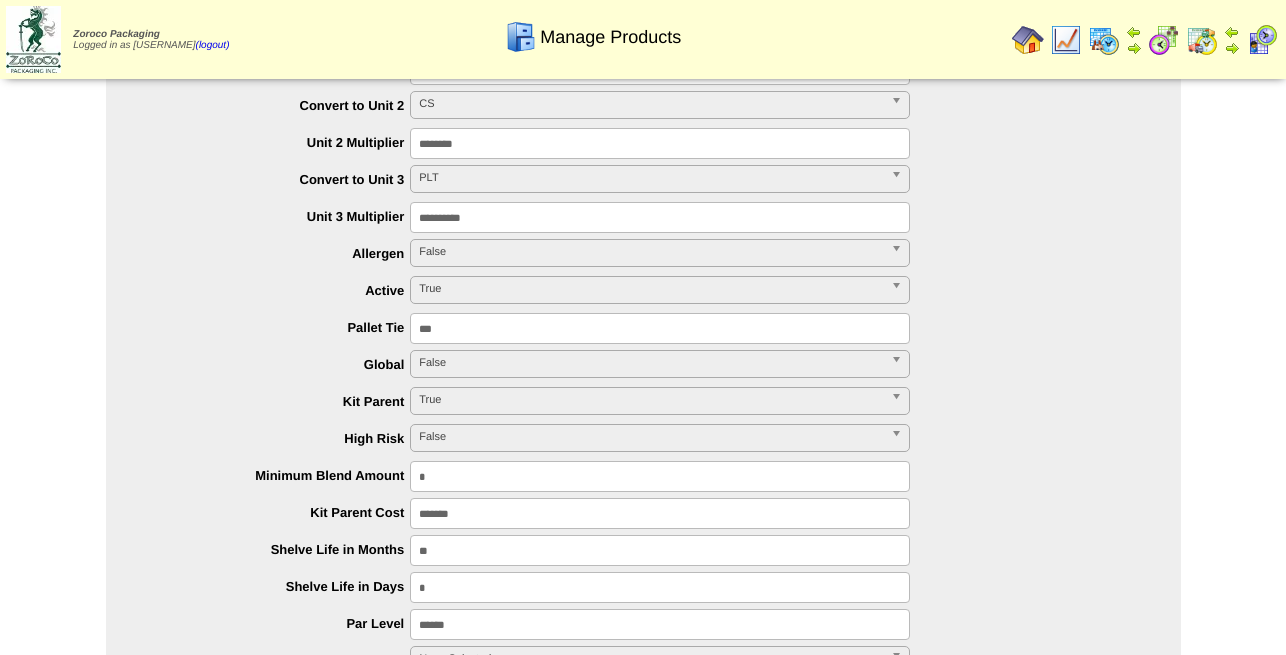 type on "*******" 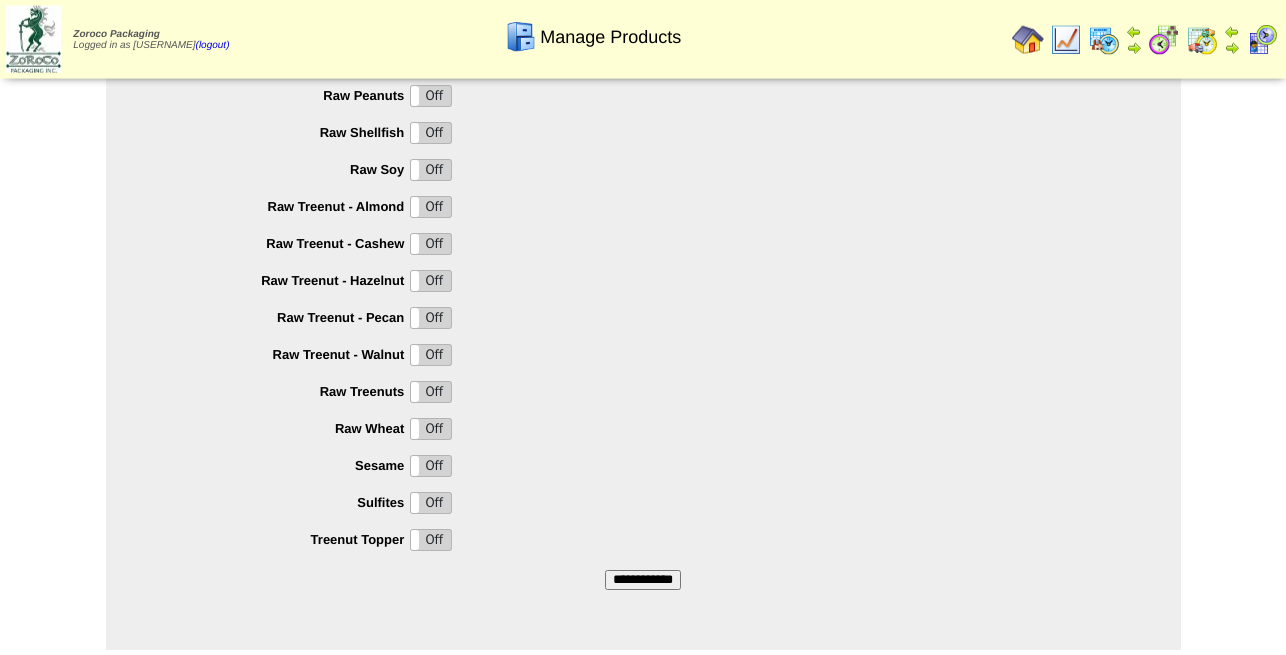 scroll, scrollTop: 2003, scrollLeft: 0, axis: vertical 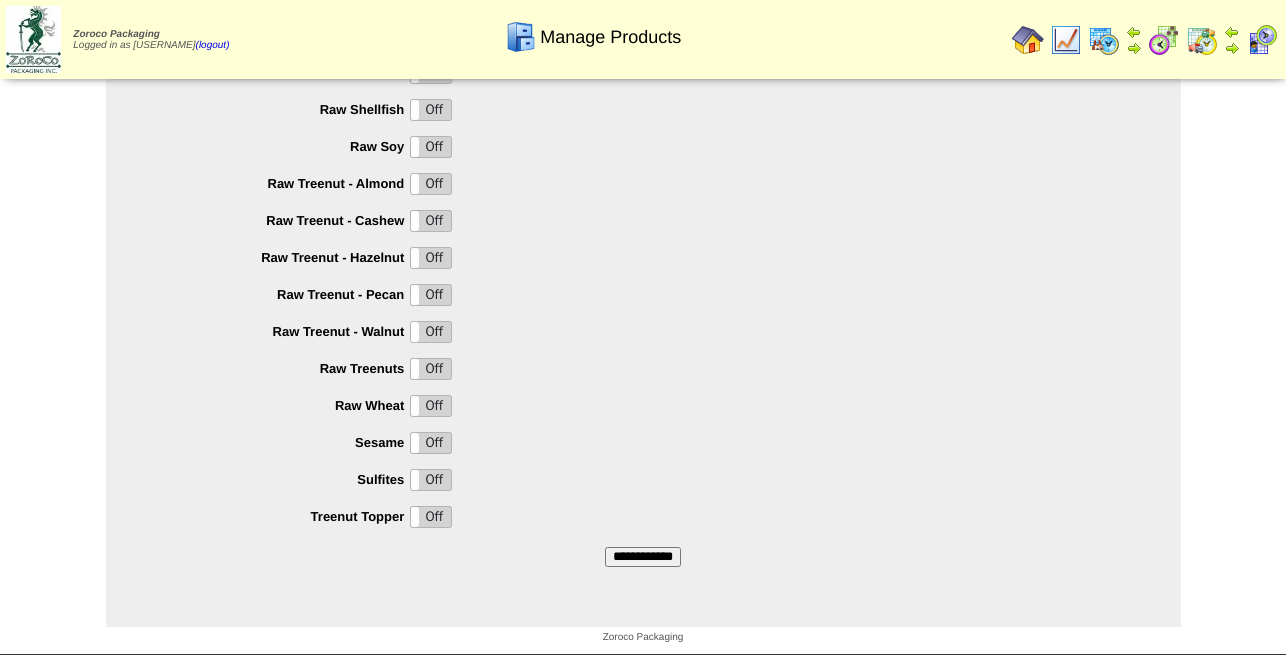 click on "**********" at bounding box center [643, 557] 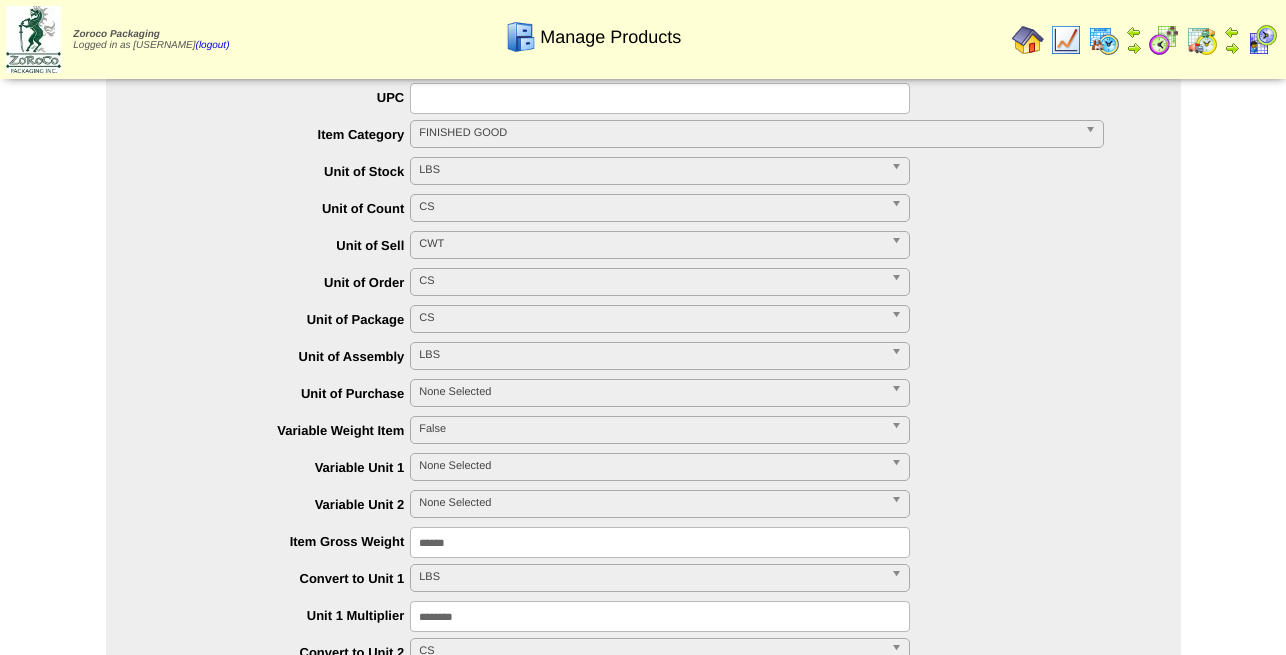 scroll, scrollTop: 0, scrollLeft: 0, axis: both 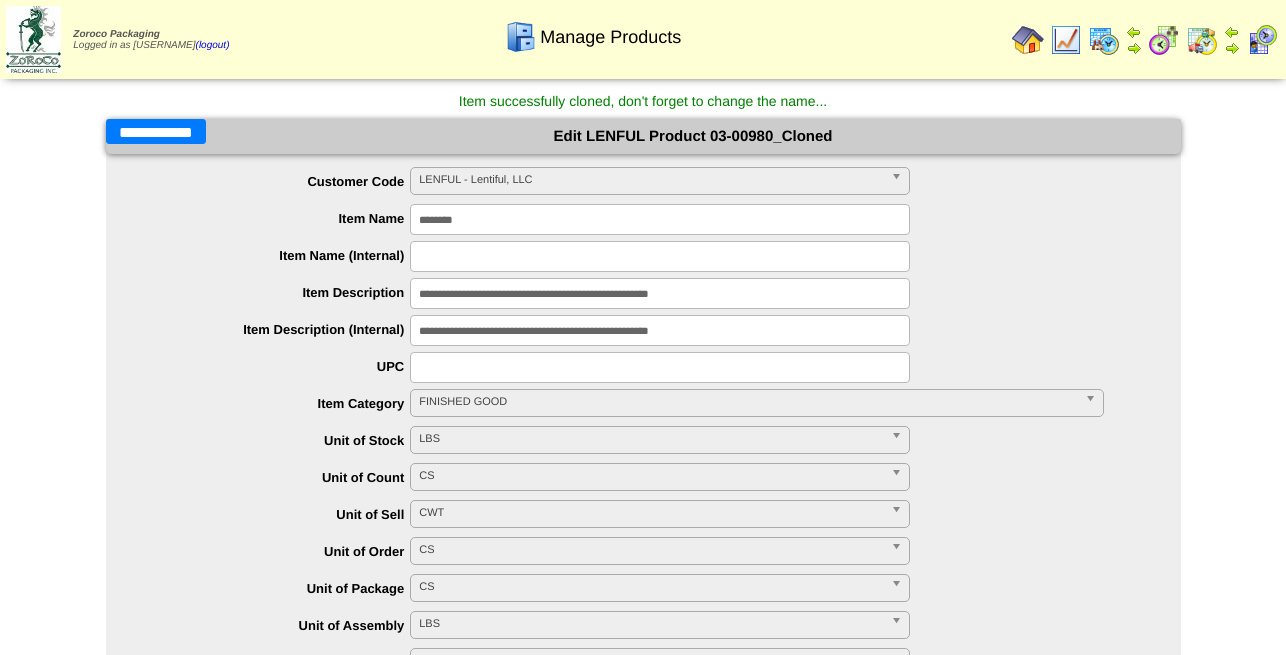 click on "**********" at bounding box center [156, 131] 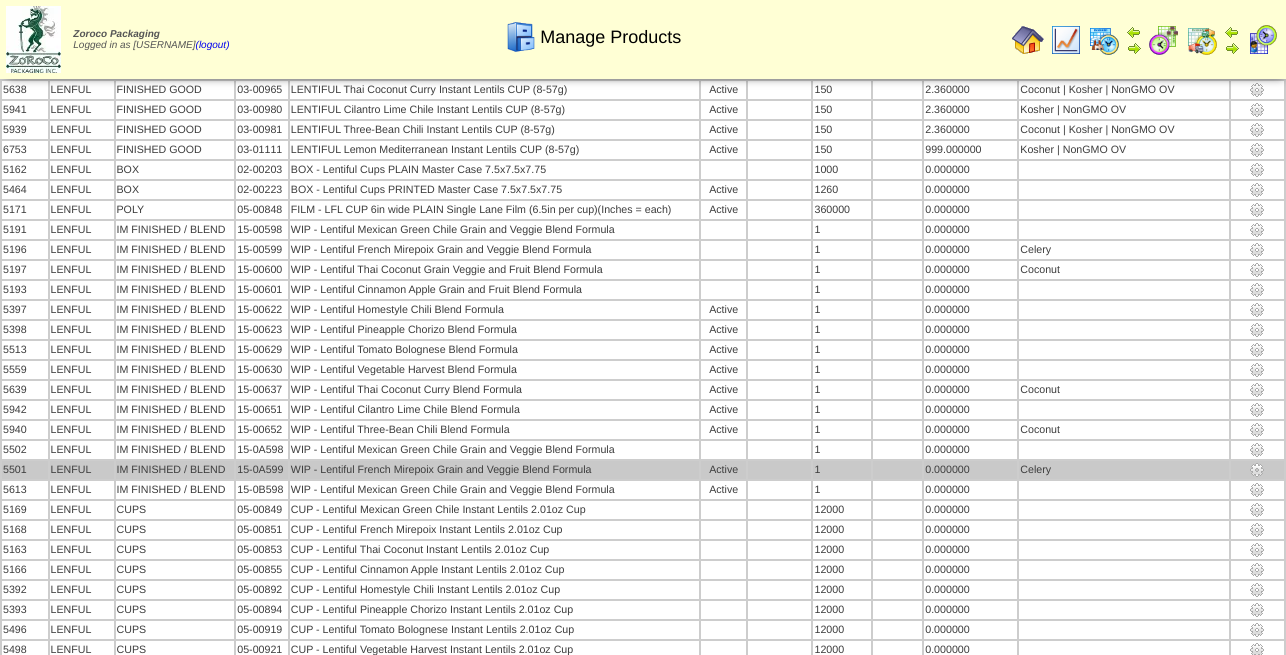 scroll, scrollTop: 1006, scrollLeft: 0, axis: vertical 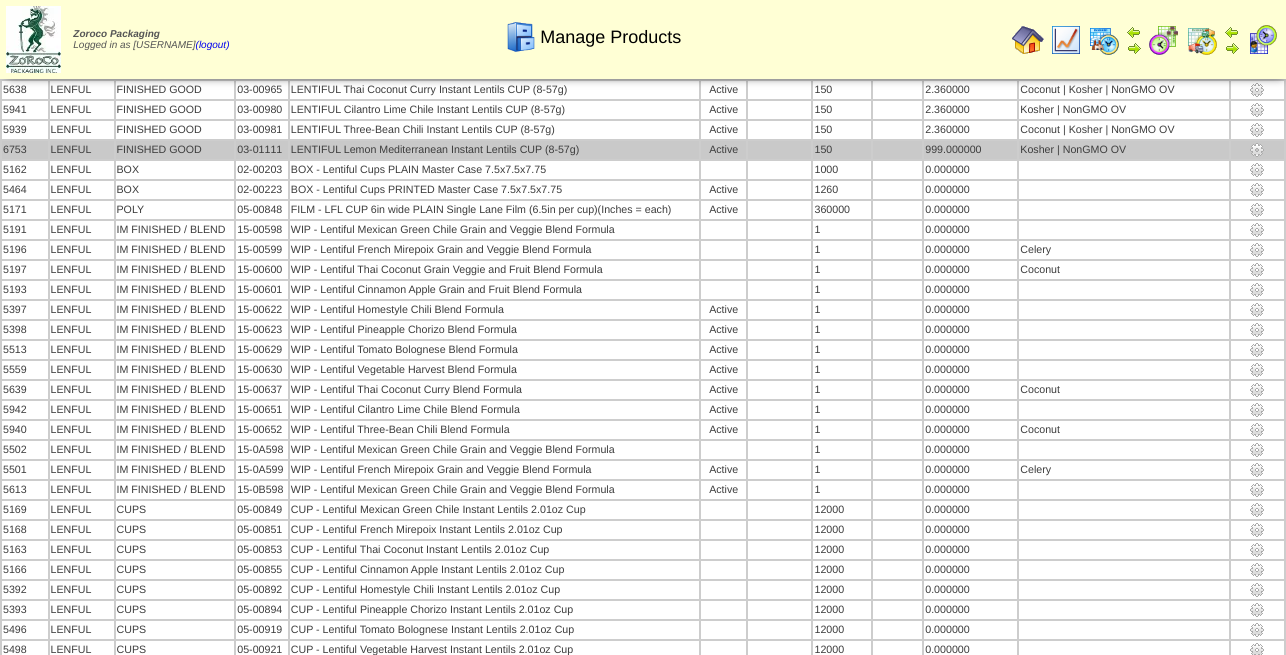 click at bounding box center [1257, 150] 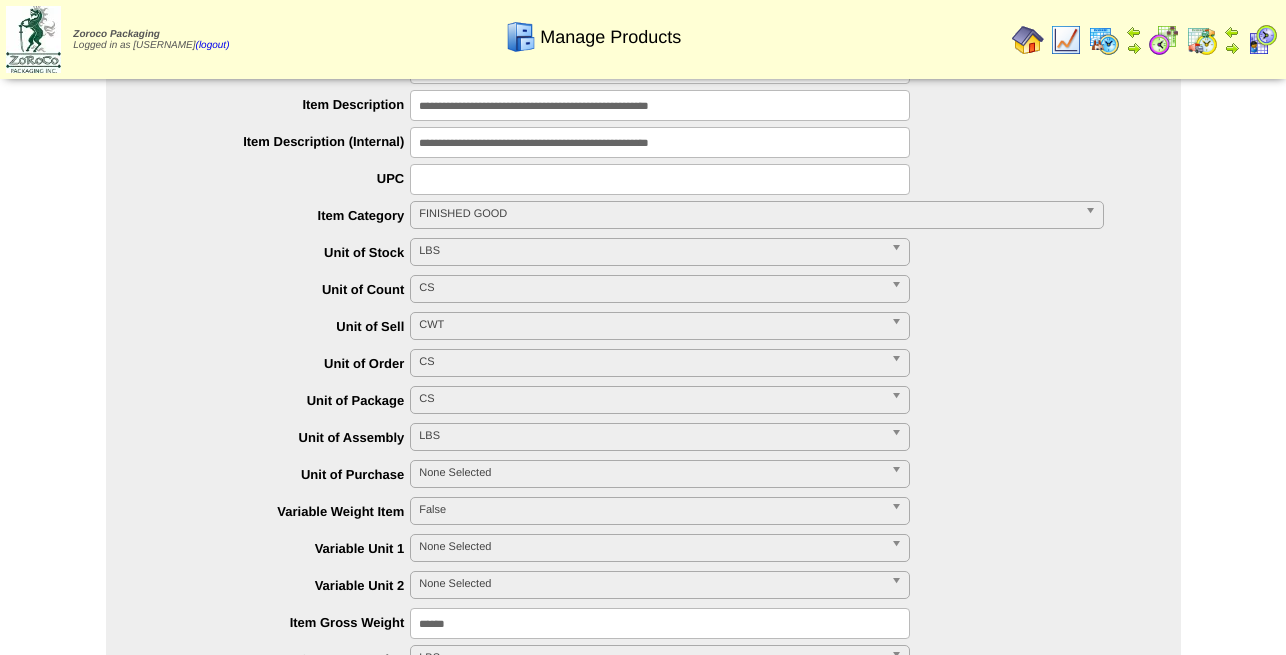 scroll, scrollTop: 0, scrollLeft: 0, axis: both 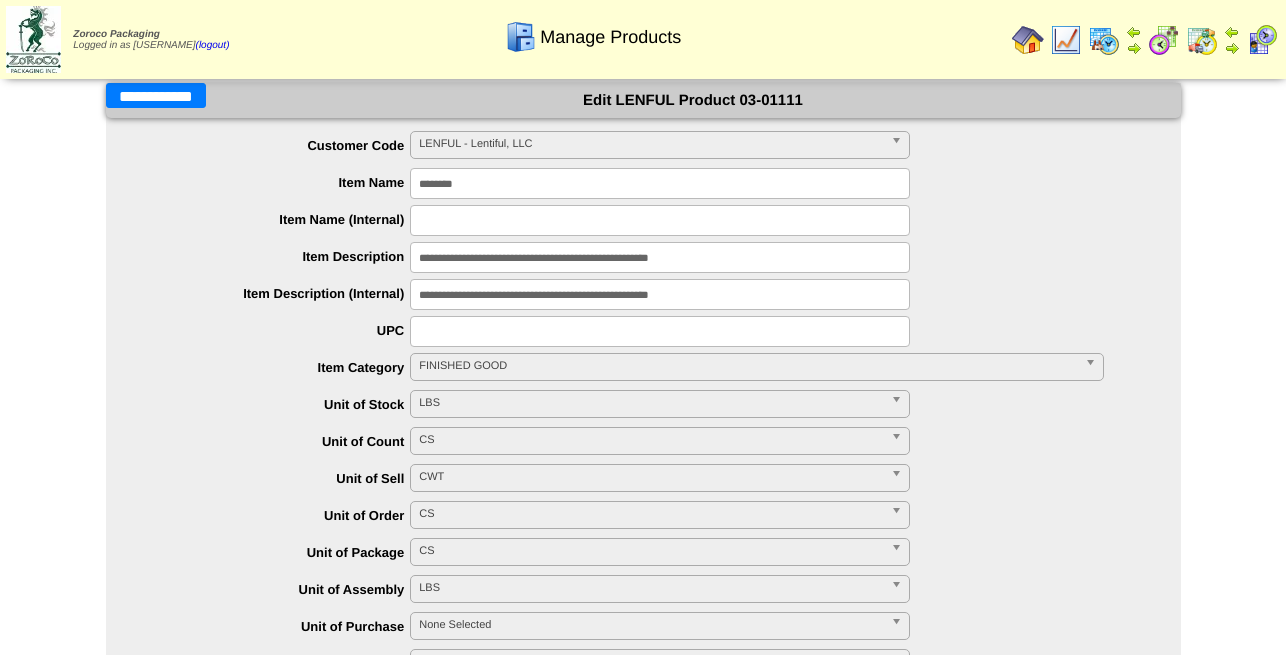 click on "**********" at bounding box center (156, 95) 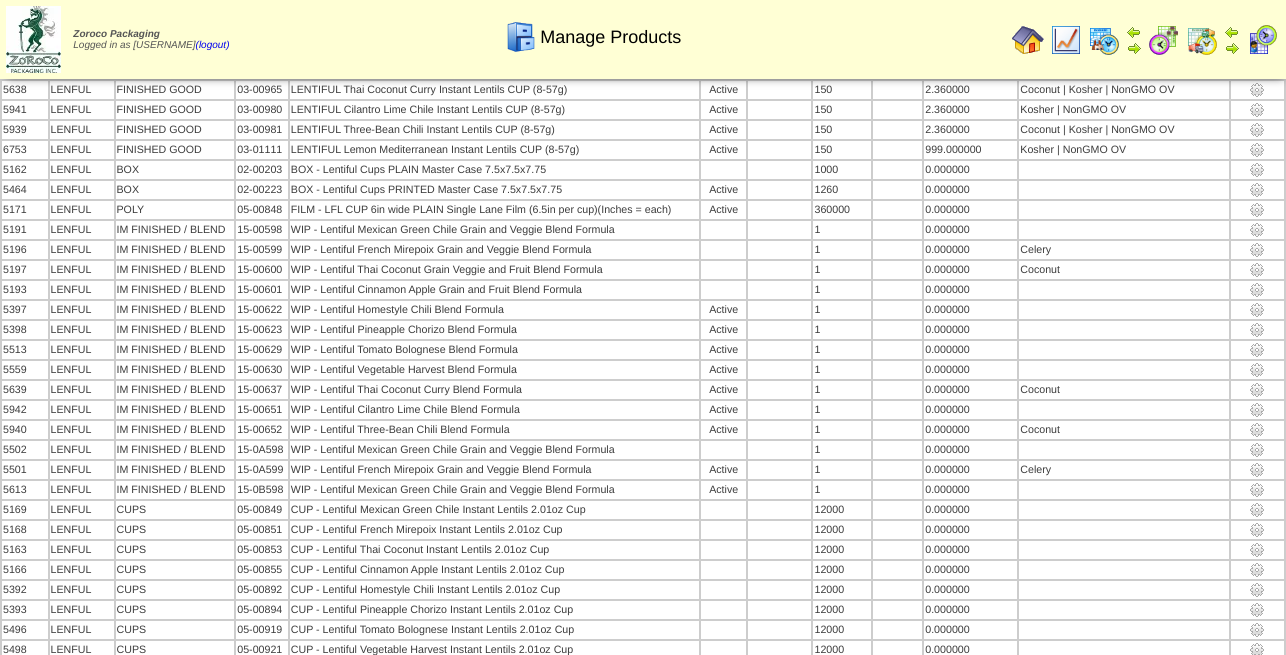 scroll, scrollTop: 1006, scrollLeft: 0, axis: vertical 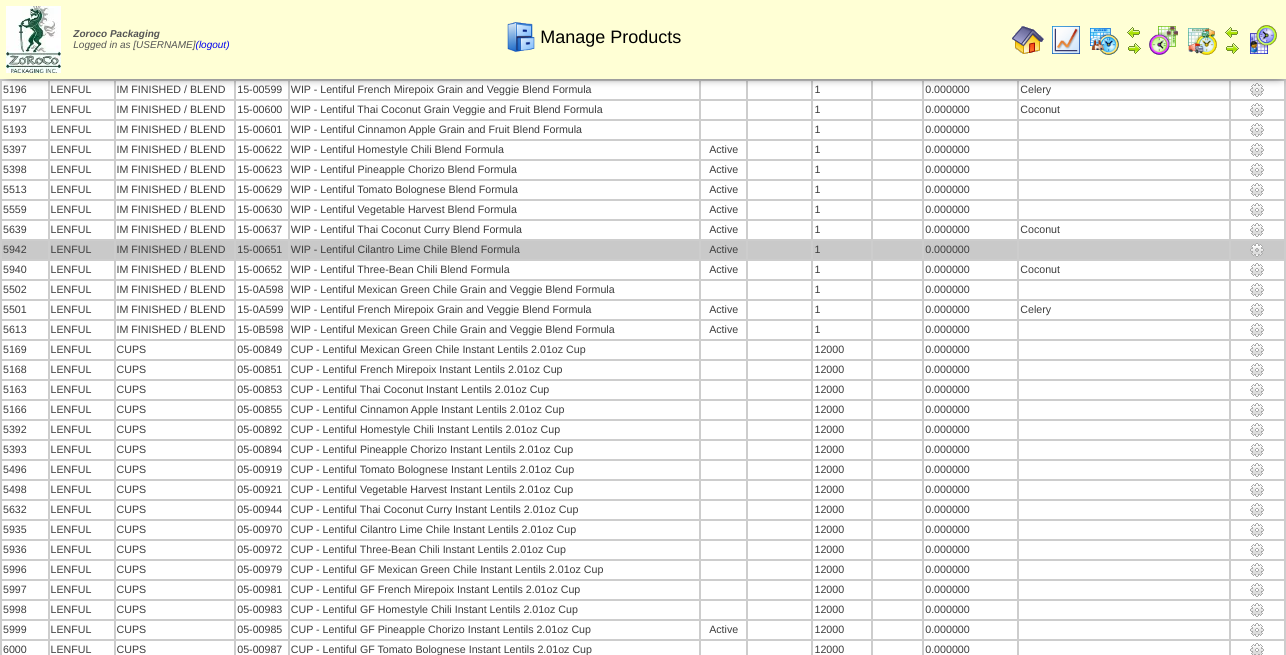 click at bounding box center (1257, 250) 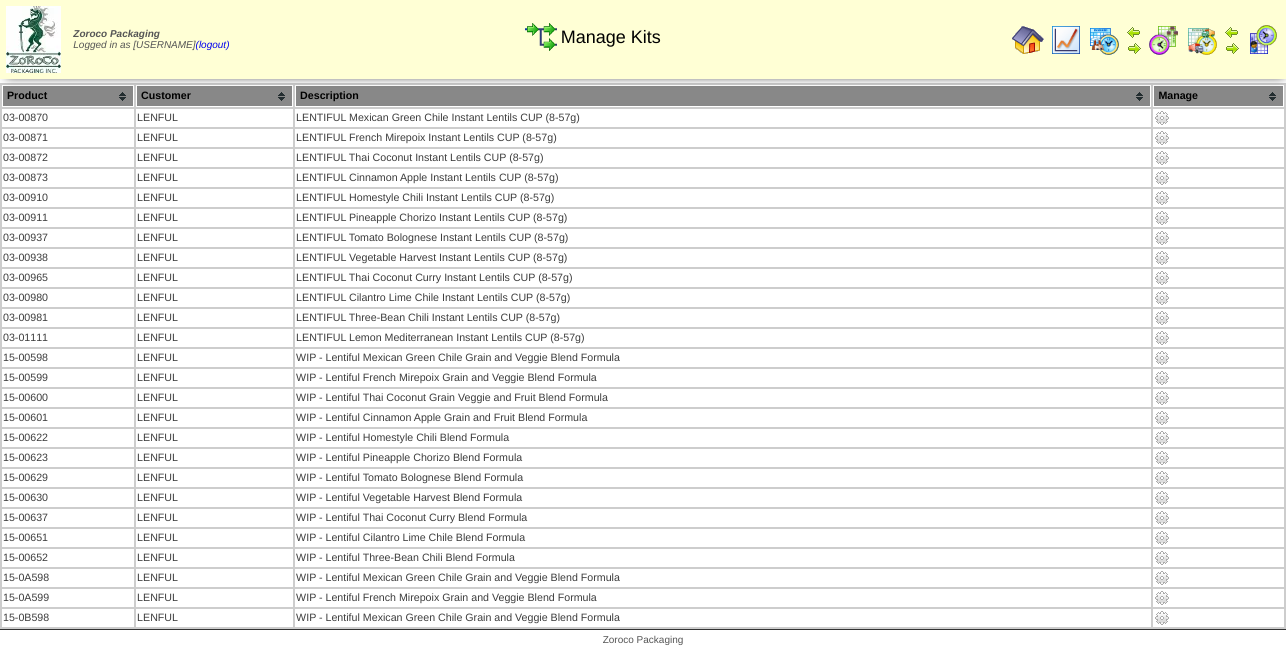 scroll, scrollTop: 0, scrollLeft: 0, axis: both 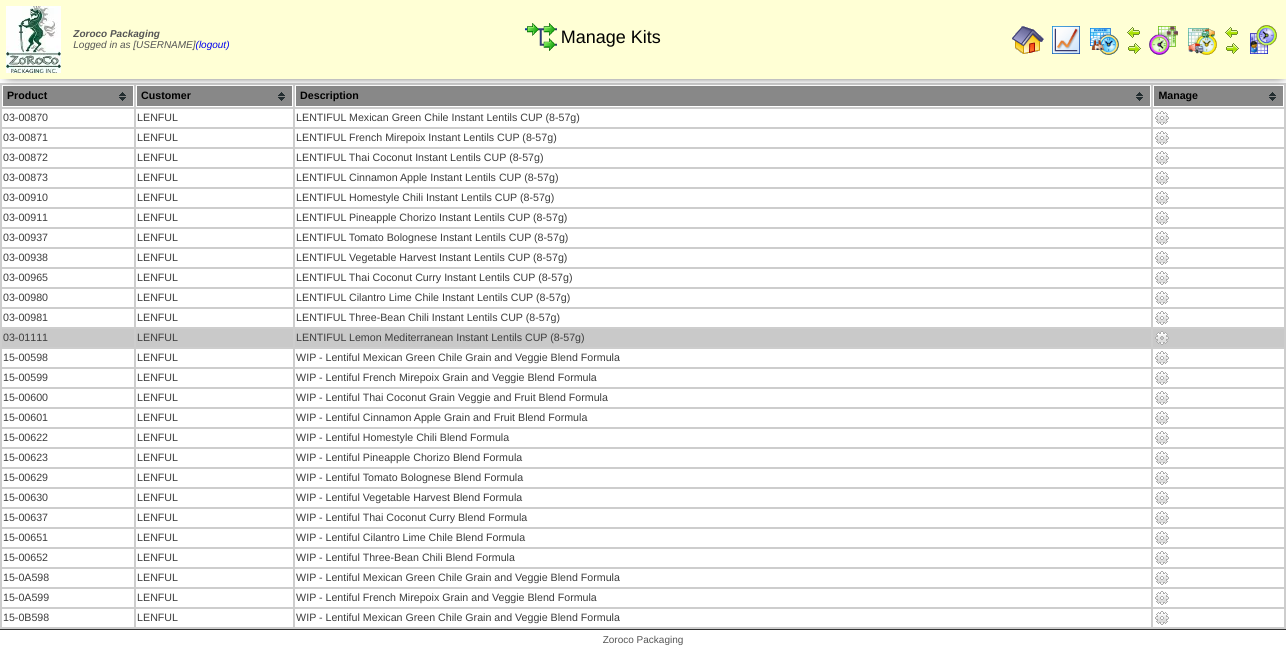 click at bounding box center [1162, 338] 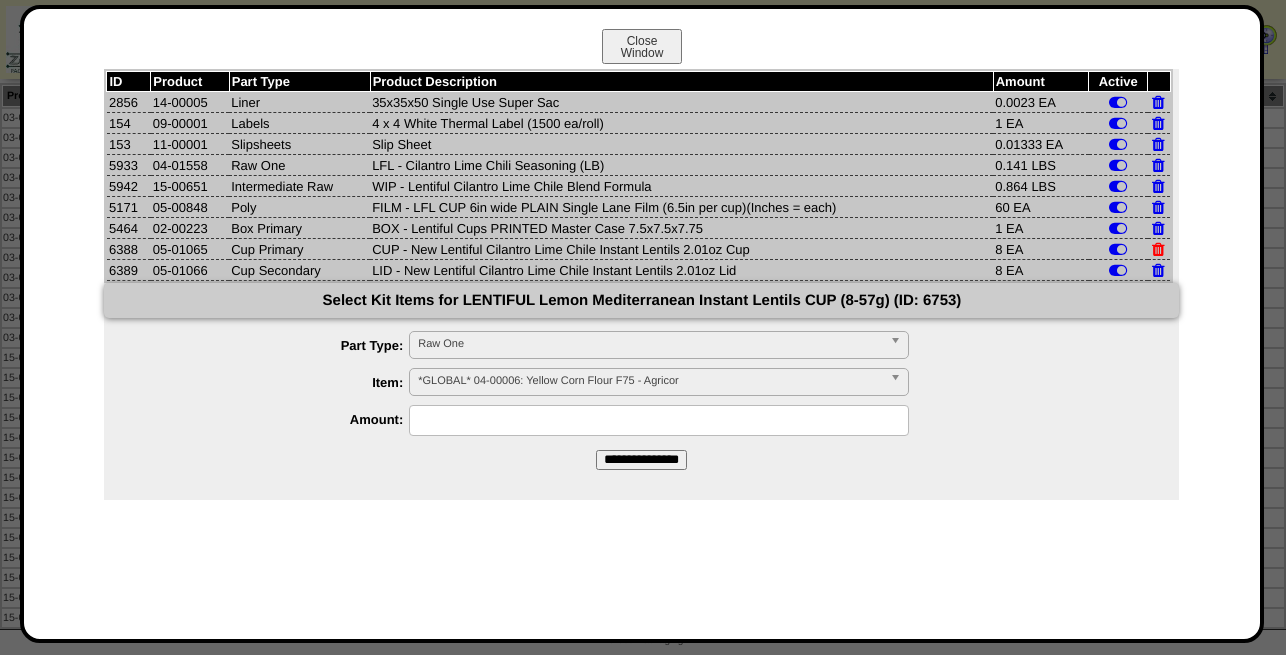 click at bounding box center (1158, 249) 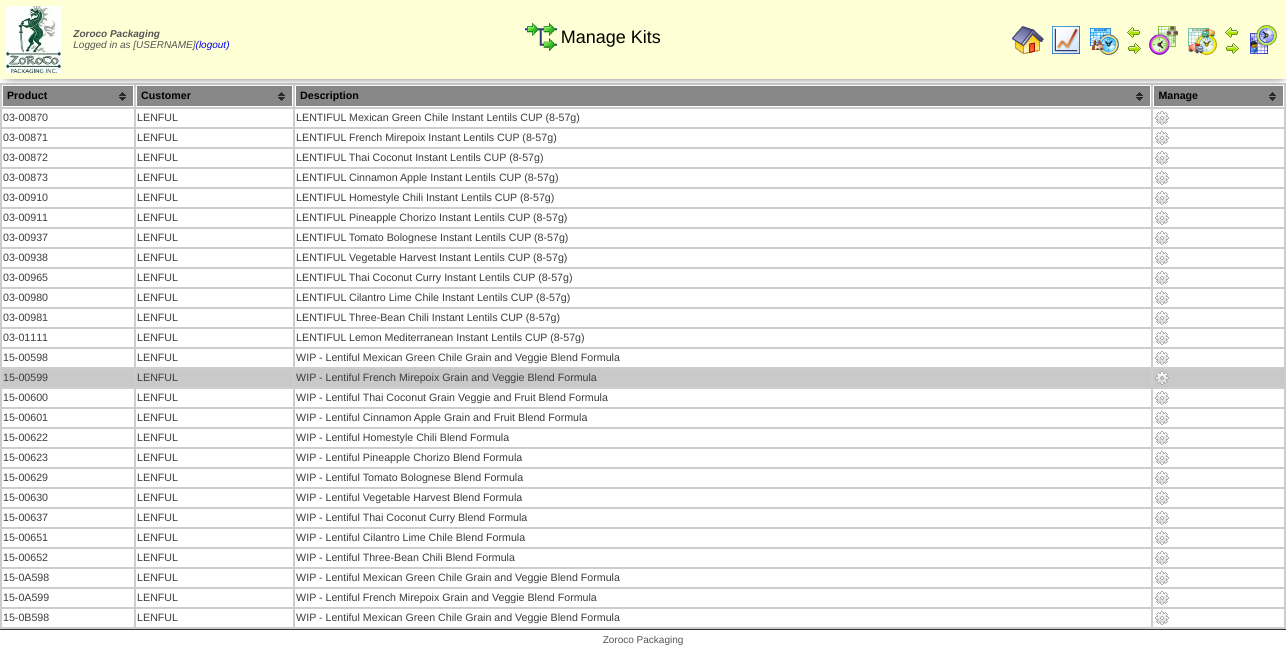 scroll, scrollTop: 0, scrollLeft: 0, axis: both 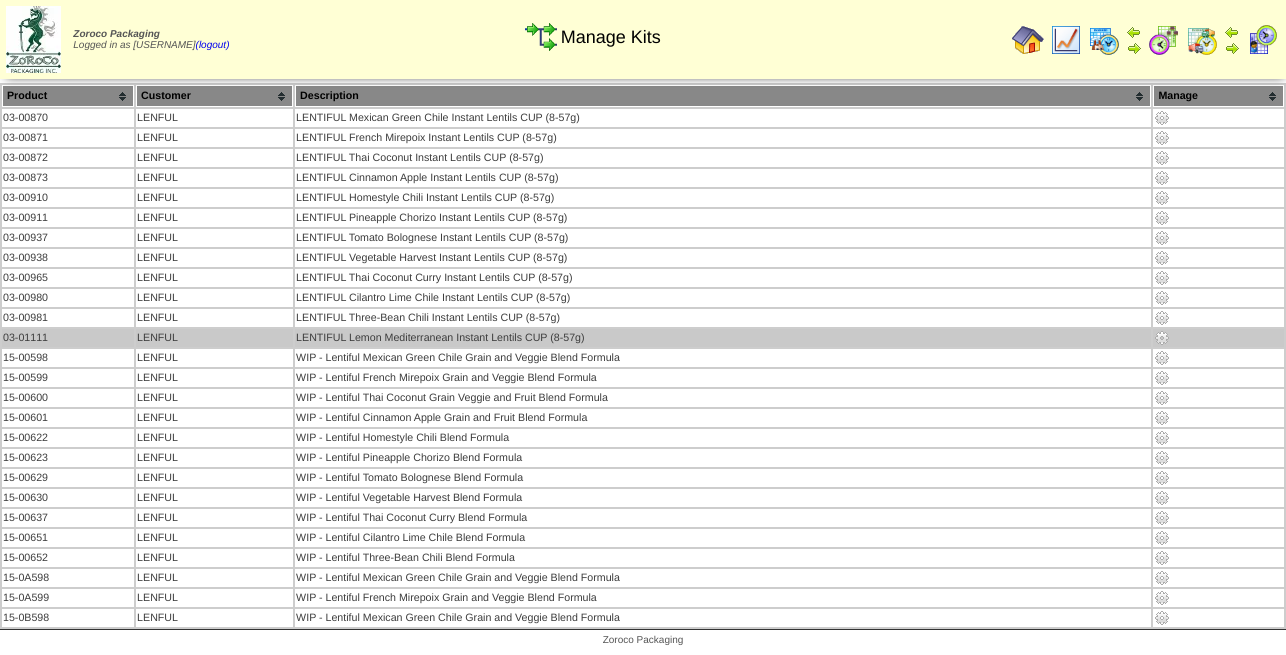 click at bounding box center [1162, 338] 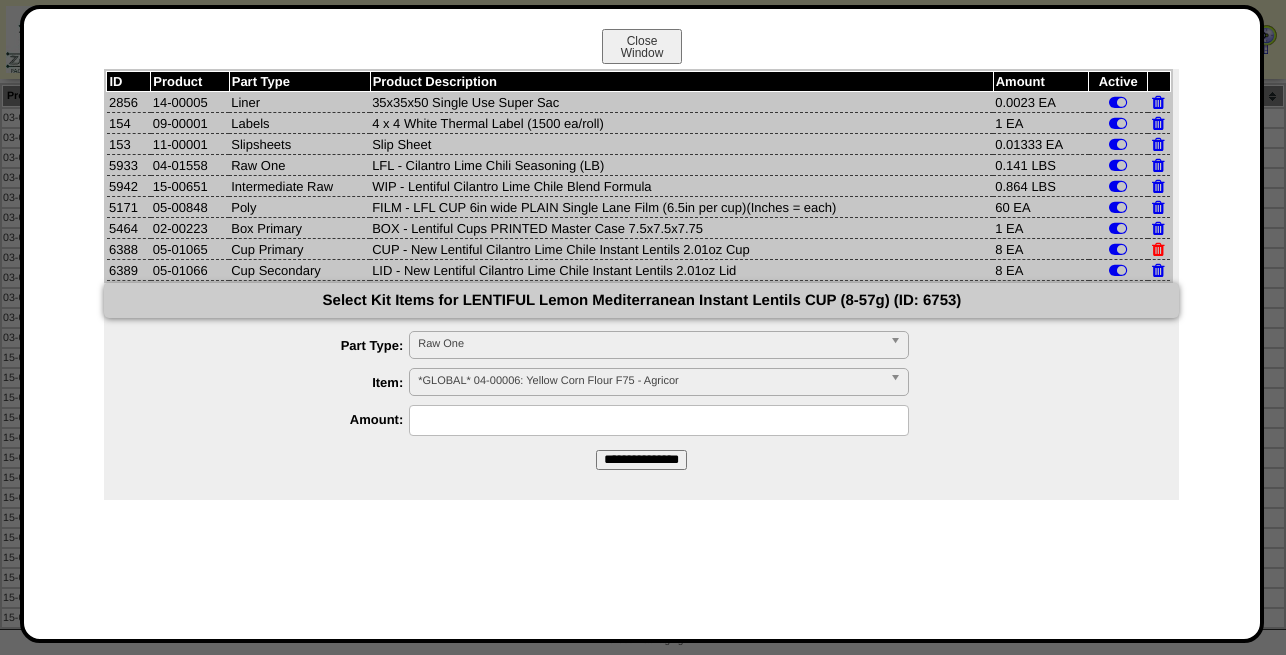 click at bounding box center (1158, 249) 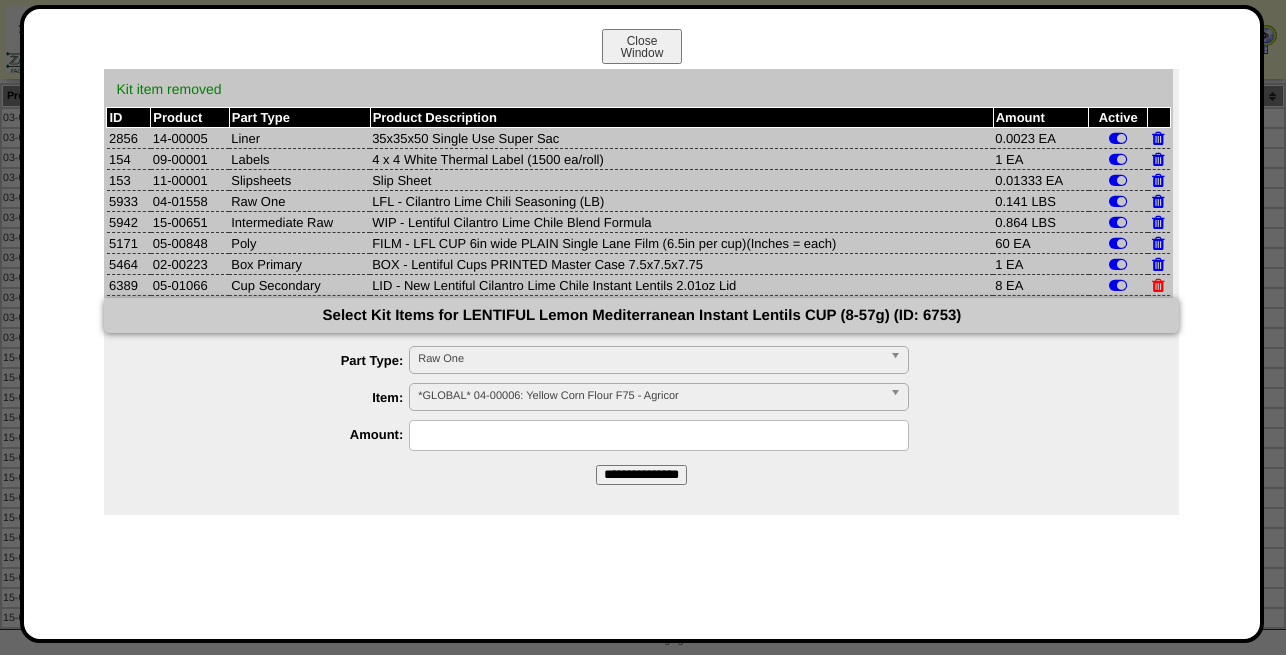 click at bounding box center [1158, 285] 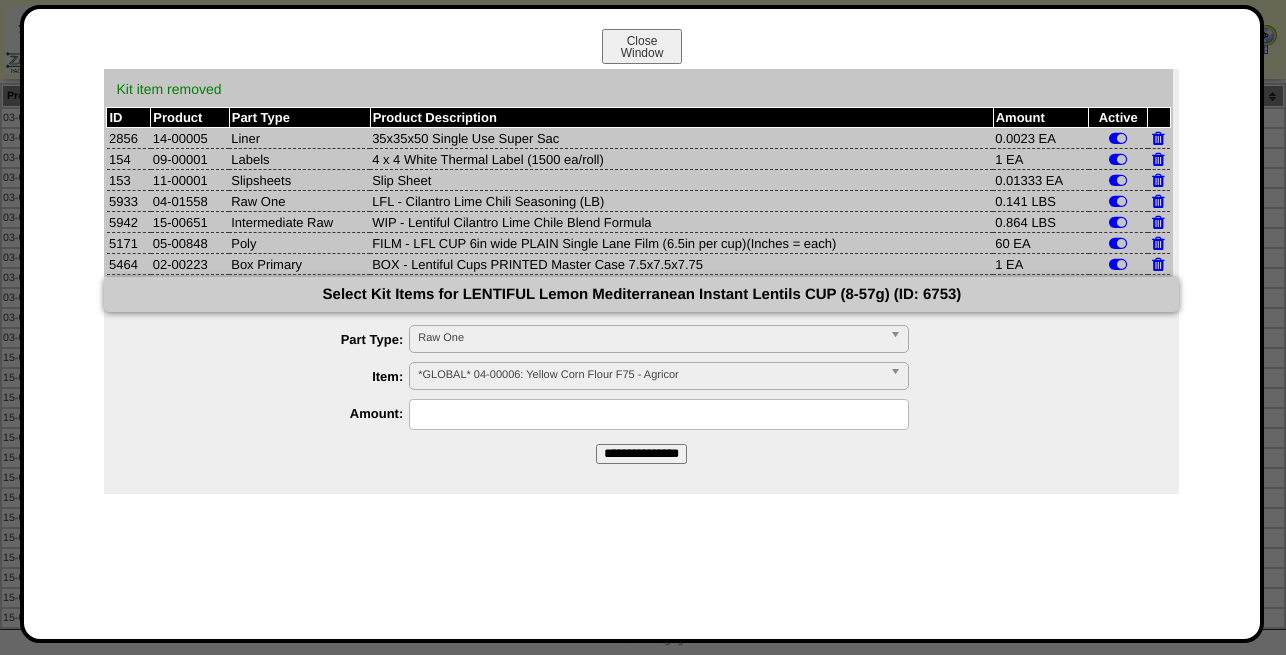 click on "*GLOBAL*  04-00006: Yellow Corn Flour F75 - Agricor" at bounding box center (650, 375) 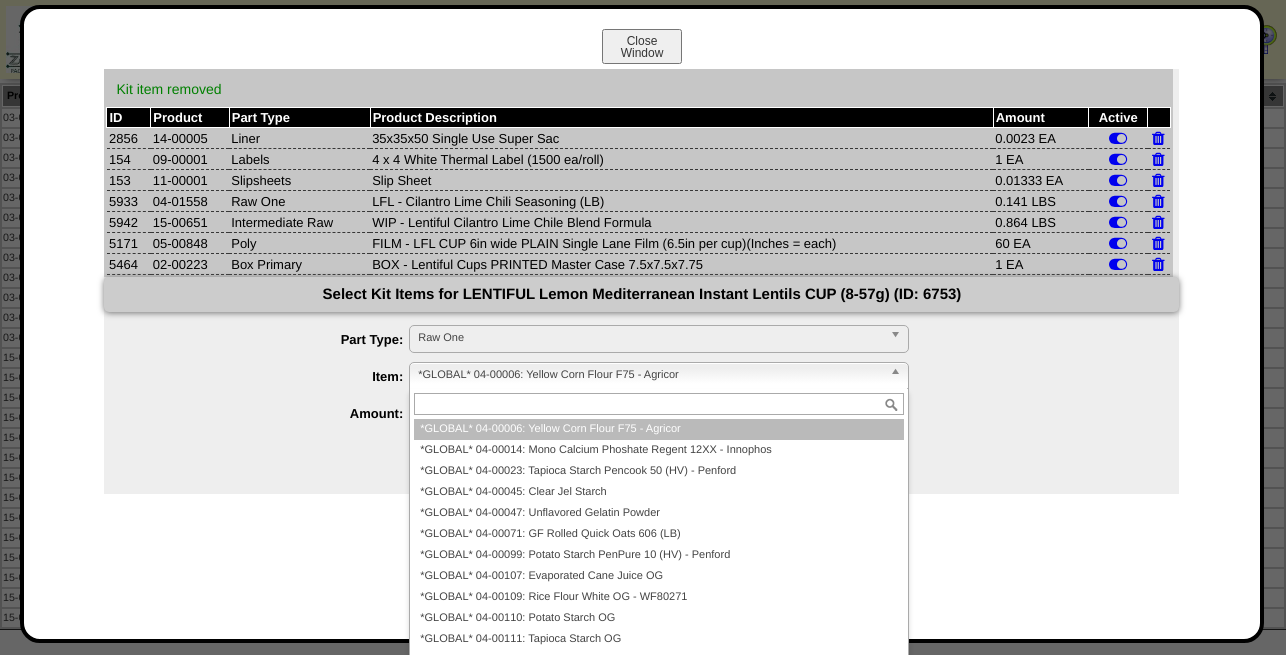 paste on "********" 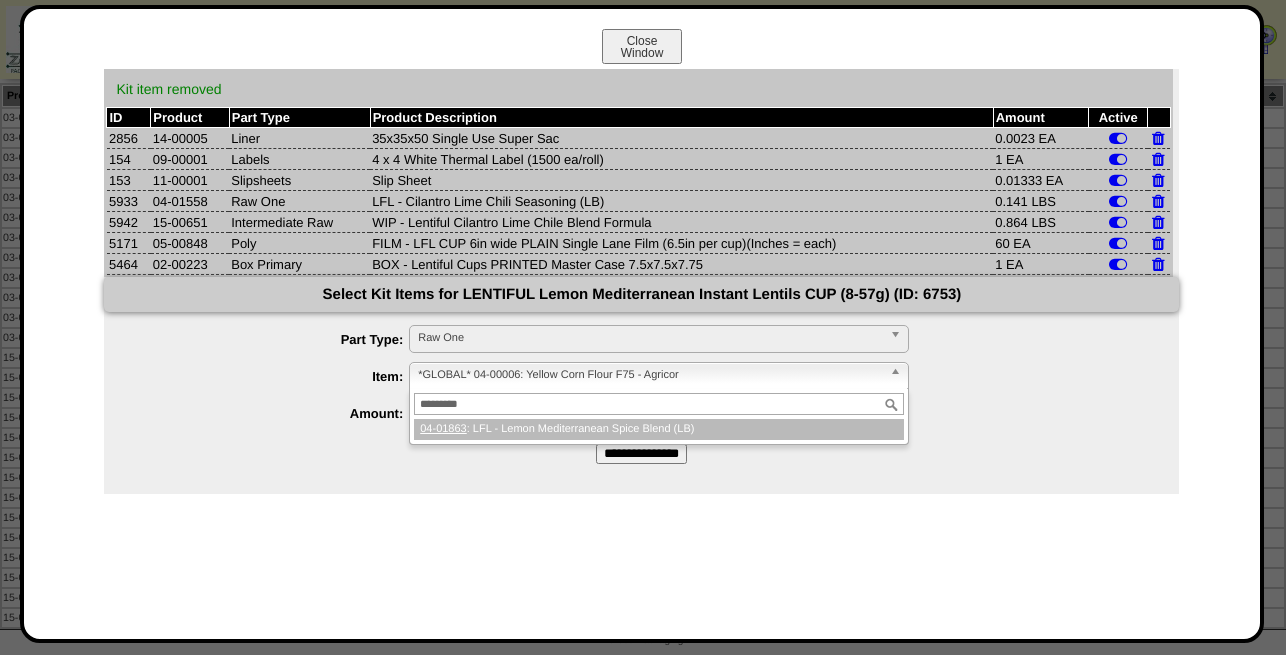 type on "********" 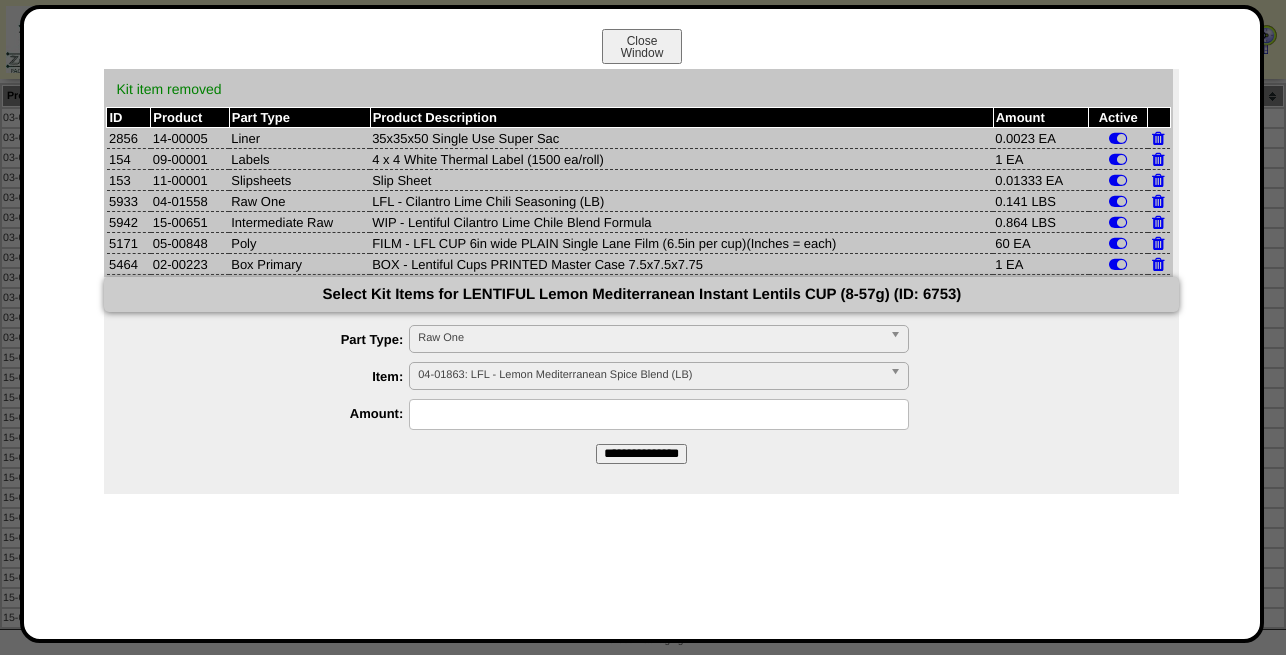 click at bounding box center [659, 414] 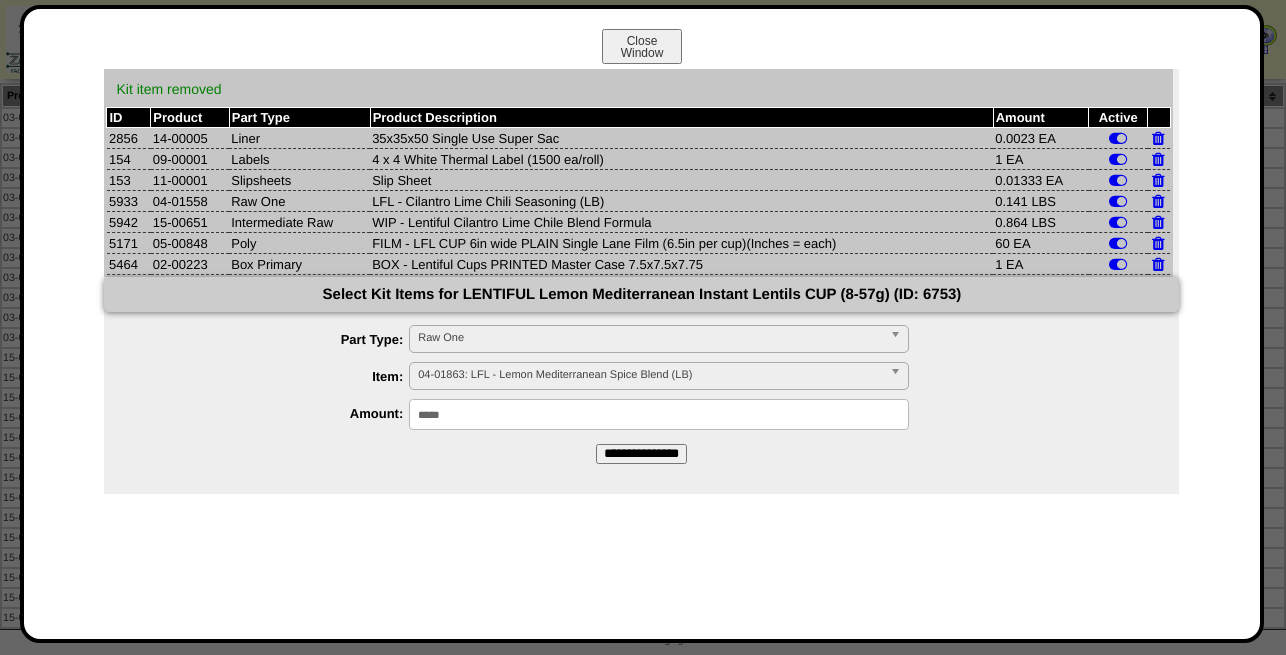 type on "*****" 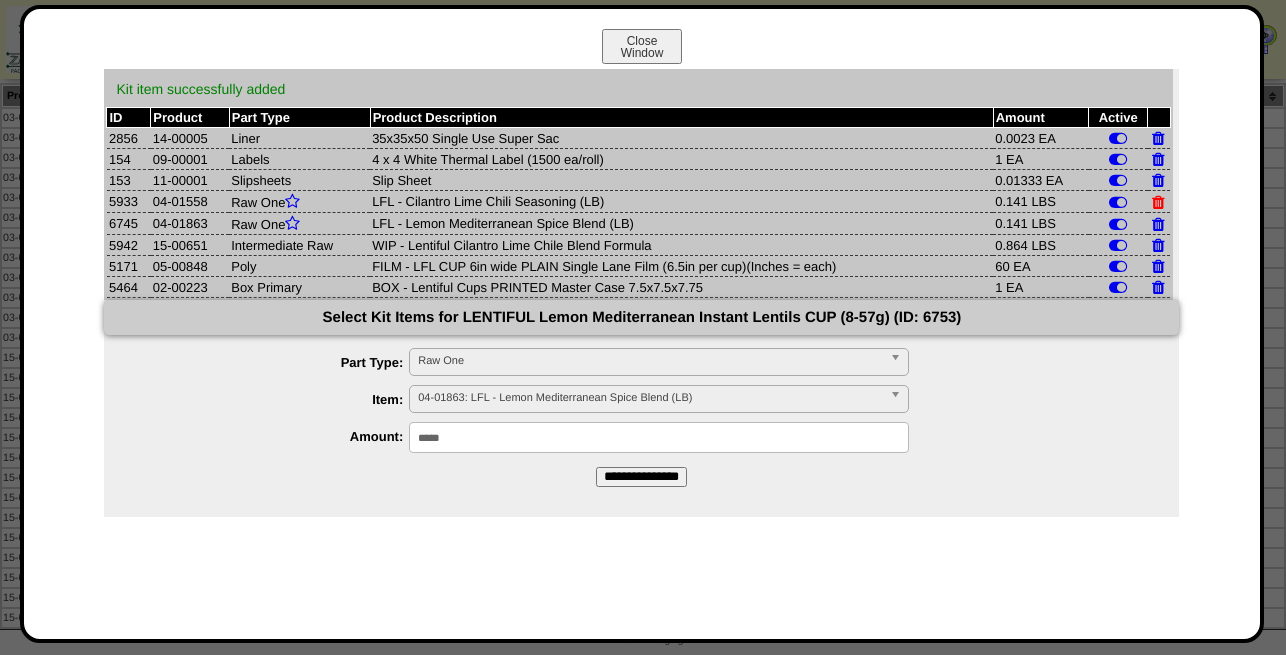 click at bounding box center (1158, 202) 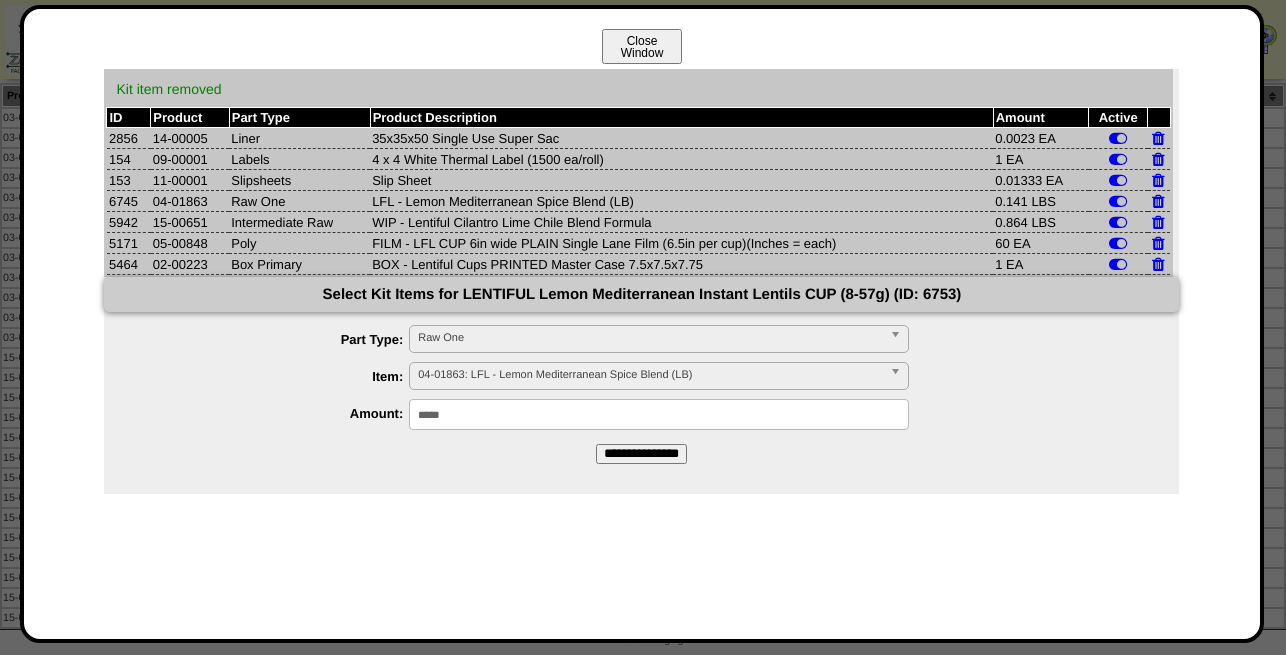 click on "Close Window" at bounding box center [642, 46] 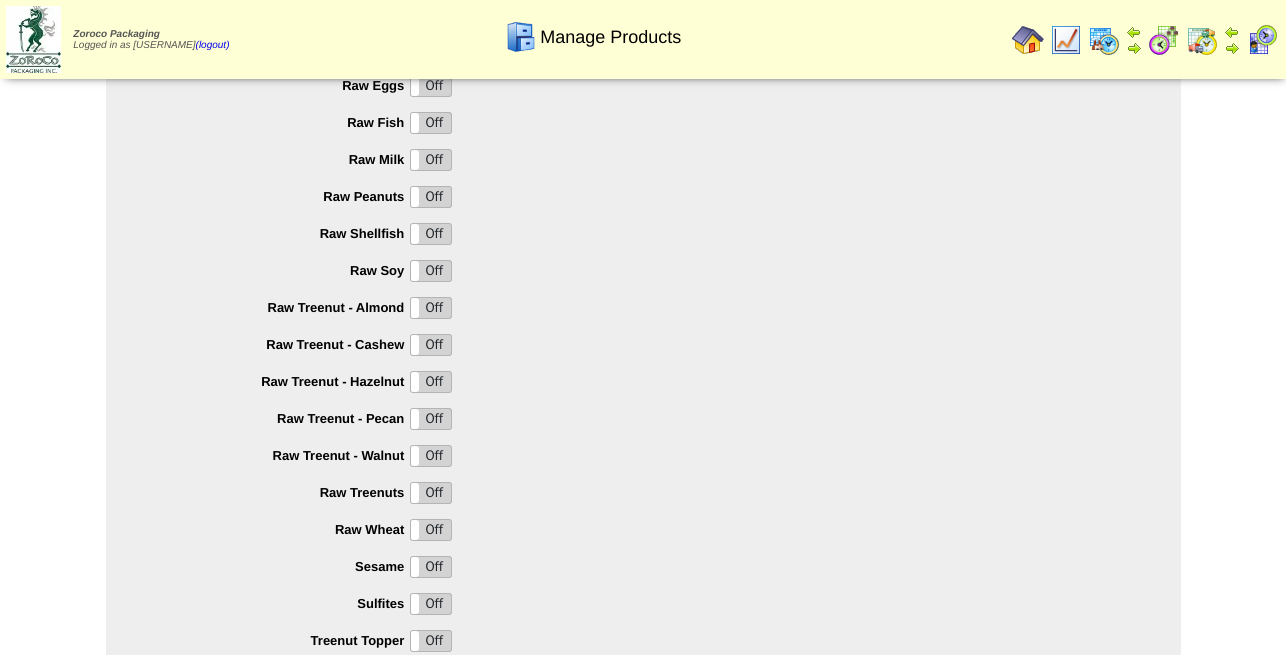 scroll, scrollTop: 1988, scrollLeft: 0, axis: vertical 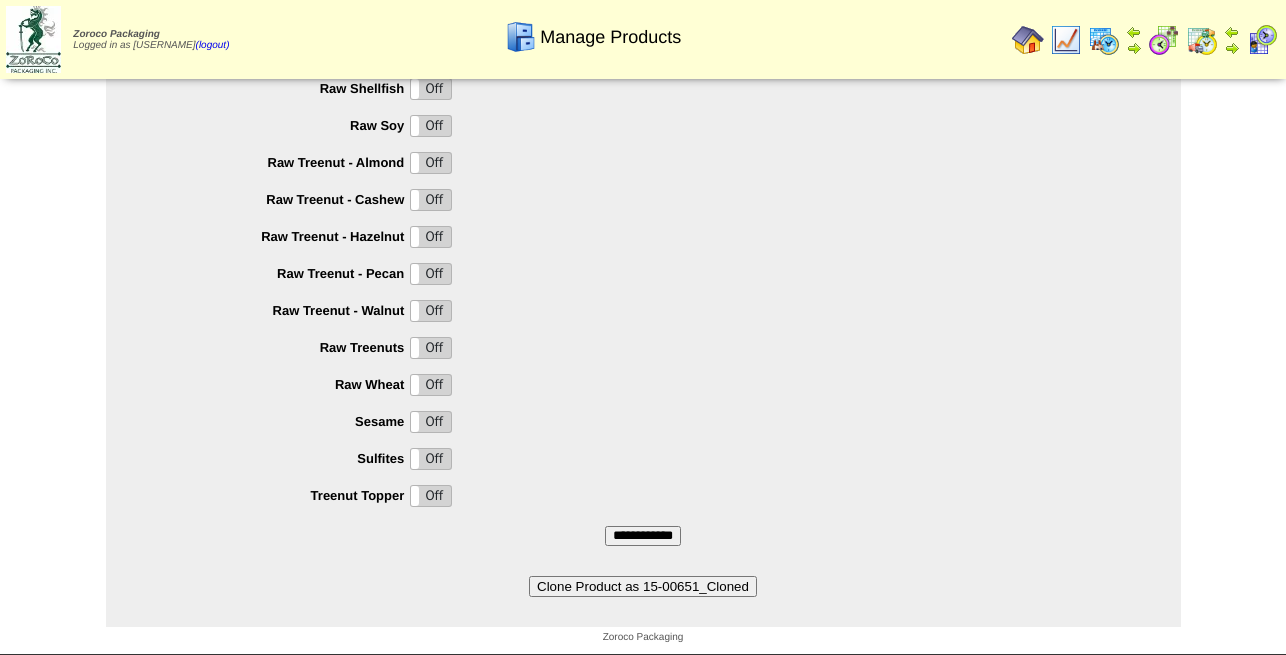 click on "Clone Product as 15-00651_Cloned" at bounding box center [643, 586] 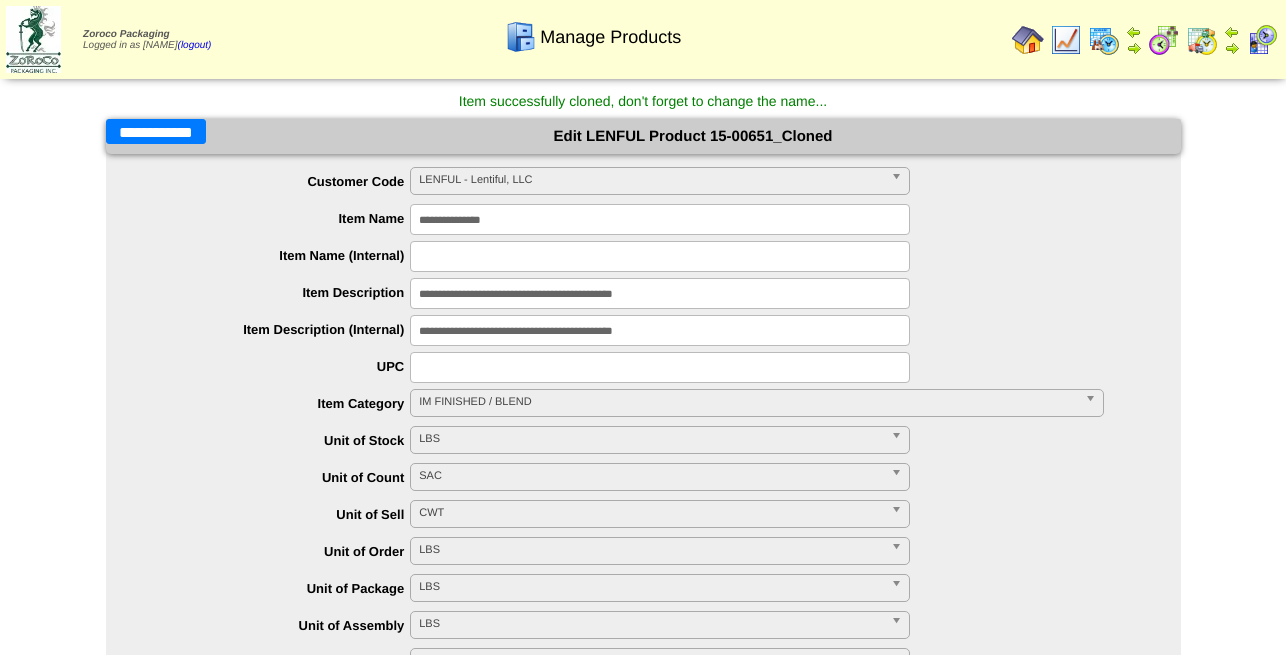 scroll, scrollTop: 0, scrollLeft: 0, axis: both 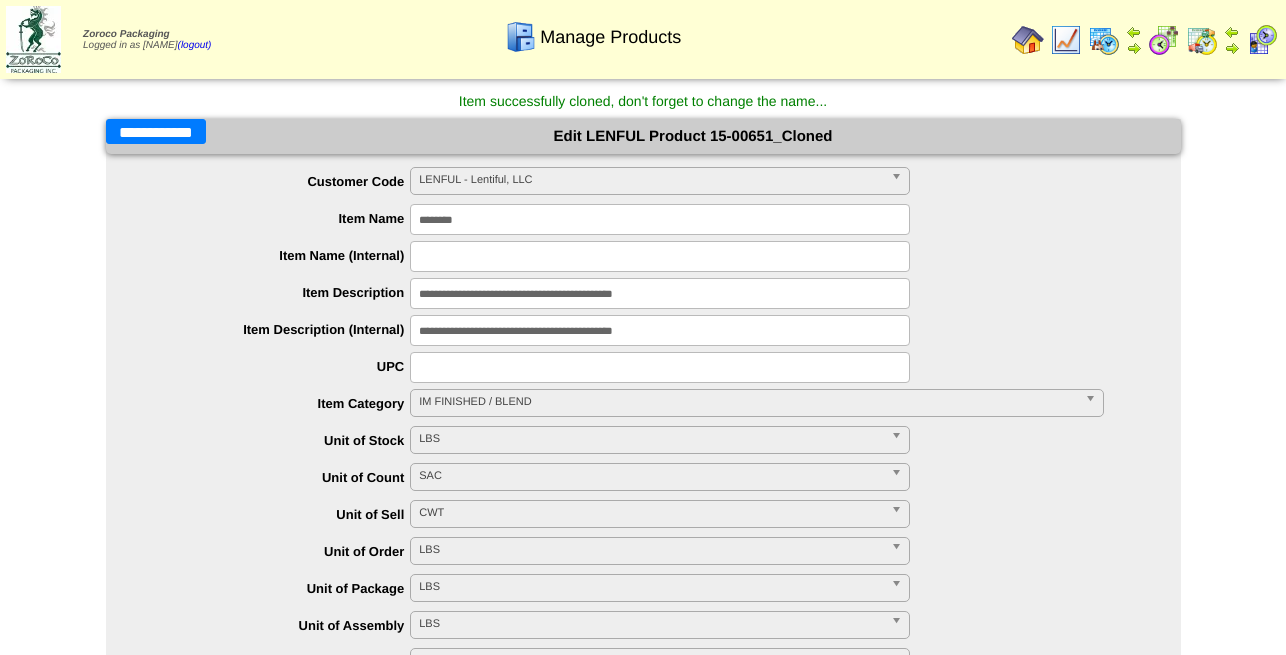 type on "********" 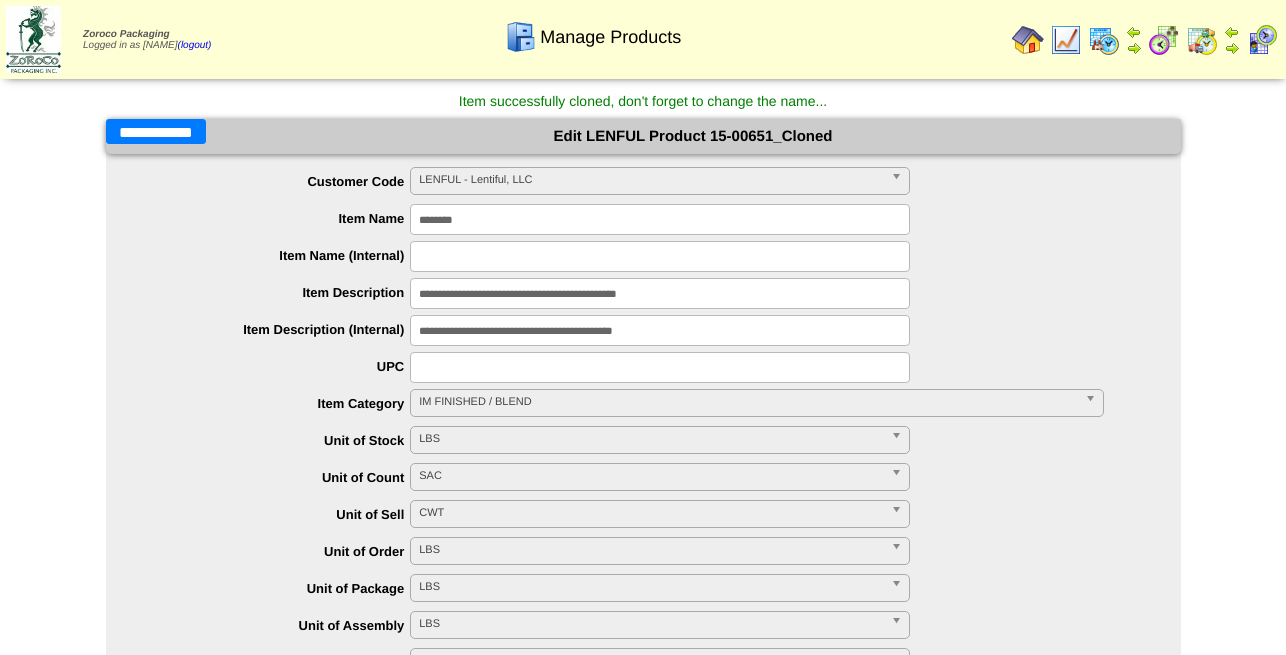 type on "**********" 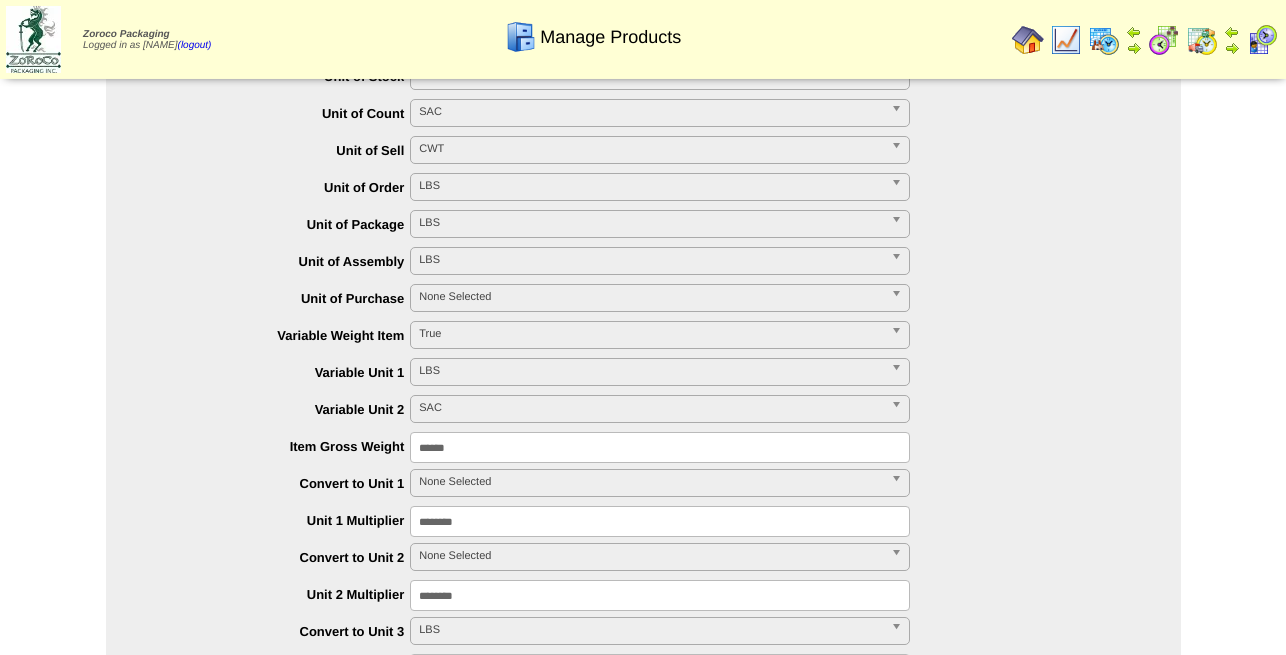 scroll, scrollTop: 408, scrollLeft: 0, axis: vertical 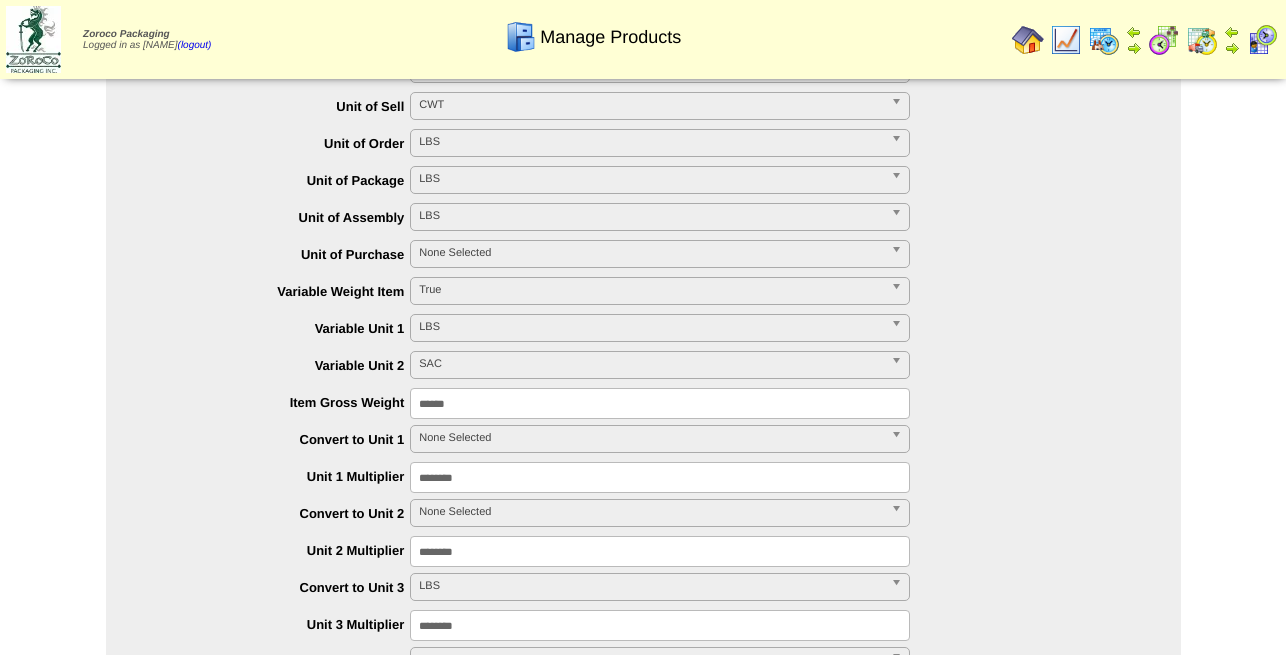 type on "**********" 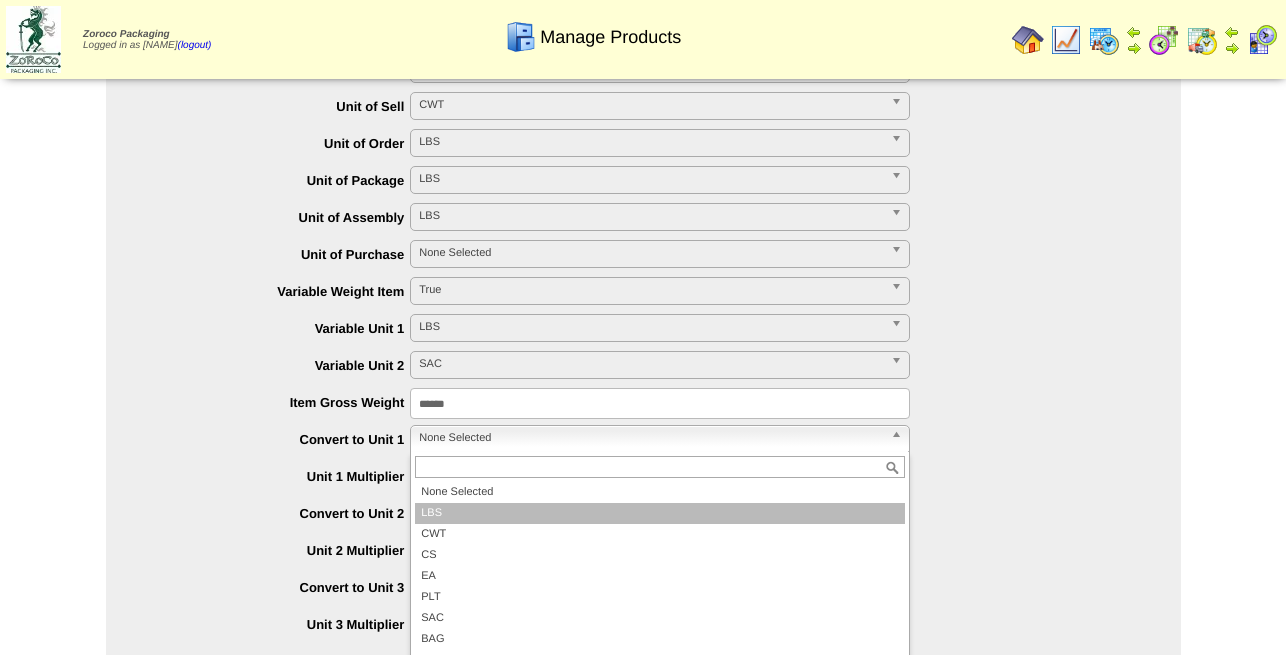 click on "LBS" at bounding box center (660, 513) 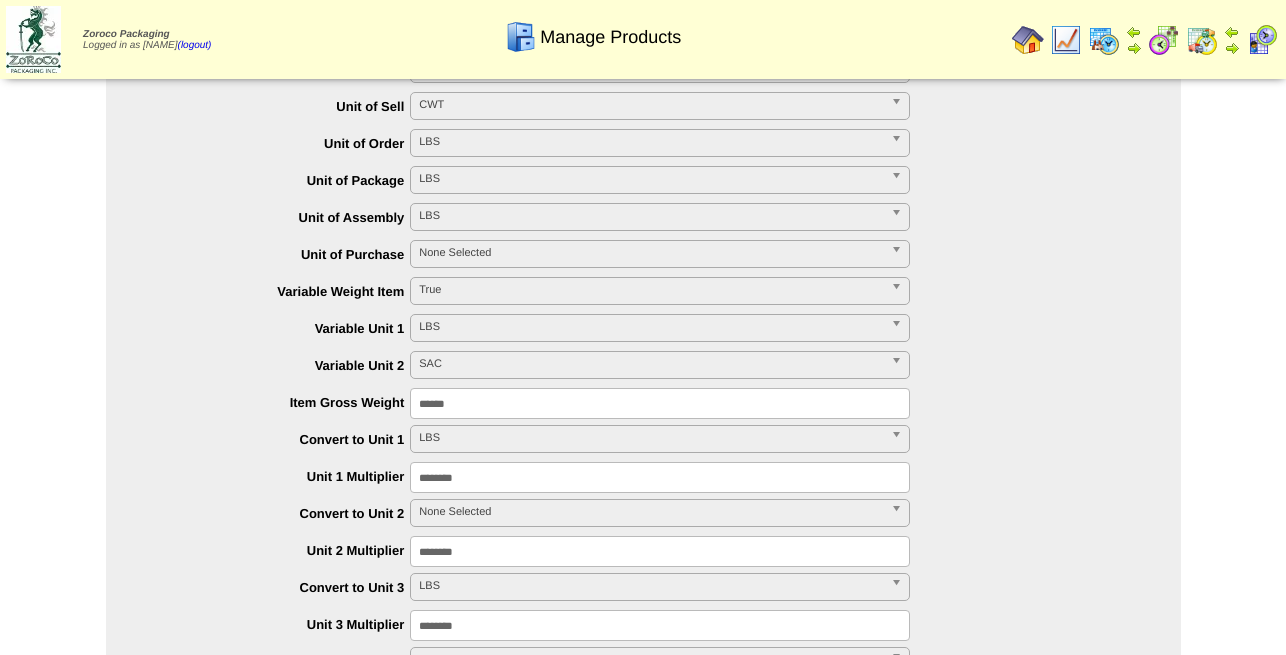drag, startPoint x: 485, startPoint y: 477, endPoint x: 247, endPoint y: 475, distance: 238.0084 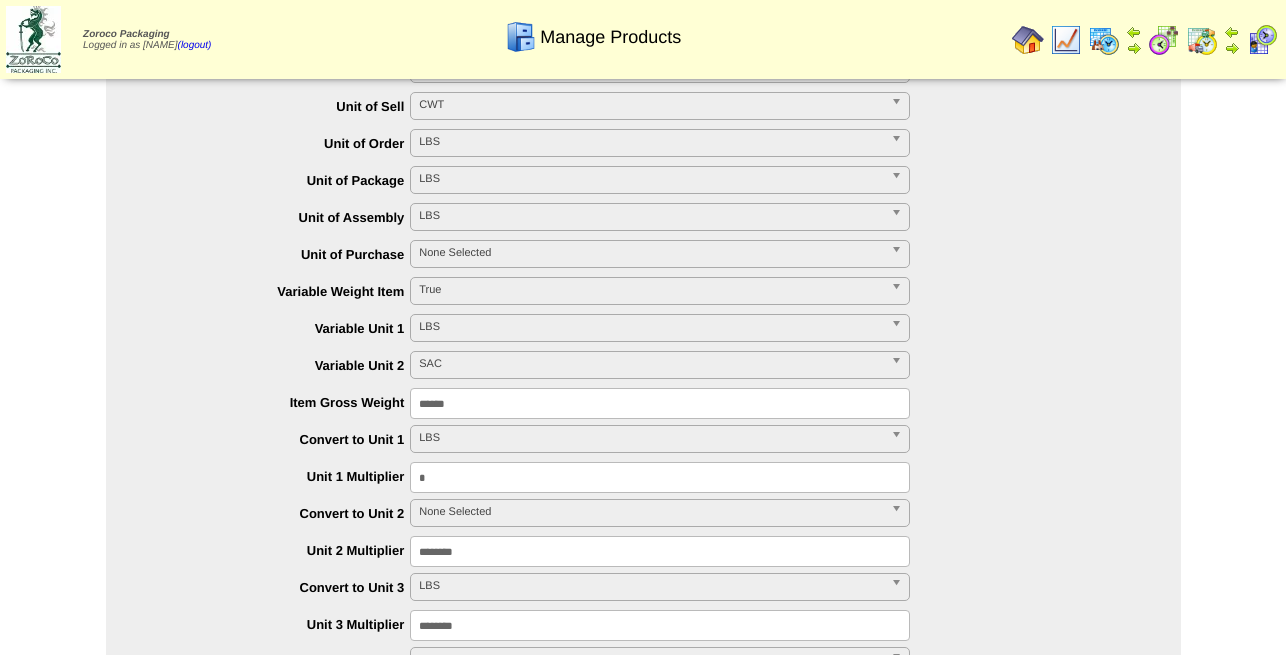 type on "*" 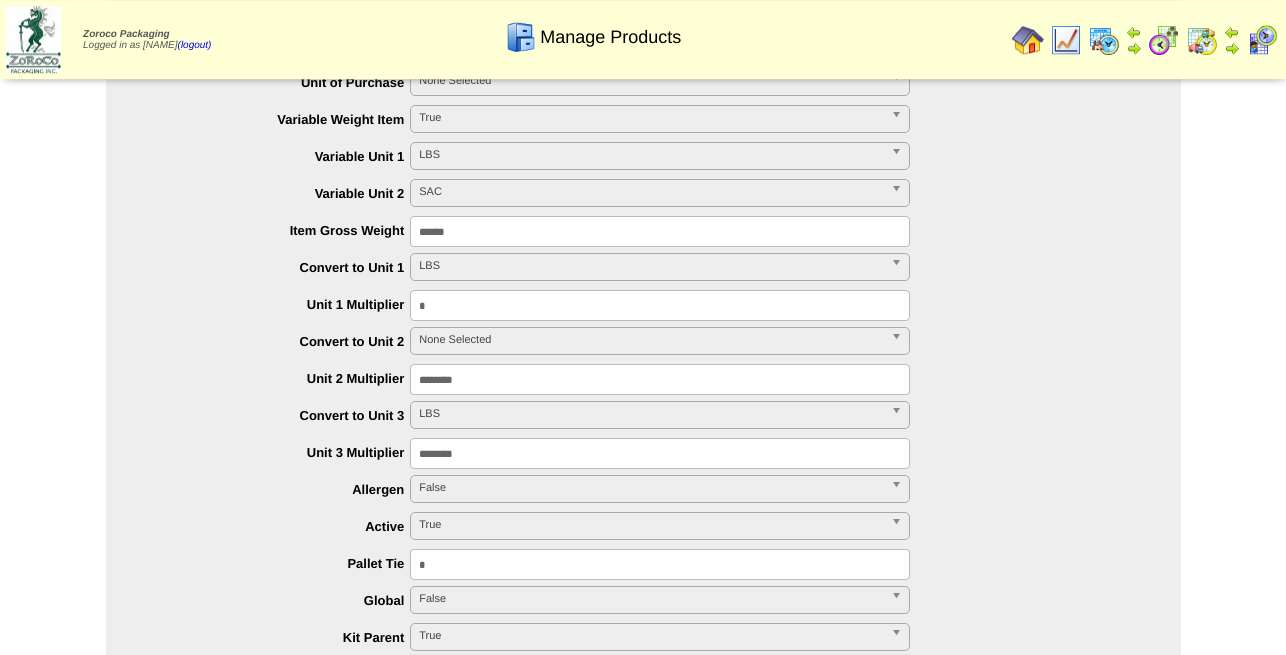 scroll, scrollTop: 612, scrollLeft: 0, axis: vertical 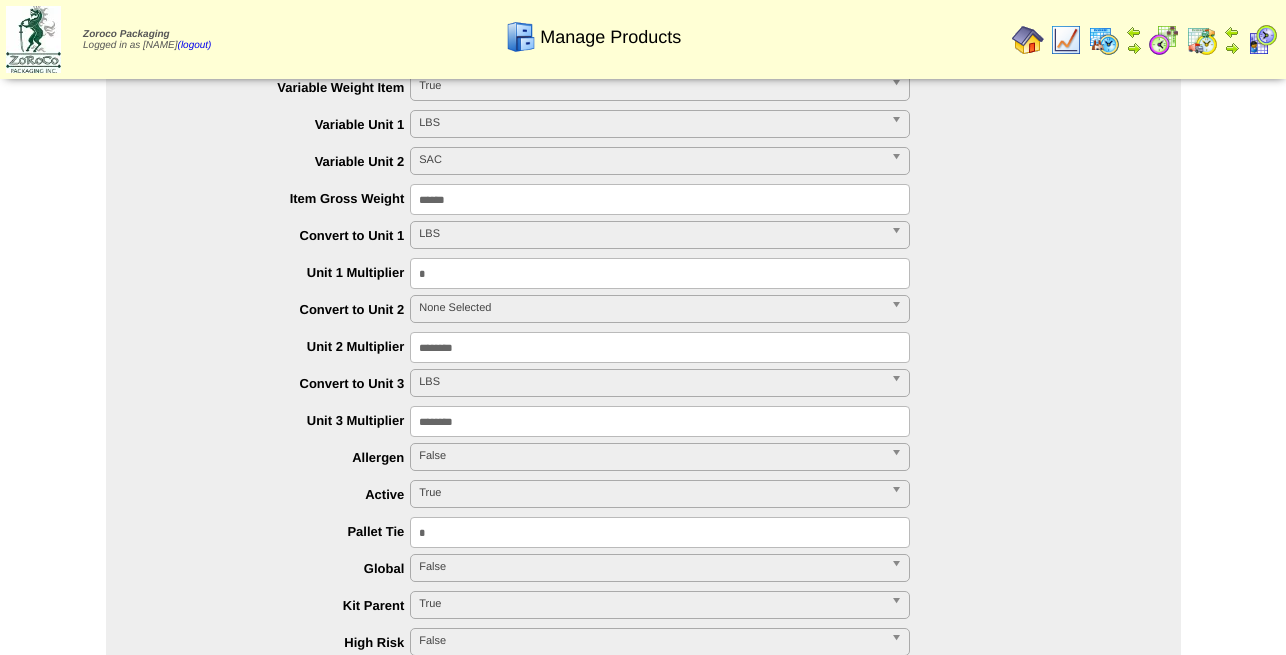 click on "LBS" at bounding box center (651, 382) 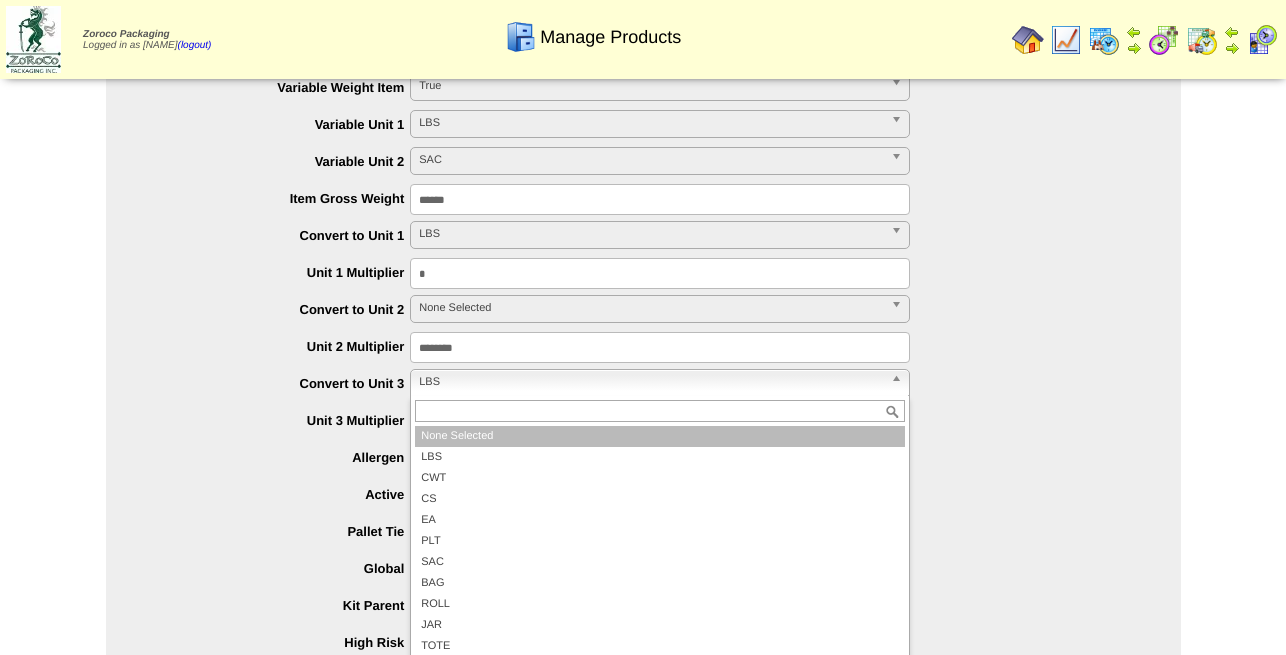 click on "None Selected" at bounding box center (660, 436) 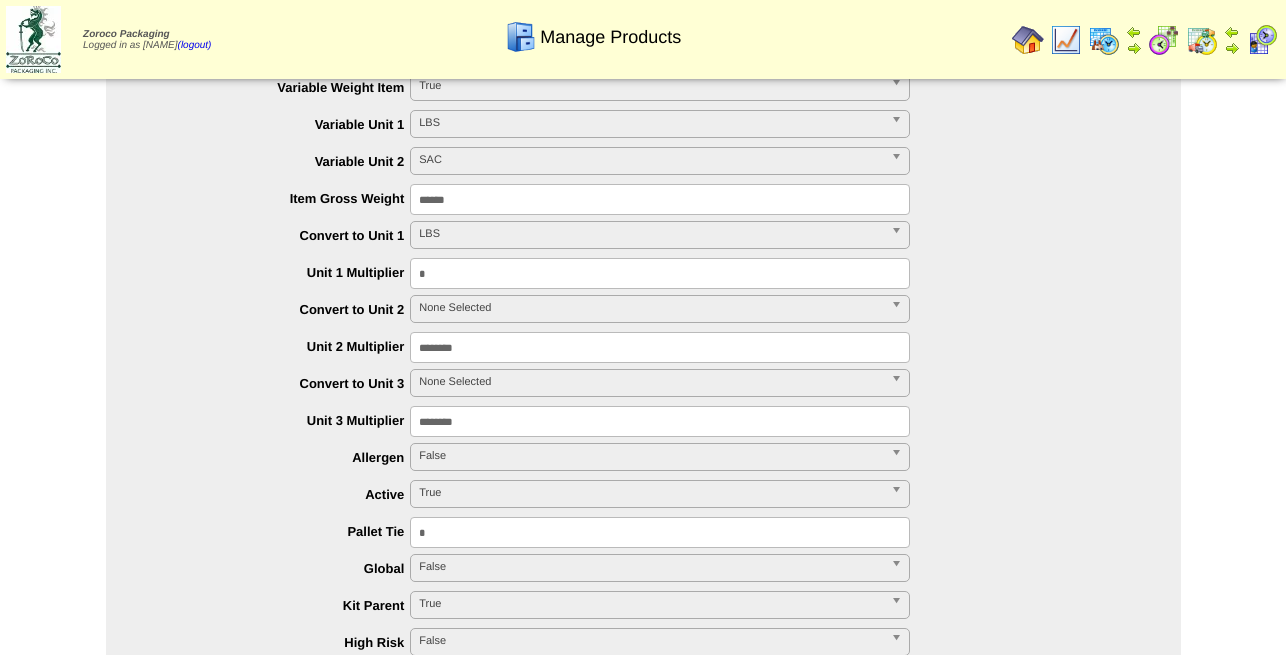 drag, startPoint x: 486, startPoint y: 421, endPoint x: 228, endPoint y: 421, distance: 258 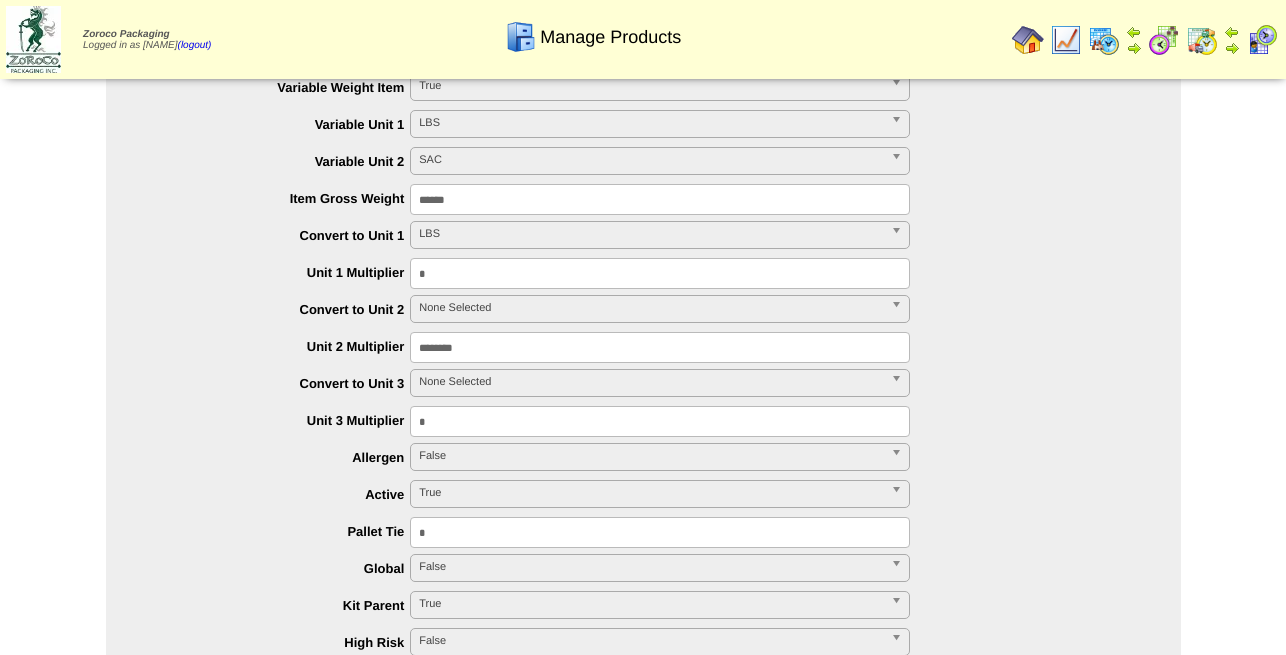 type on "*" 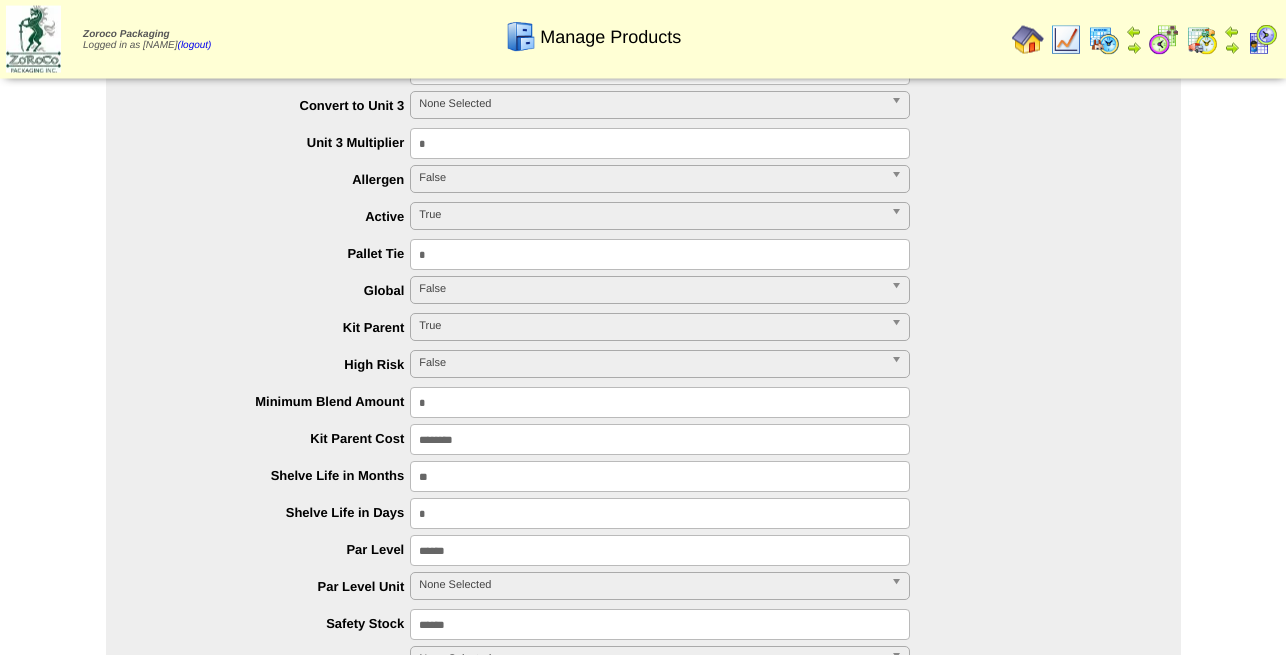 scroll, scrollTop: 918, scrollLeft: 0, axis: vertical 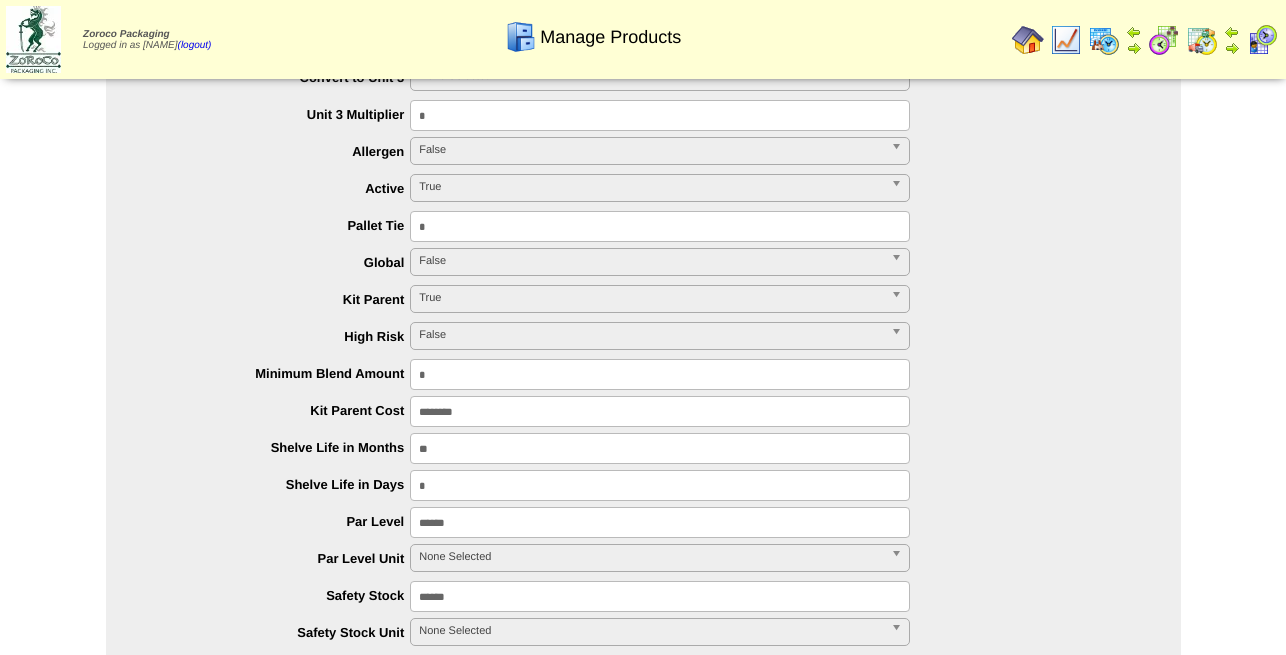 click on "True" at bounding box center [651, 298] 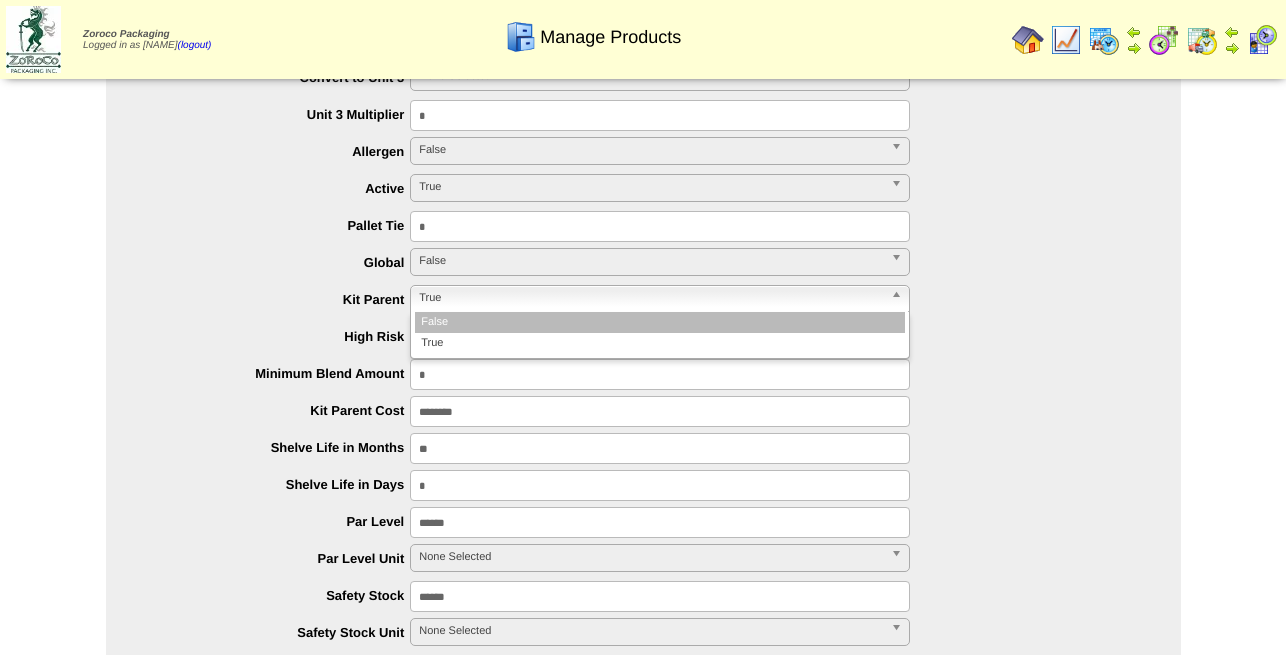 click on "False" at bounding box center (660, 322) 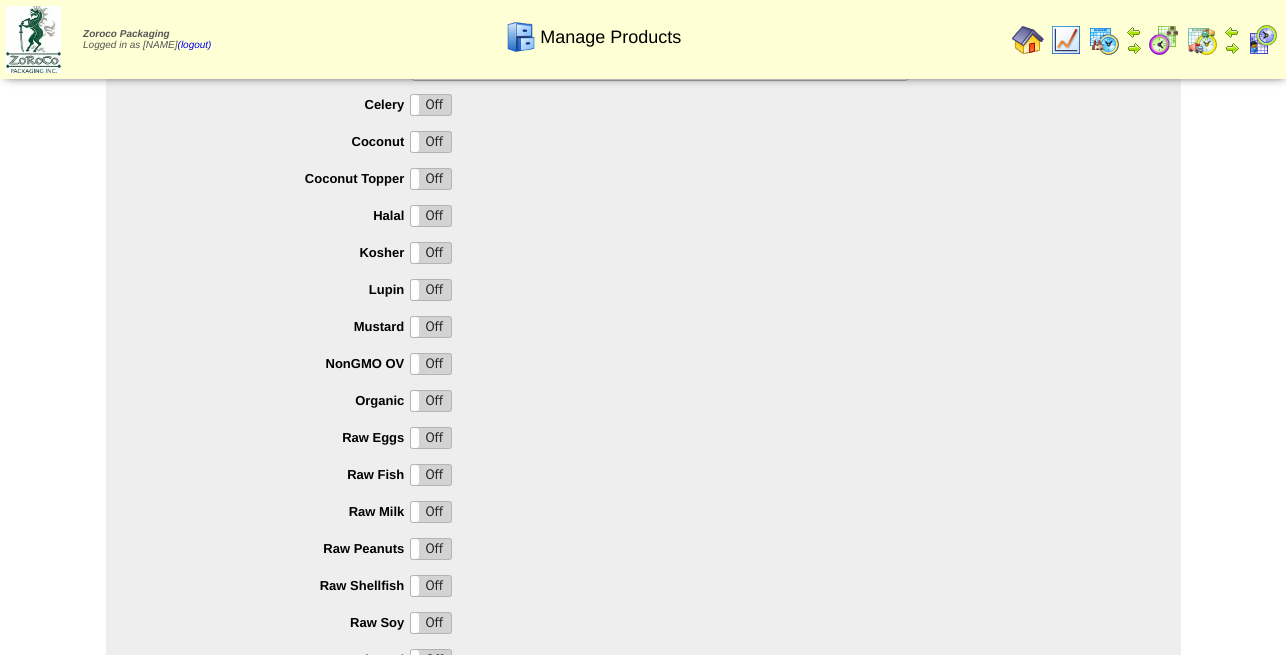 scroll, scrollTop: 1530, scrollLeft: 0, axis: vertical 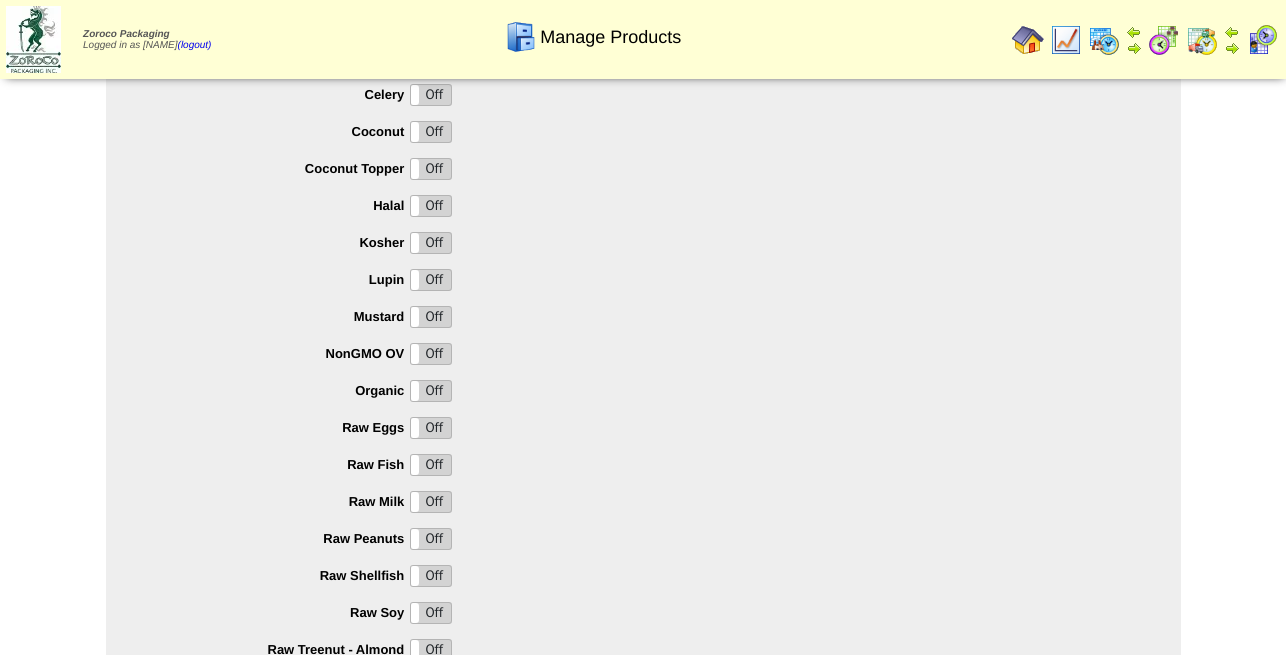 click on "Off" at bounding box center (431, 243) 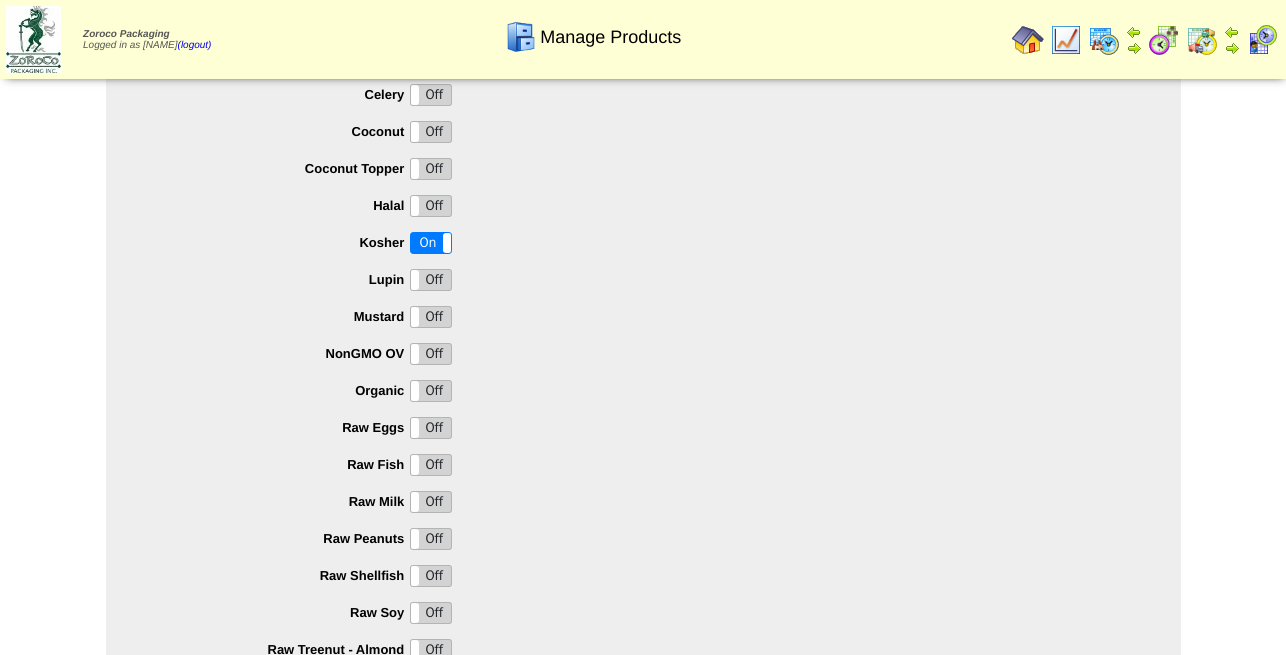 click on "Off" at bounding box center [431, 354] 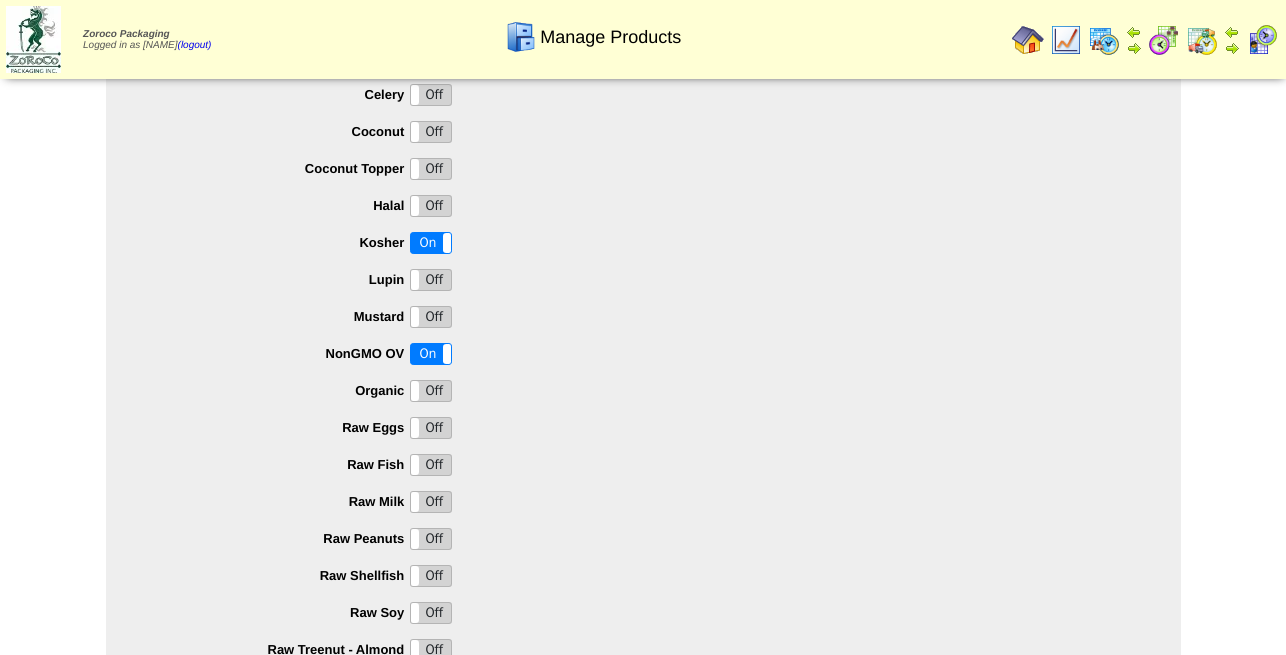 scroll, scrollTop: 2003, scrollLeft: 0, axis: vertical 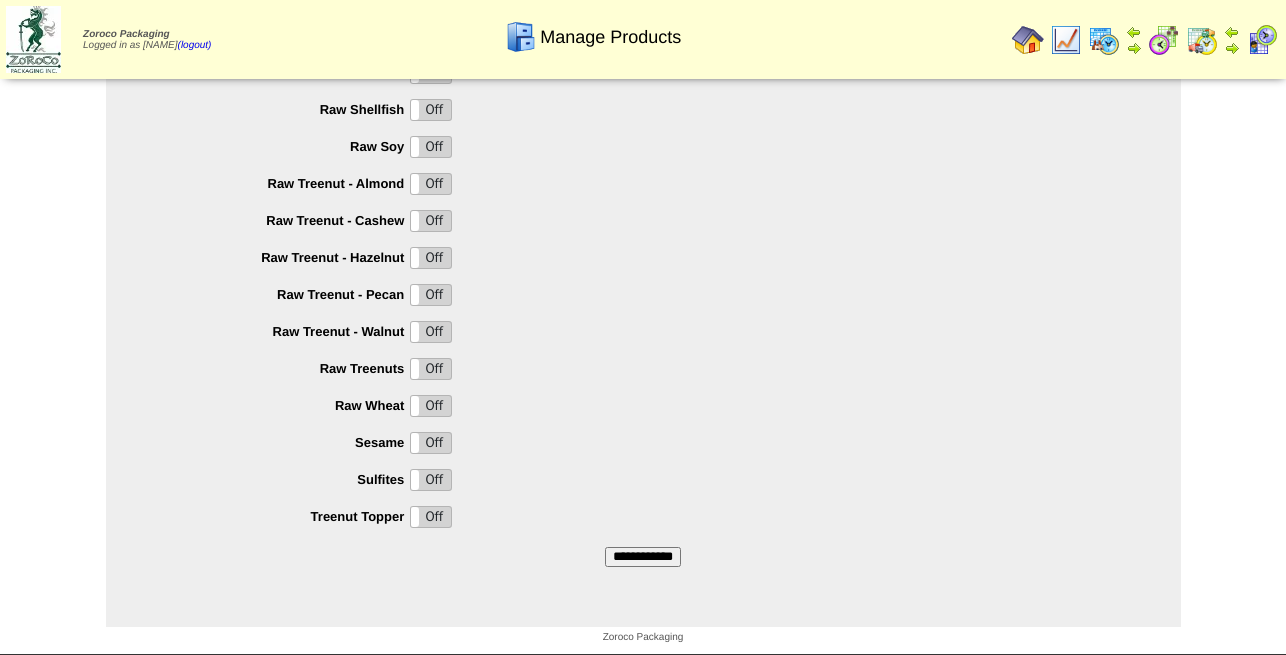 click on "**********" at bounding box center [643, 557] 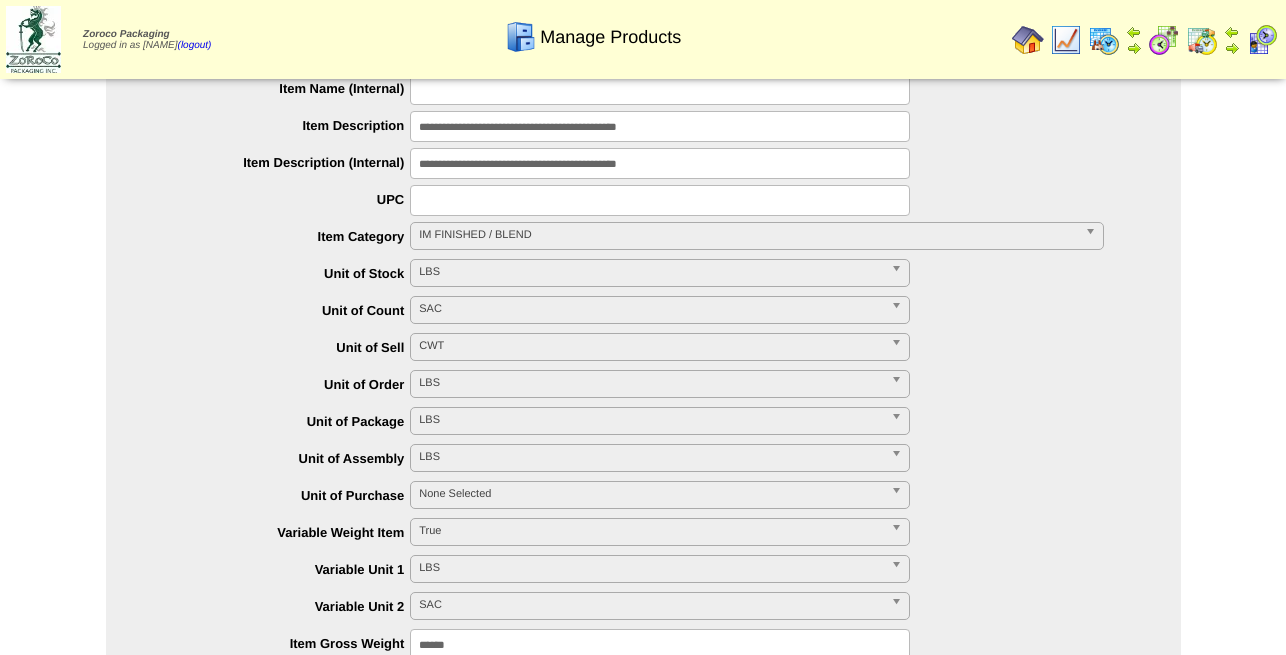 scroll, scrollTop: 0, scrollLeft: 0, axis: both 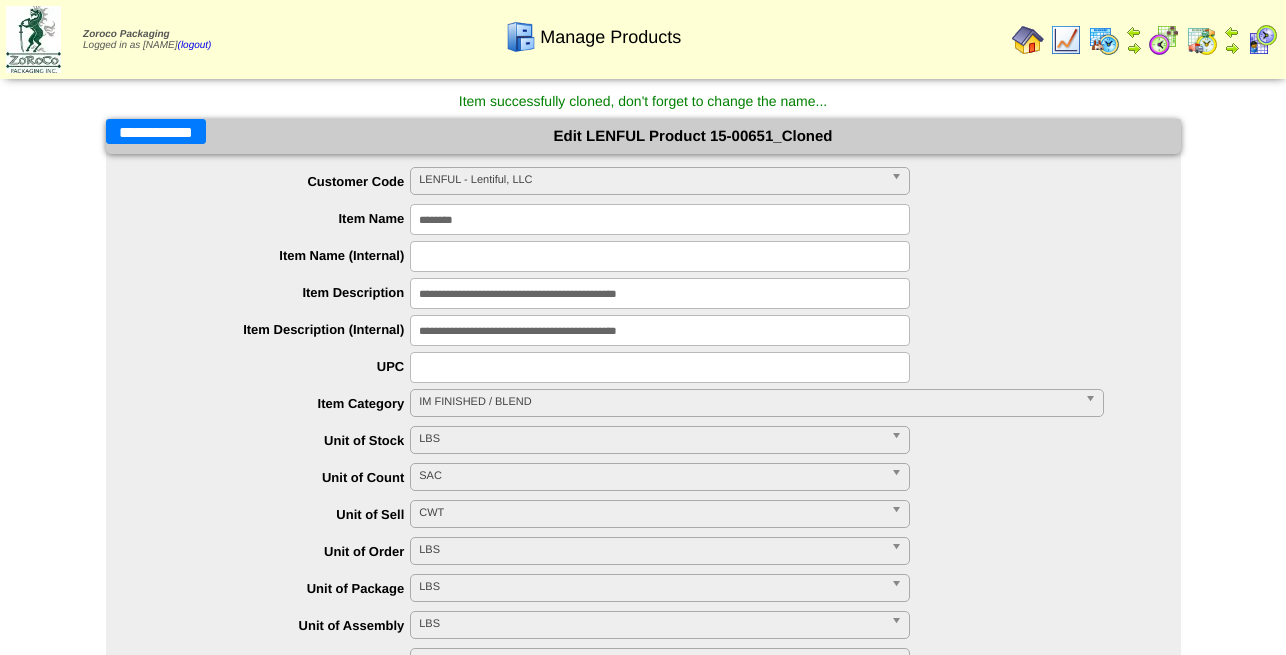 click on "**********" at bounding box center [156, 131] 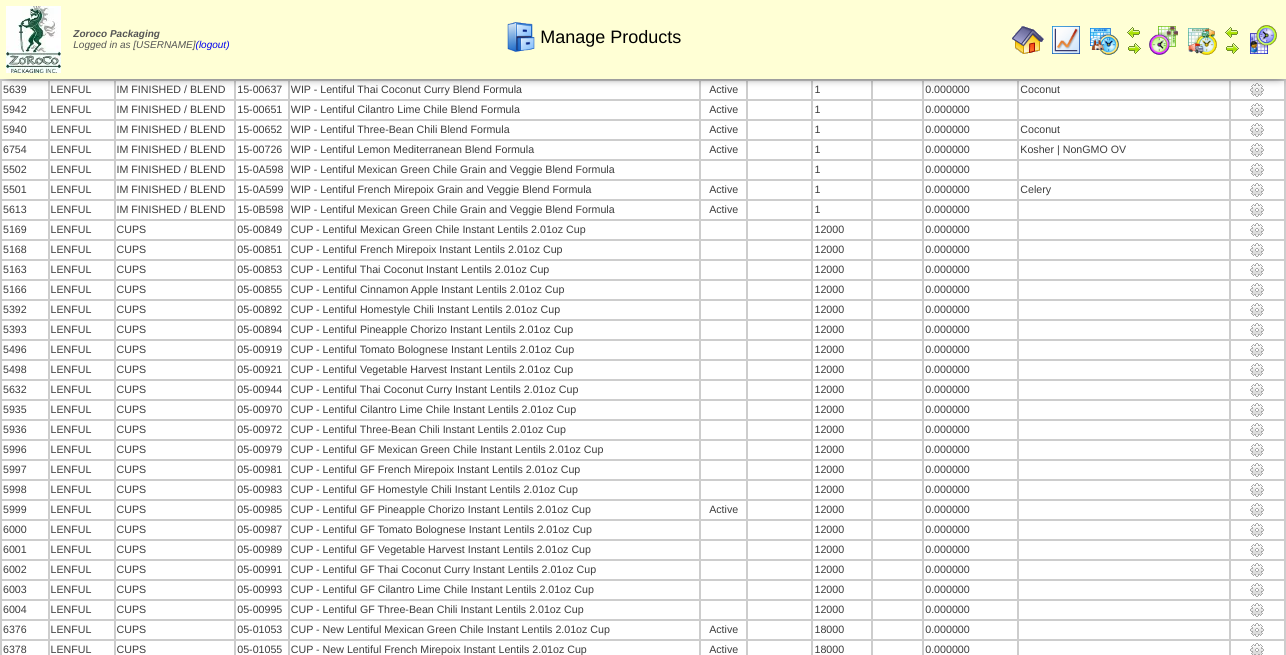 scroll, scrollTop: 1306, scrollLeft: 0, axis: vertical 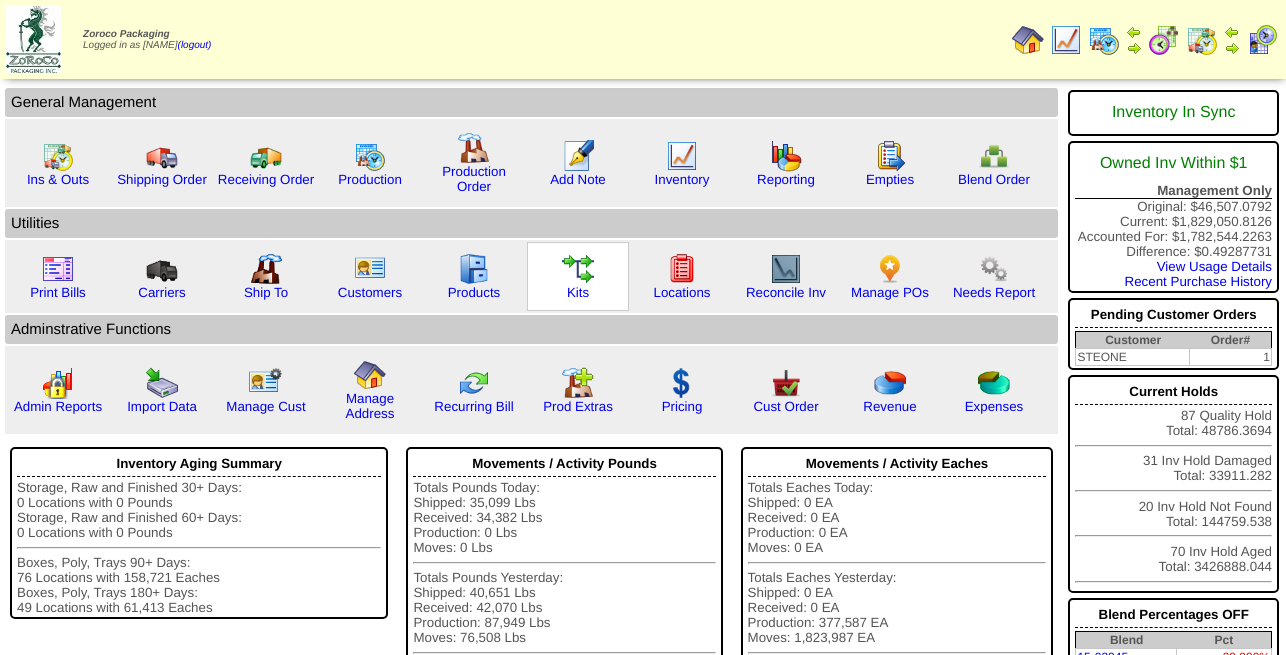 click at bounding box center [578, 269] 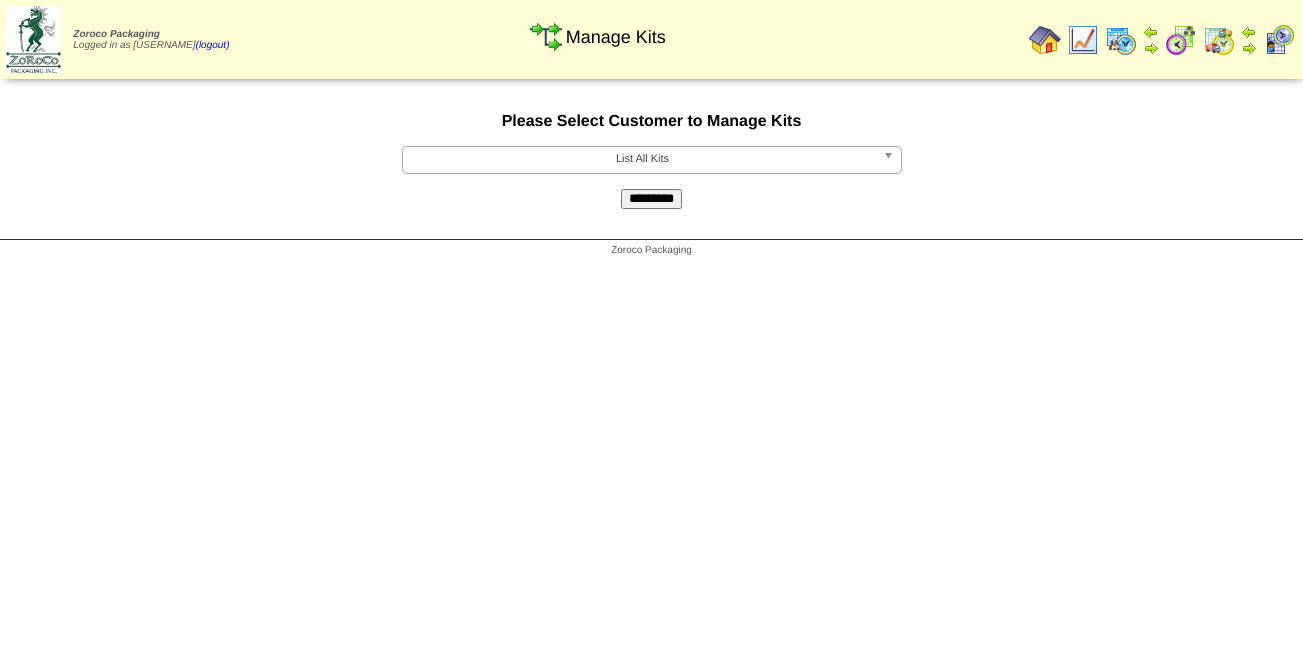 scroll, scrollTop: 0, scrollLeft: 0, axis: both 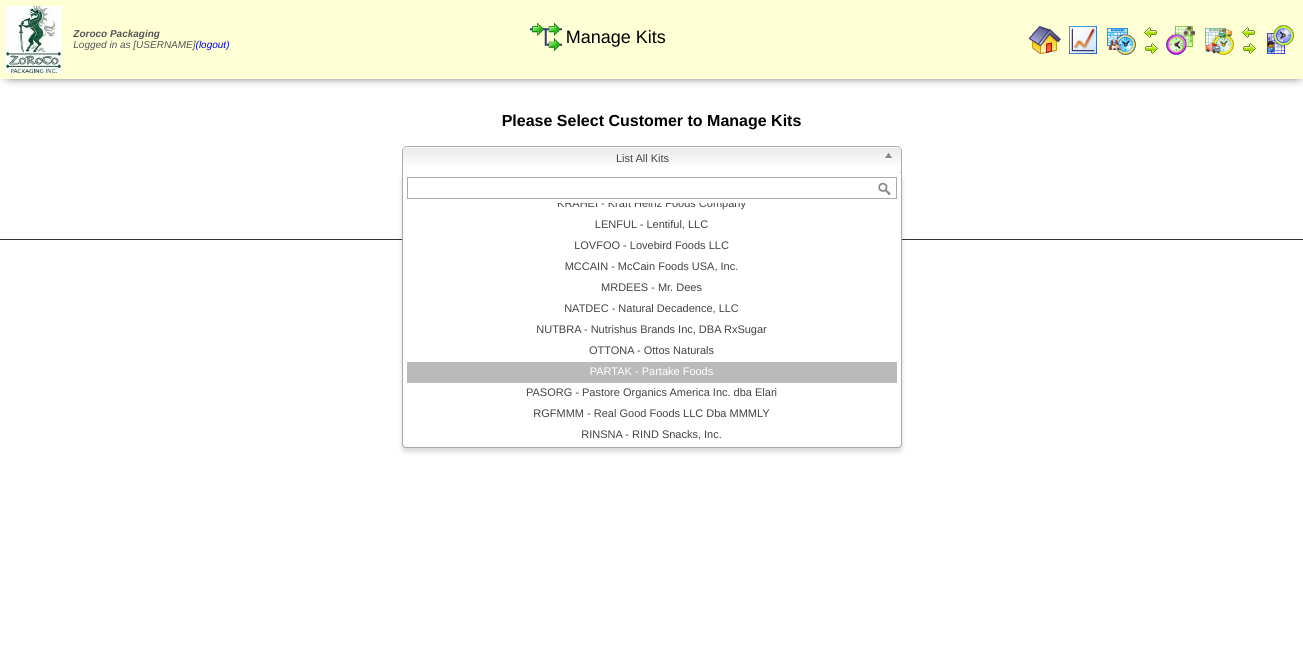 click on "PARTAK - Partake Foods" at bounding box center [652, 372] 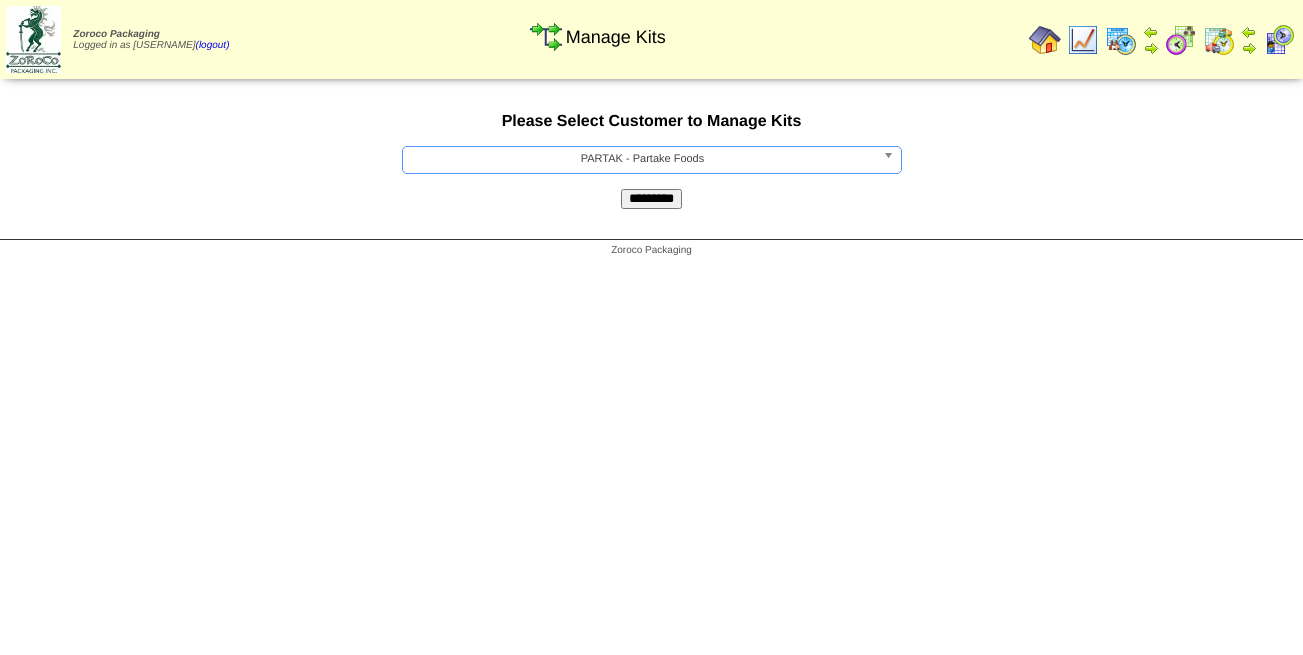click on "*********" at bounding box center (651, 199) 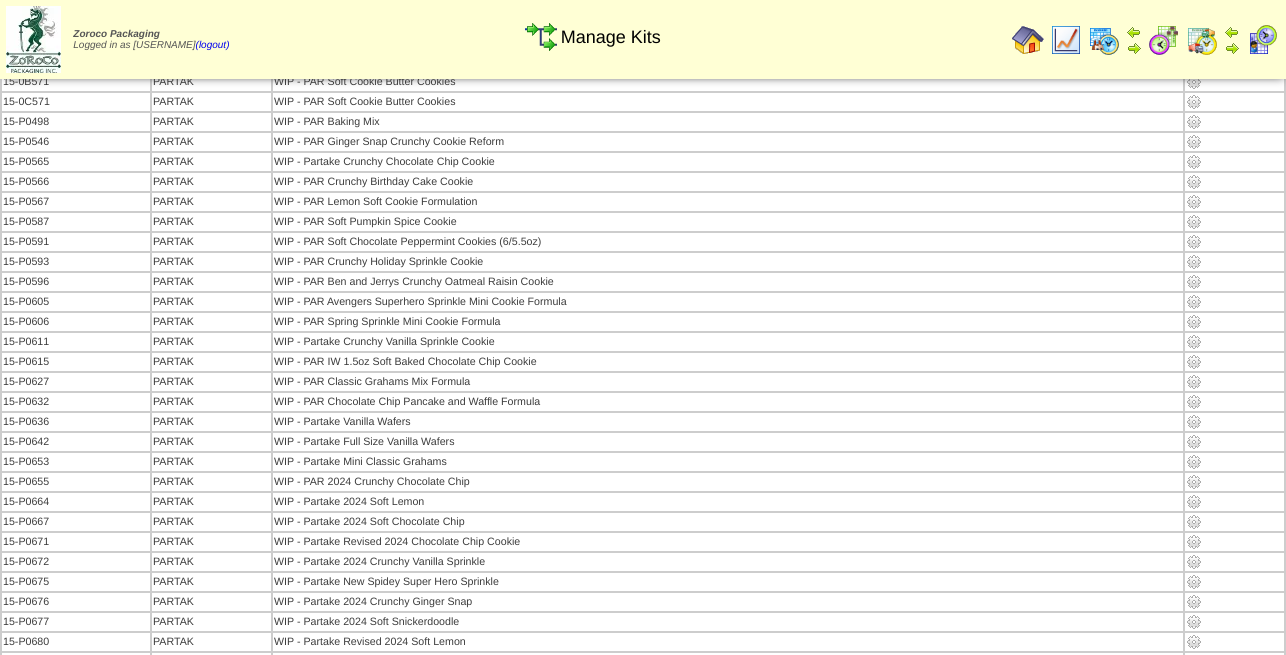 scroll, scrollTop: 5225, scrollLeft: 0, axis: vertical 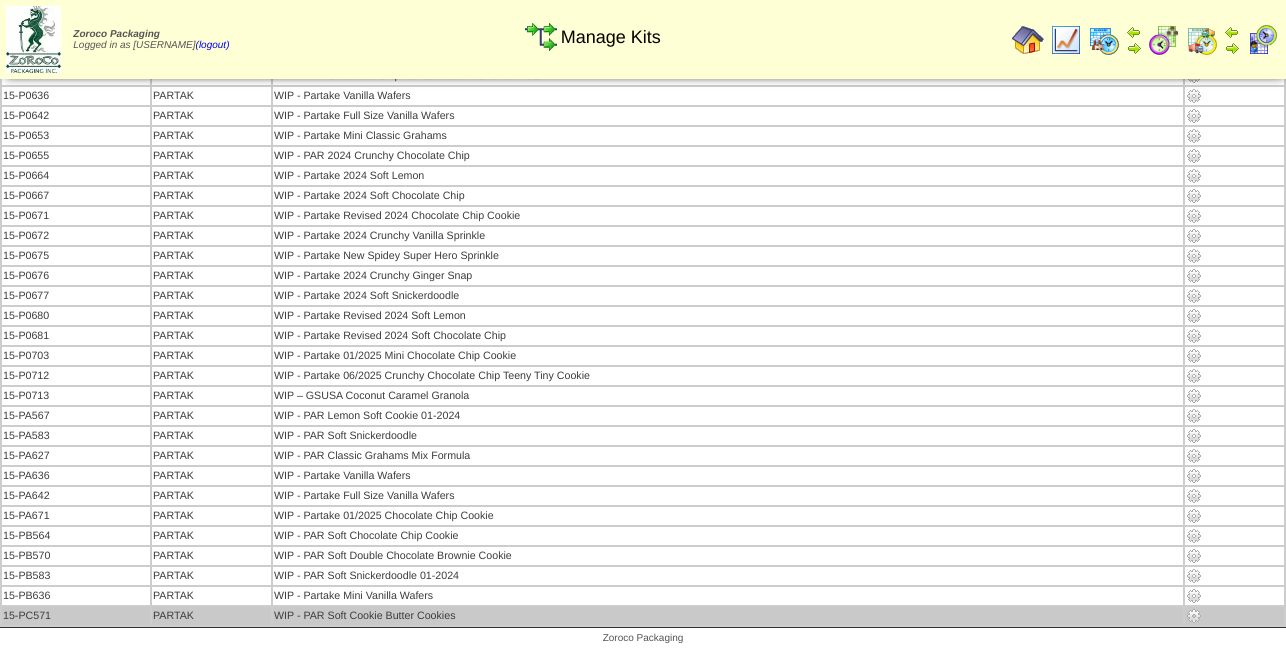 click at bounding box center [1194, 616] 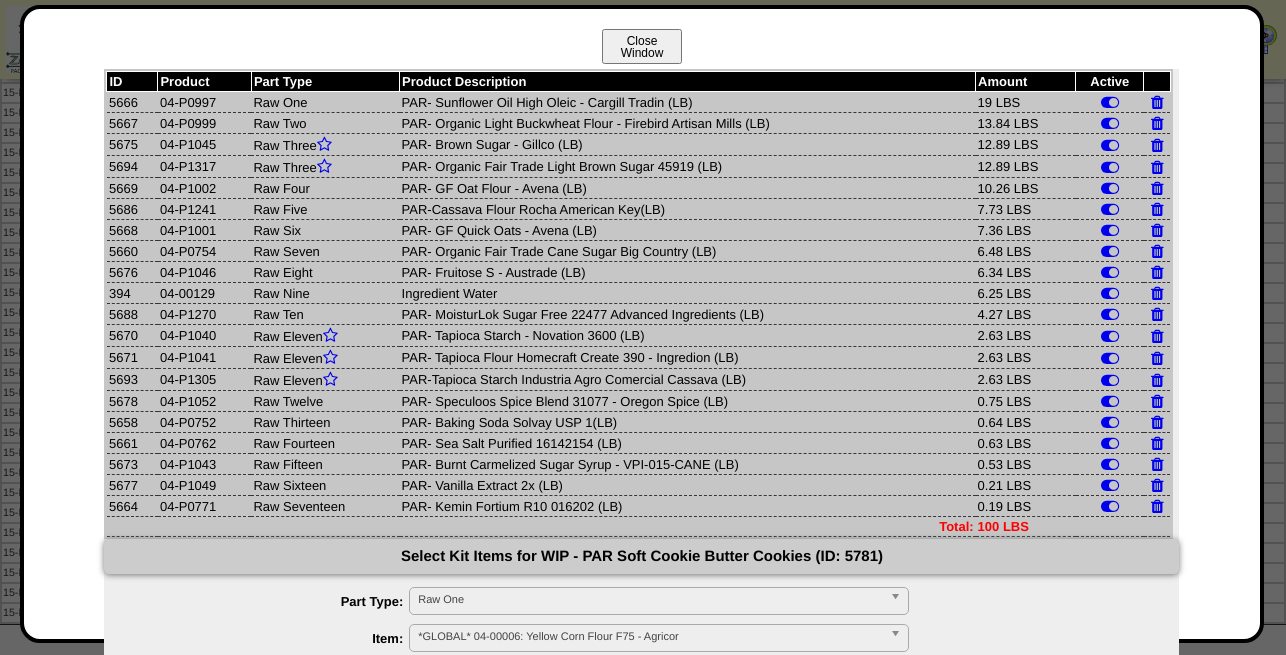 click on "Close Window" at bounding box center [642, 46] 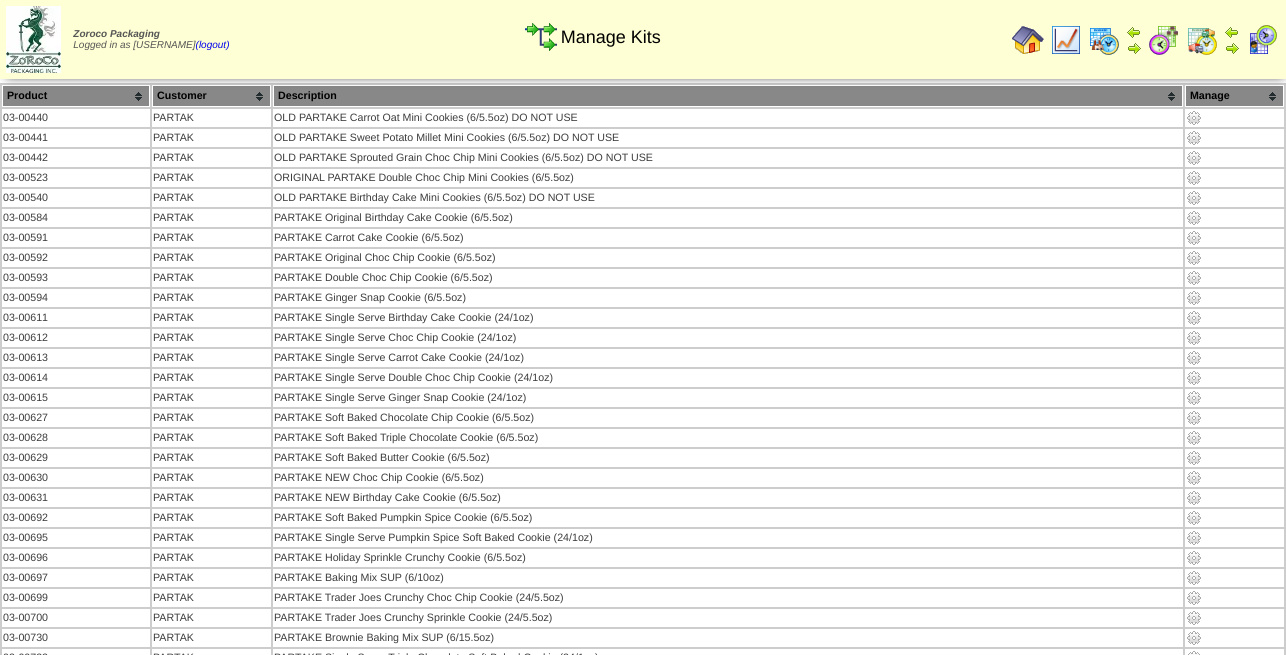 scroll, scrollTop: 0, scrollLeft: 0, axis: both 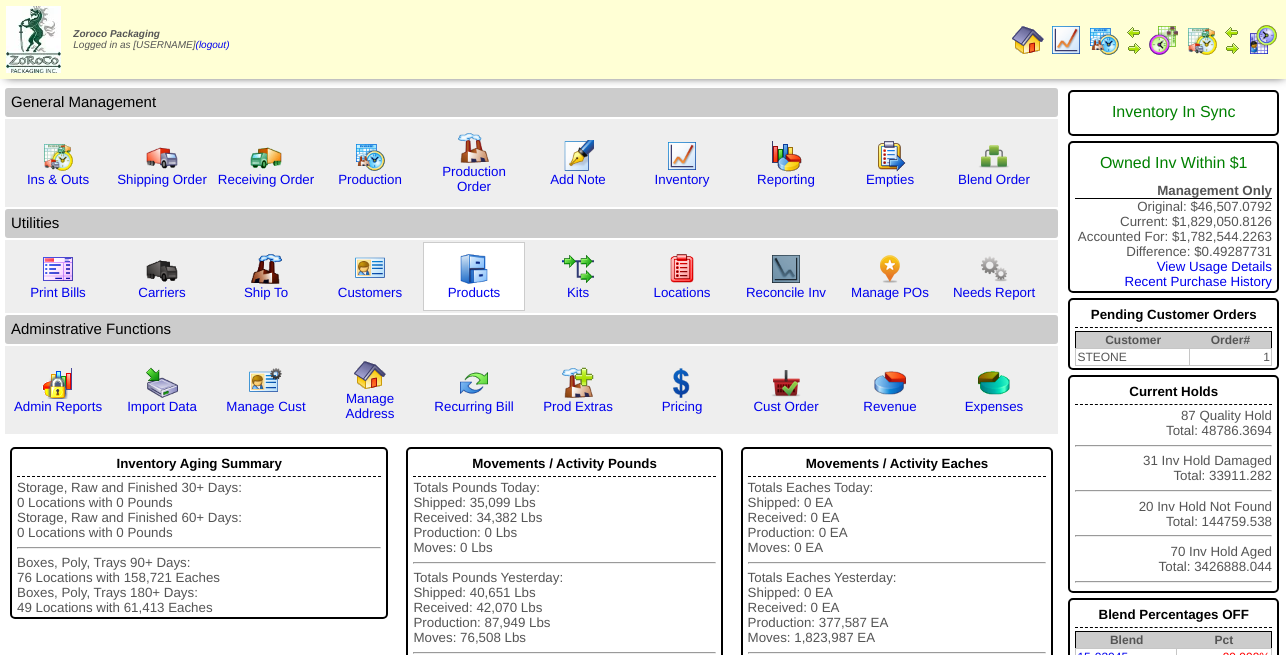 click at bounding box center [474, 269] 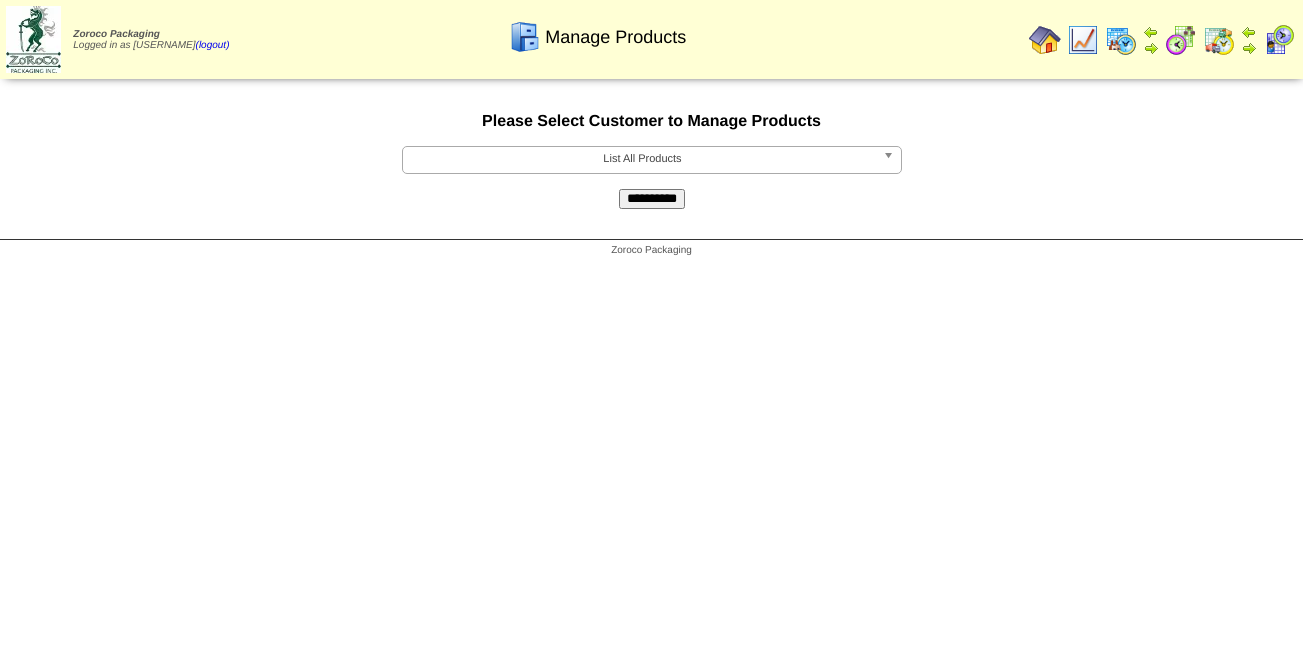 scroll, scrollTop: 0, scrollLeft: 0, axis: both 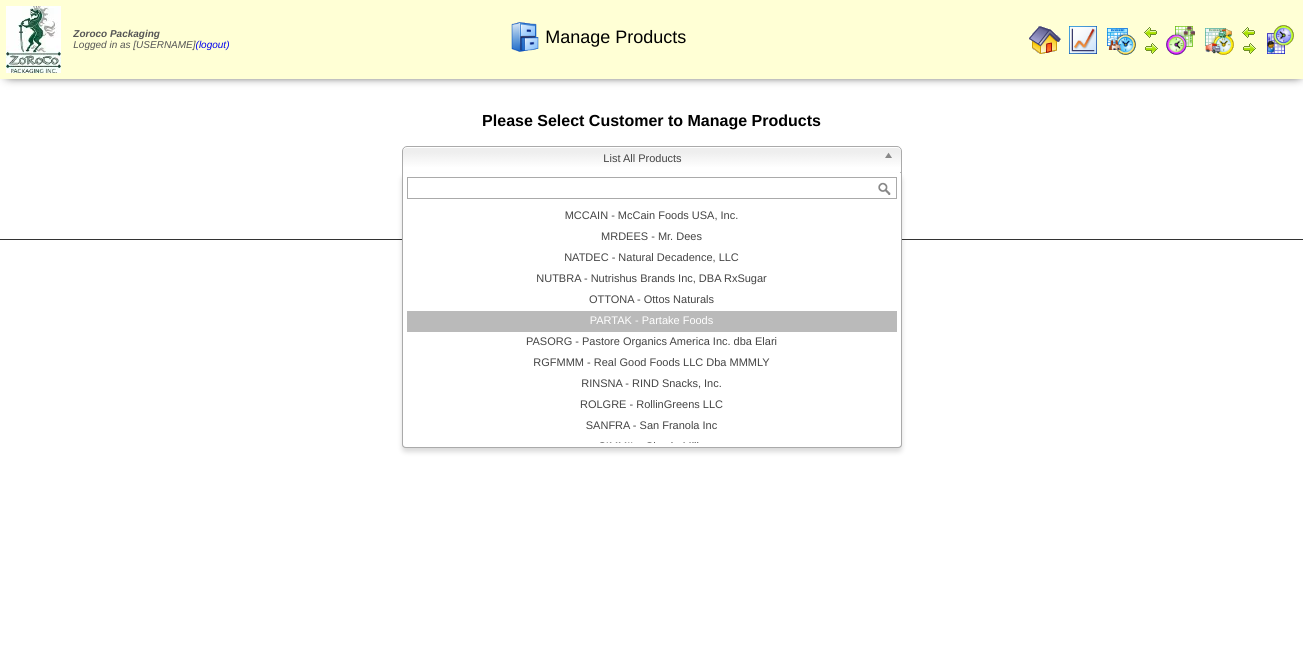 click on "PARTAK - Partake Foods" at bounding box center (652, 321) 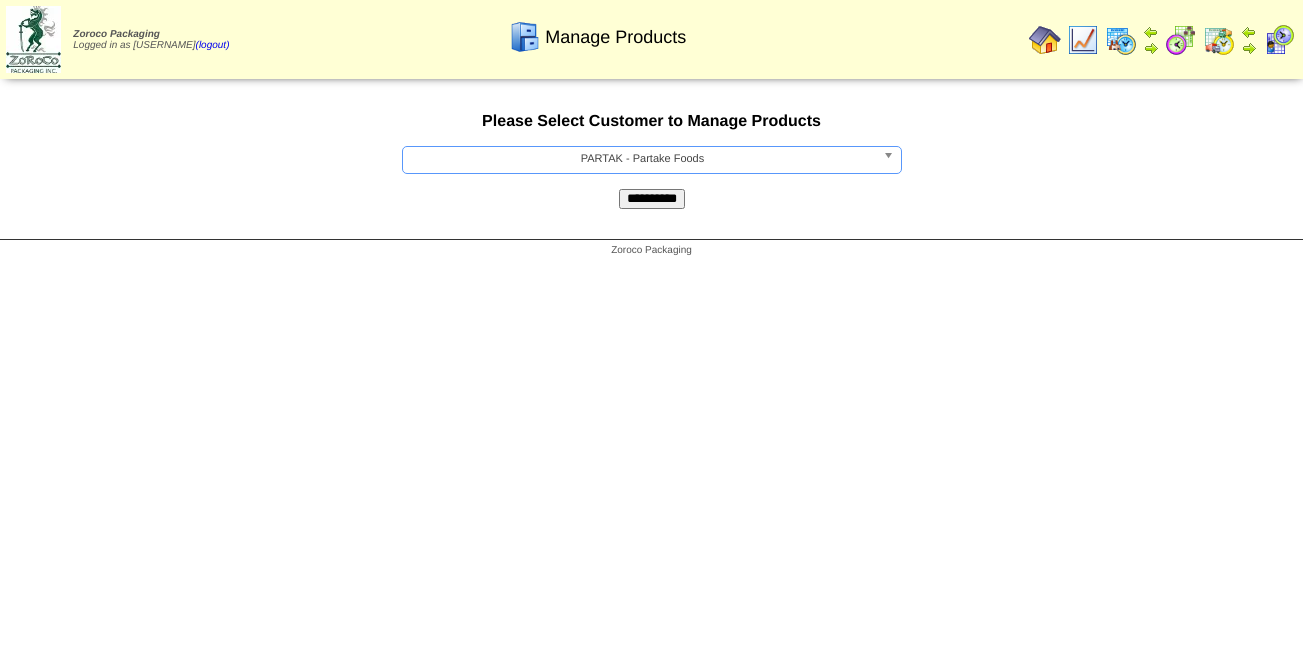 click on "**********" at bounding box center [652, 199] 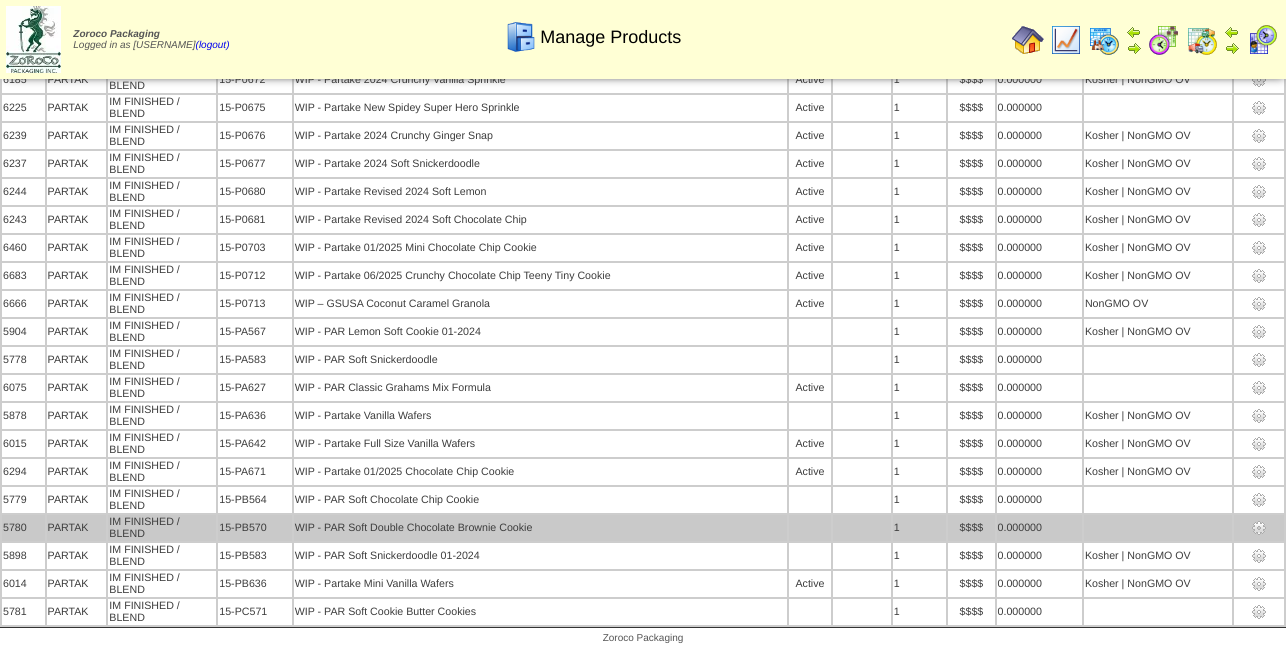 scroll, scrollTop: 12297, scrollLeft: 0, axis: vertical 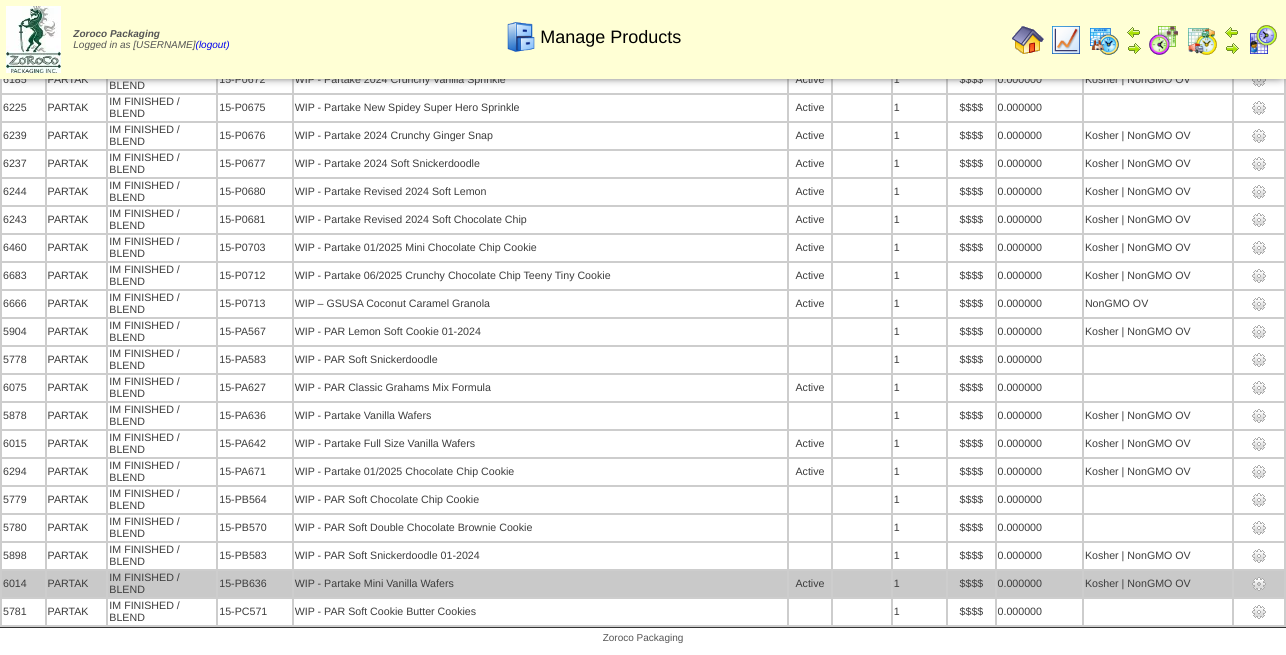 click at bounding box center [1259, 584] 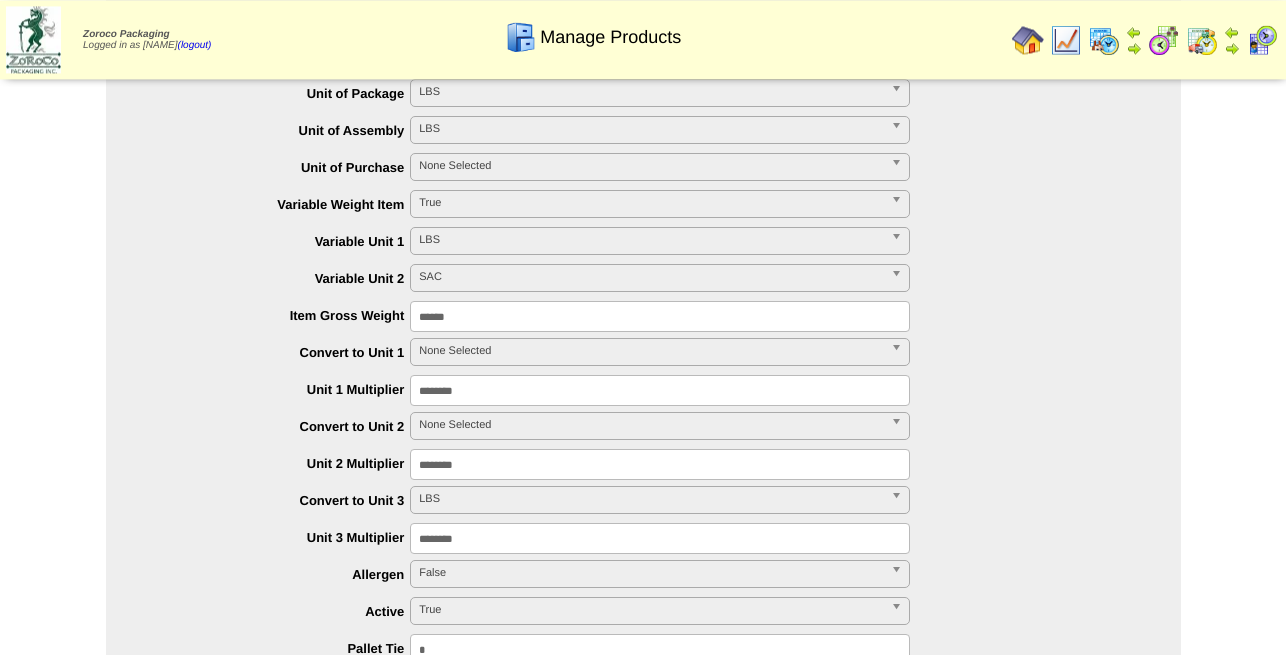 scroll, scrollTop: 510, scrollLeft: 0, axis: vertical 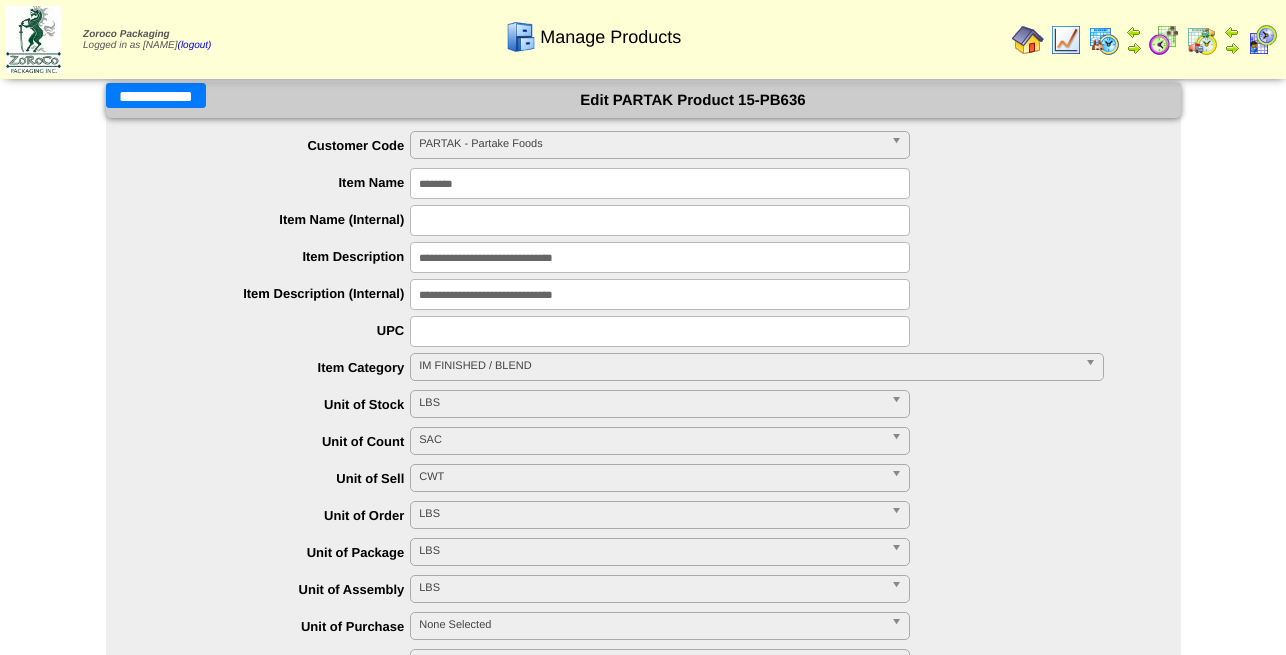 click on "**********" at bounding box center [156, 95] 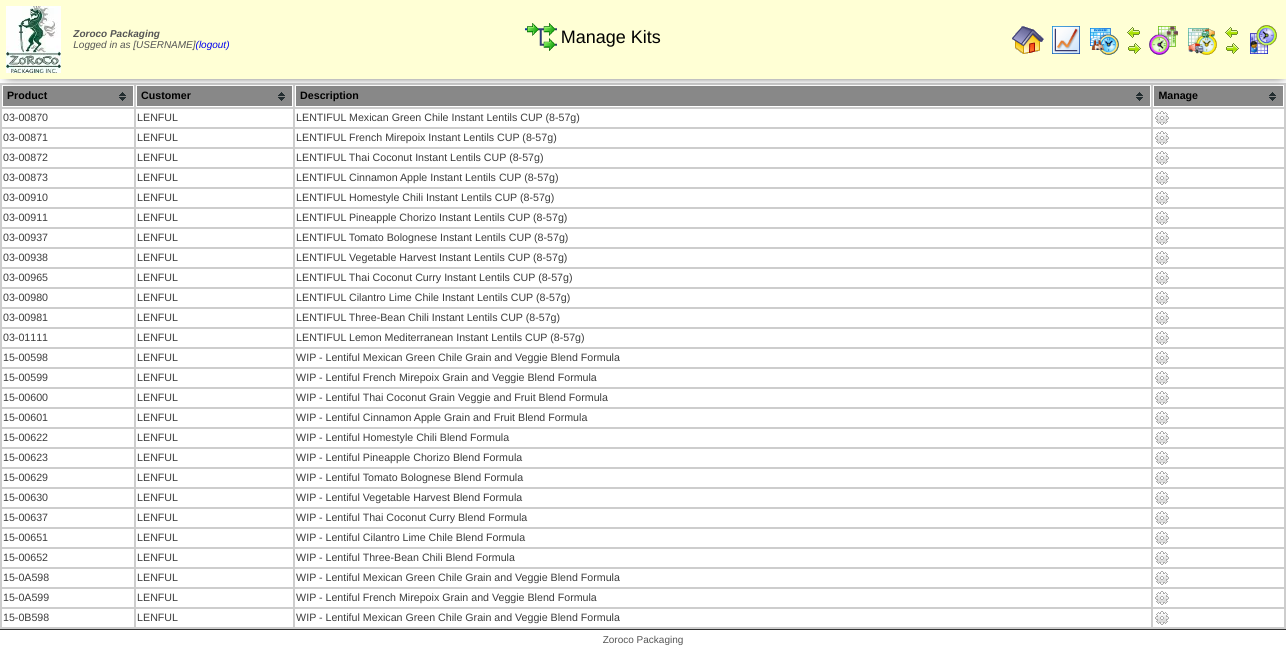 scroll, scrollTop: 0, scrollLeft: 0, axis: both 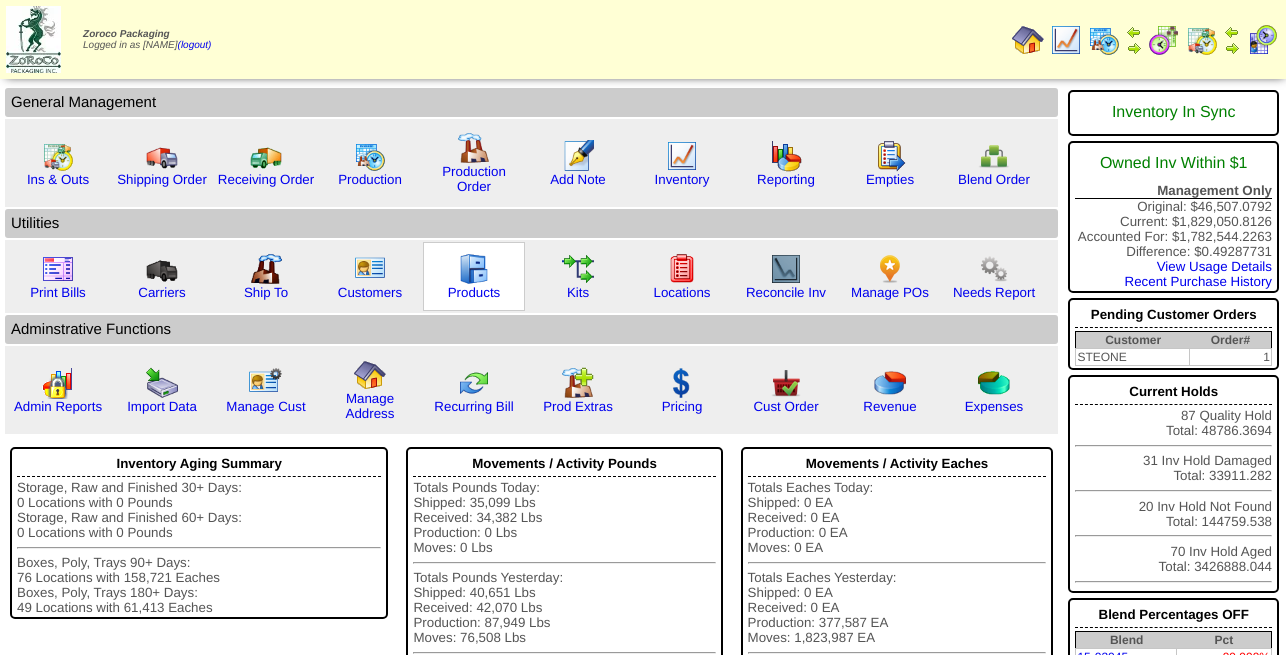 click at bounding box center (474, 269) 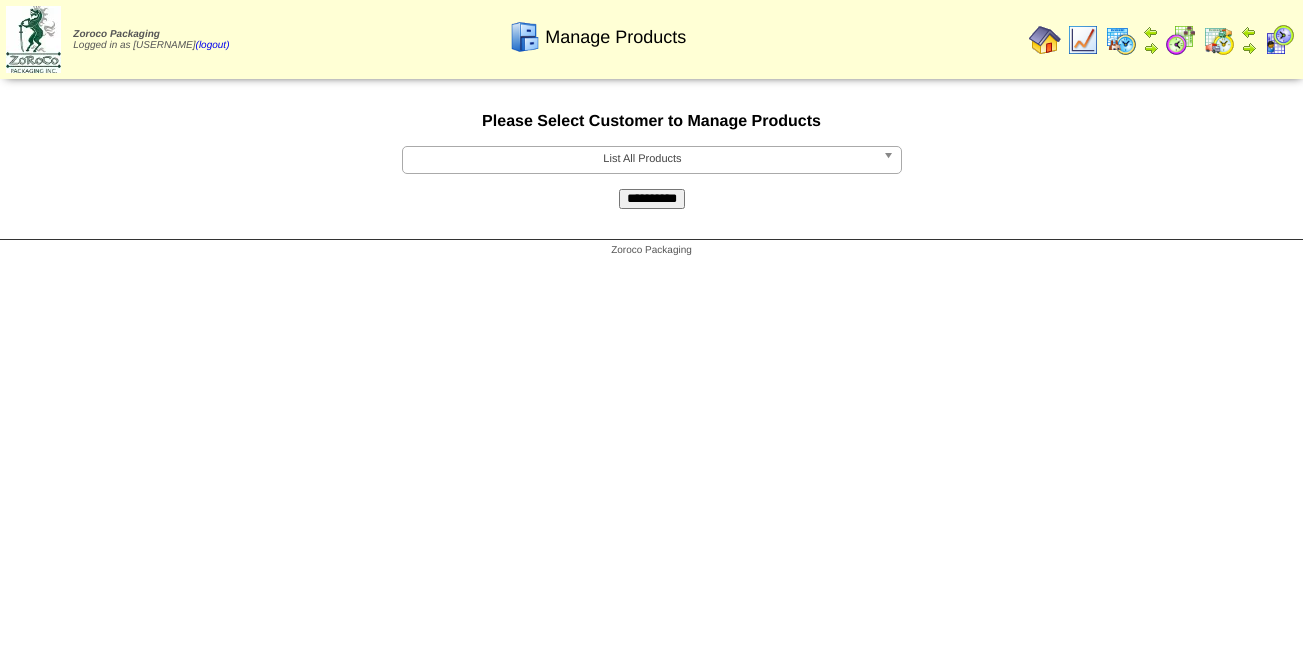 scroll, scrollTop: 0, scrollLeft: 0, axis: both 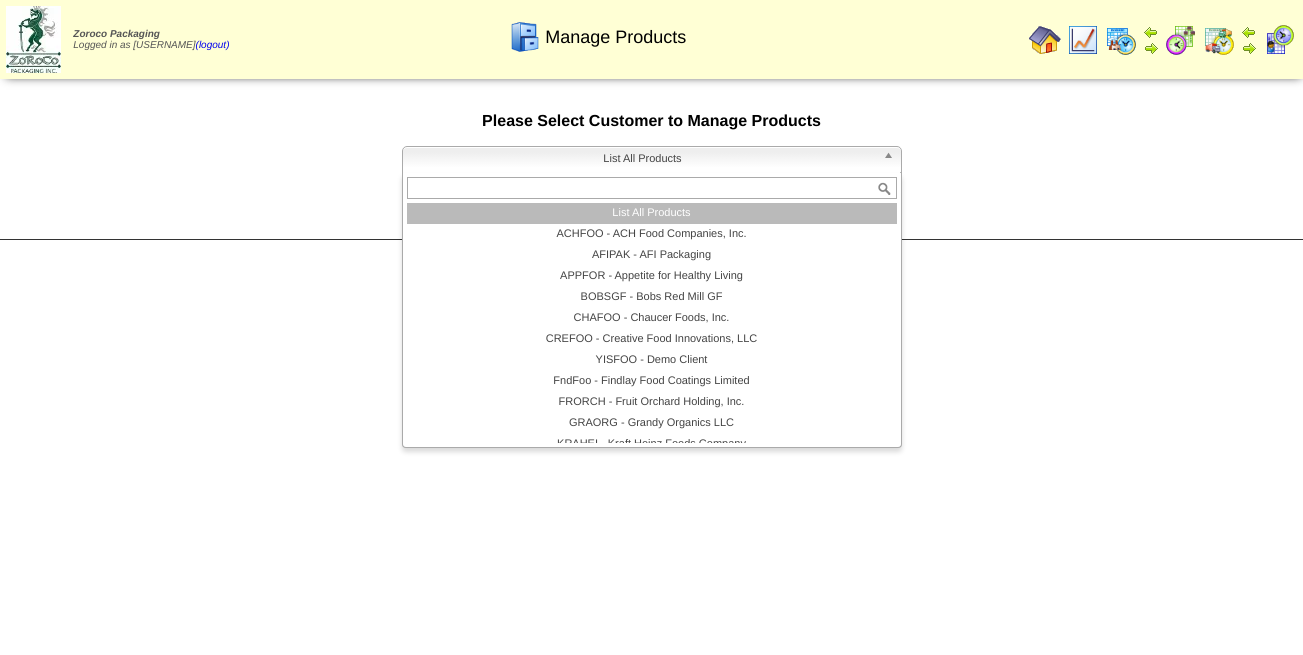 click on "List All Products" at bounding box center [652, 160] 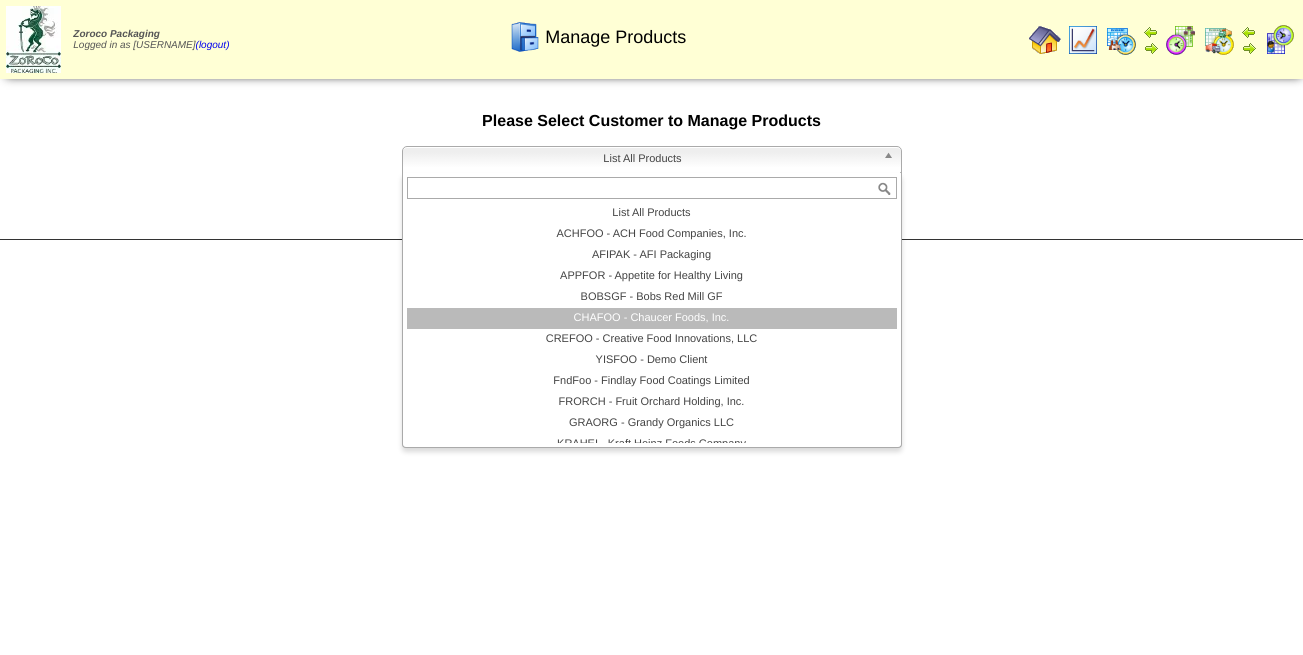 scroll, scrollTop: 120, scrollLeft: 0, axis: vertical 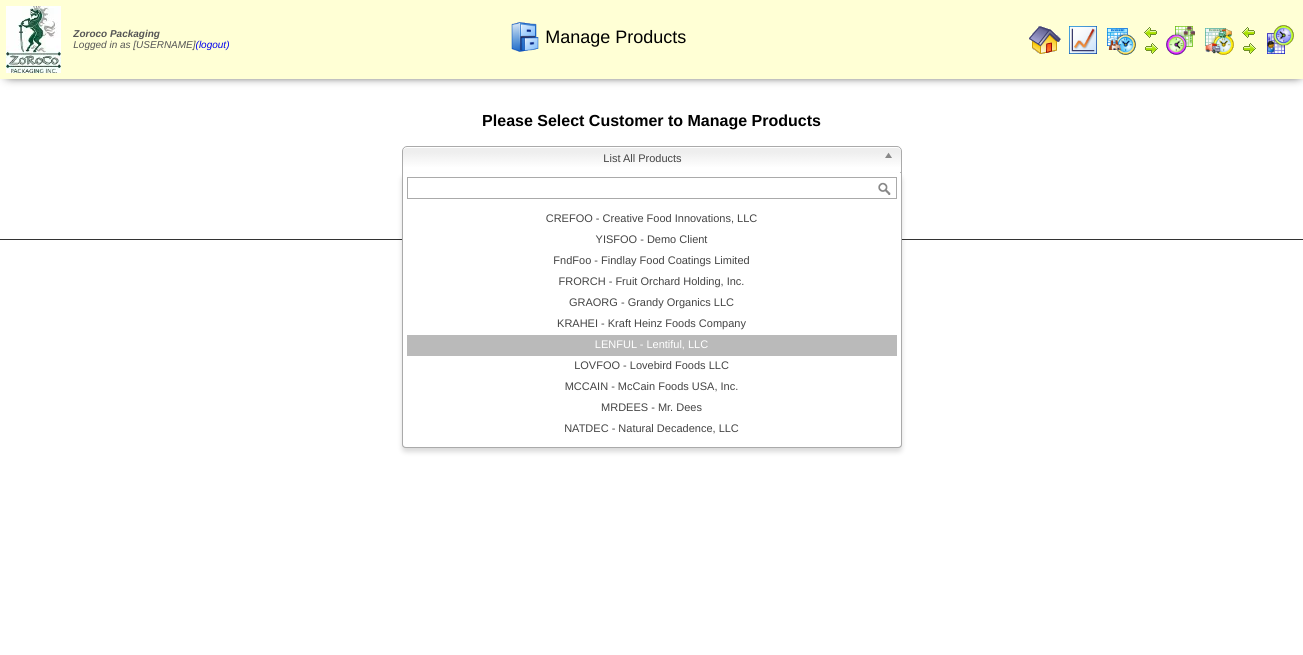 click on "LENFUL - Lentiful, LLC" at bounding box center (652, 345) 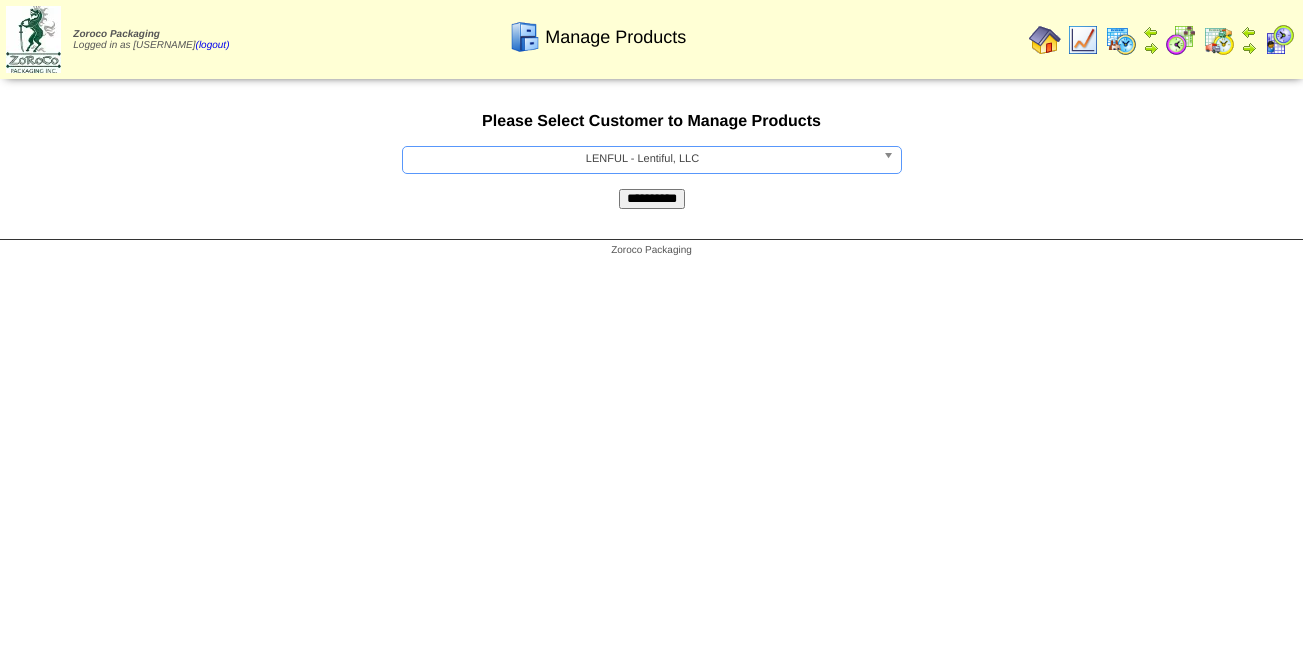 click on "**********" at bounding box center [652, 199] 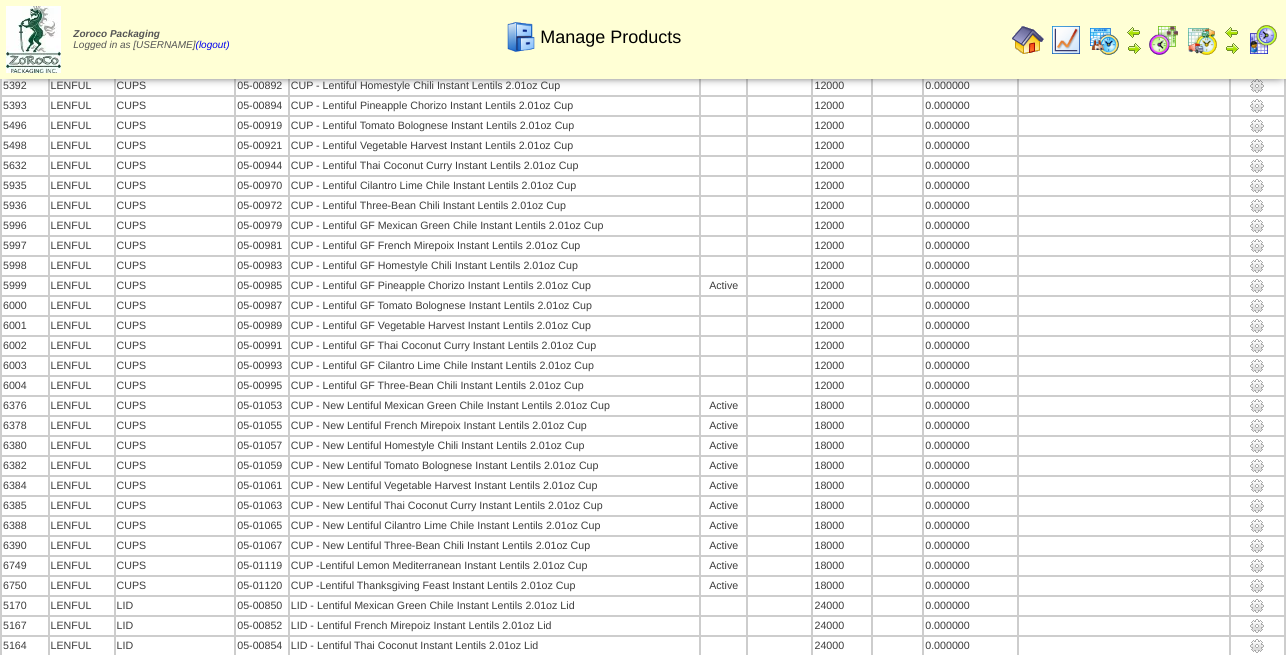 scroll, scrollTop: 2104, scrollLeft: 0, axis: vertical 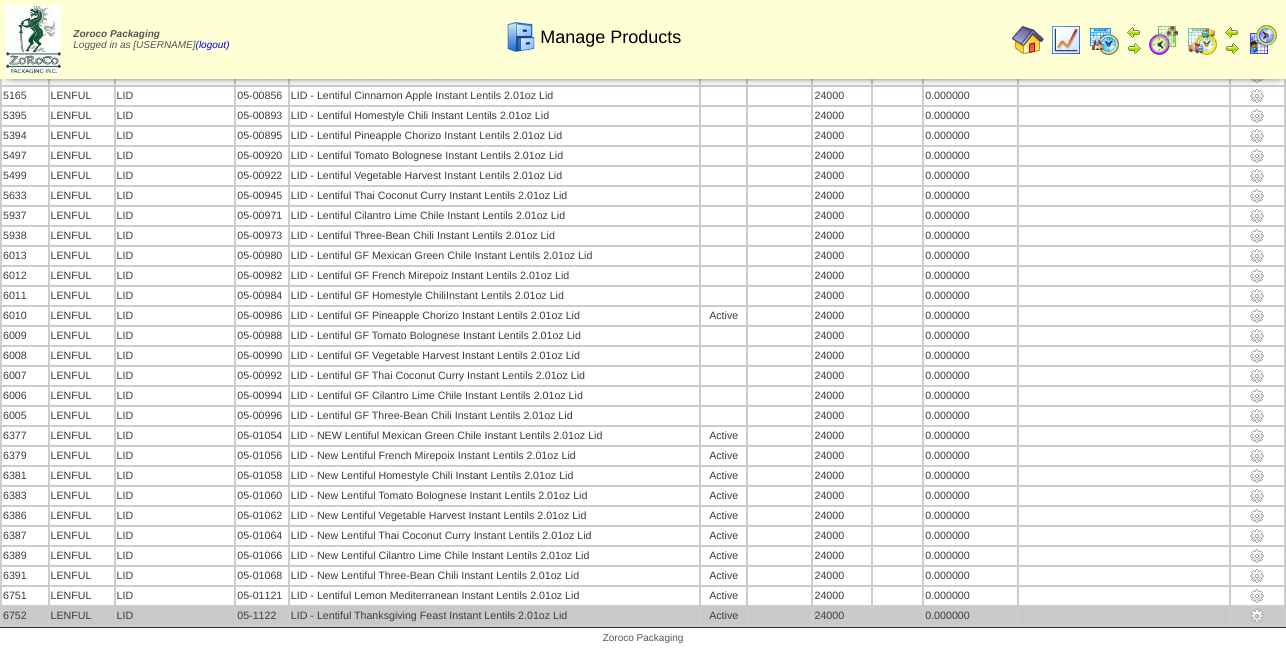 click at bounding box center (1257, 616) 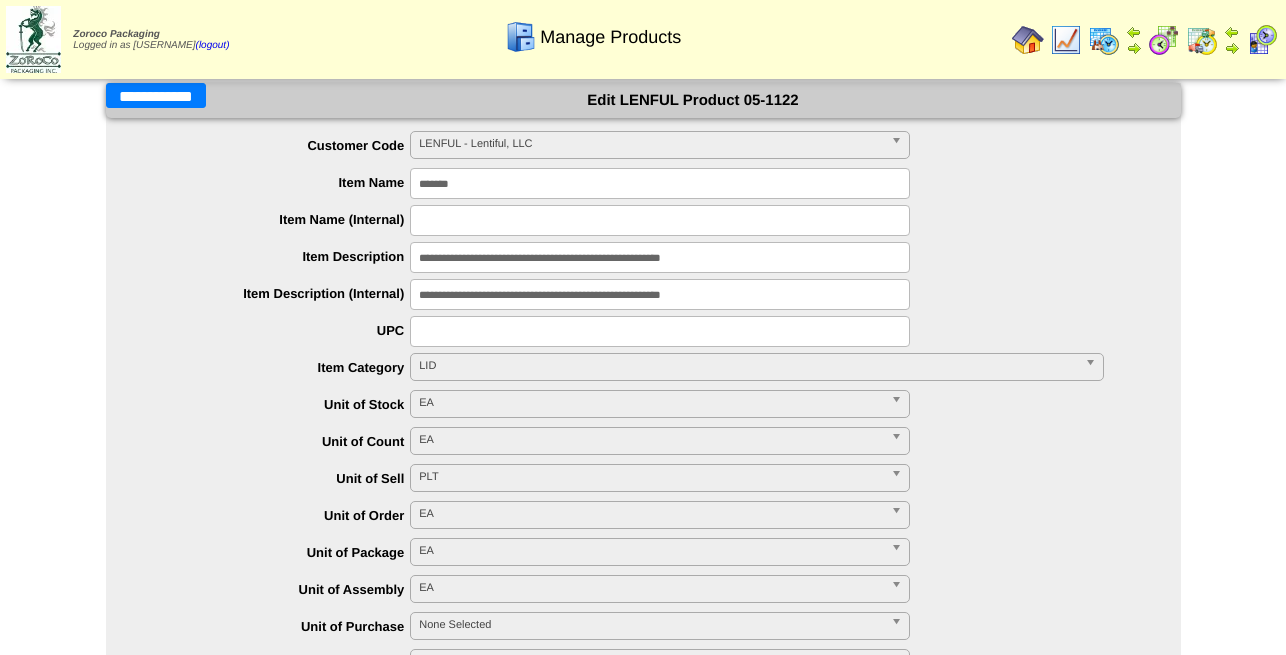 scroll, scrollTop: 0, scrollLeft: 0, axis: both 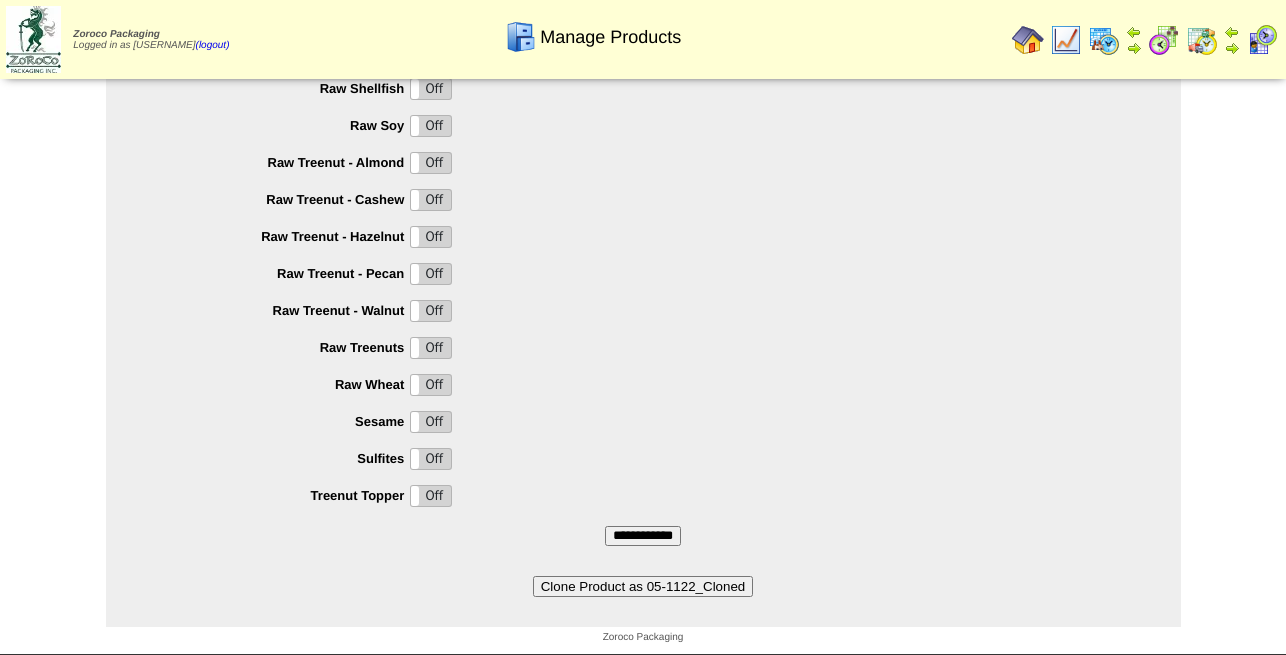 type on "********" 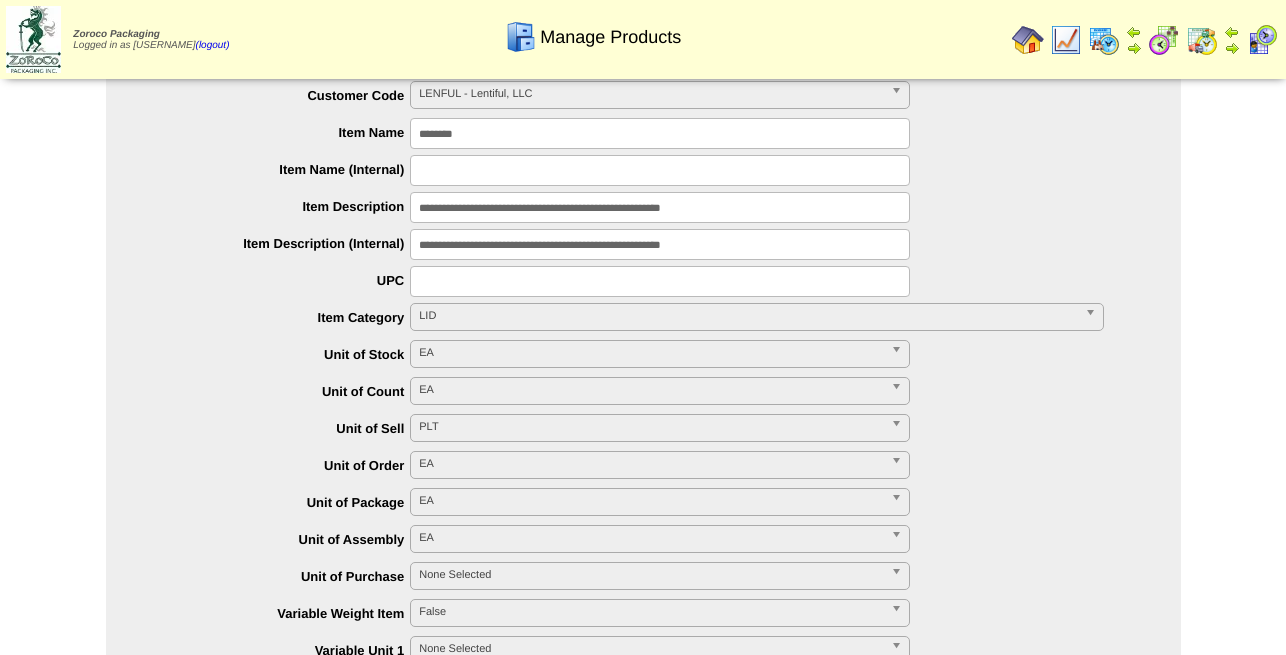 scroll, scrollTop: 0, scrollLeft: 0, axis: both 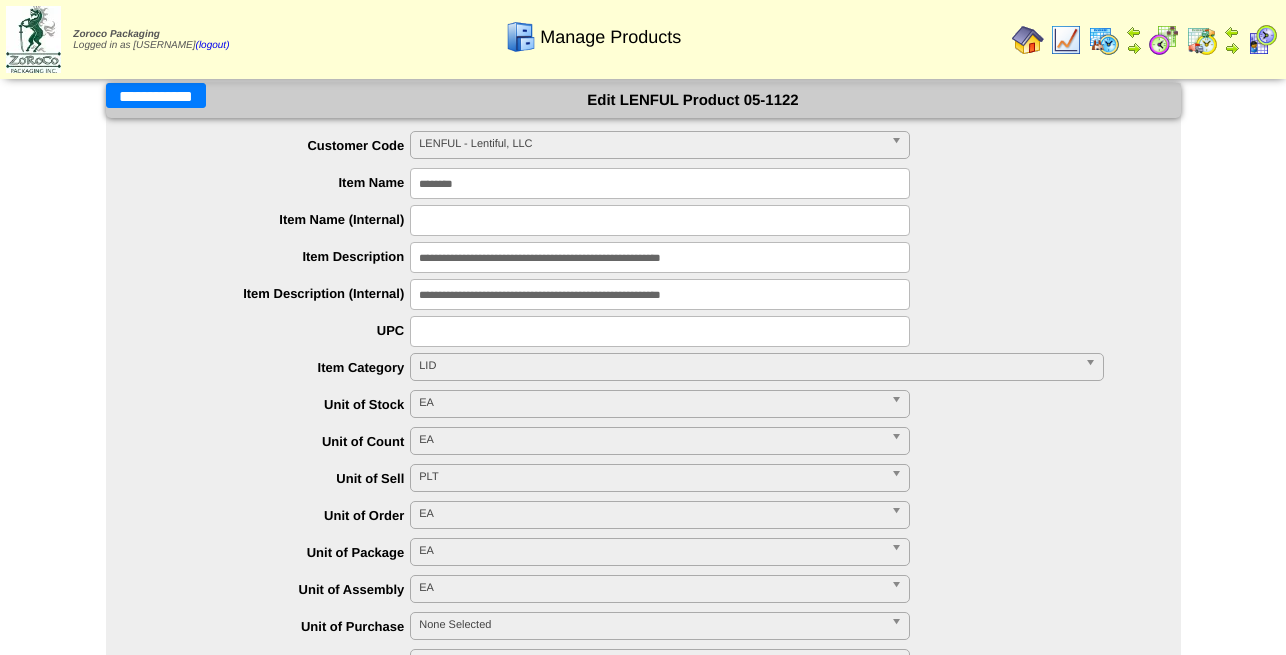 click on "**********" at bounding box center (156, 95) 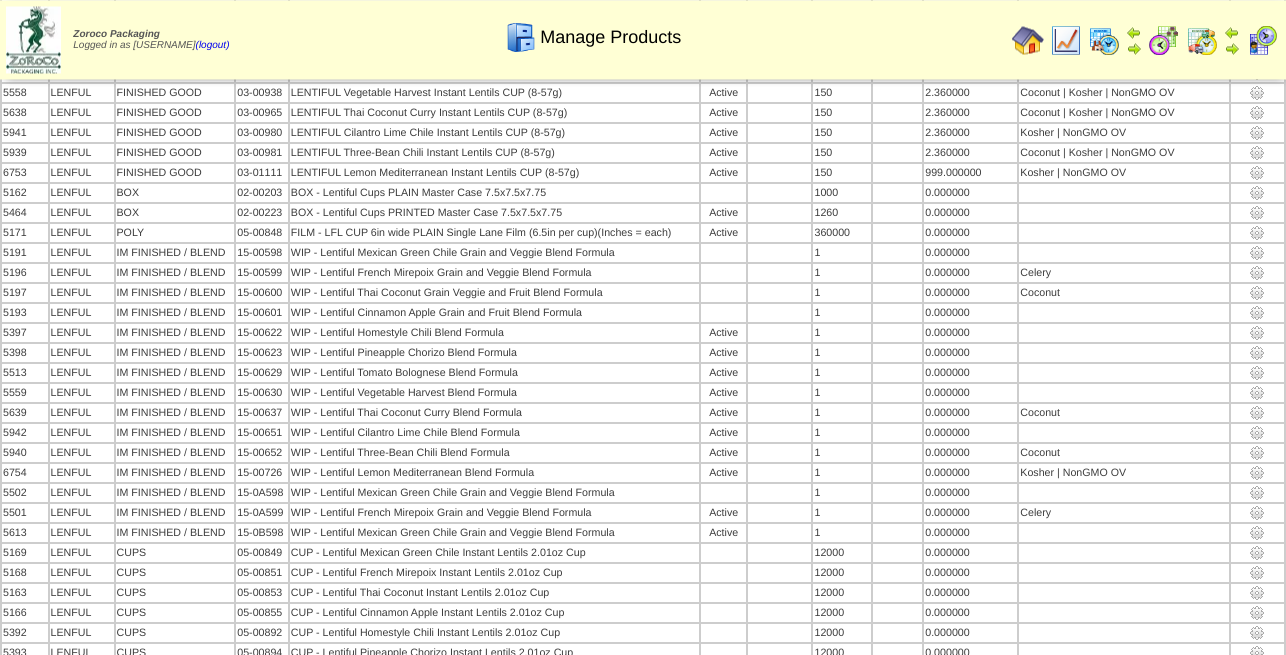 scroll, scrollTop: 982, scrollLeft: 0, axis: vertical 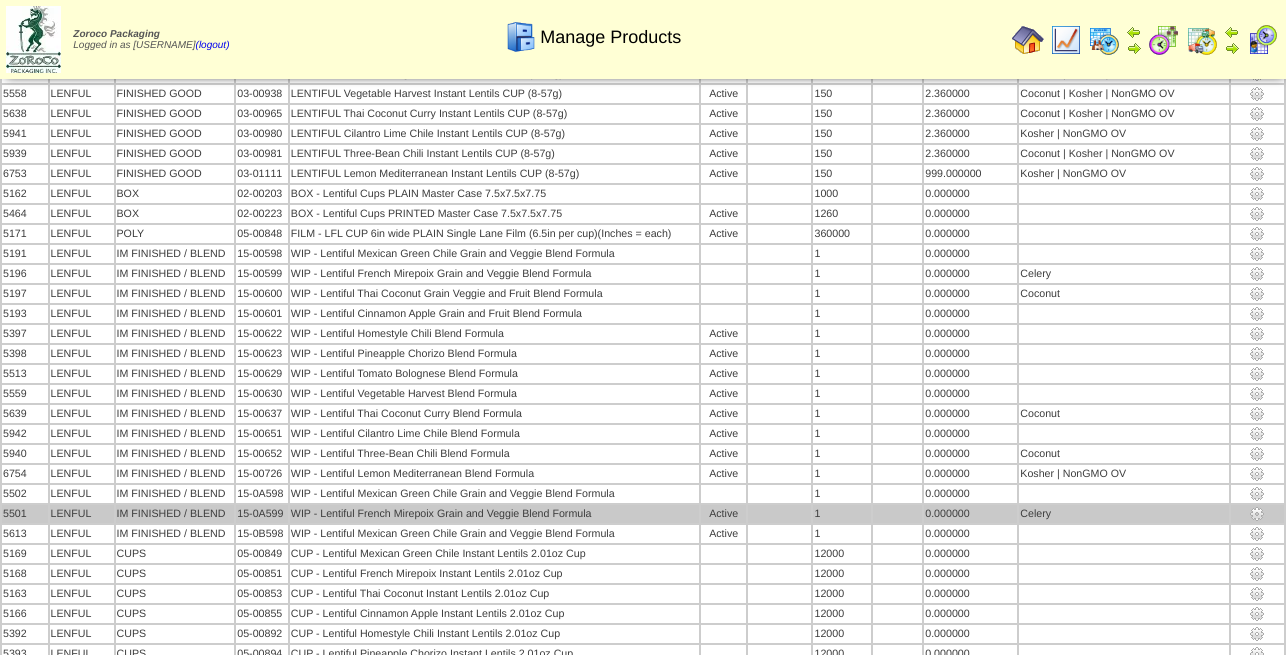 click on "WIP - Lentiful French Mirepoix Grain and Veggie Blend Formula" at bounding box center [494, 514] 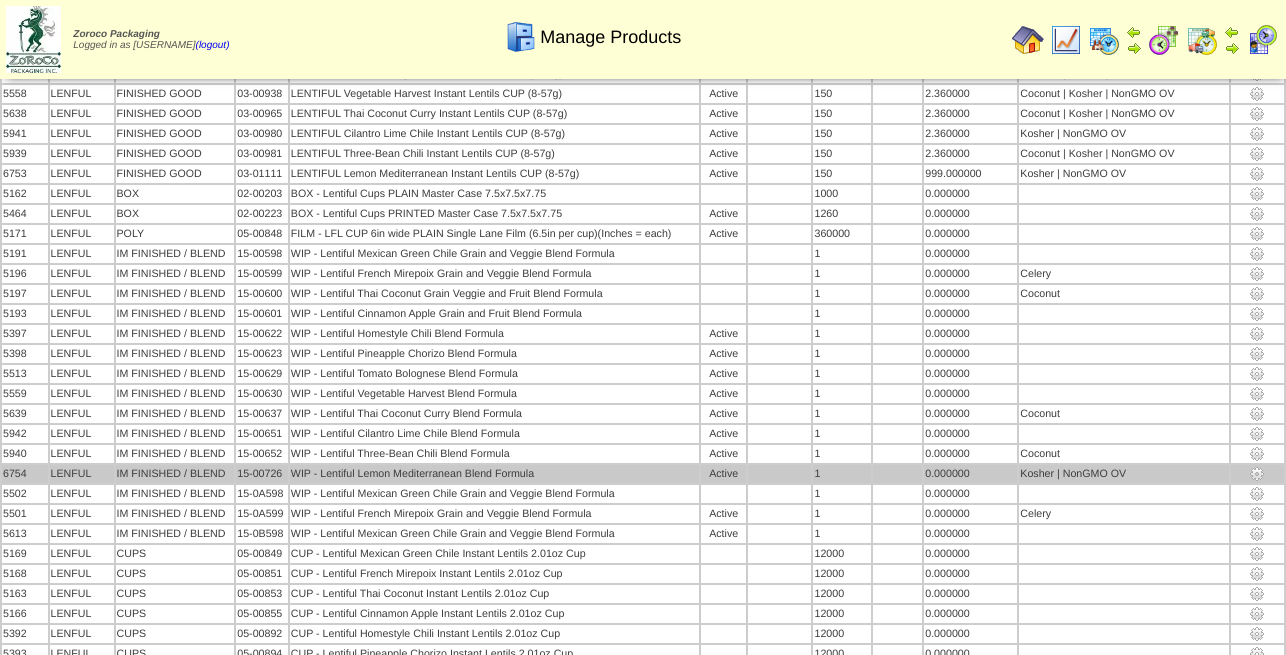 click at bounding box center [1257, 474] 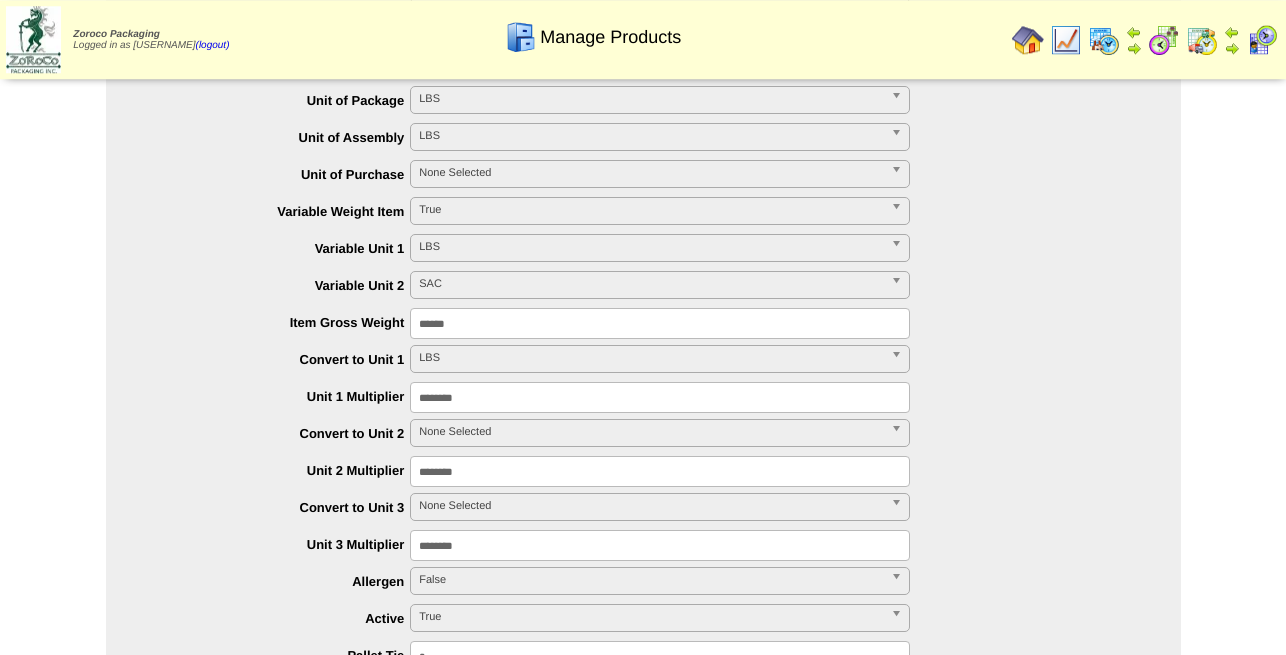 scroll, scrollTop: 510, scrollLeft: 0, axis: vertical 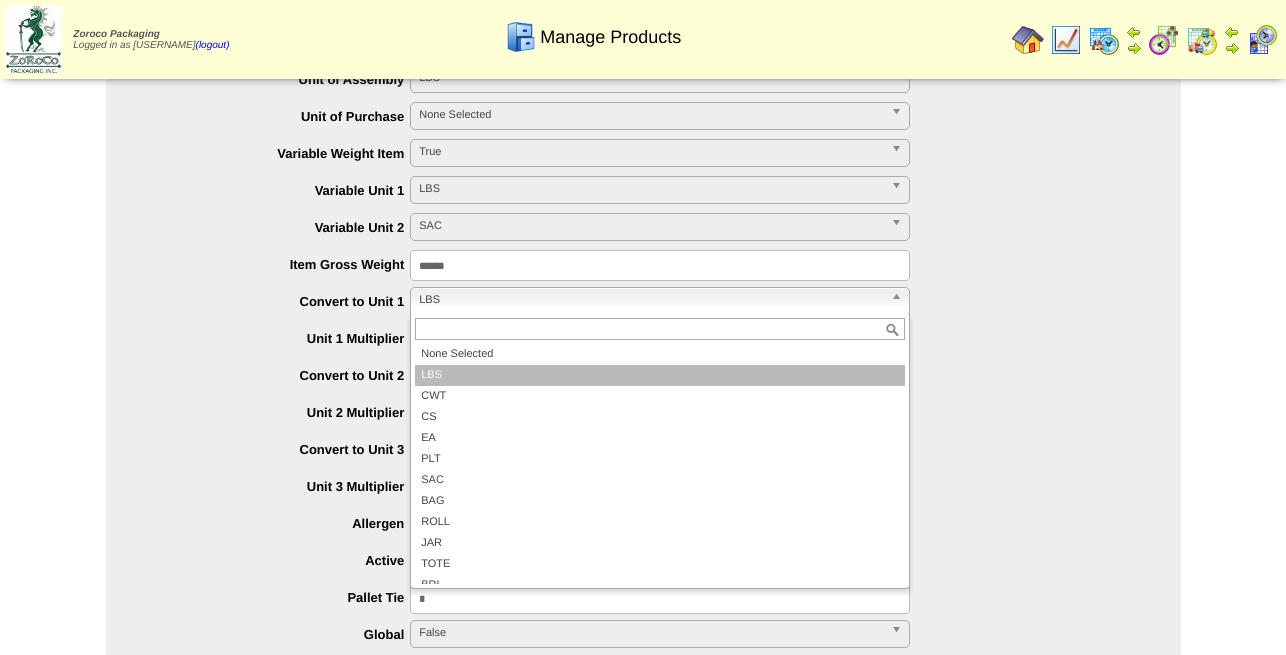 click on "LBS" at bounding box center (651, 300) 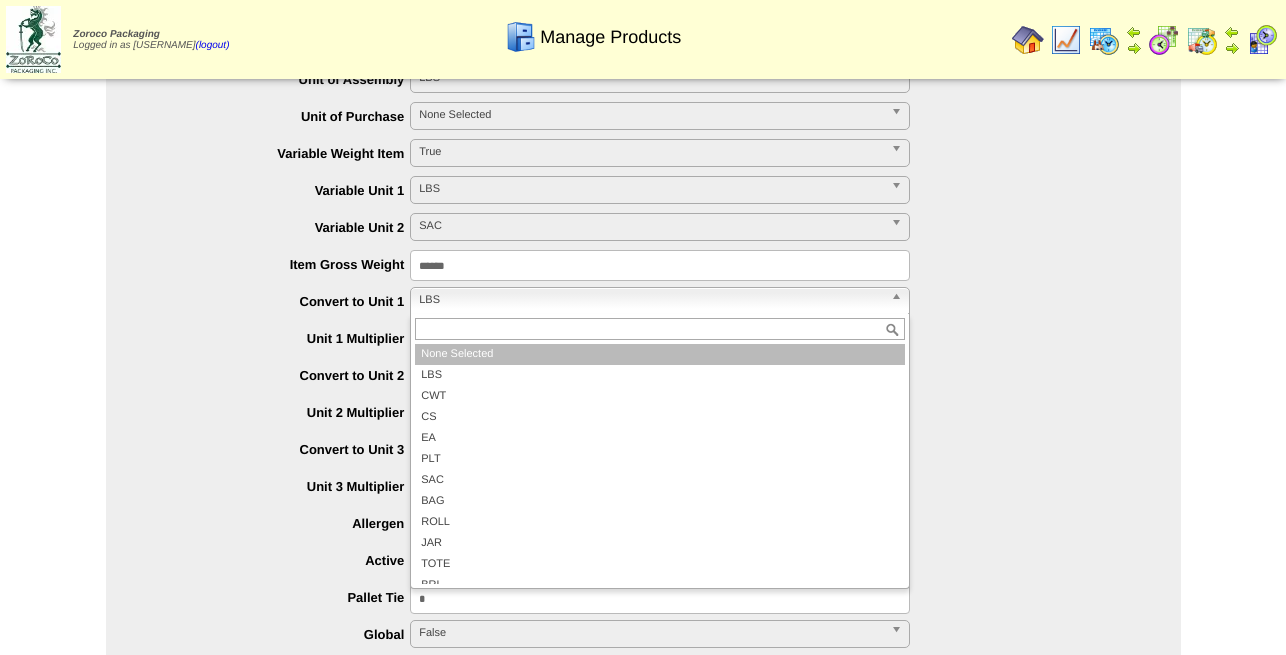 click on "None Selected" at bounding box center (660, 354) 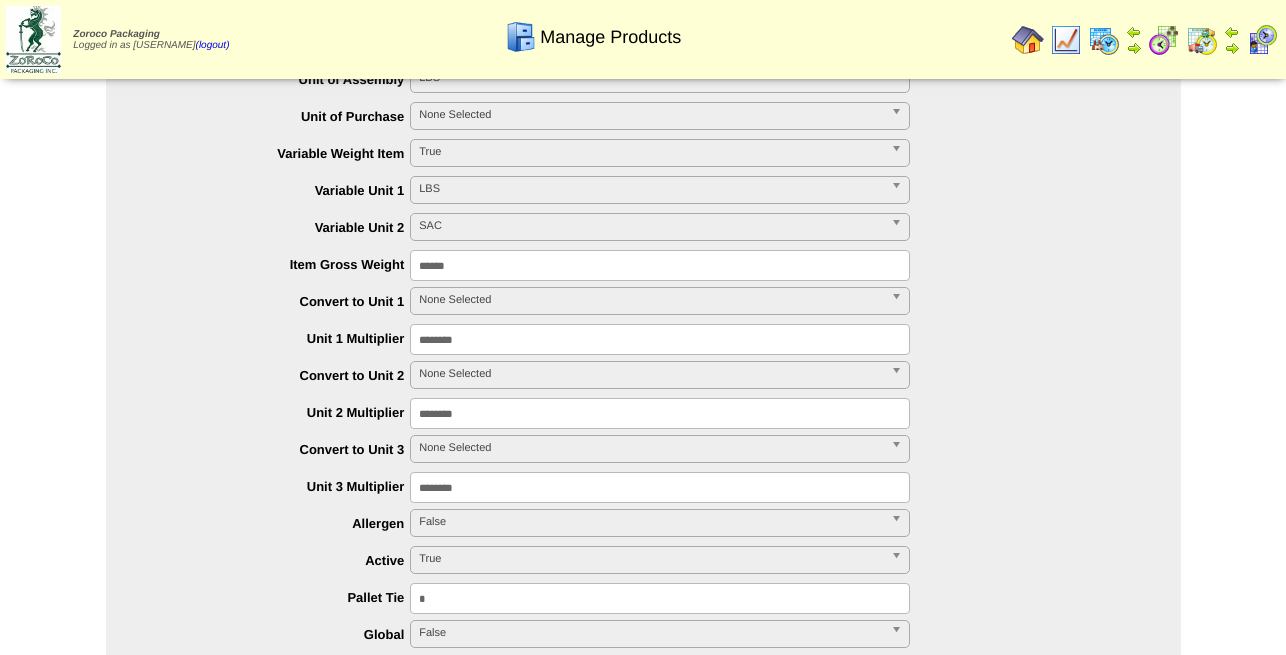 drag, startPoint x: 480, startPoint y: 339, endPoint x: 291, endPoint y: 344, distance: 189.06613 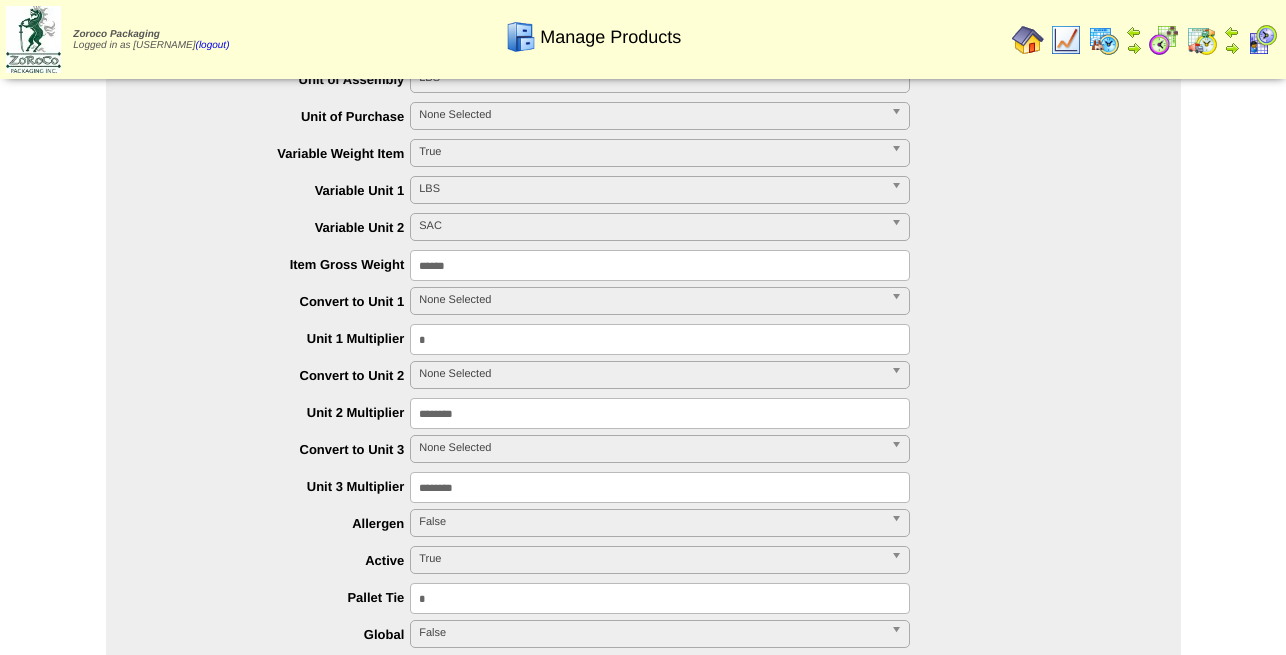 type on "*" 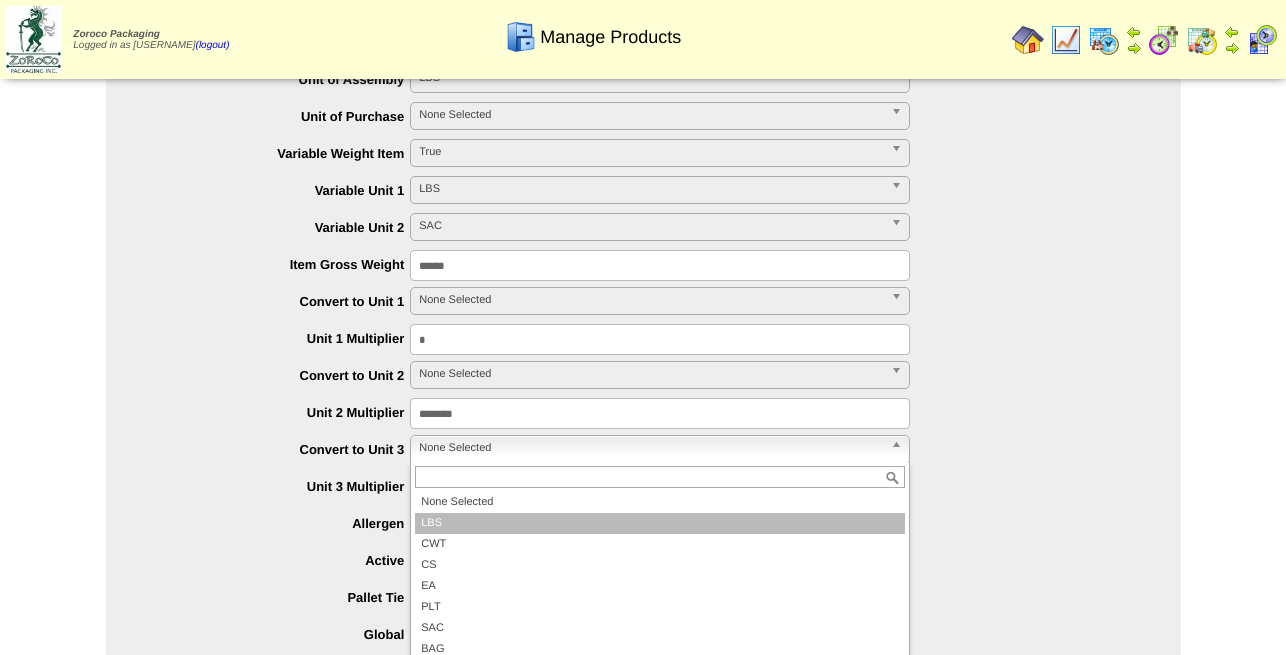 click on "LBS" at bounding box center [660, 523] 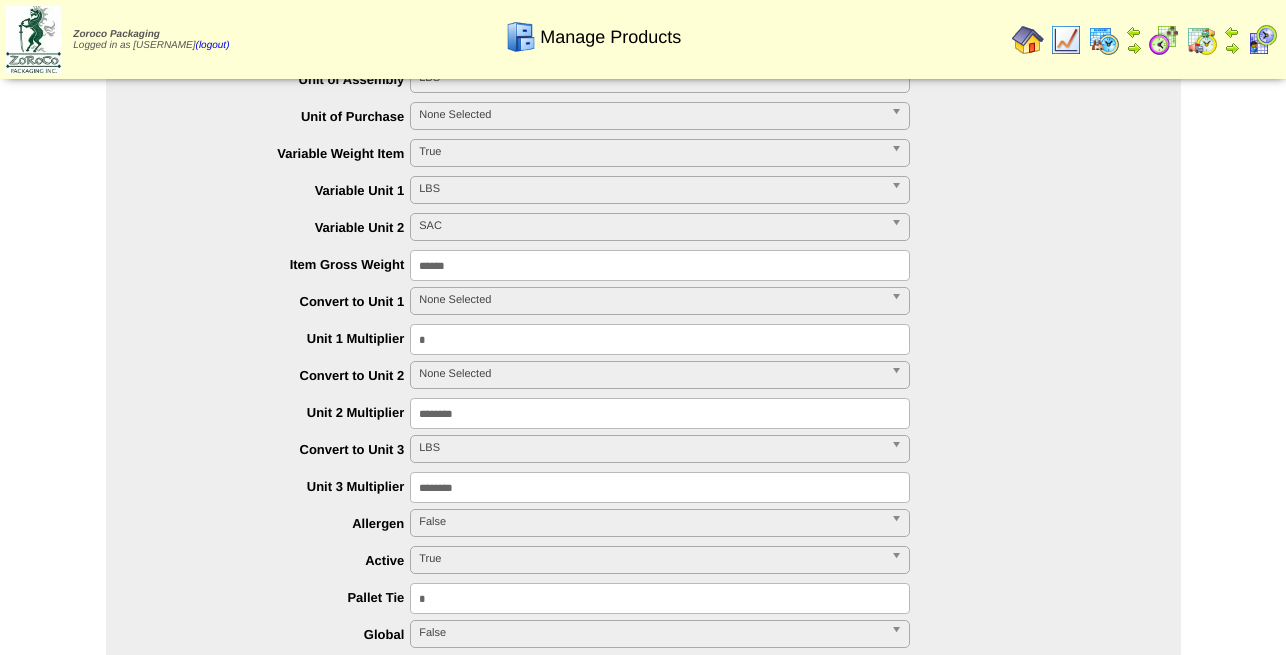drag, startPoint x: 356, startPoint y: 505, endPoint x: 266, endPoint y: 522, distance: 91.591484 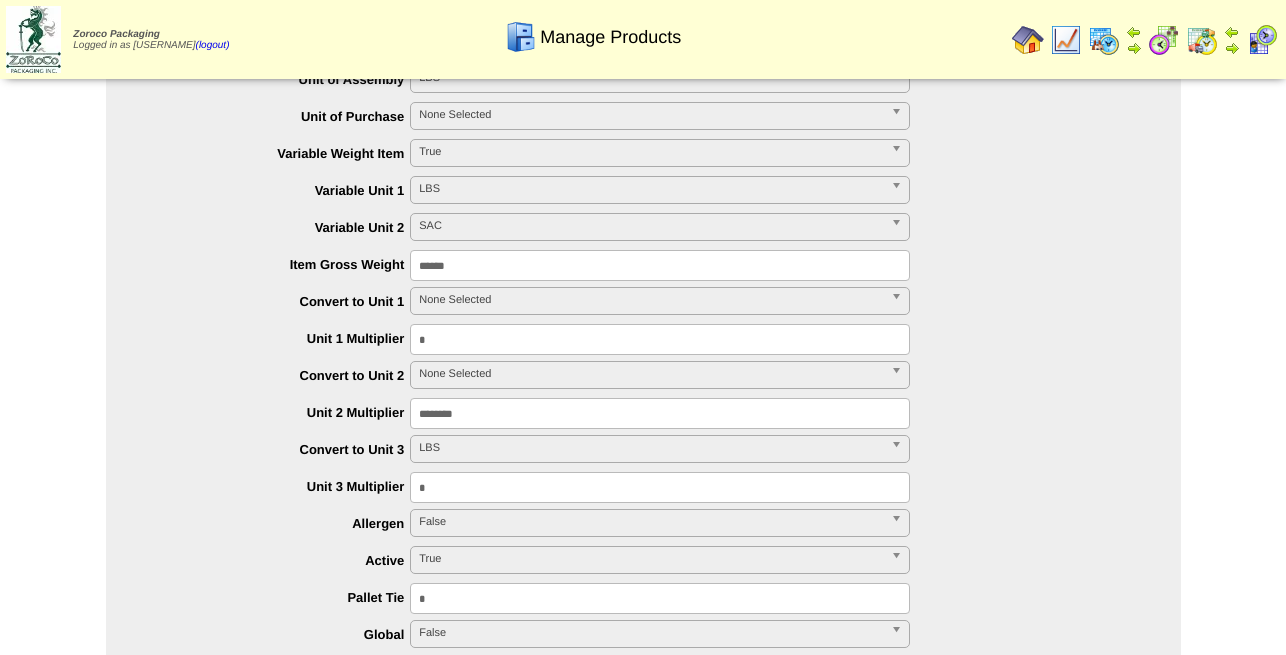 type on "*" 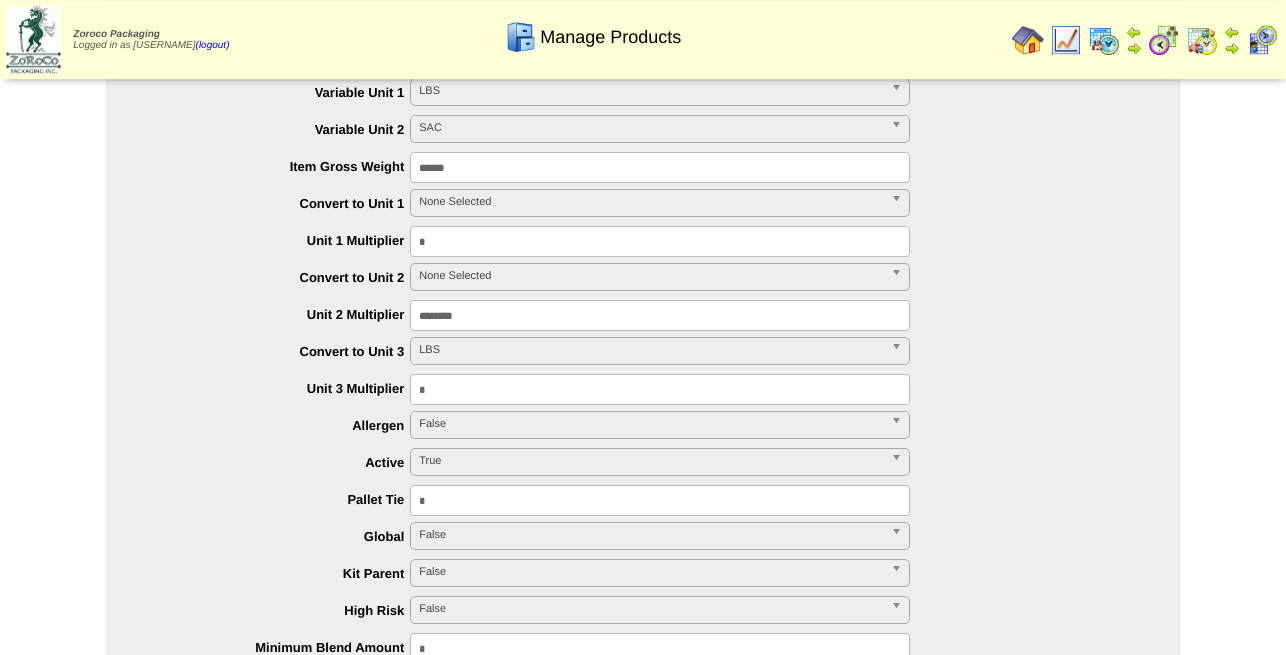 scroll, scrollTop: 612, scrollLeft: 0, axis: vertical 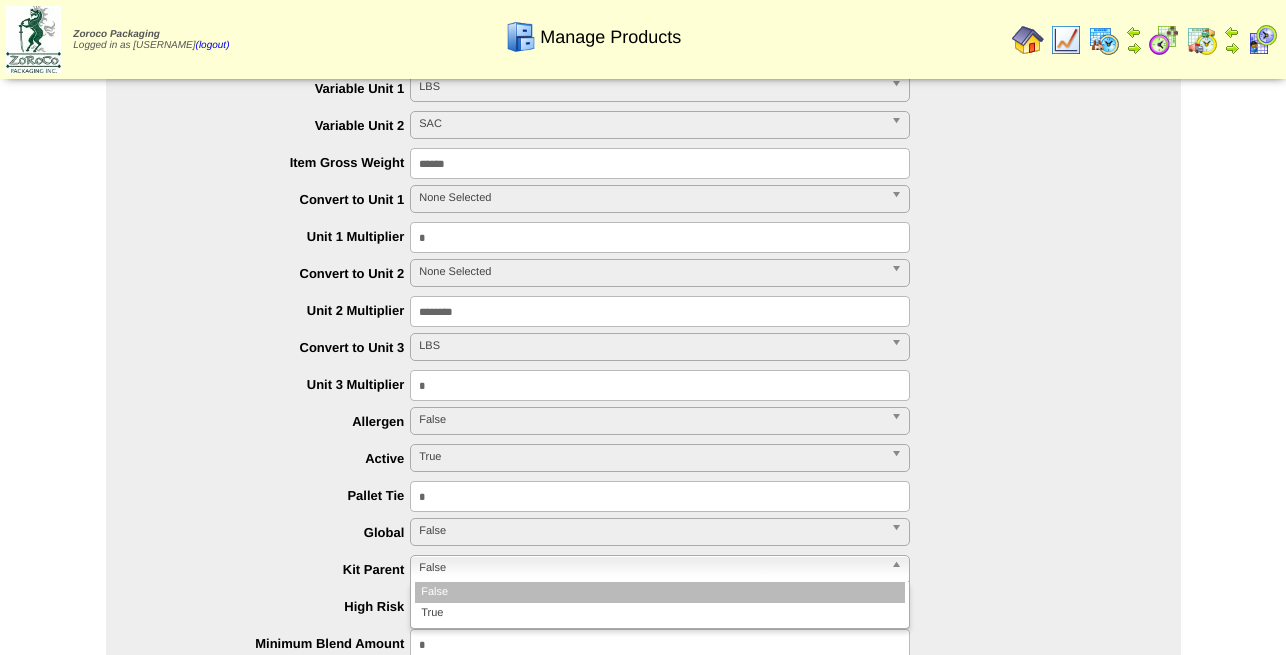 click on "False" at bounding box center [651, 568] 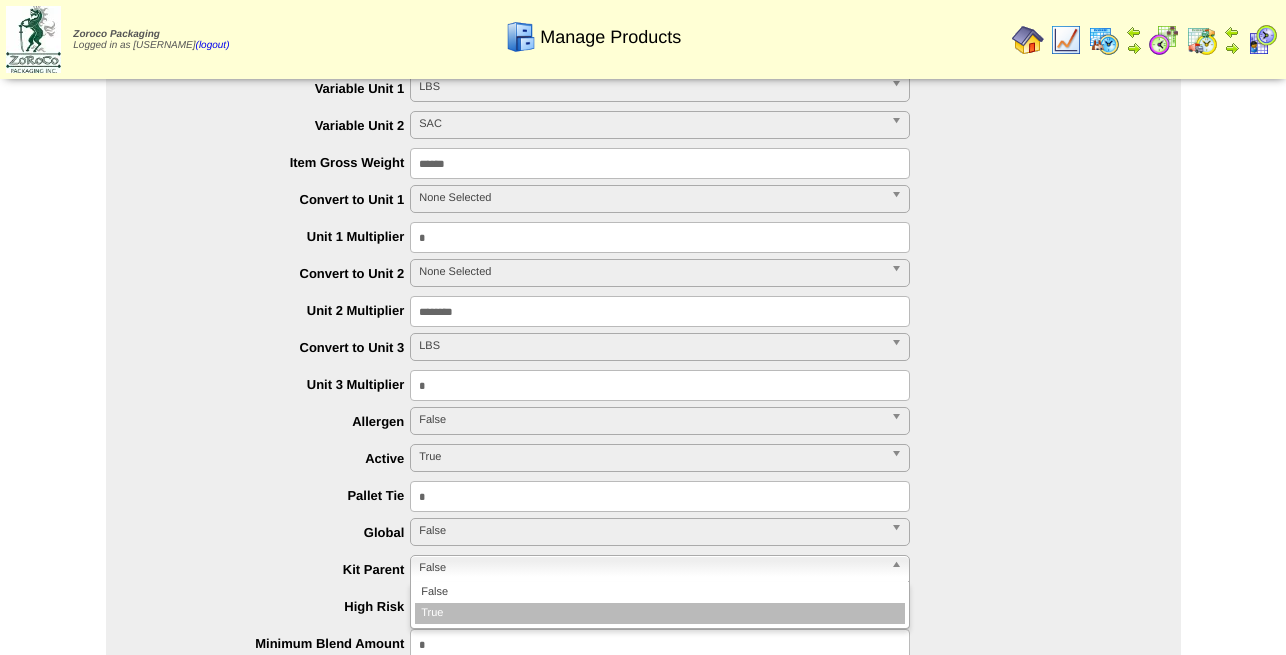 click on "True" at bounding box center (660, 613) 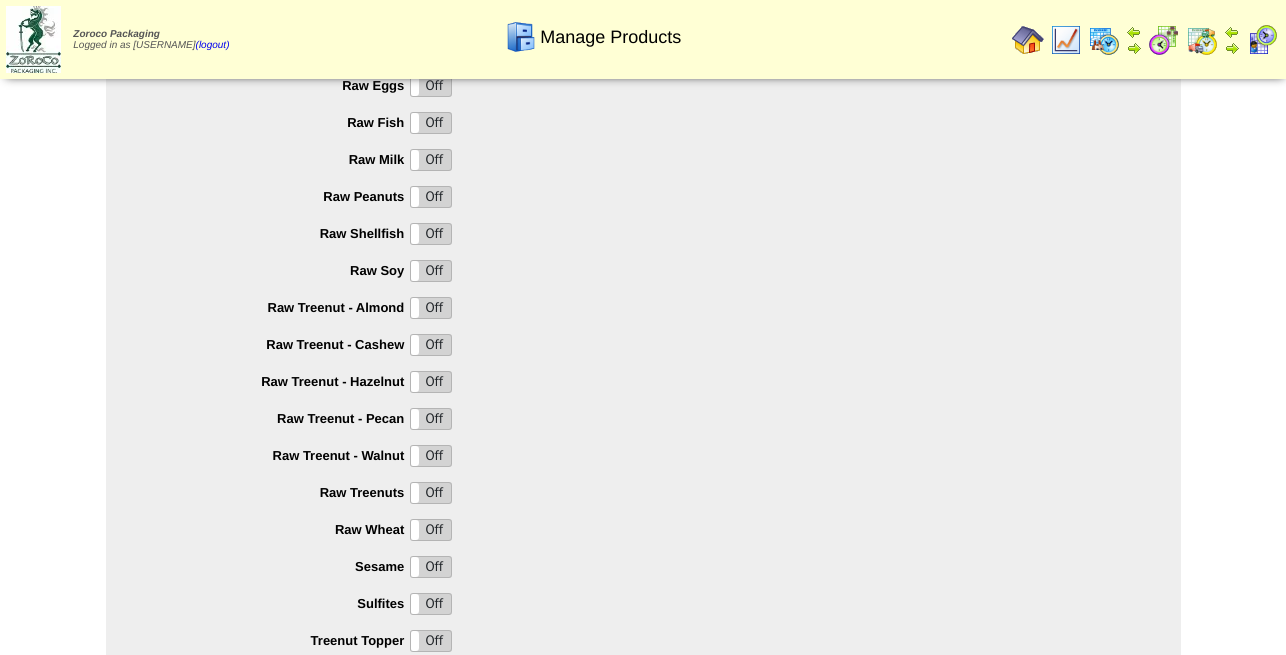 scroll, scrollTop: 1988, scrollLeft: 0, axis: vertical 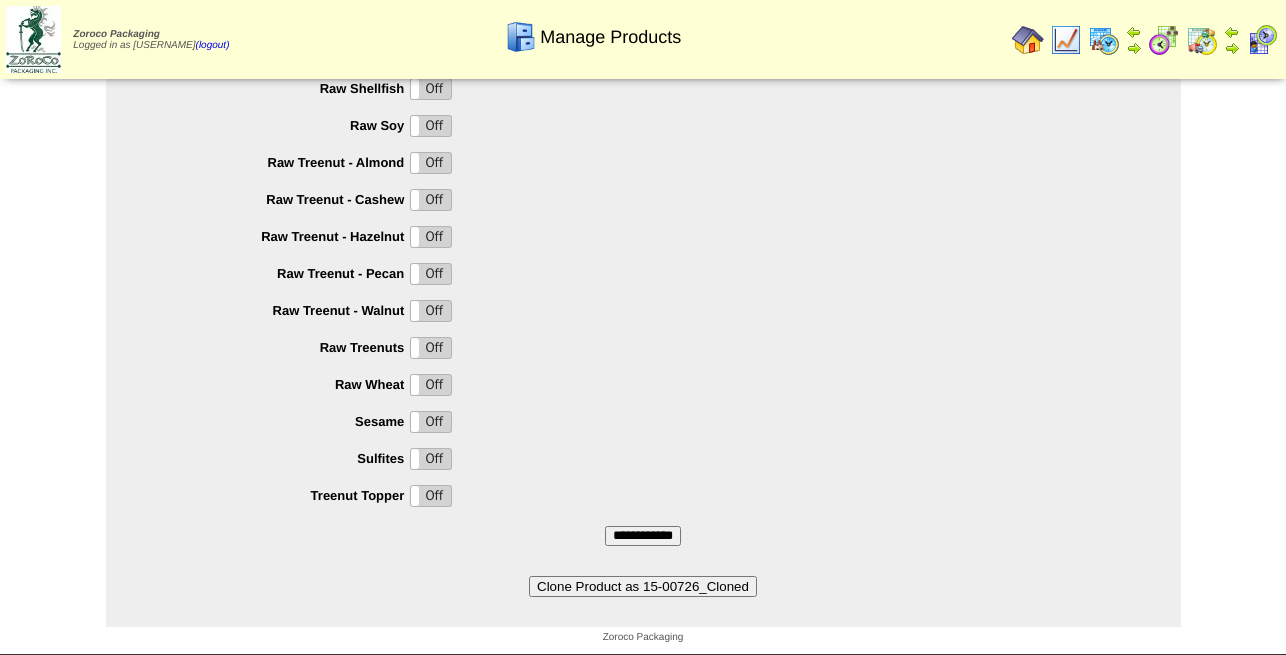 click on "**********" at bounding box center (643, 536) 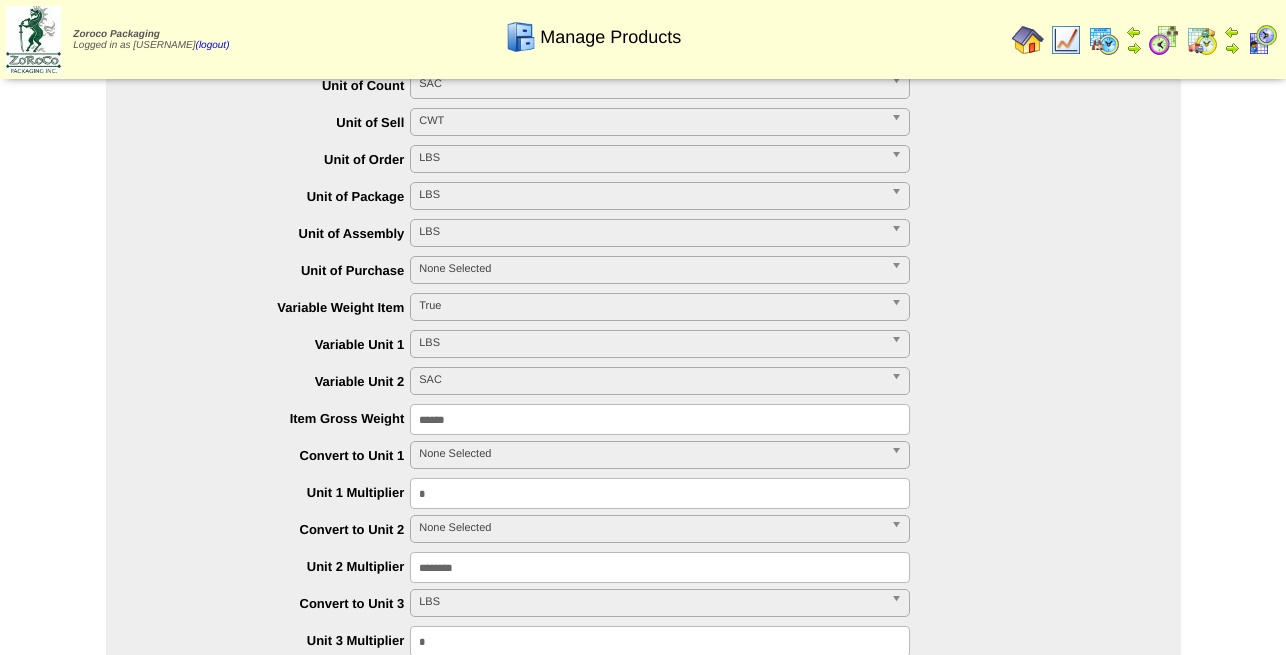 scroll, scrollTop: 0, scrollLeft: 0, axis: both 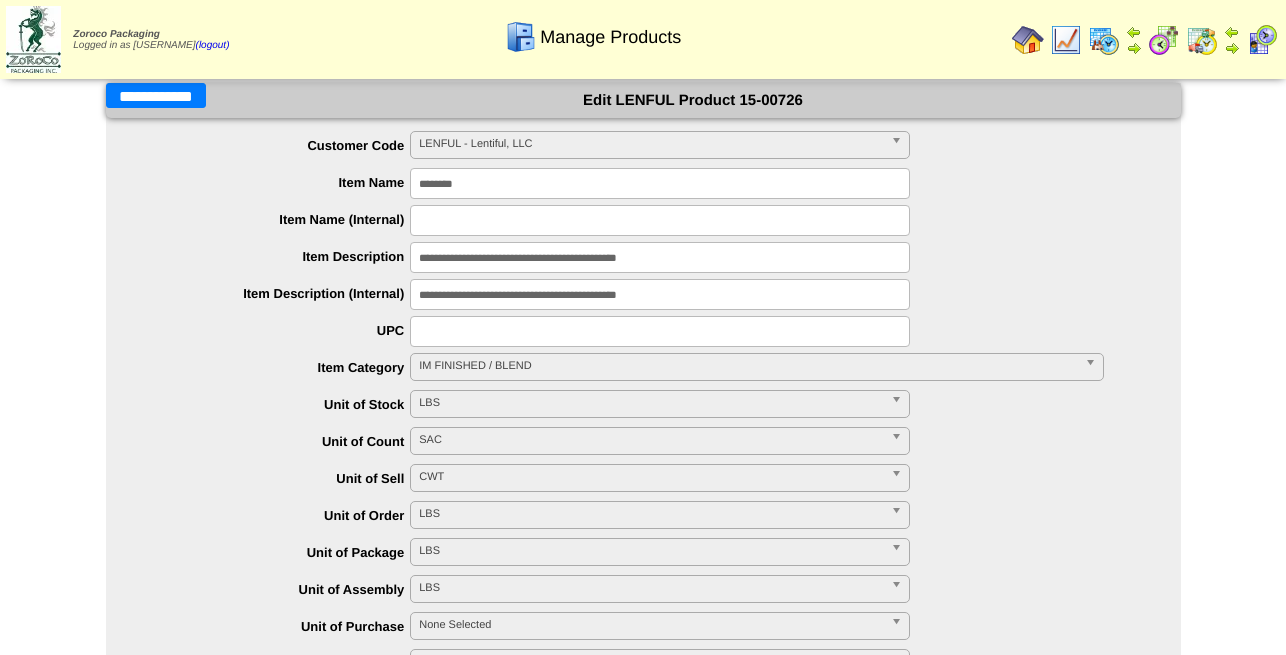 click on "**********" at bounding box center (156, 95) 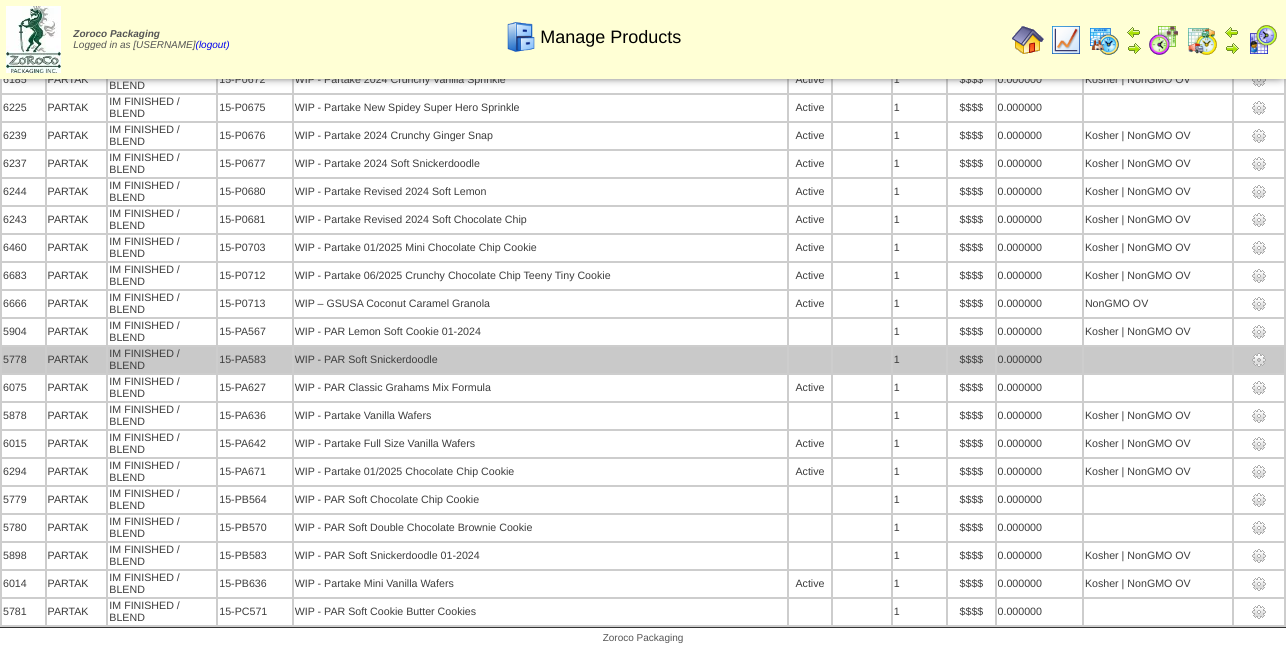 scroll, scrollTop: 12297, scrollLeft: 0, axis: vertical 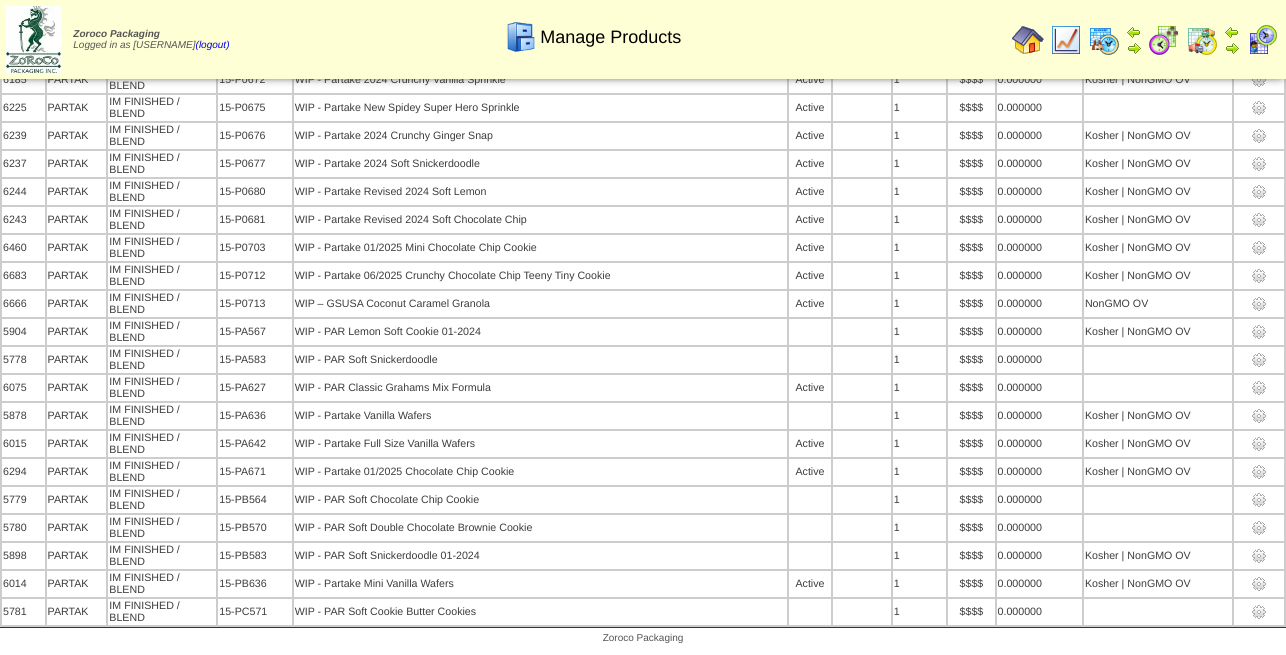 click at bounding box center (1028, 40) 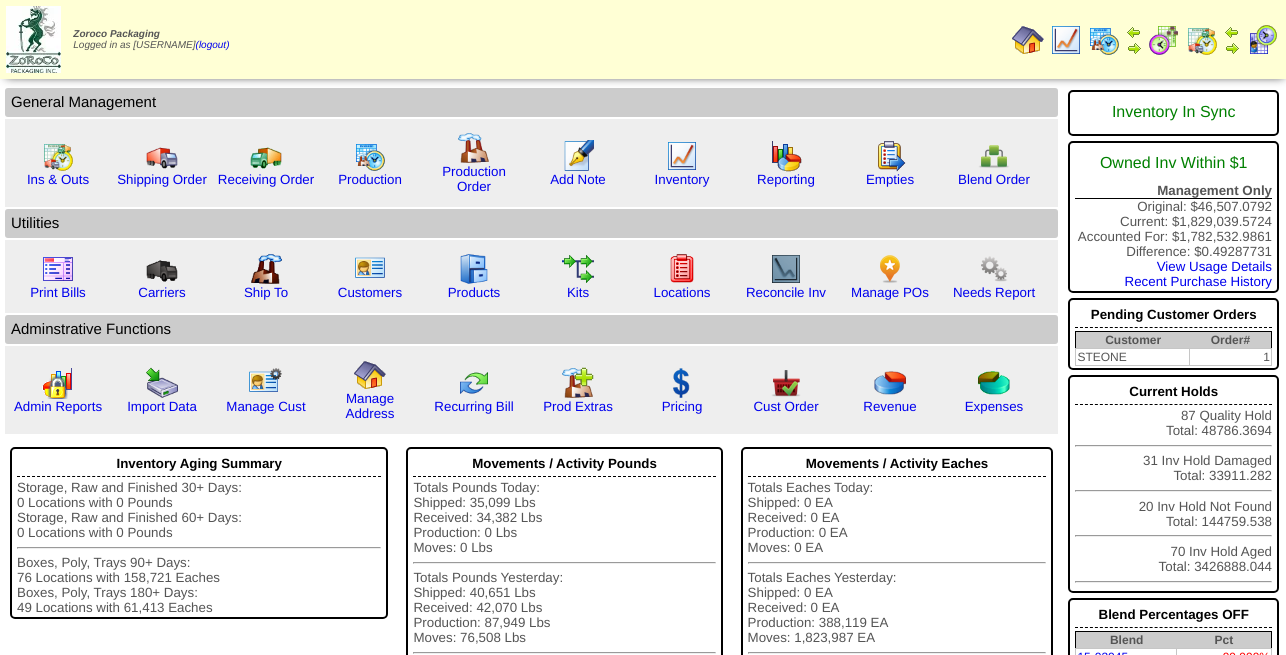 scroll, scrollTop: 0, scrollLeft: 0, axis: both 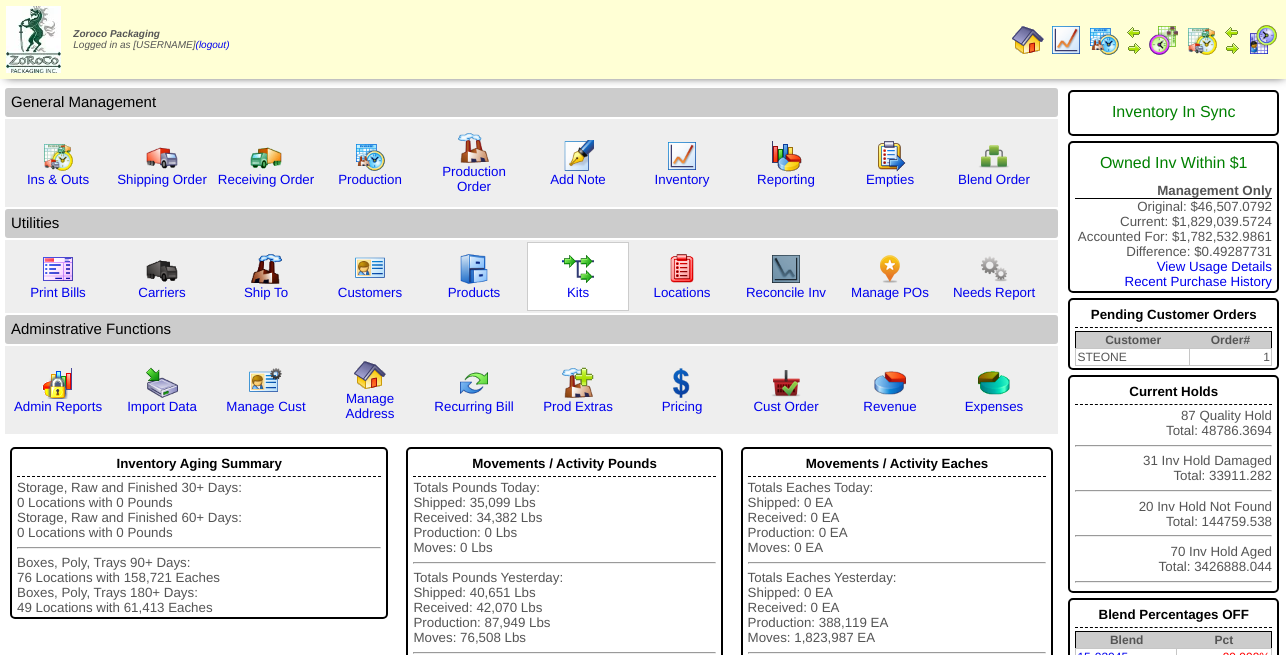 click at bounding box center (578, 269) 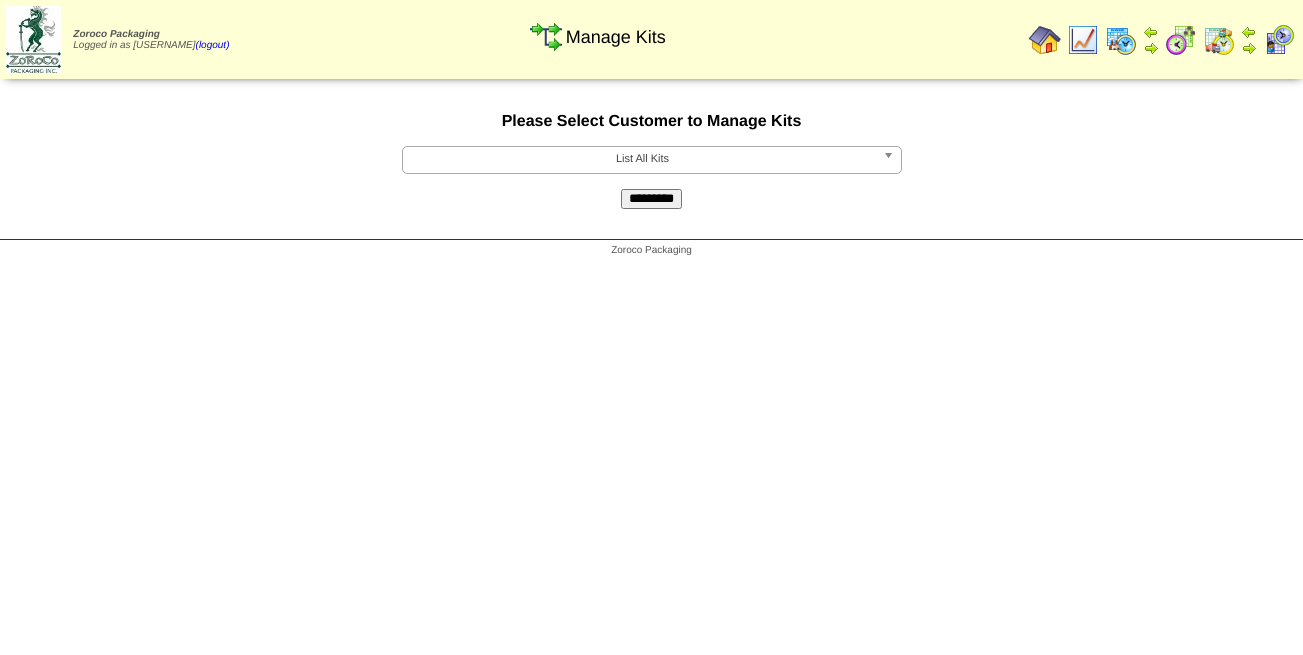 scroll, scrollTop: 0, scrollLeft: 0, axis: both 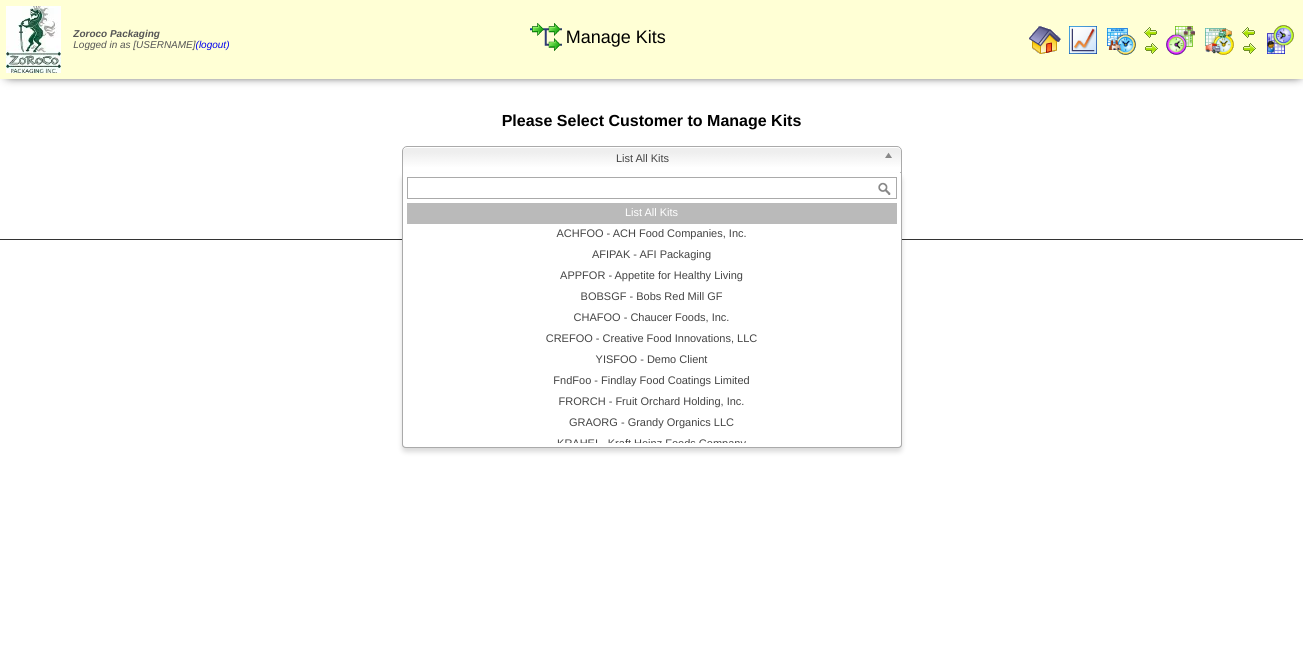 click on "List All Kits" at bounding box center (643, 159) 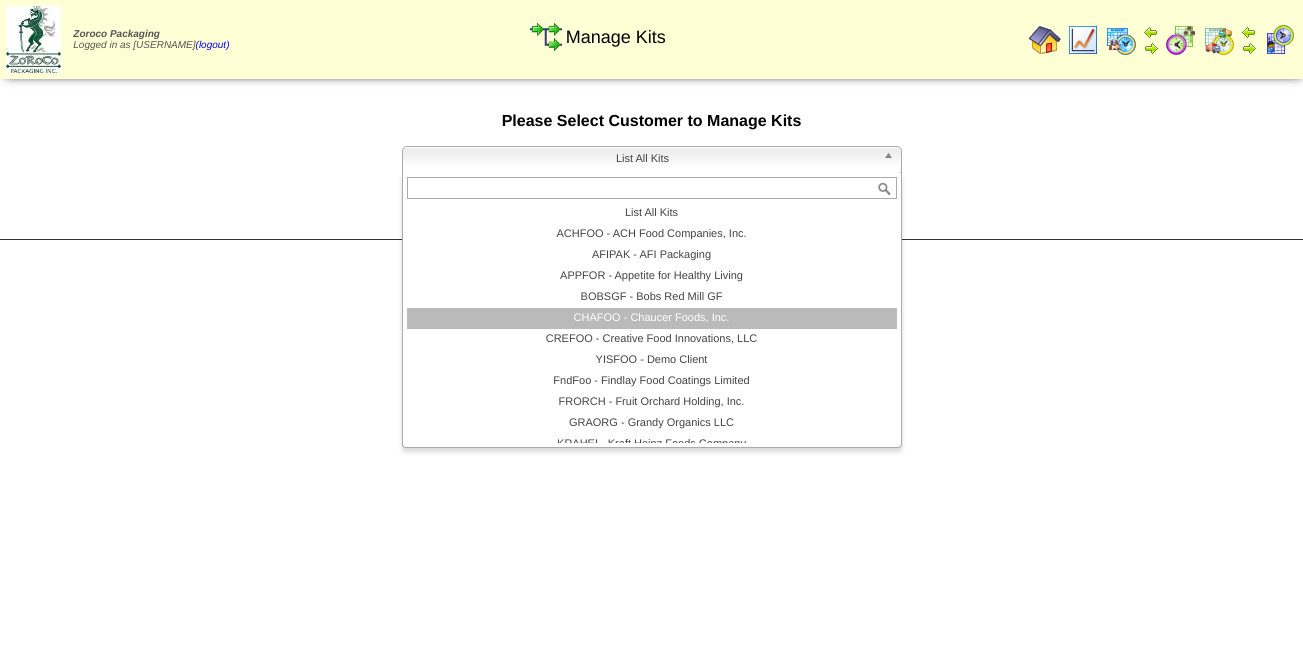 scroll, scrollTop: 120, scrollLeft: 0, axis: vertical 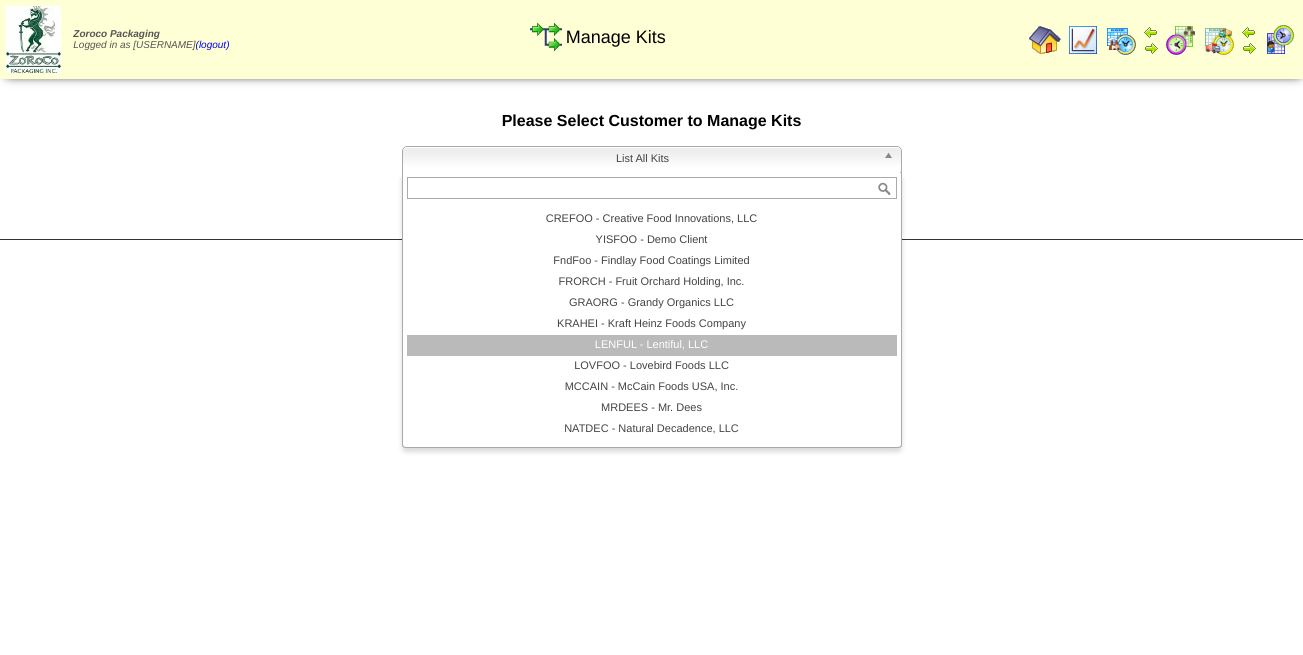 click on "LENFUL - Lentiful, LLC" at bounding box center (652, 345) 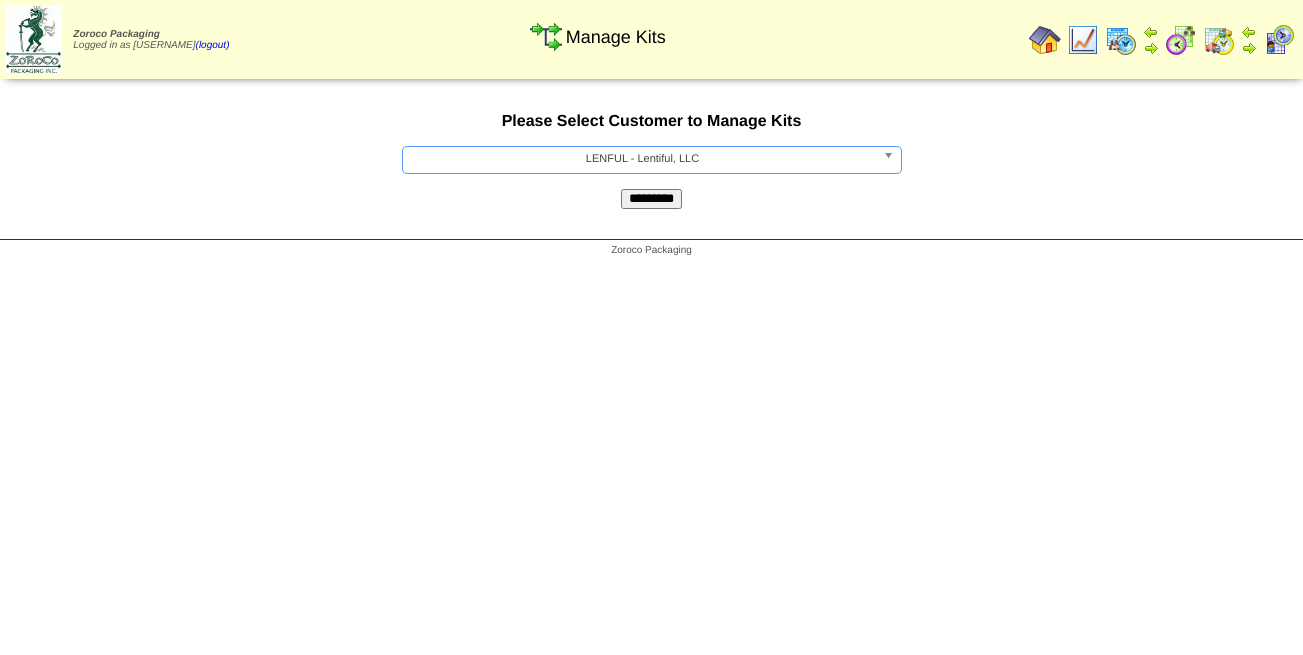 click on "*********" at bounding box center (651, 199) 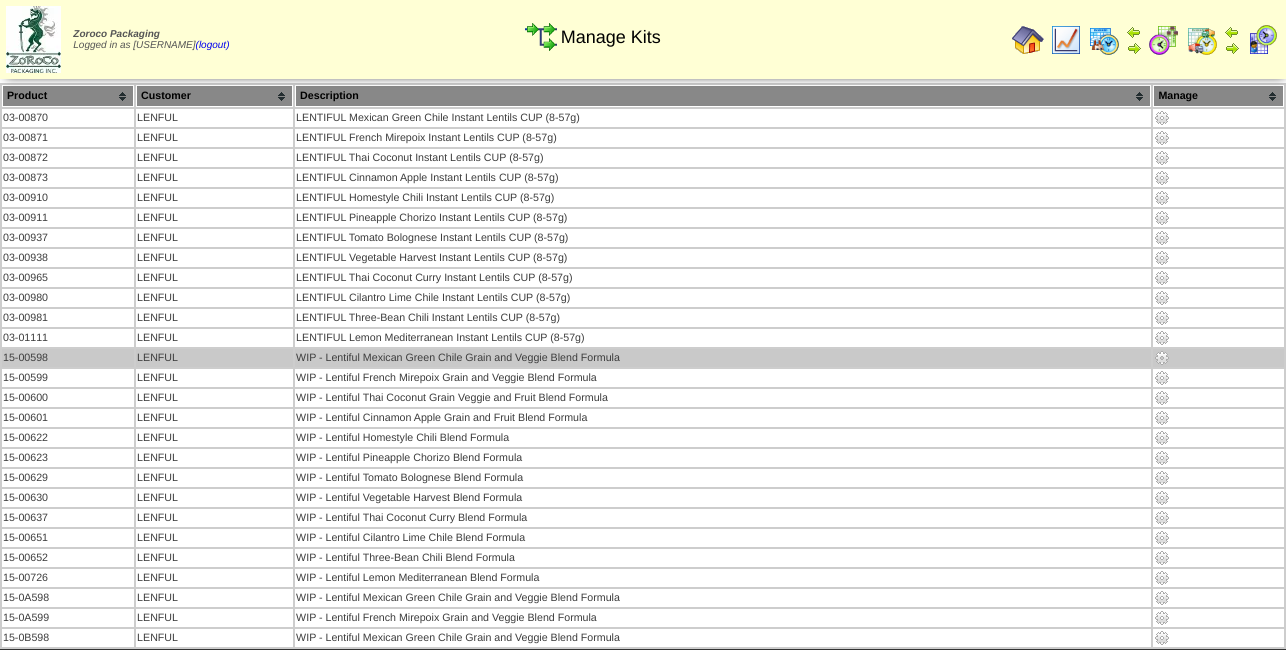 scroll, scrollTop: 25, scrollLeft: 0, axis: vertical 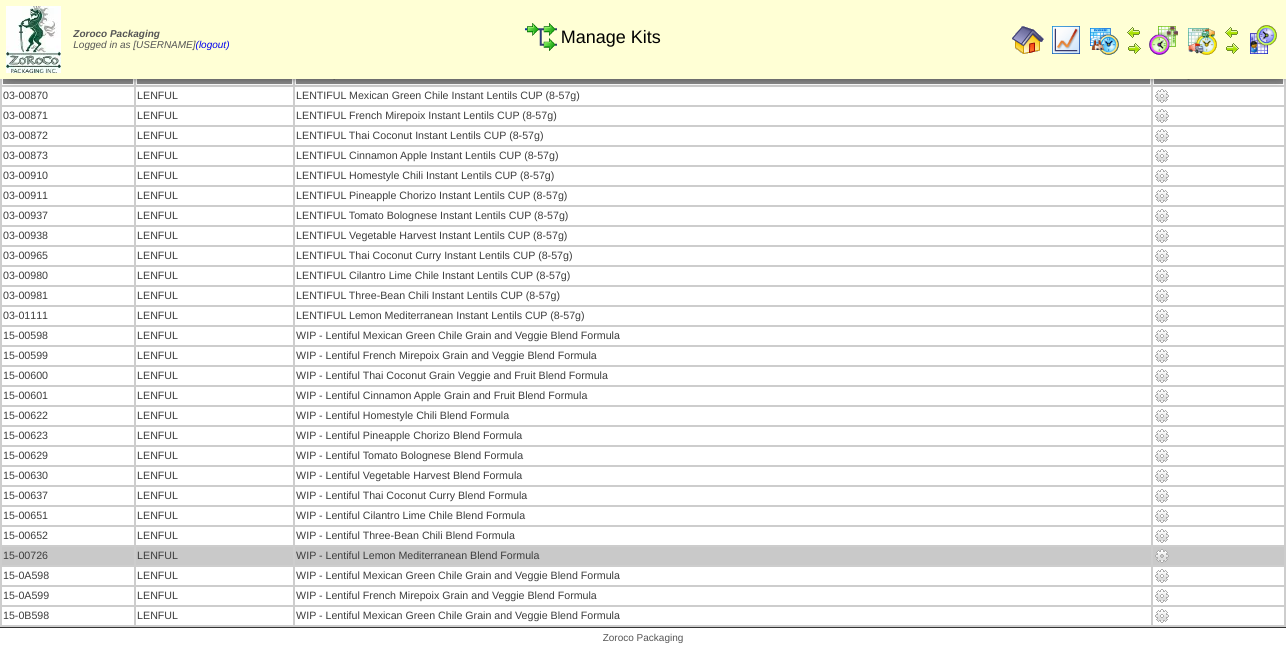 click at bounding box center [1162, 556] 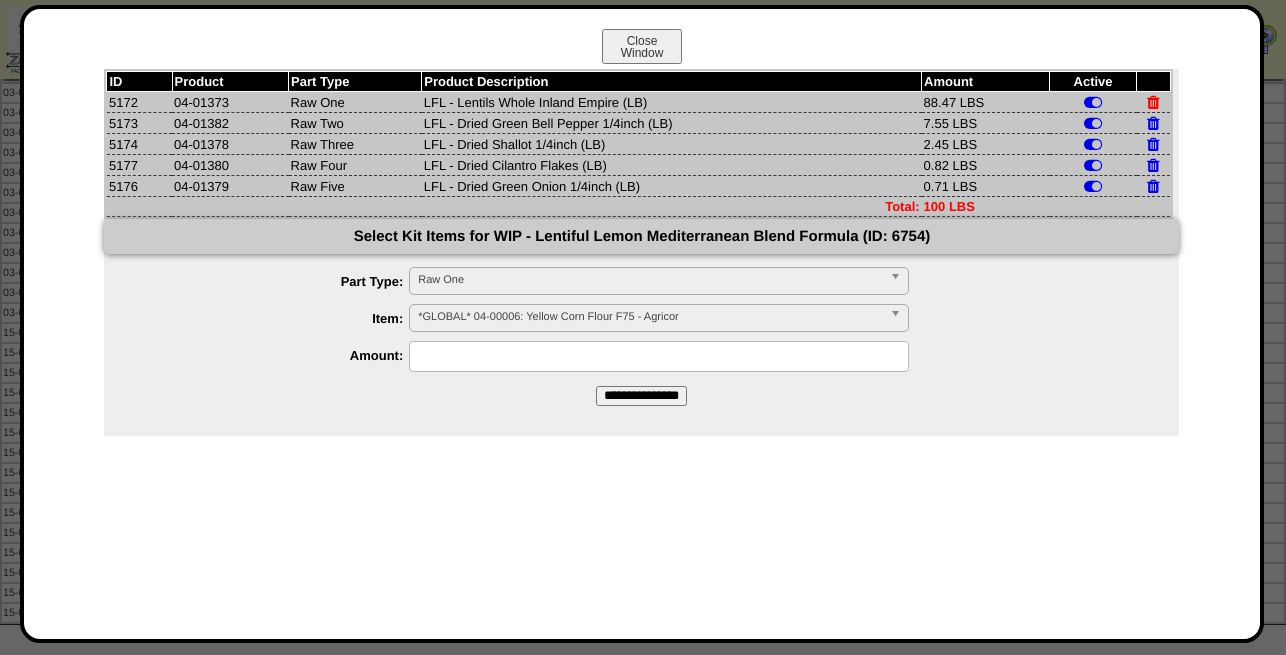 click at bounding box center (1153, 102) 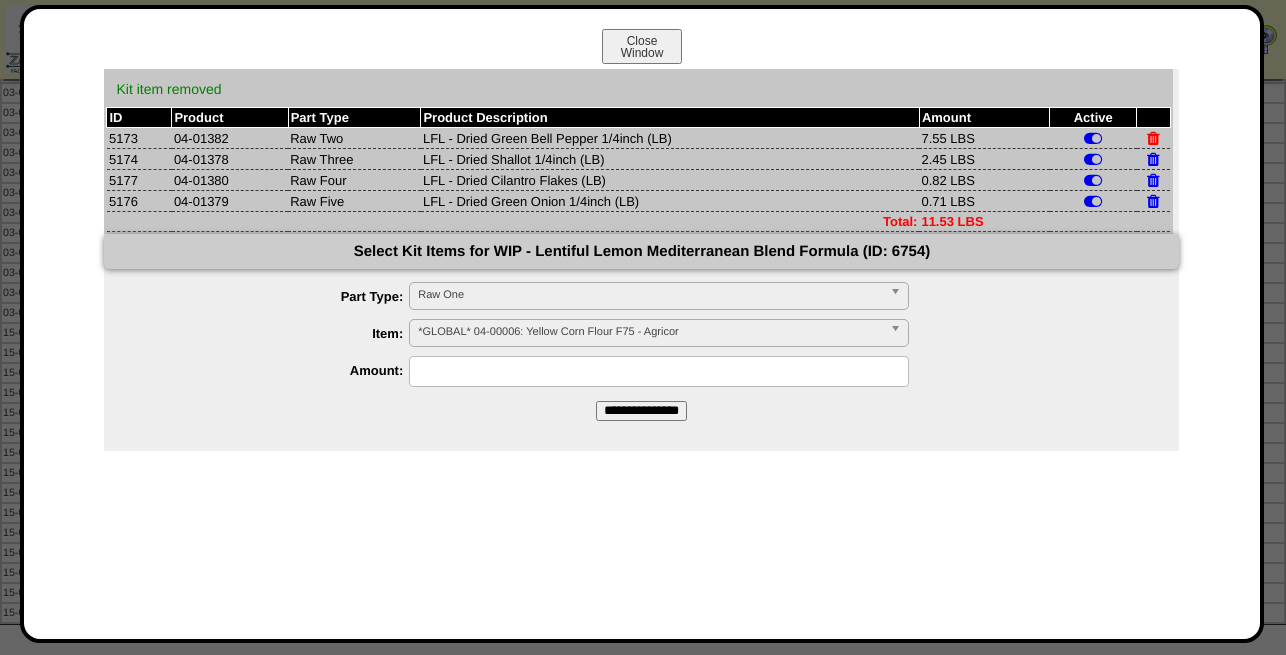 click at bounding box center [1153, 138] 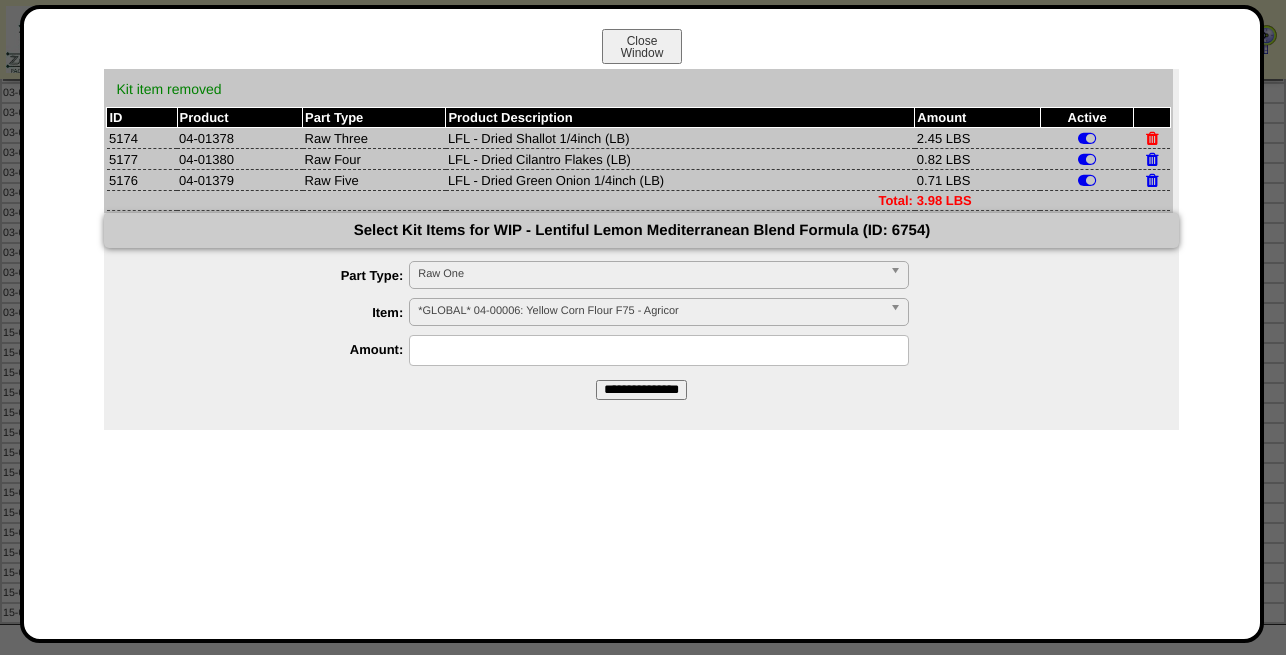 click at bounding box center (1152, 138) 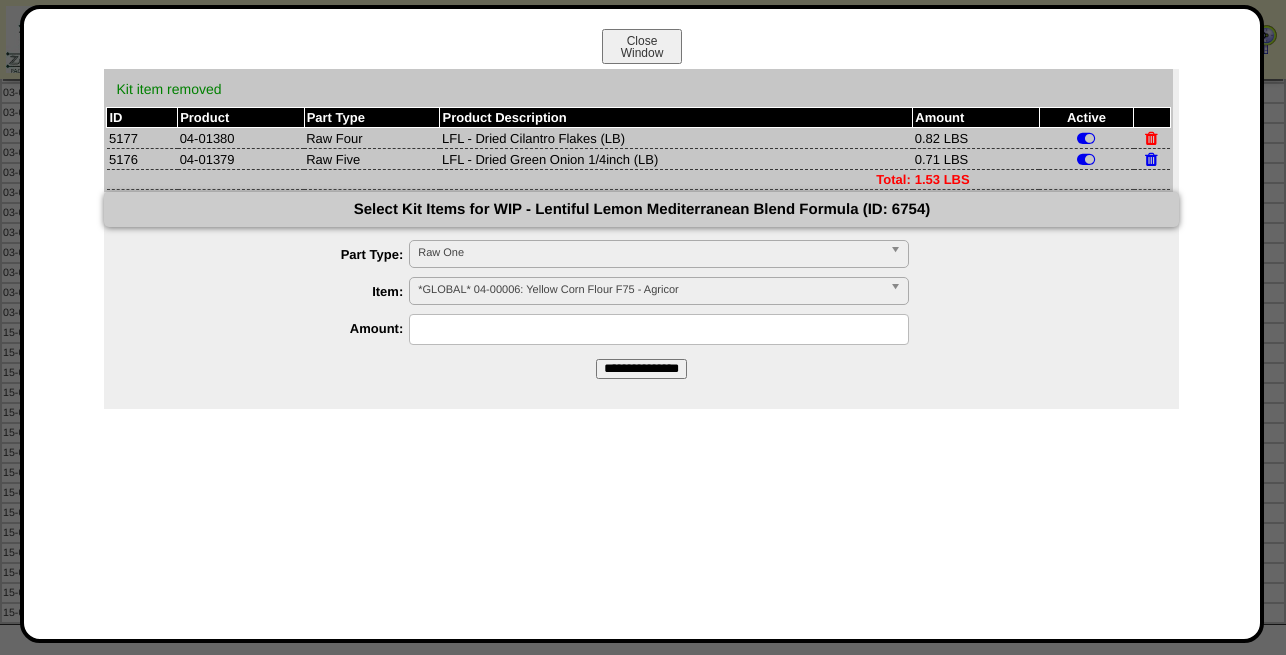 click at bounding box center [1151, 138] 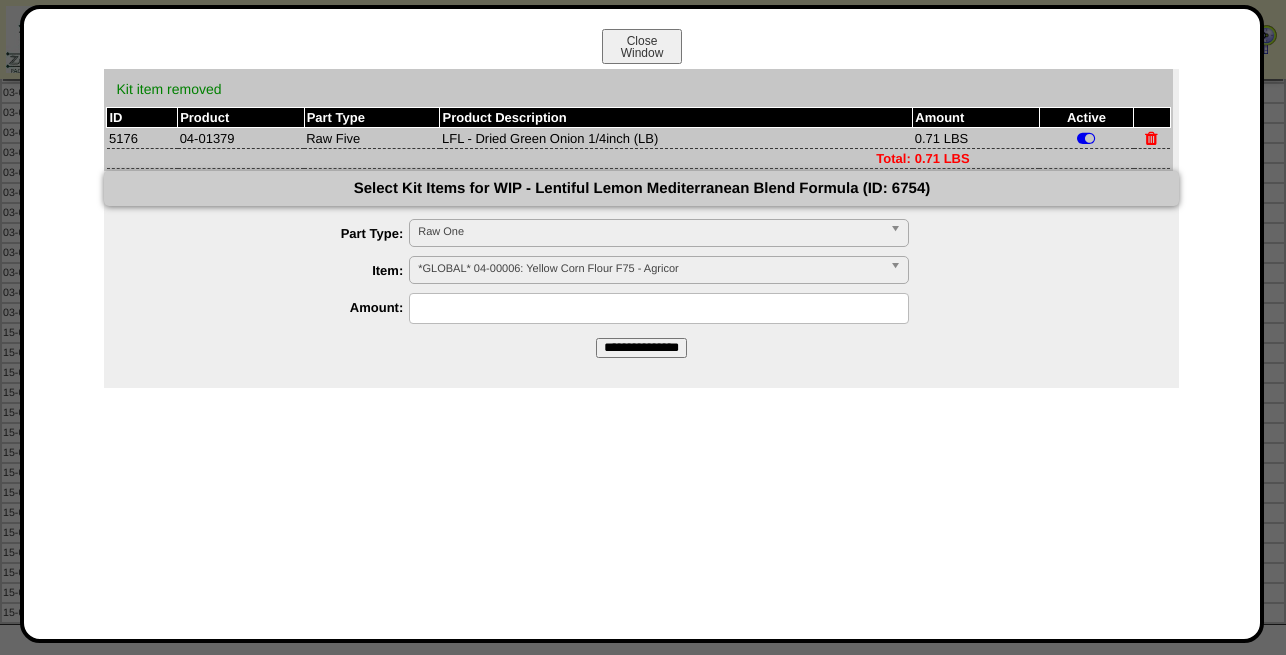 click at bounding box center [1151, 138] 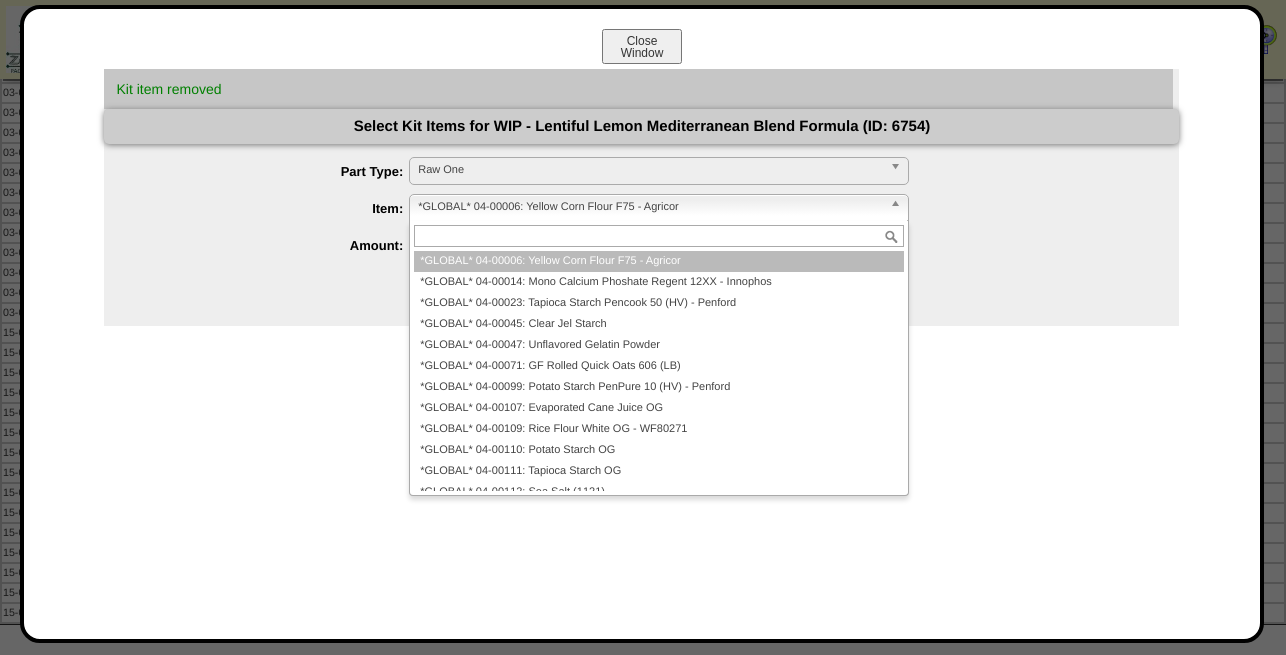 click on "*GLOBAL*  04-00006: Yellow Corn Flour F75 - Agricor" at bounding box center (650, 207) 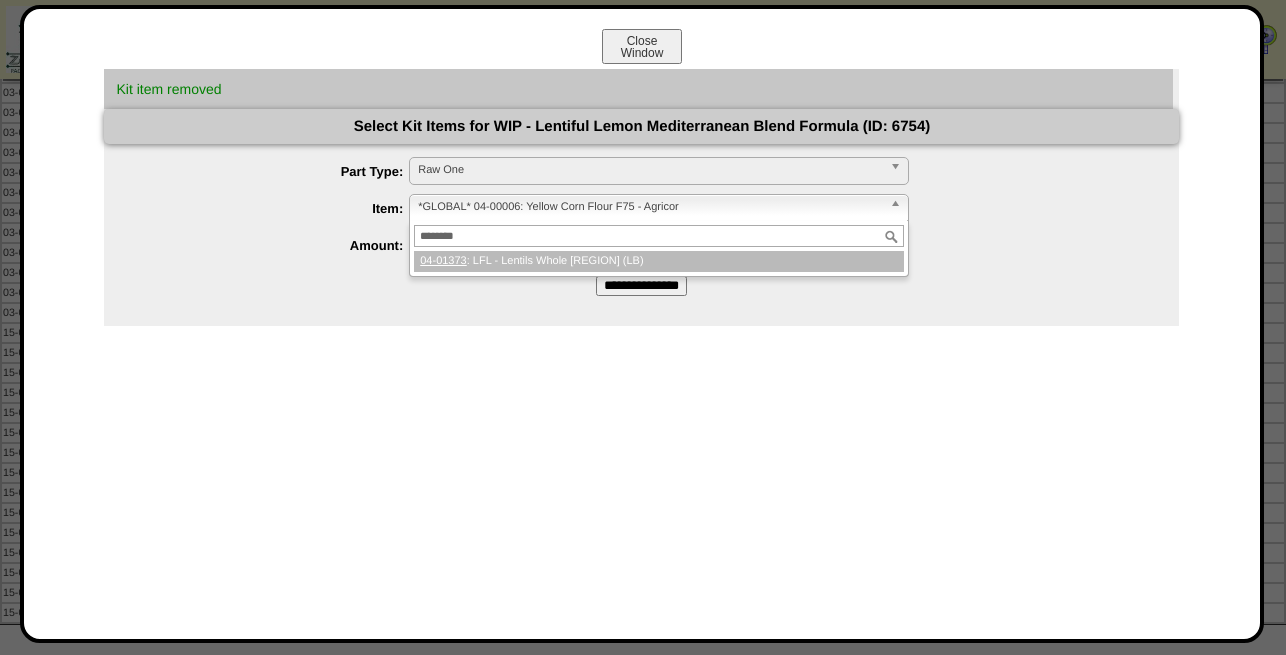 type on "********" 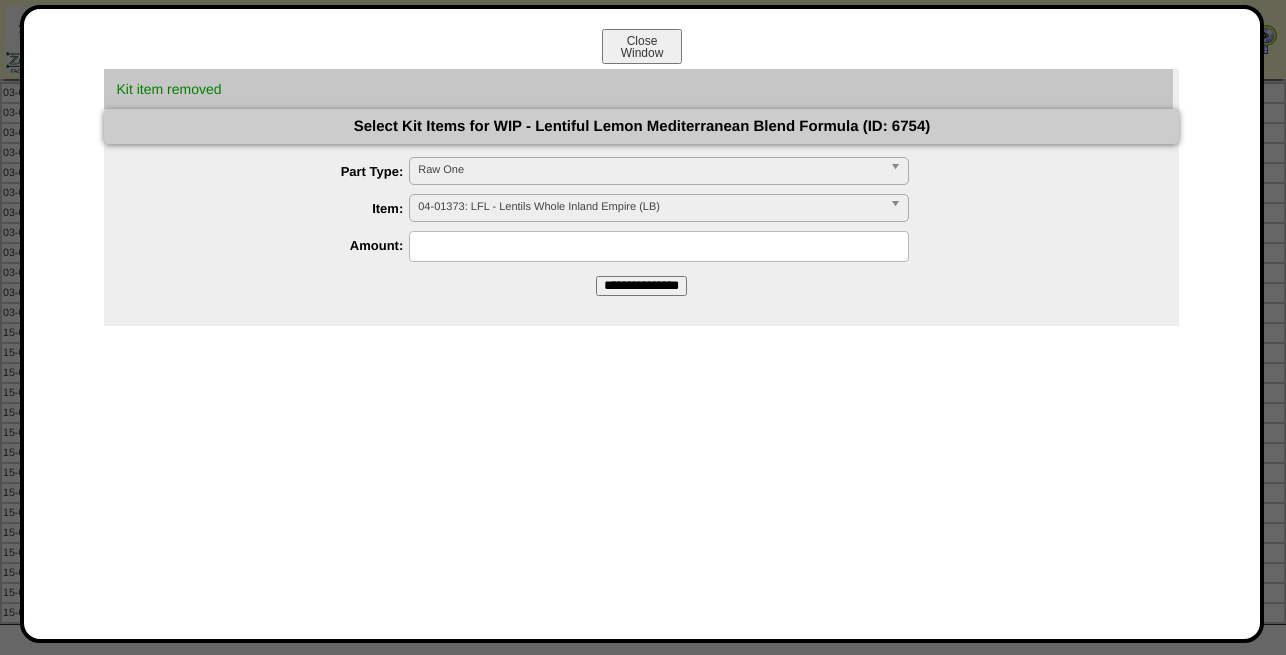 click at bounding box center (659, 246) 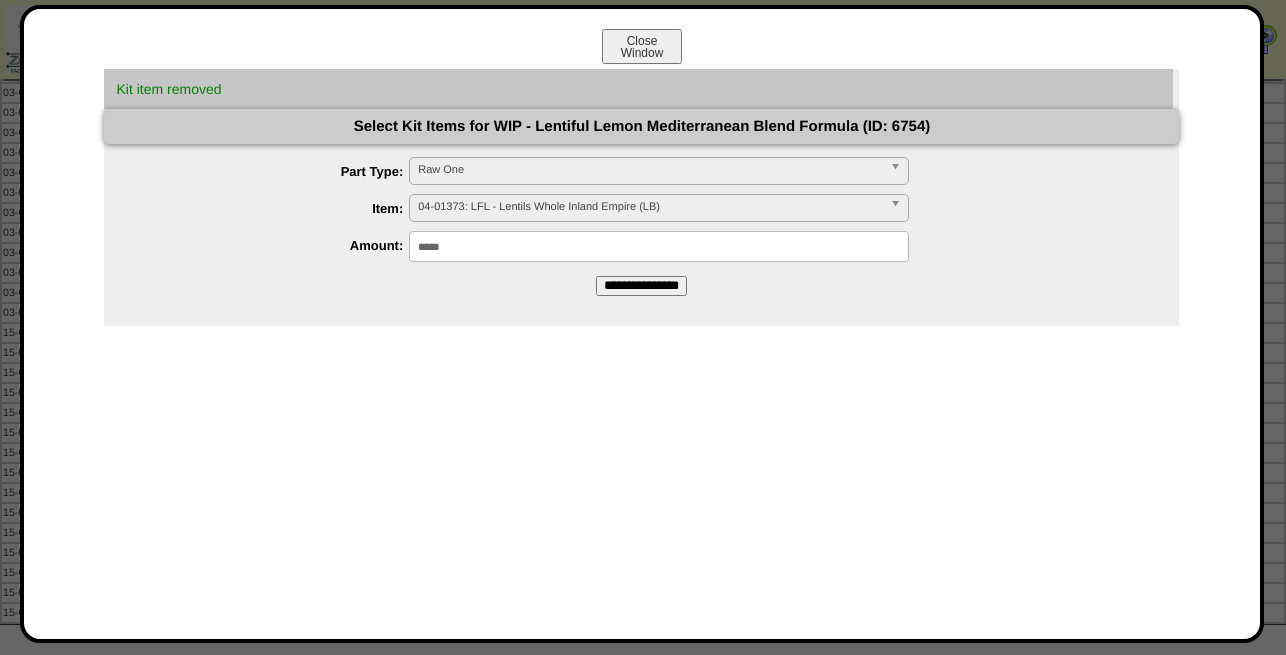 type on "*****" 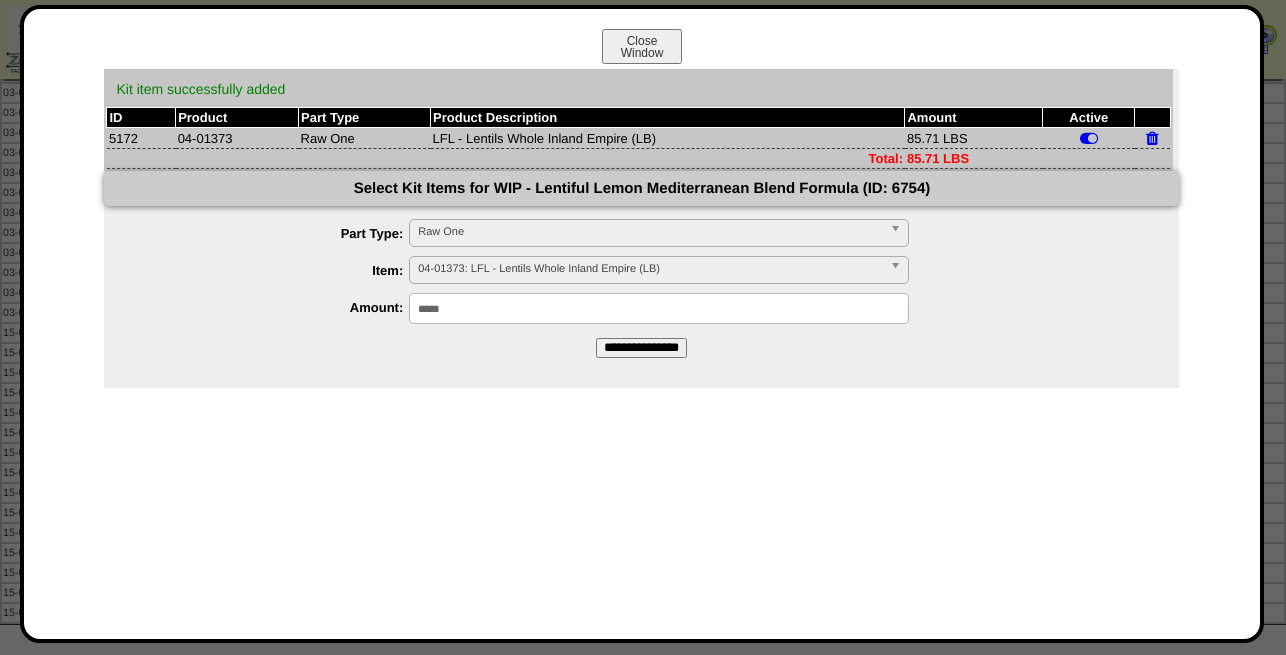 drag, startPoint x: 481, startPoint y: 306, endPoint x: 294, endPoint y: 336, distance: 189.39113 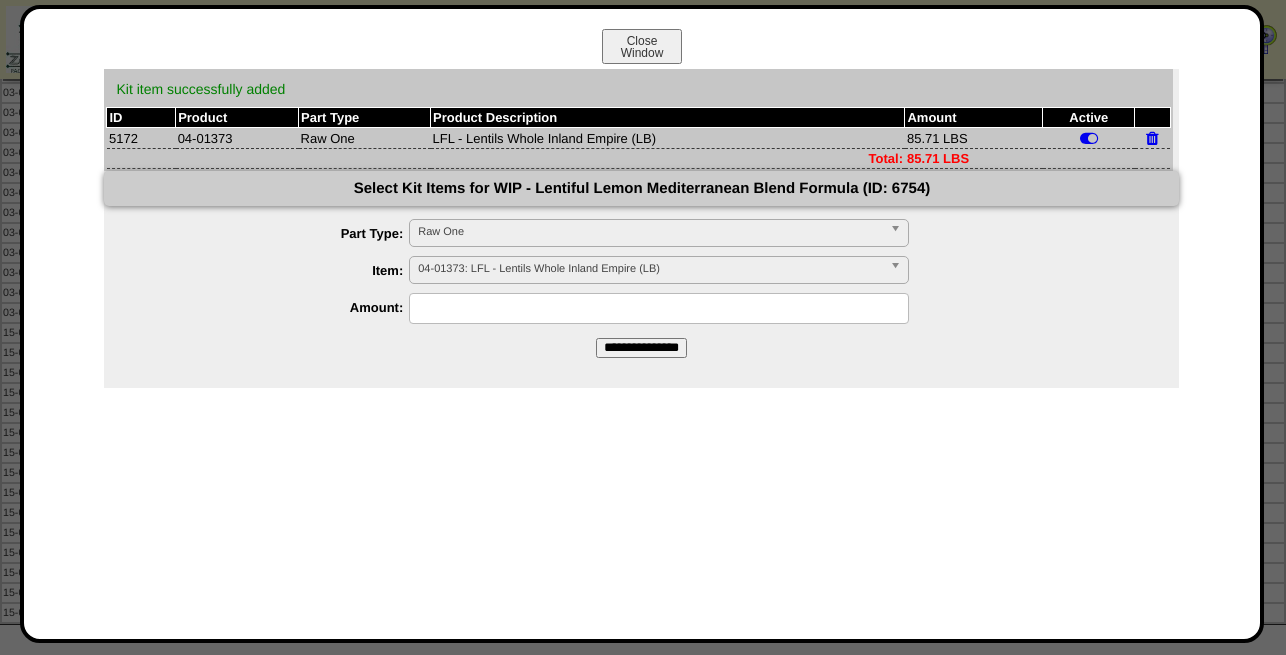 click at bounding box center (659, 308) 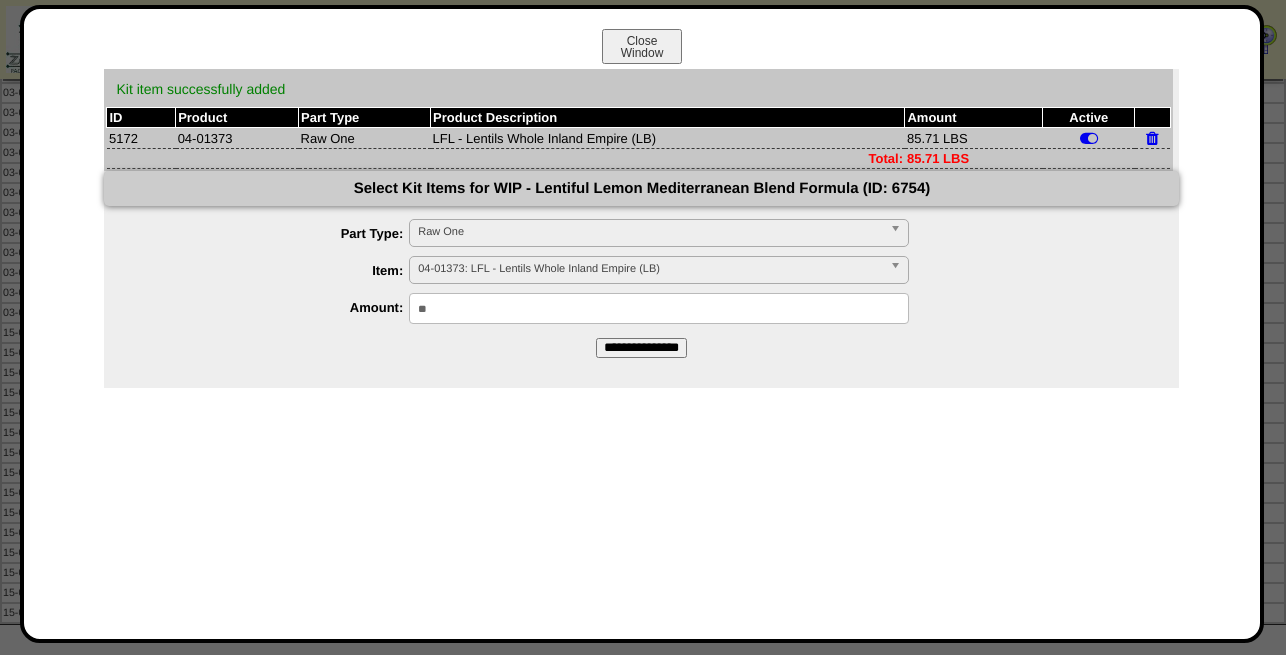 type on "*" 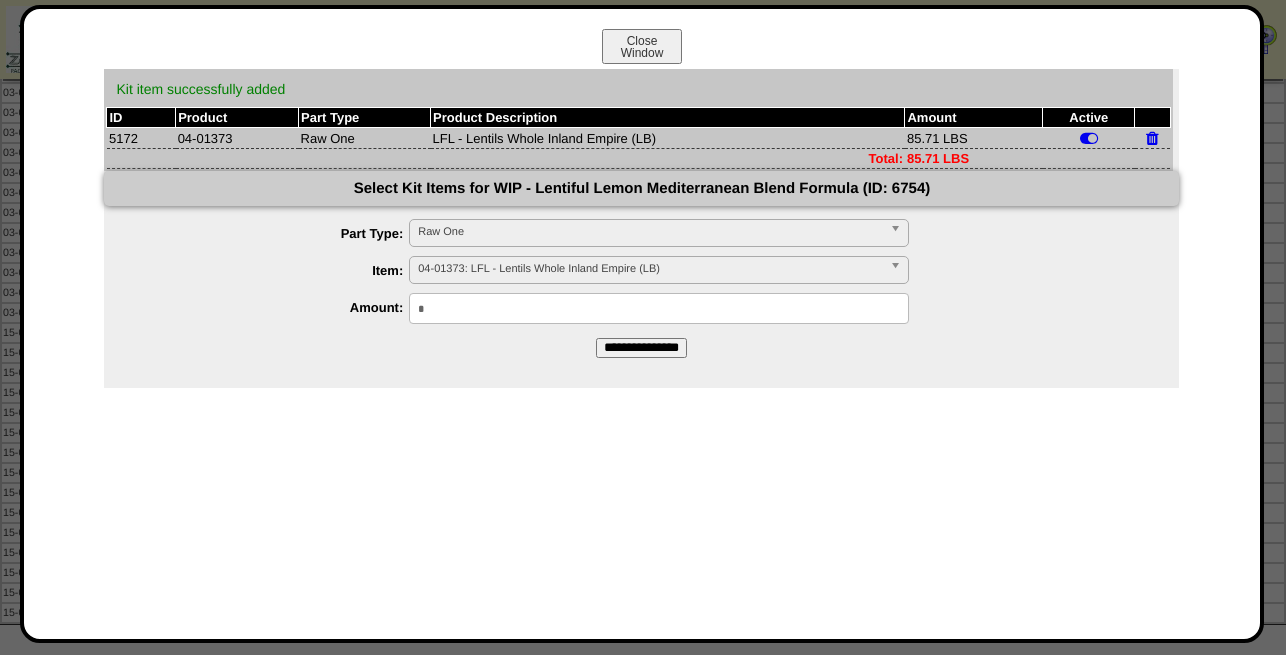 type 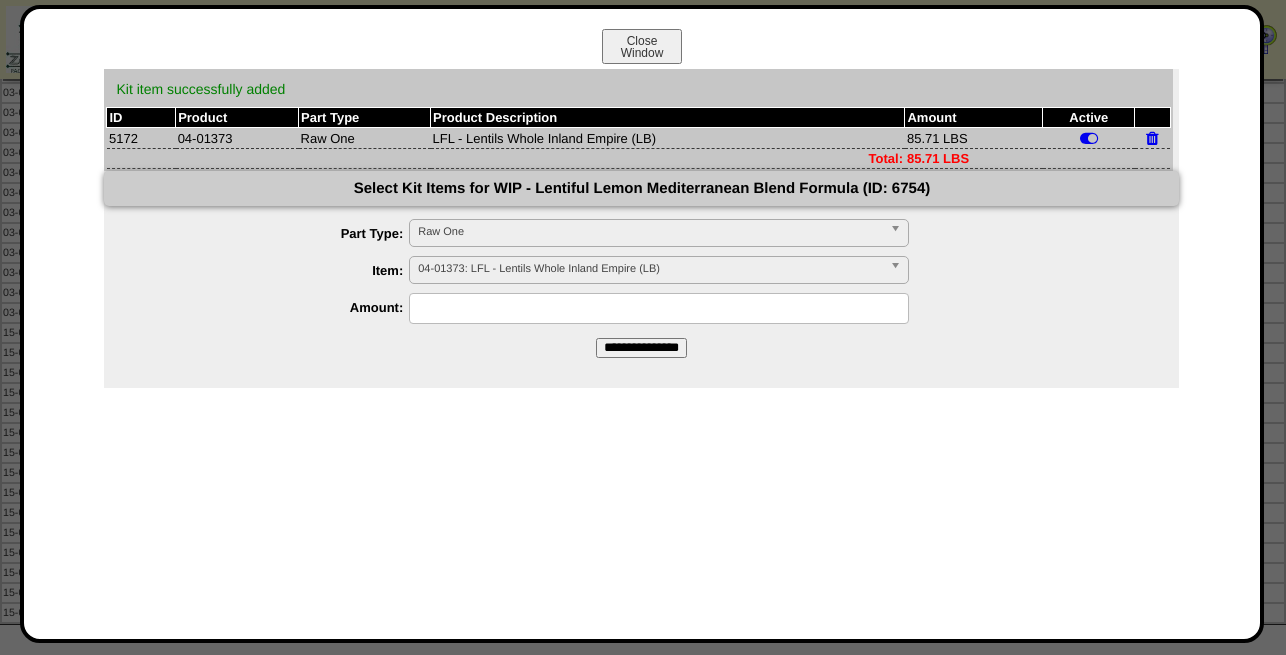 click on "Raw One" at bounding box center (650, 232) 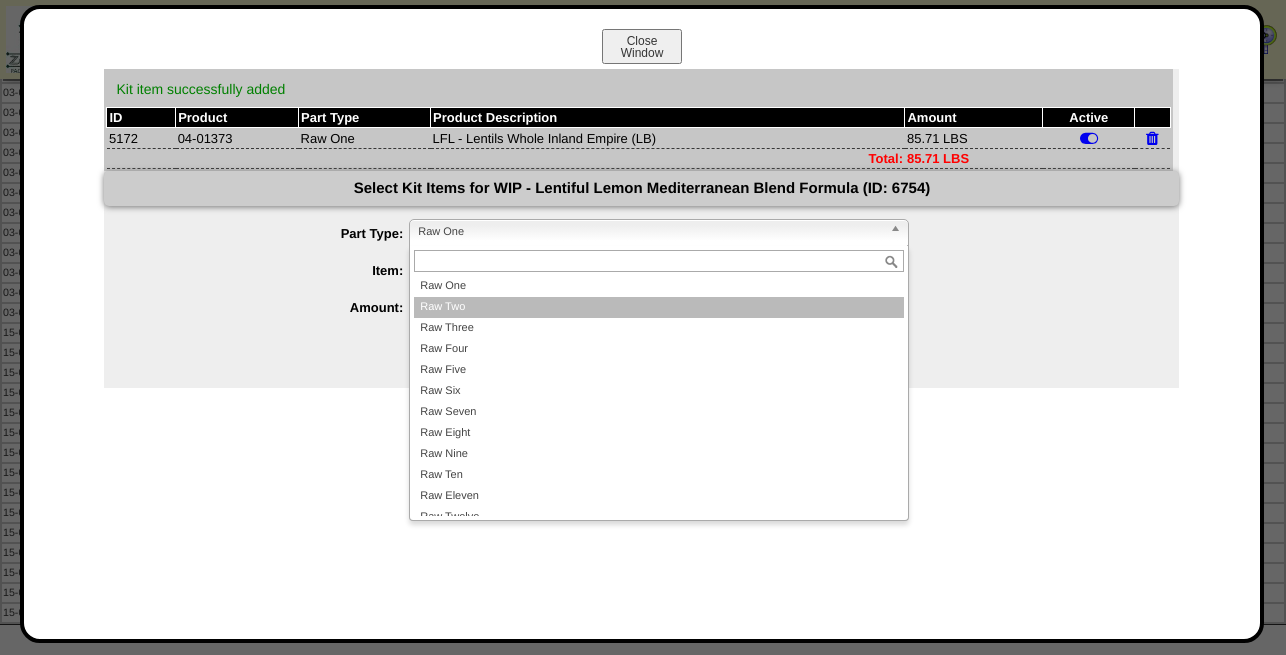 click on "Raw Two" at bounding box center (659, 307) 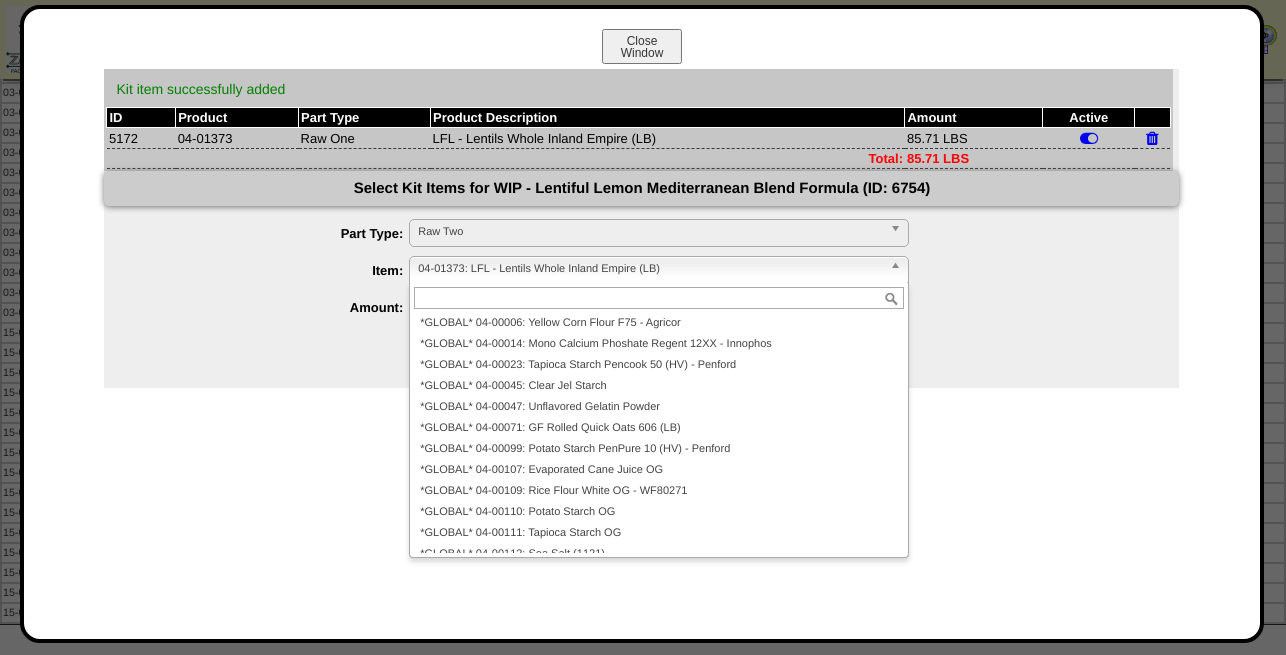 click on "04-01373: LFL - Lentils Whole Inland Empire (LB)" at bounding box center (650, 269) 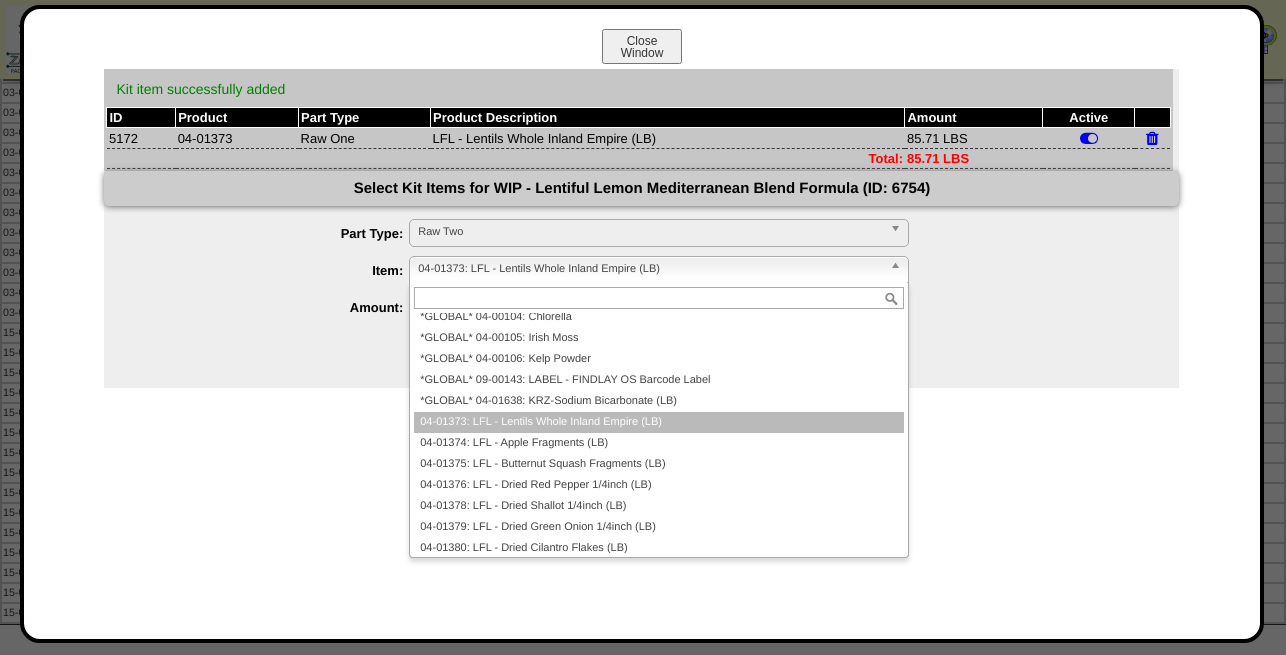 paste on "********" 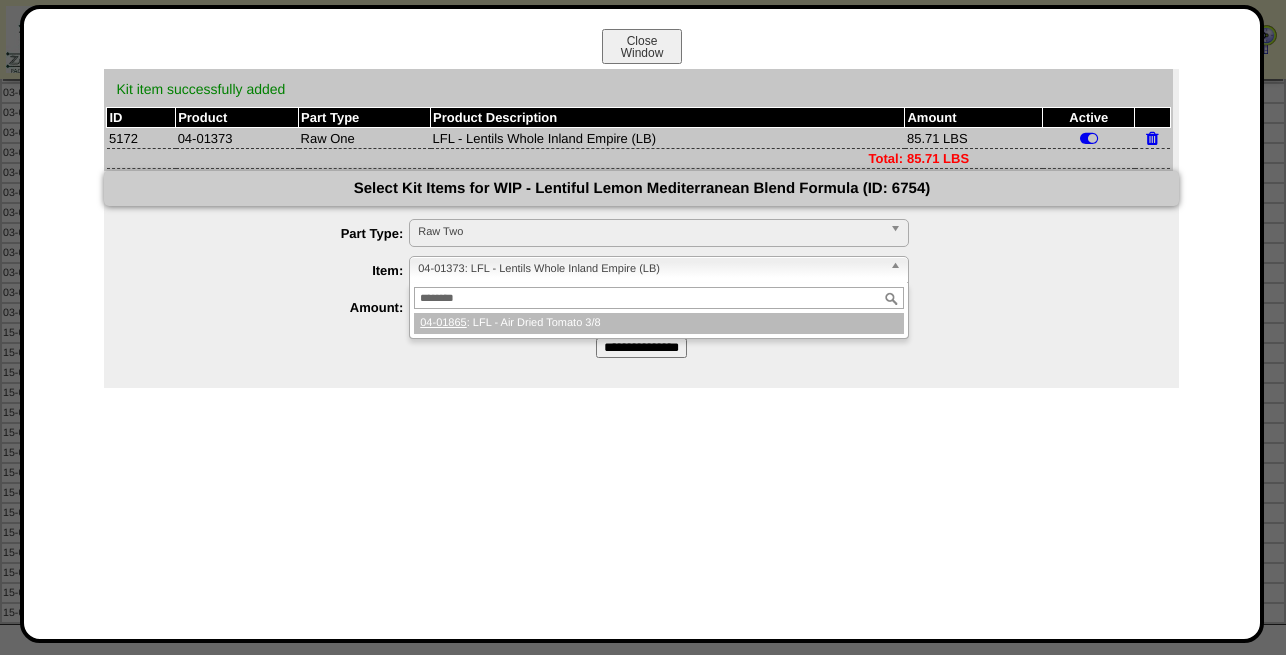 scroll, scrollTop: 0, scrollLeft: 0, axis: both 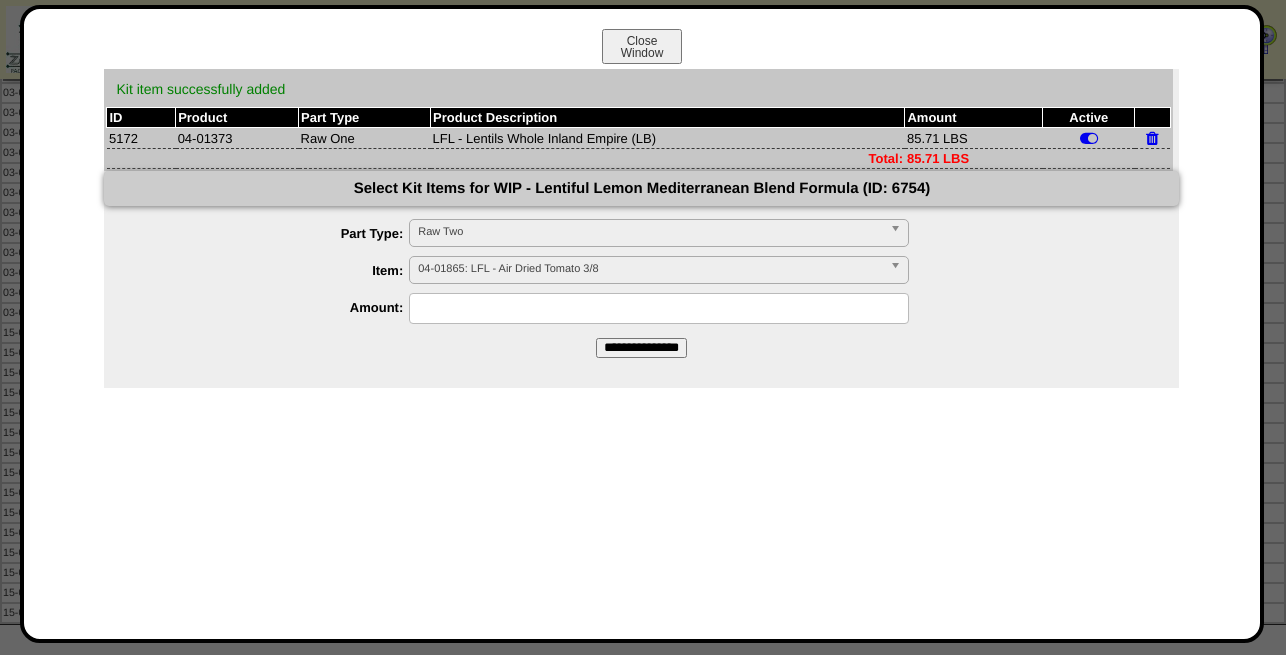 click at bounding box center (659, 308) 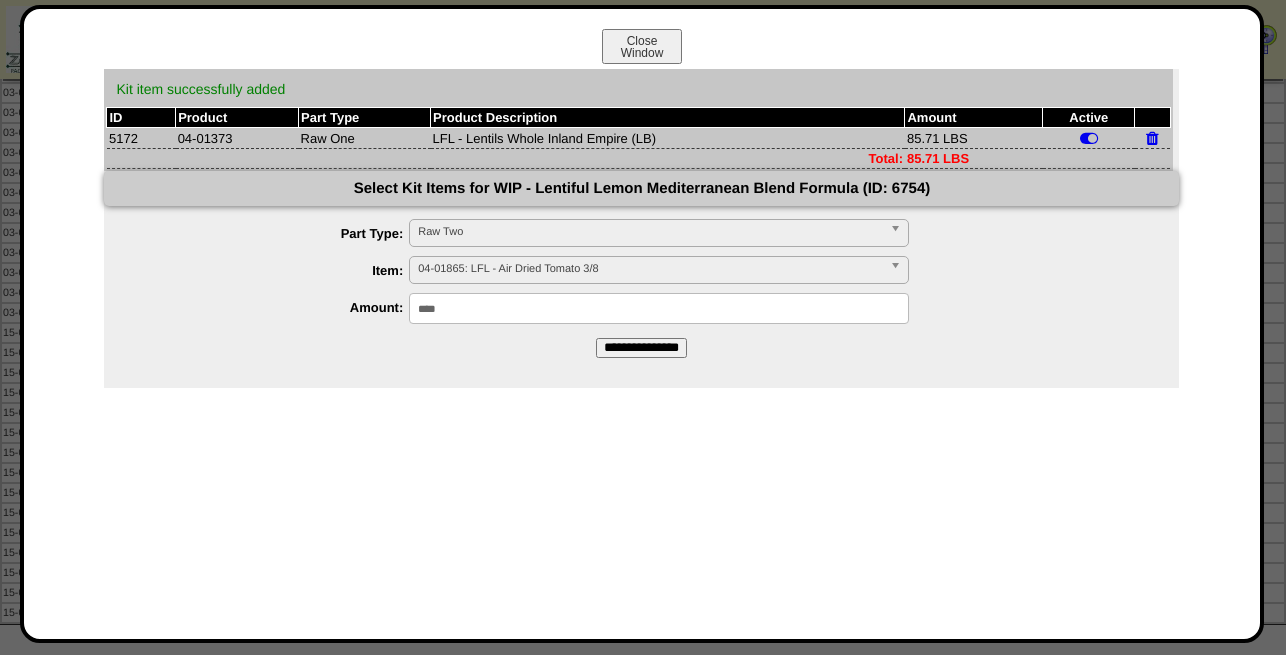 type on "****" 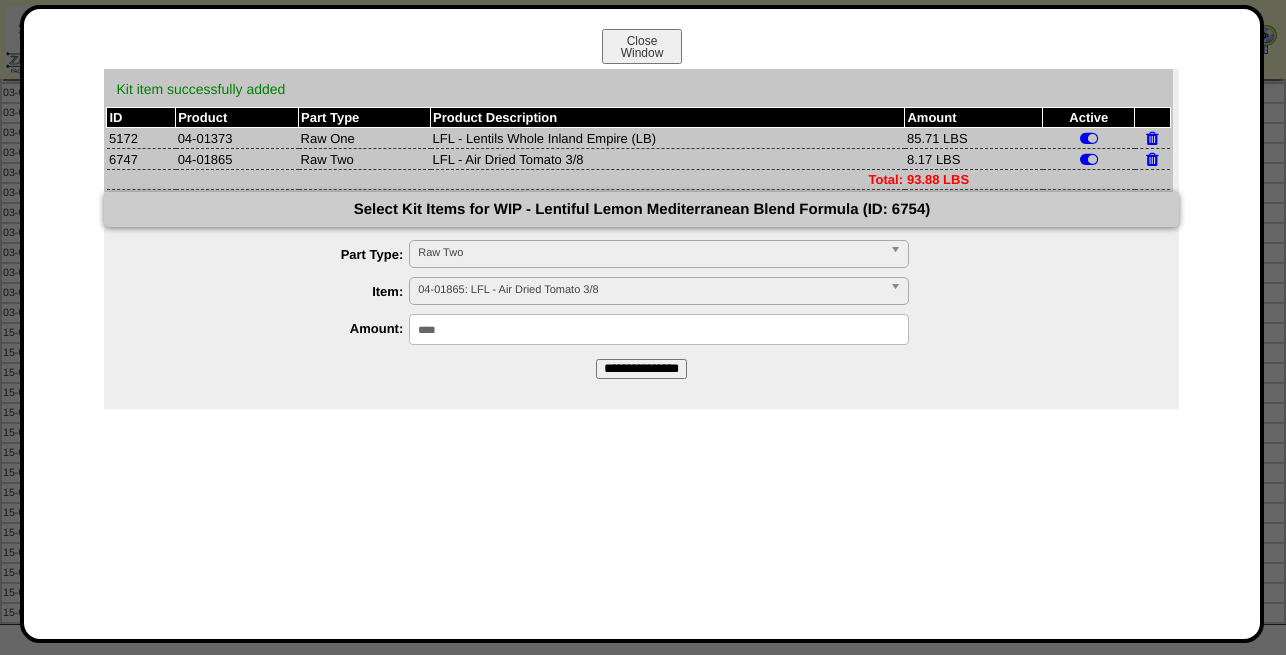 click on "Raw Two" at bounding box center [650, 253] 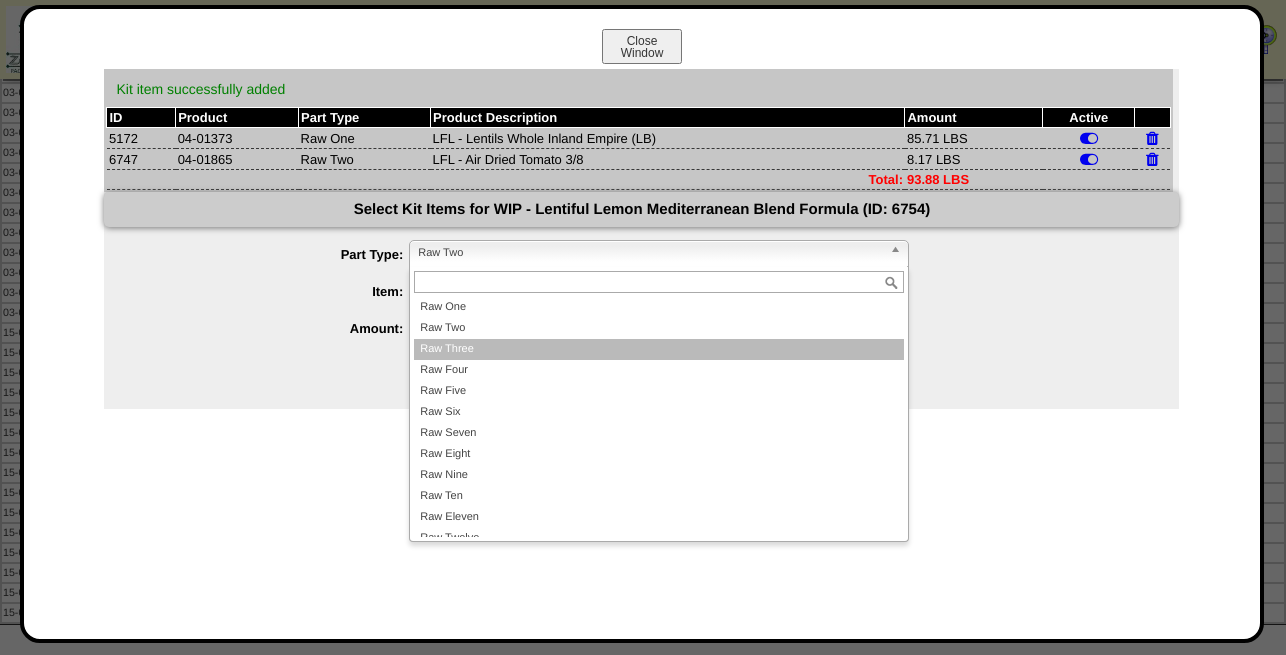 click on "Raw Three" at bounding box center (659, 349) 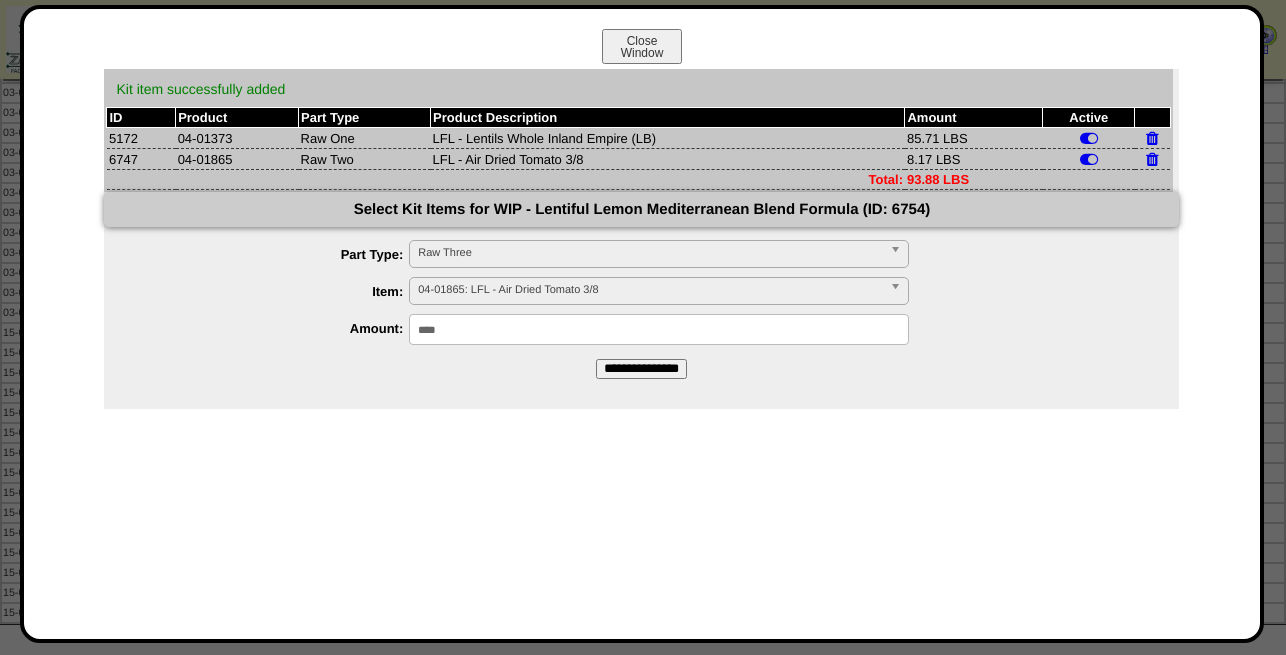 click on "04-01865: LFL - Air Dried Tomato 3/8" at bounding box center [650, 290] 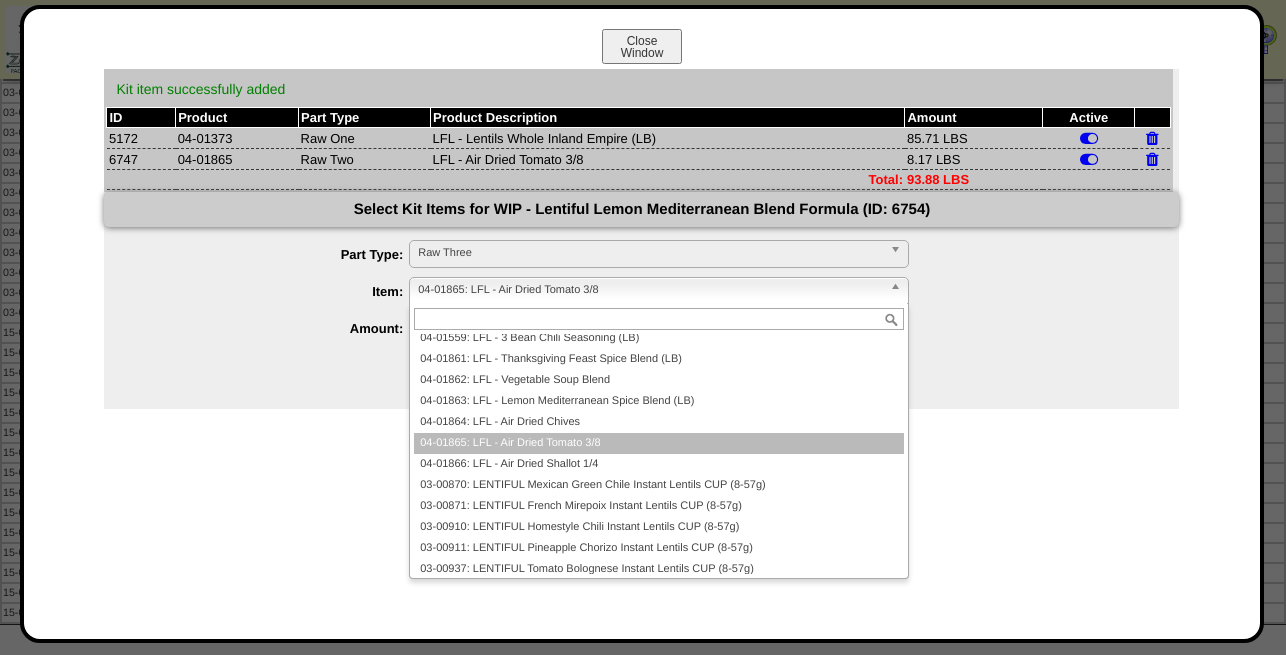 paste on "********" 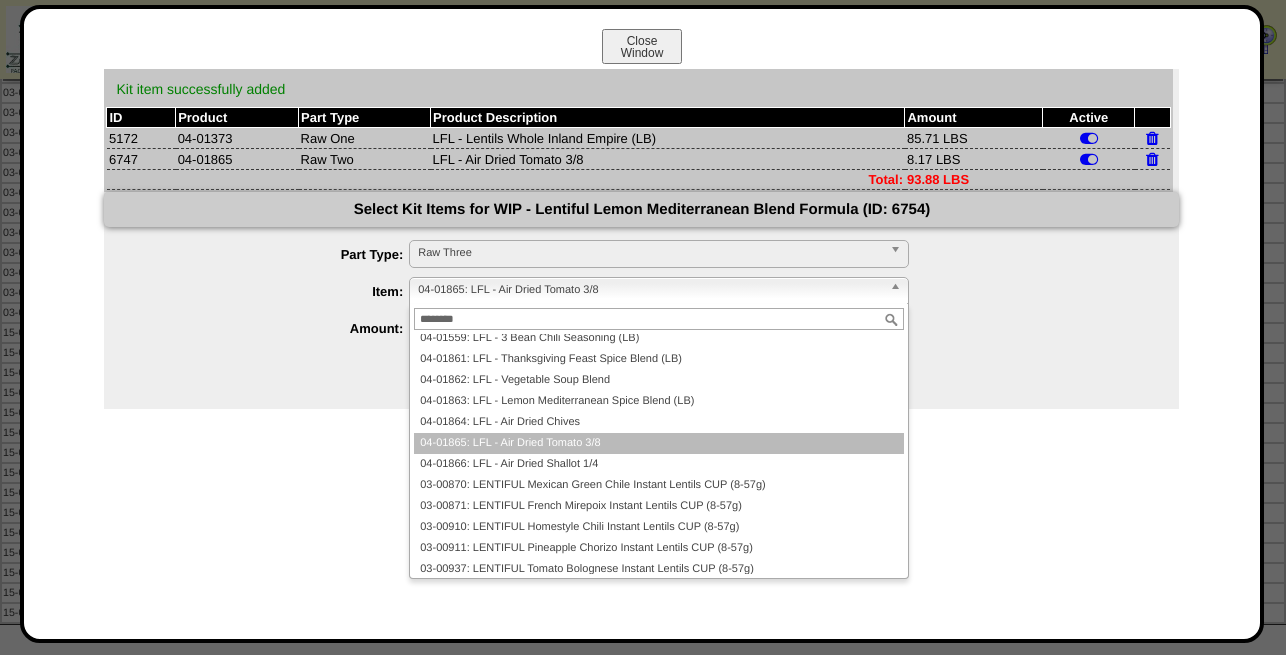 scroll, scrollTop: 0, scrollLeft: 0, axis: both 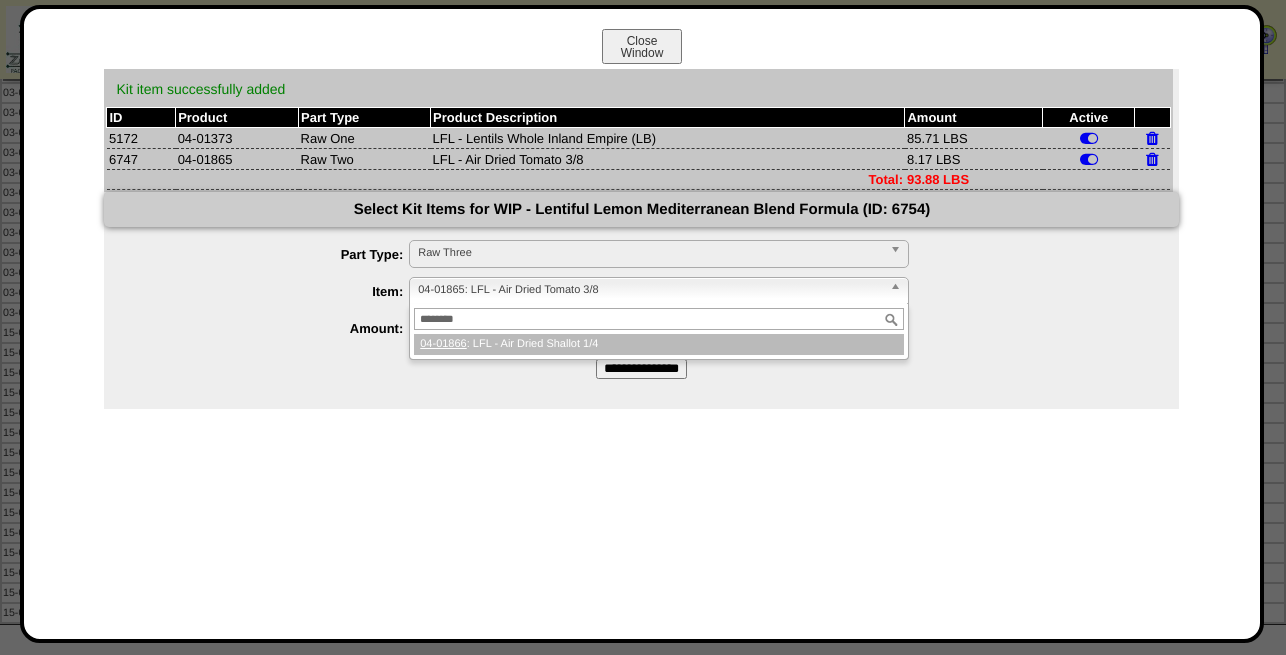 type on "********" 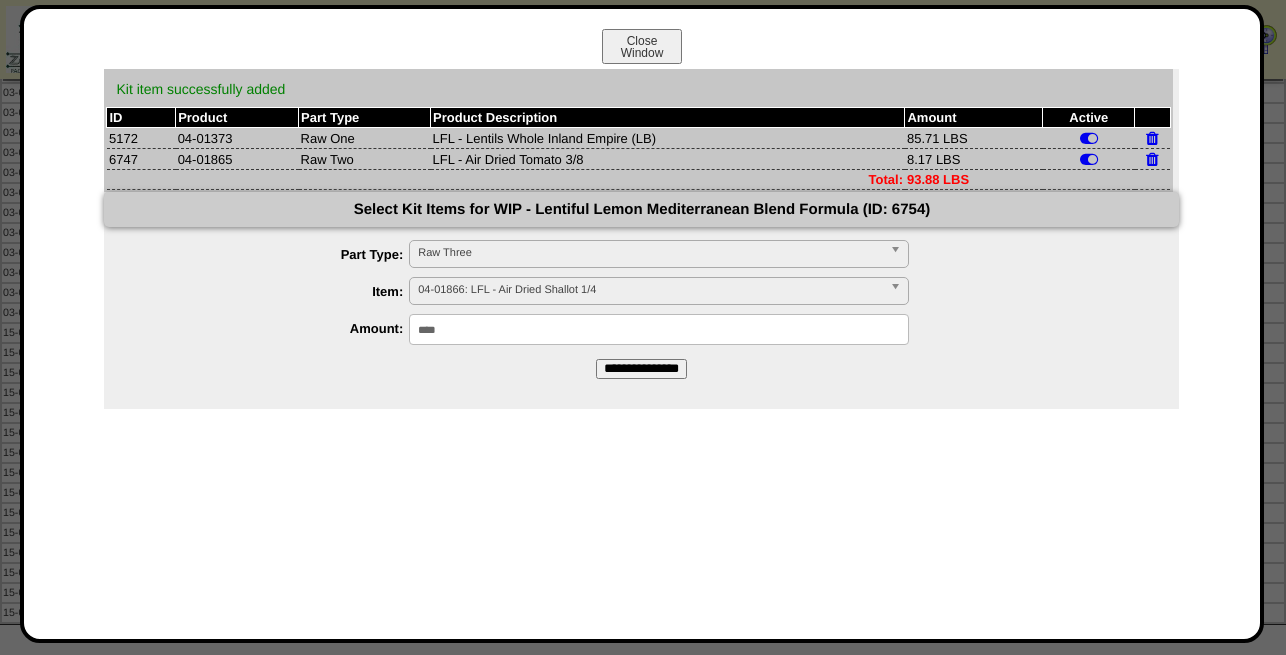 drag, startPoint x: 487, startPoint y: 322, endPoint x: 385, endPoint y: 329, distance: 102.239914 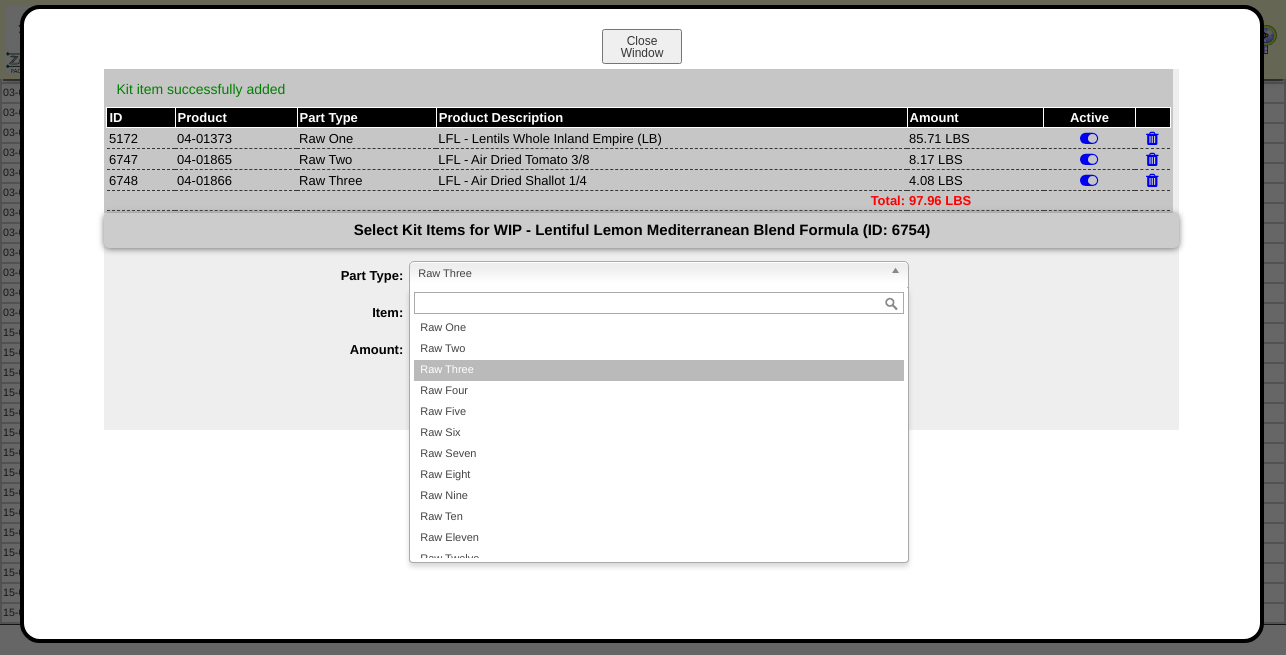 click on "Raw Three" at bounding box center [650, 274] 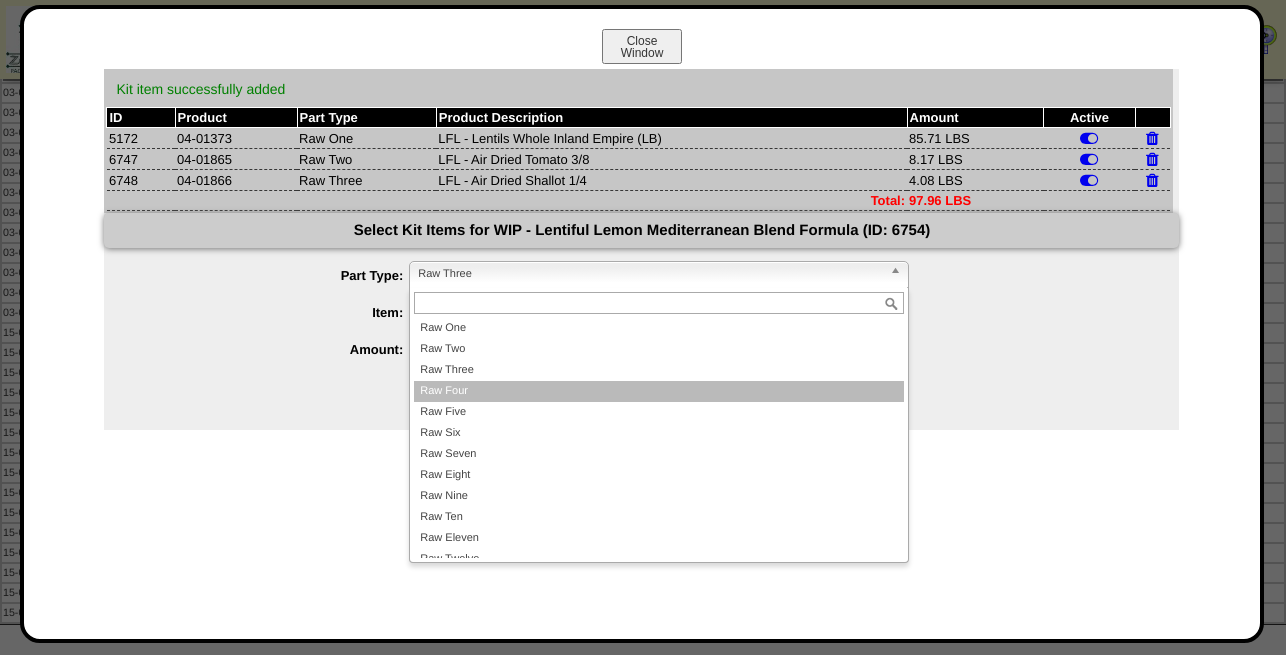 click on "Raw Four" at bounding box center [659, 391] 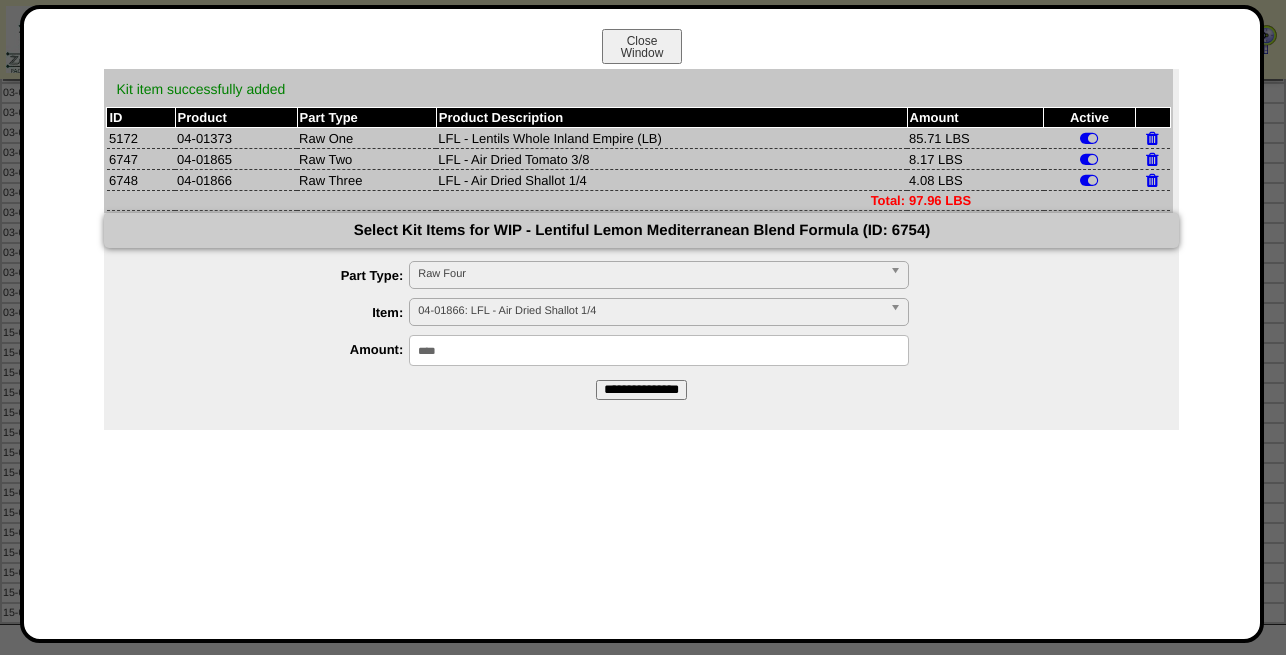 click on "04-01866: LFL - Air Dried Shallot 1/4" at bounding box center (650, 311) 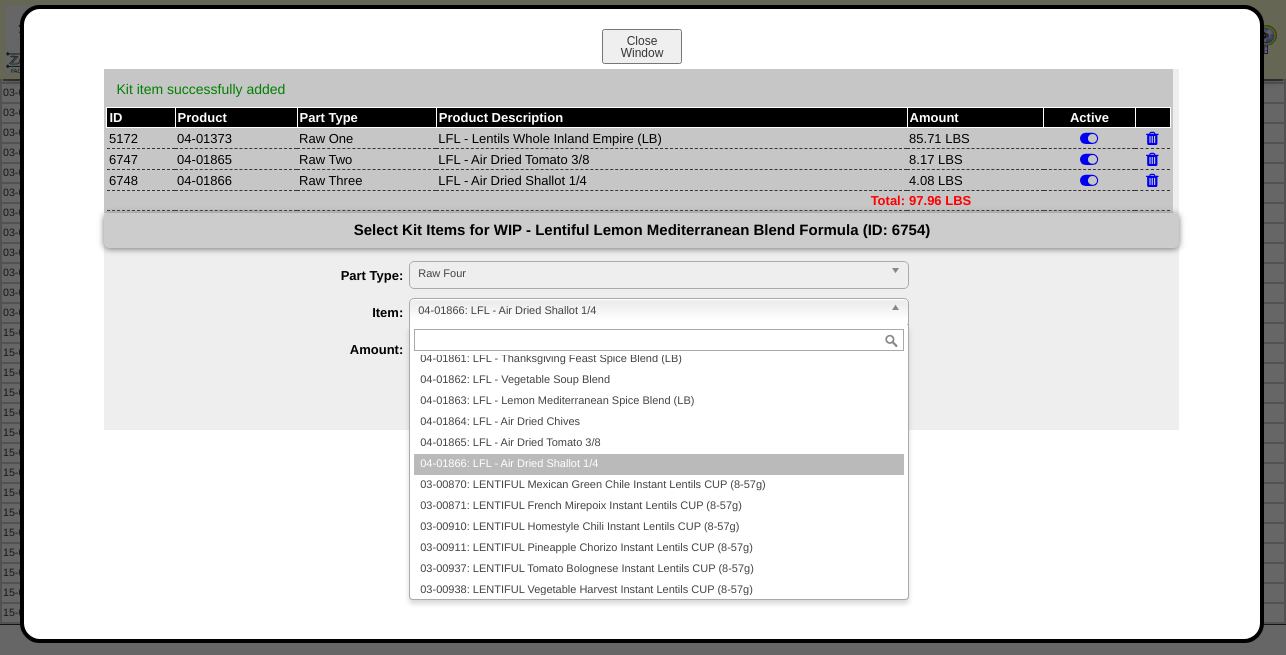 paste on "********" 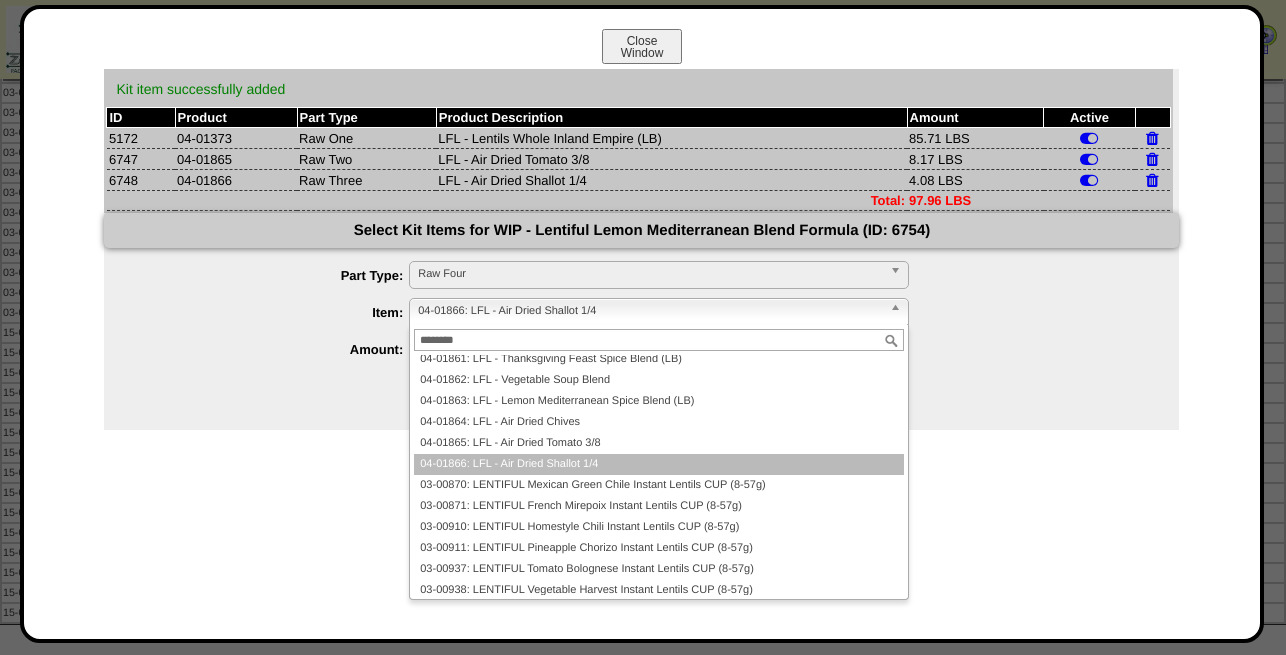 scroll, scrollTop: 0, scrollLeft: 0, axis: both 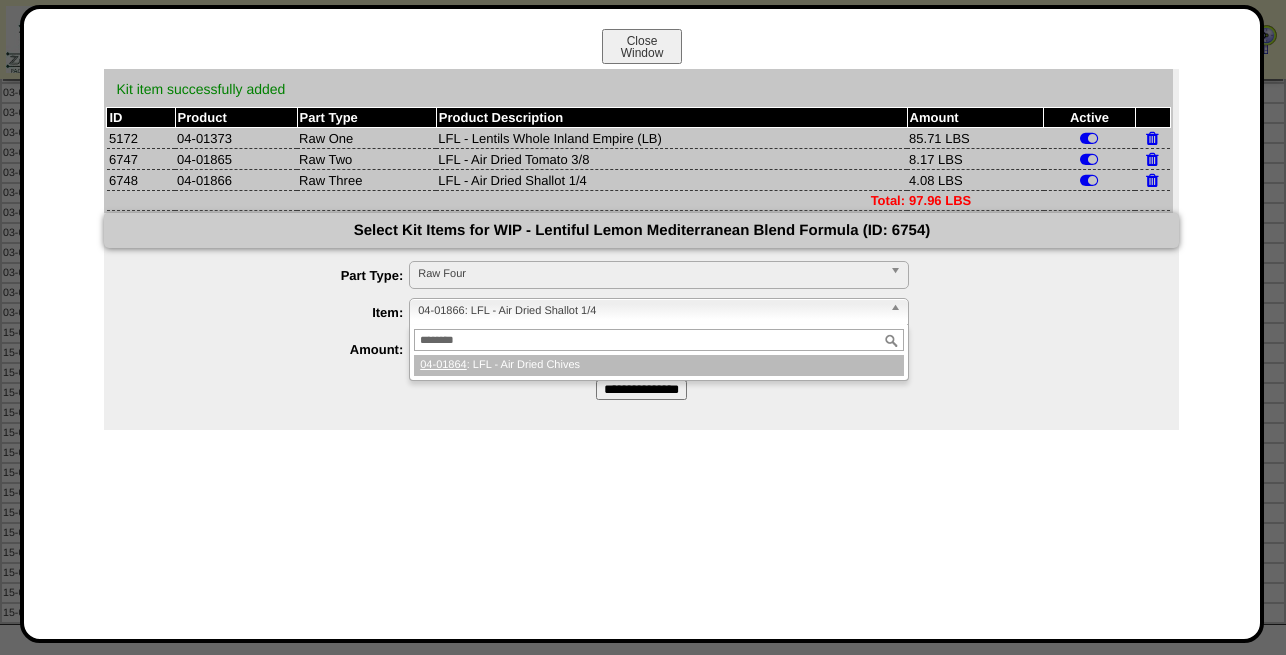 type on "********" 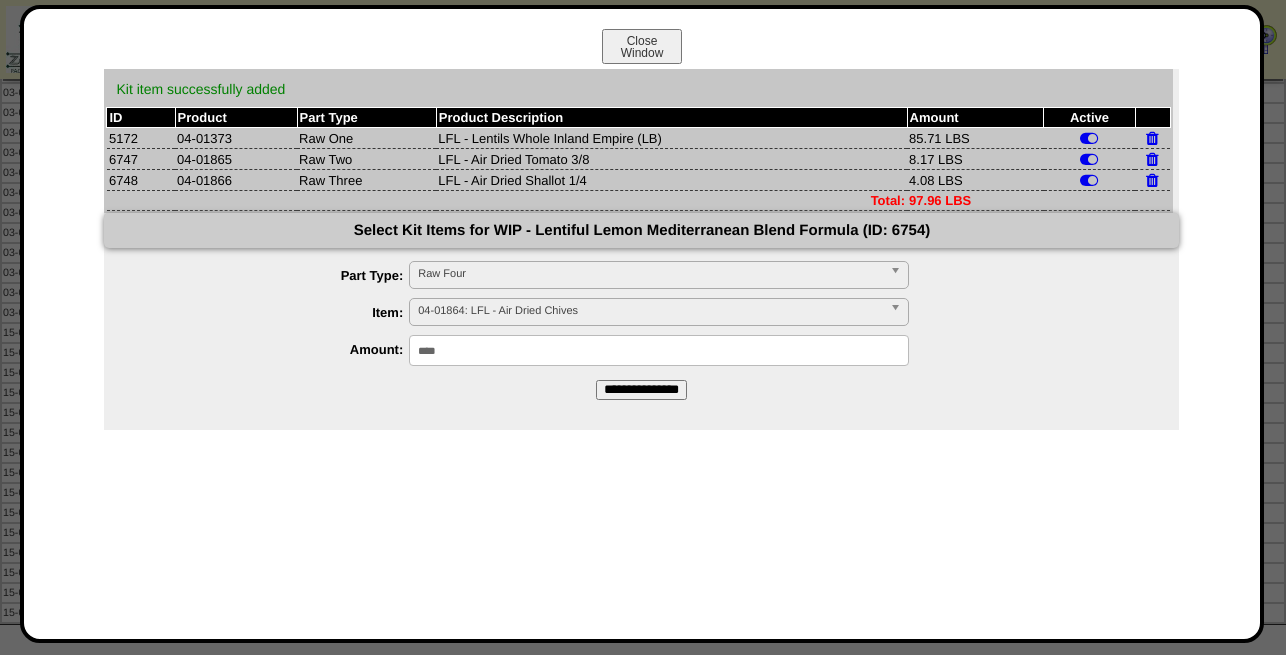 drag, startPoint x: 468, startPoint y: 346, endPoint x: 286, endPoint y: 372, distance: 183.84776 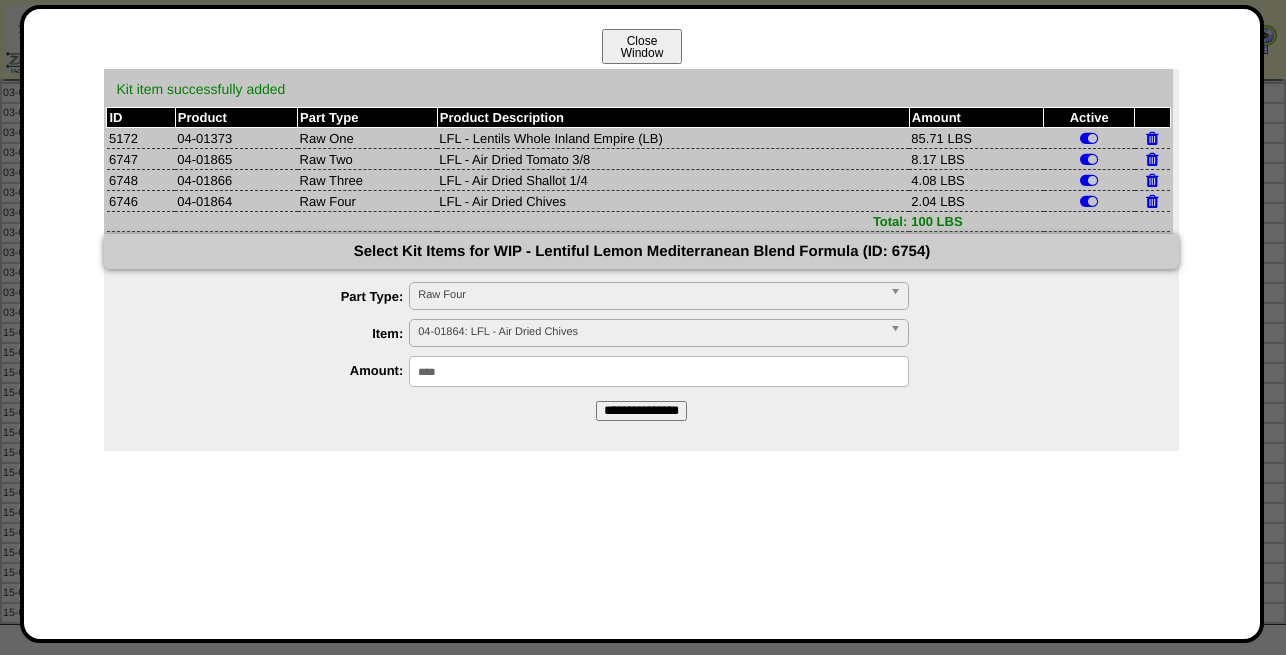 click on "Close Window" at bounding box center [642, 46] 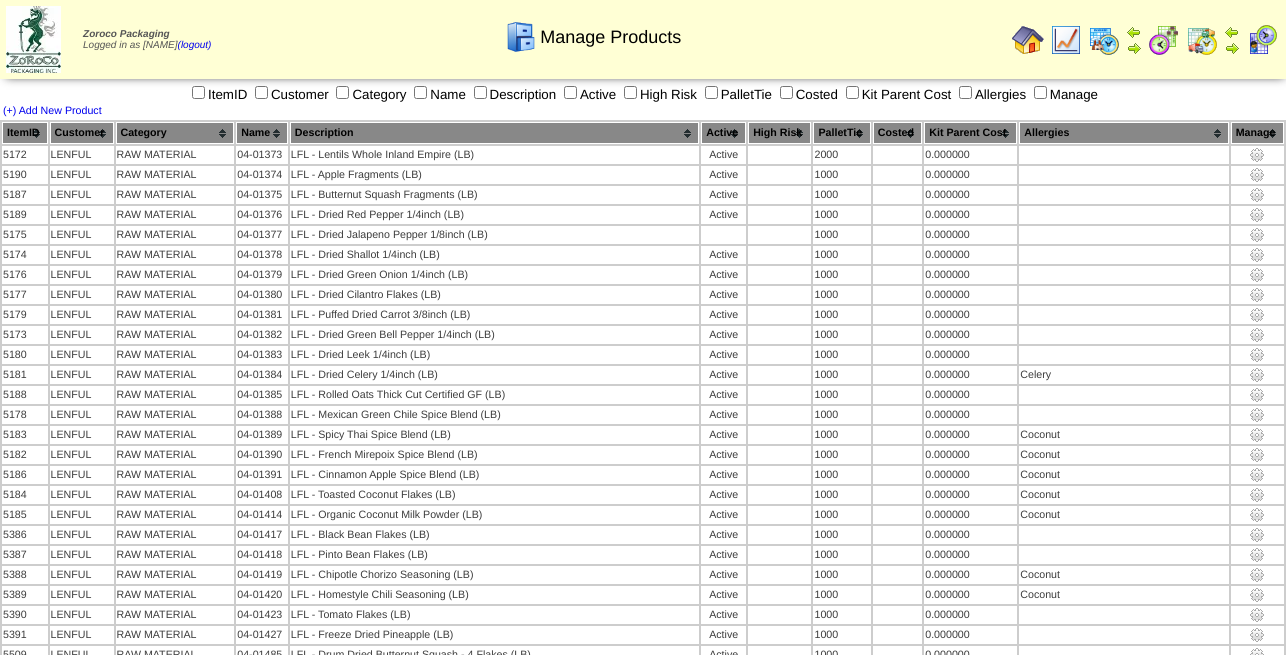 scroll, scrollTop: 1306, scrollLeft: 0, axis: vertical 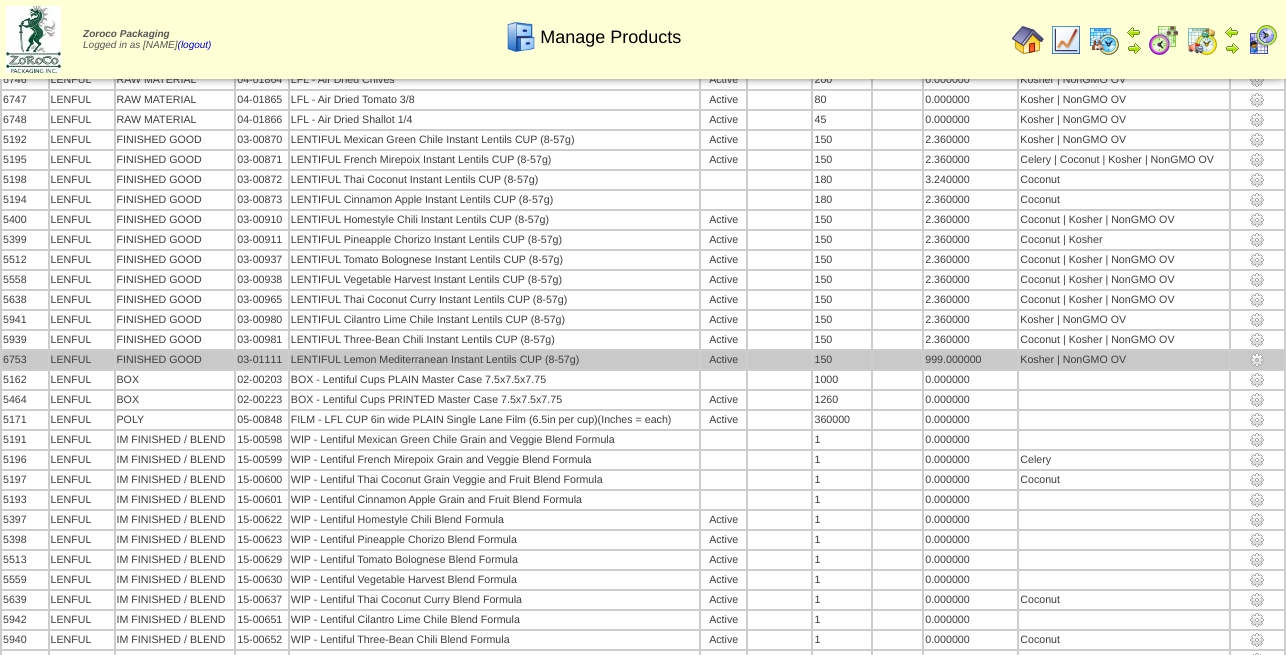 click at bounding box center (1257, 360) 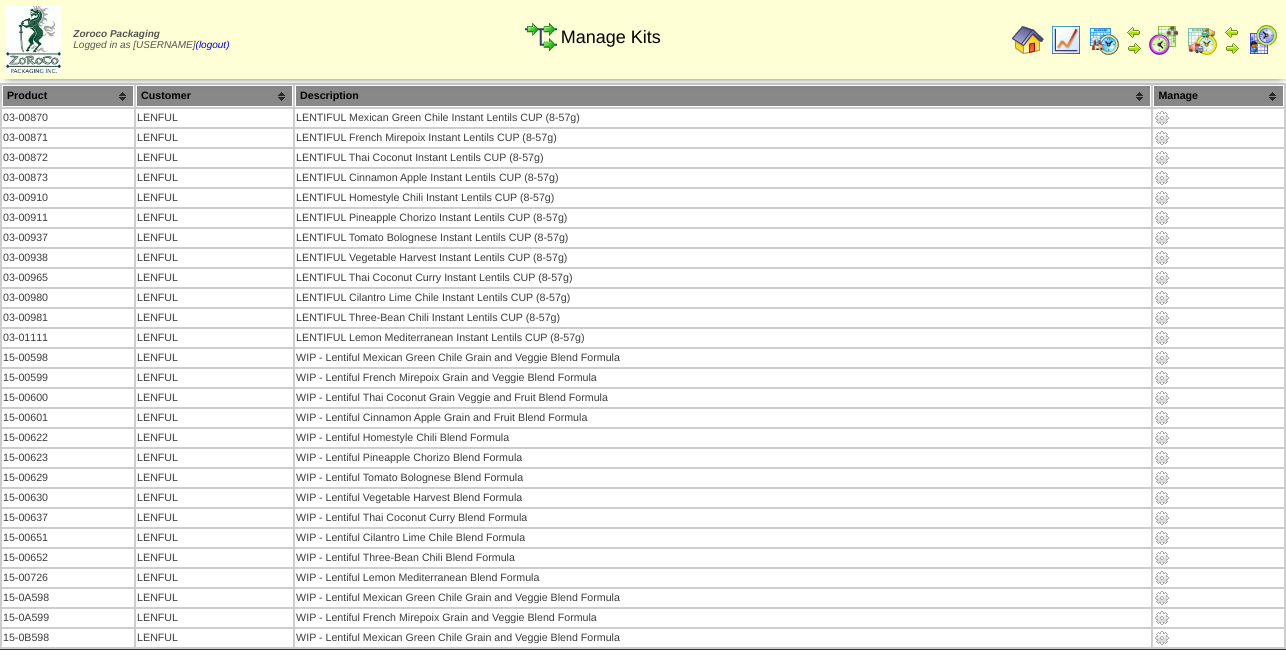 scroll, scrollTop: 0, scrollLeft: 0, axis: both 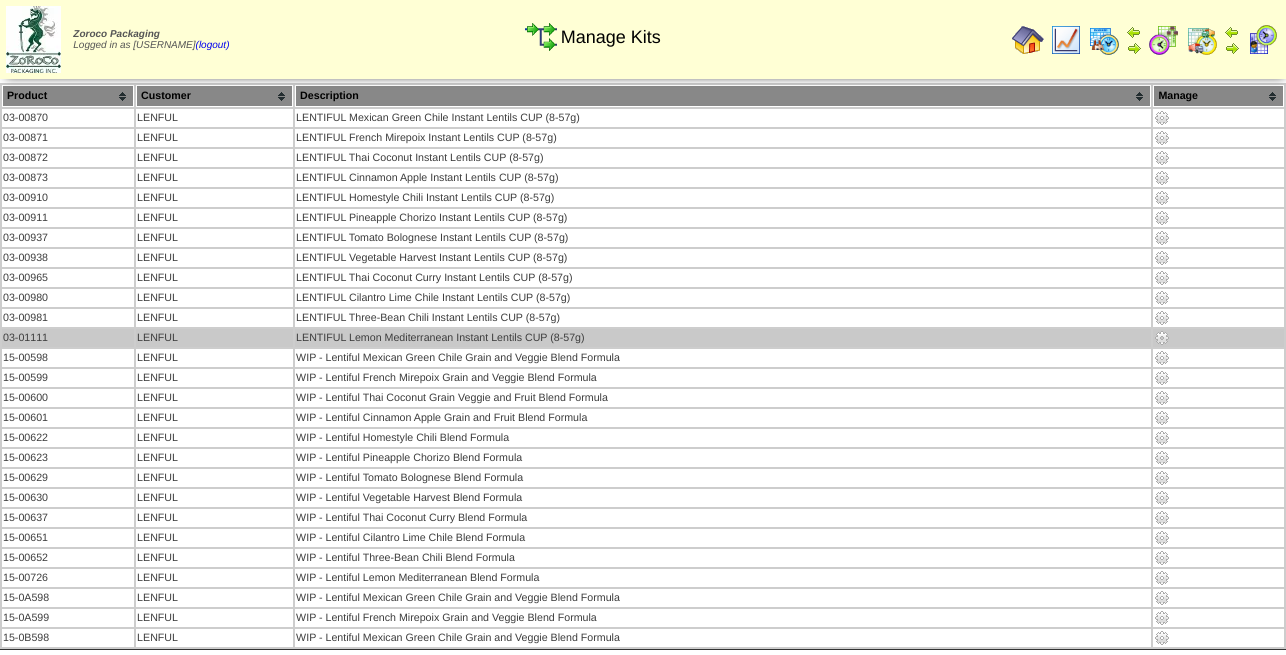 click at bounding box center [1162, 338] 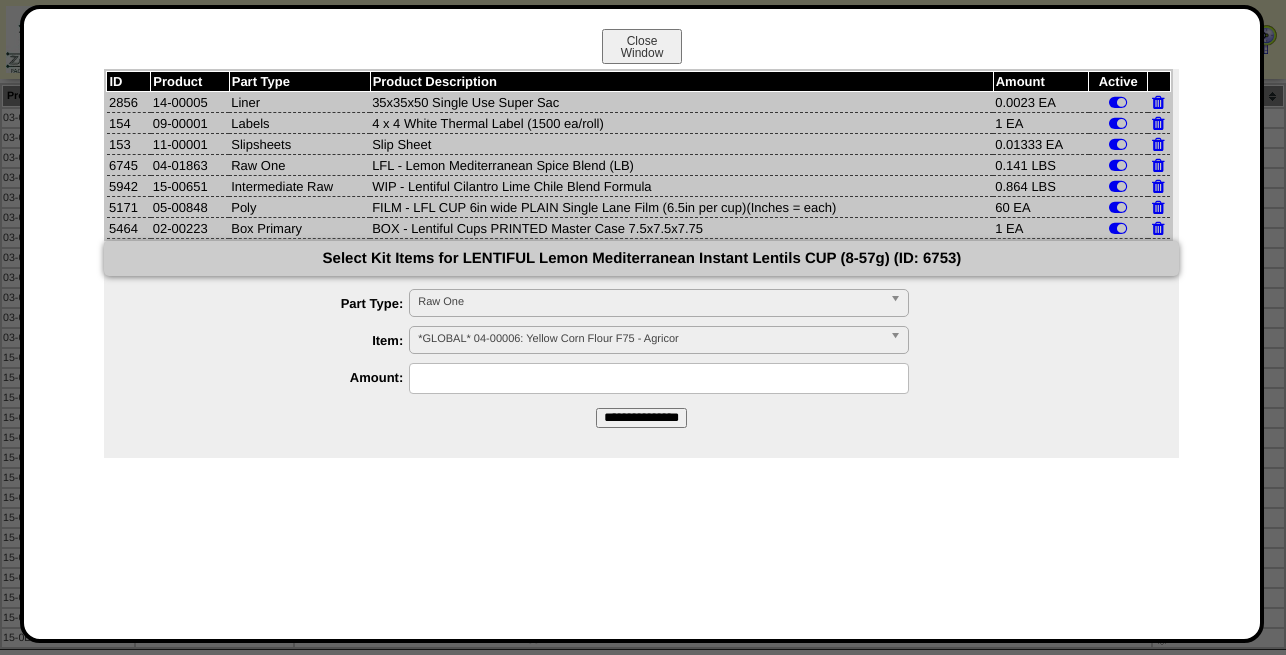 click on "LFL - Lemon Mediterranean Spice Blend (LB)" at bounding box center [681, 165] 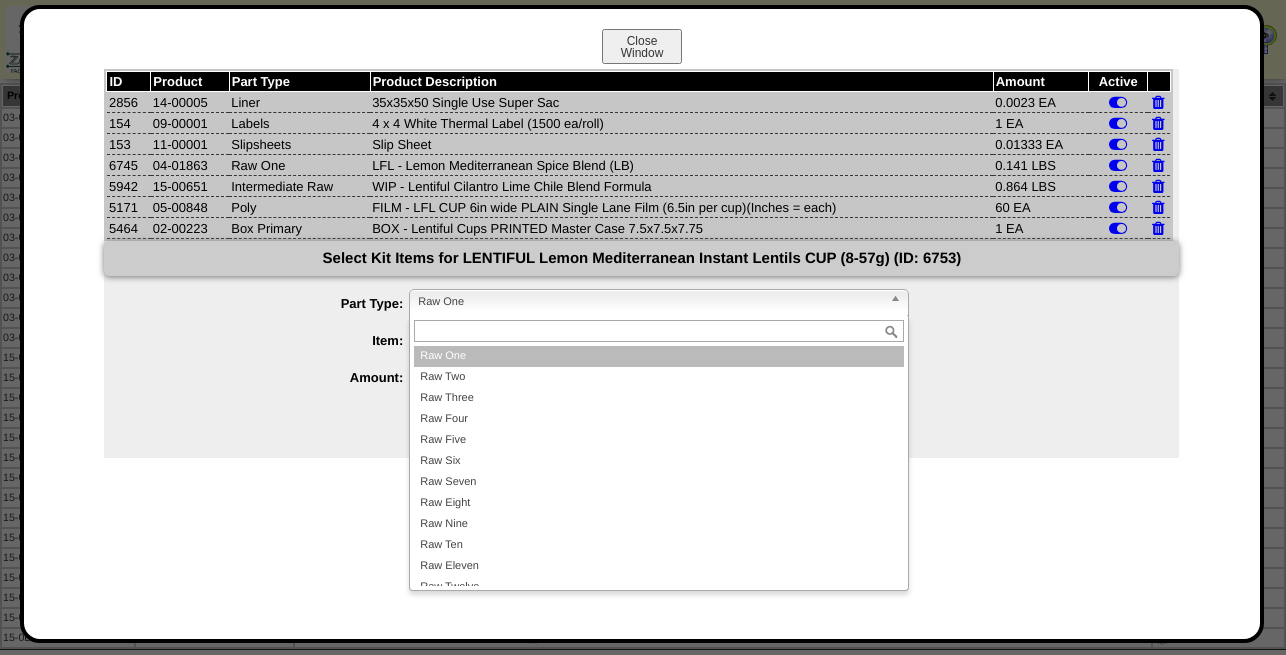 click on "Raw One" at bounding box center (650, 302) 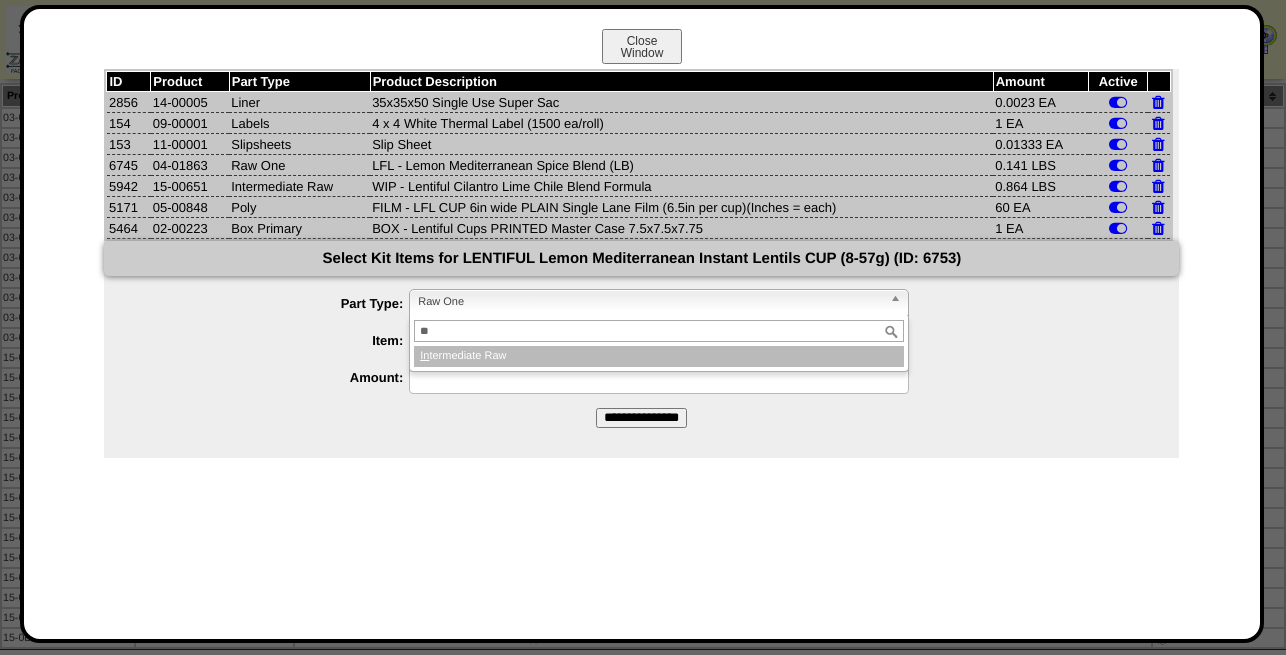 type on "**" 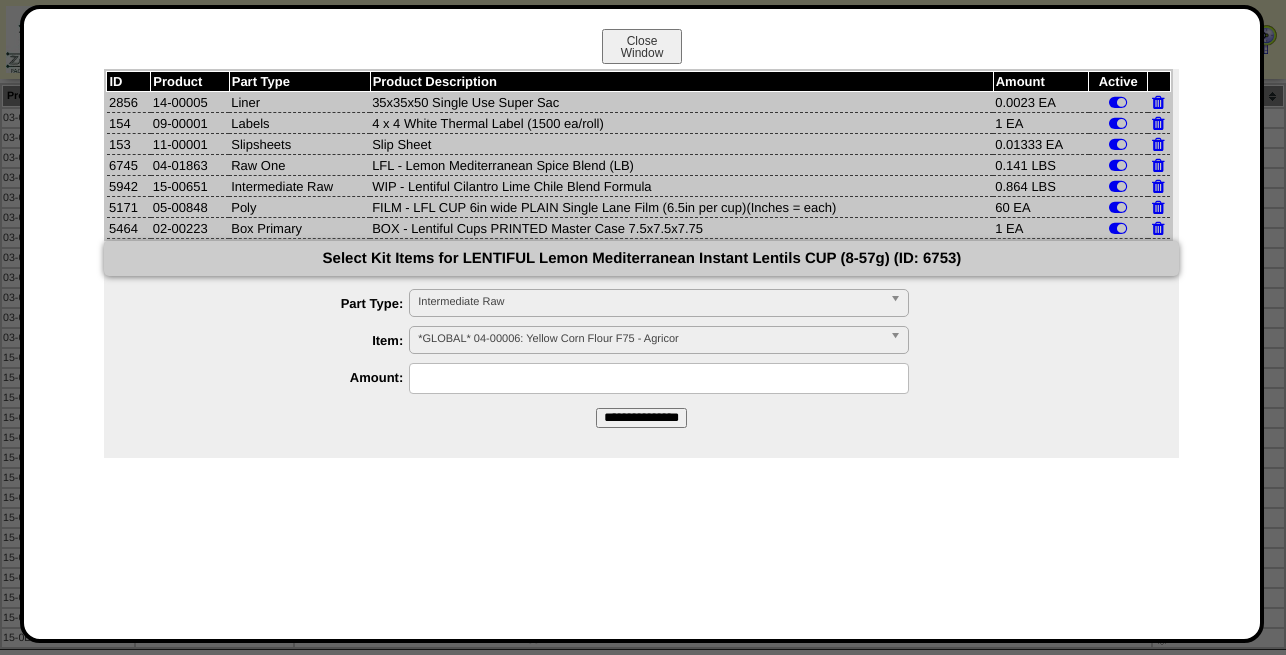 click on "*GLOBAL*  04-00006: Yellow Corn Flour F75 - Agricor" at bounding box center (650, 339) 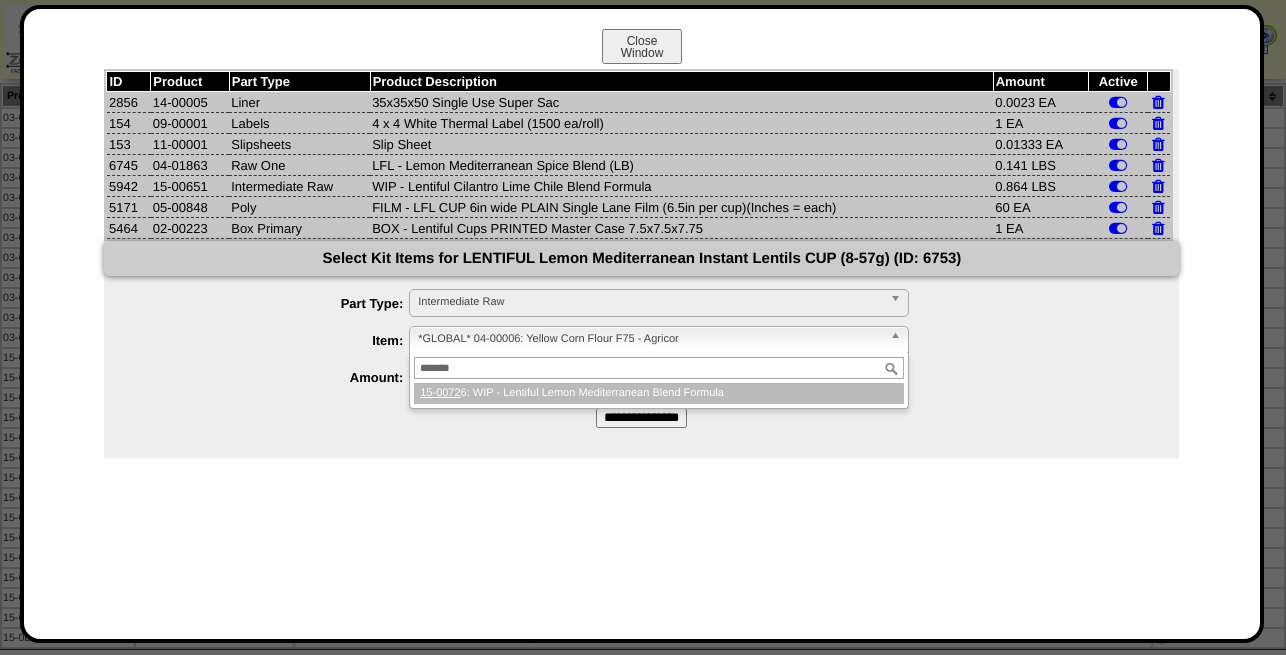 type on "*******" 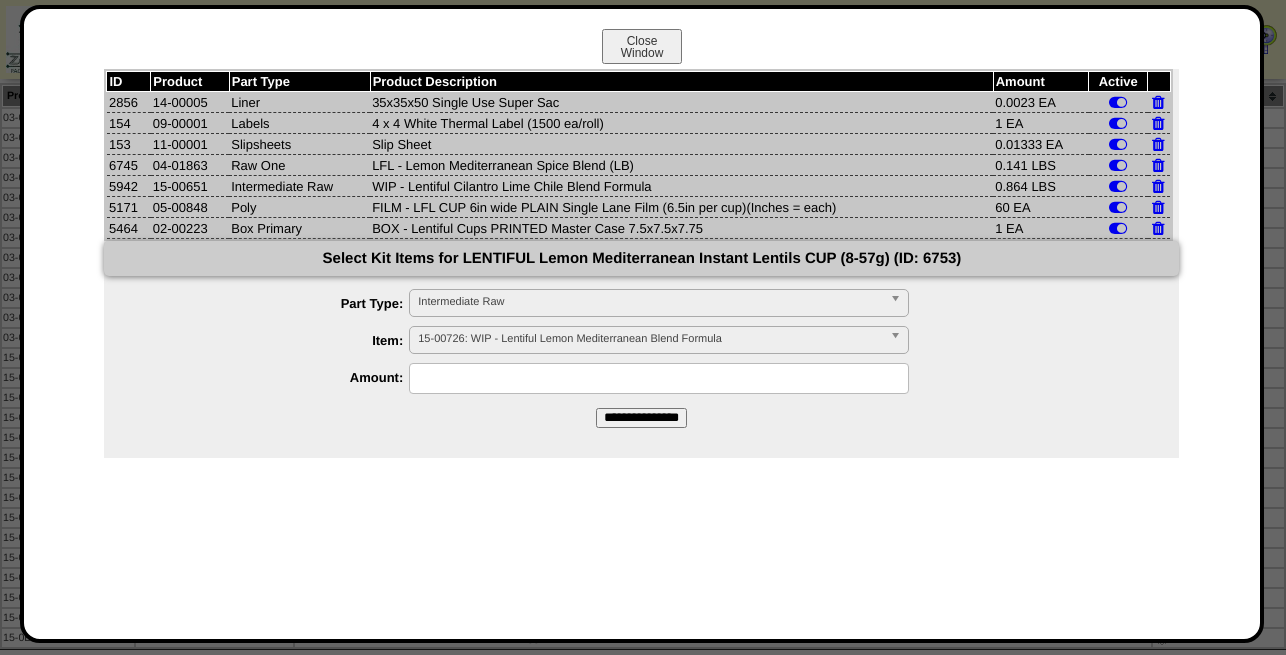 click at bounding box center (659, 378) 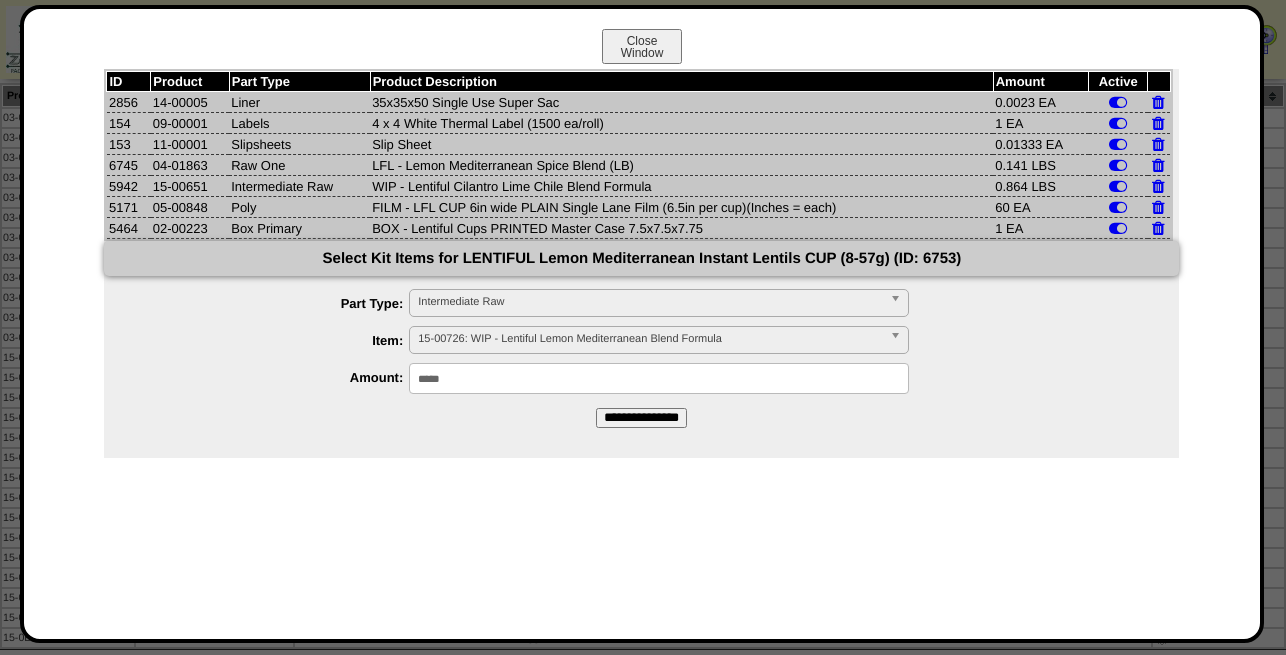 type on "*****" 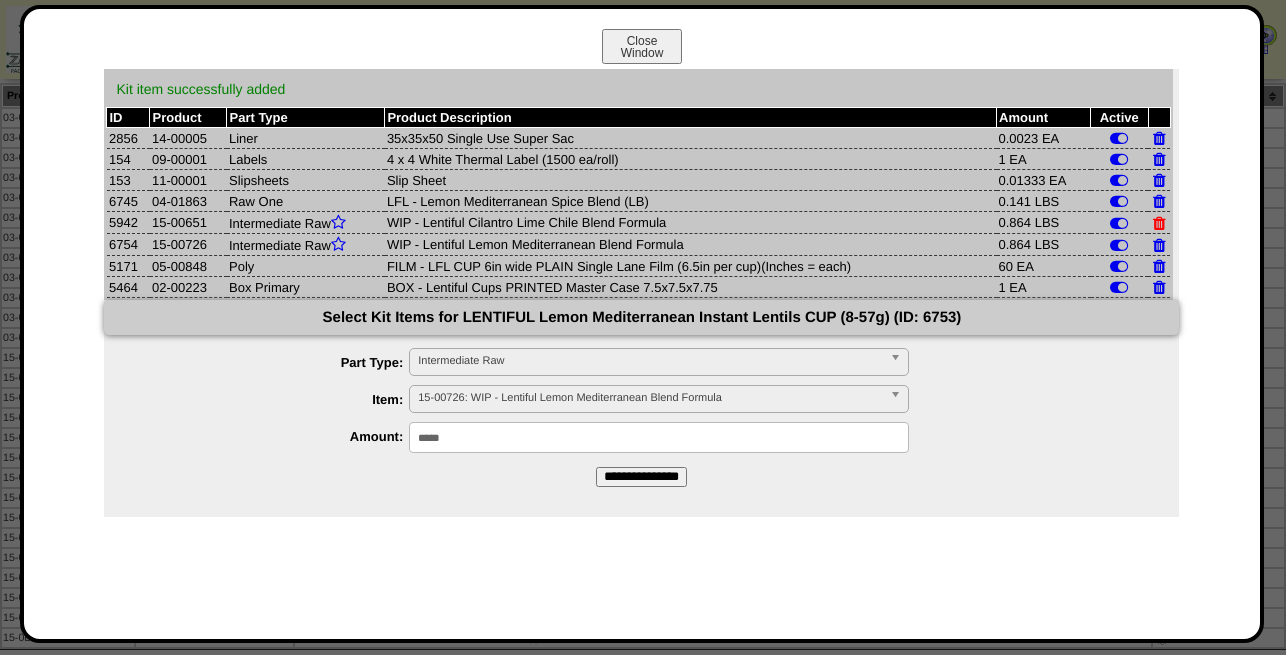 click at bounding box center (1159, 223) 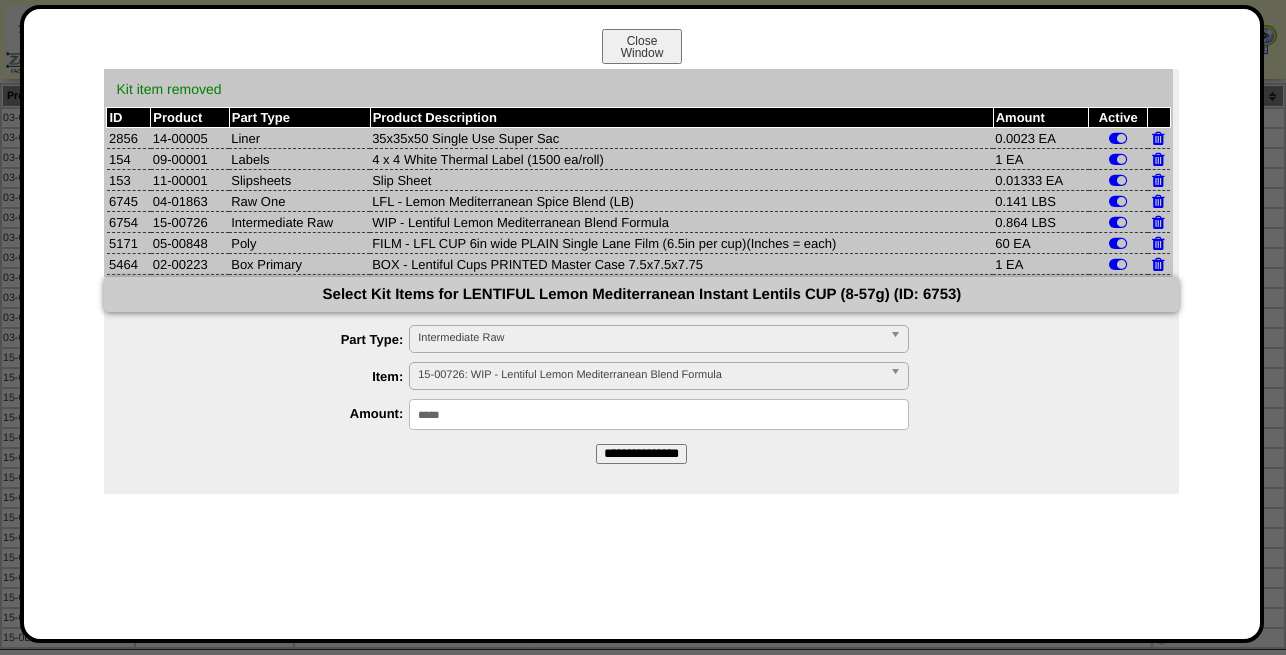 click on "FILM - LFL CUP 6in wide PLAIN Single Lane Film (6.5in per cup)(Inches = each)" at bounding box center [681, 243] 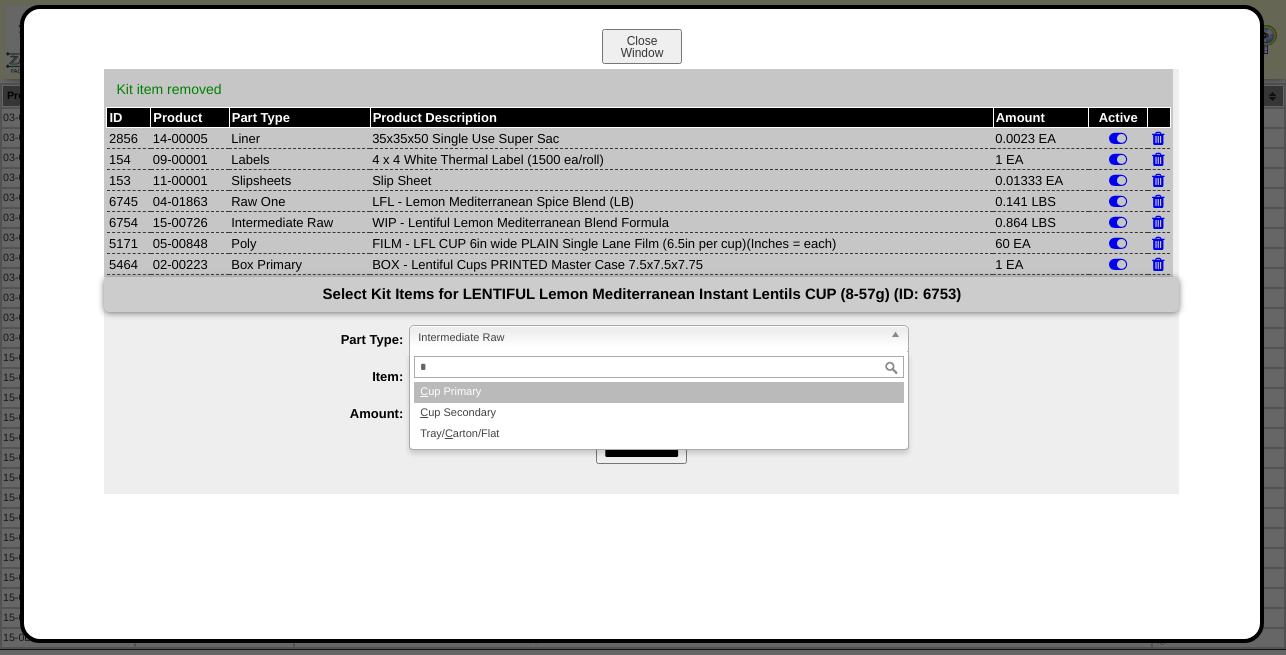 scroll, scrollTop: 0, scrollLeft: 0, axis: both 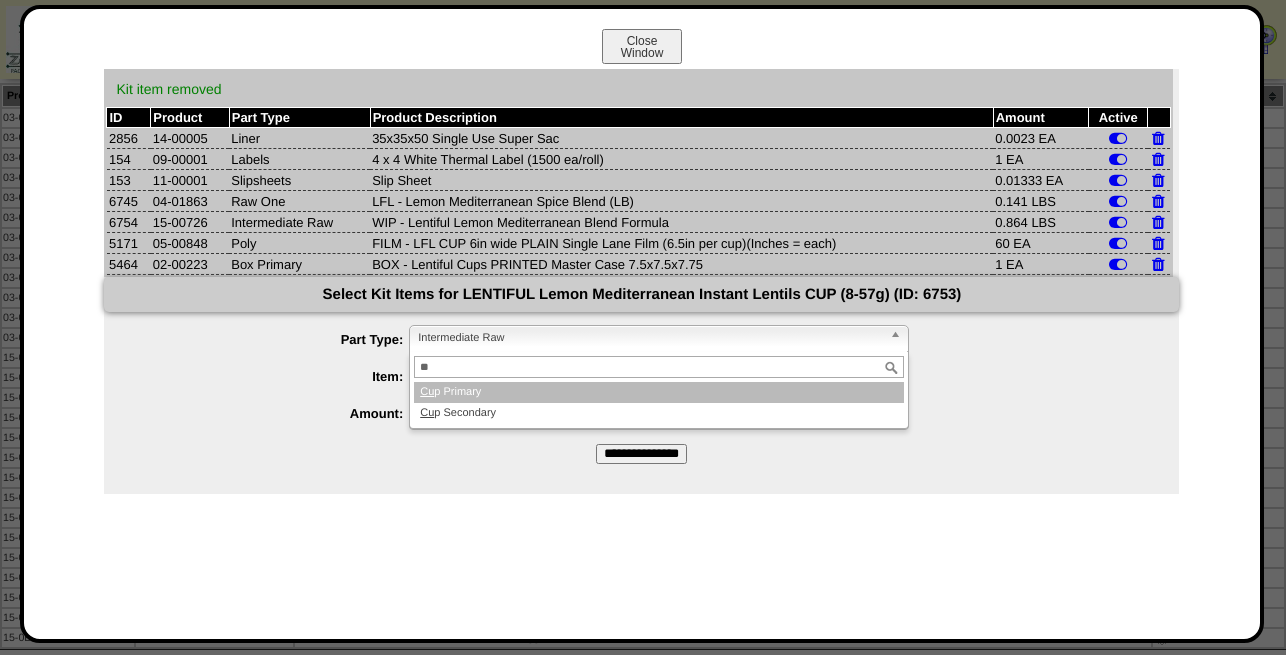 type on "**" 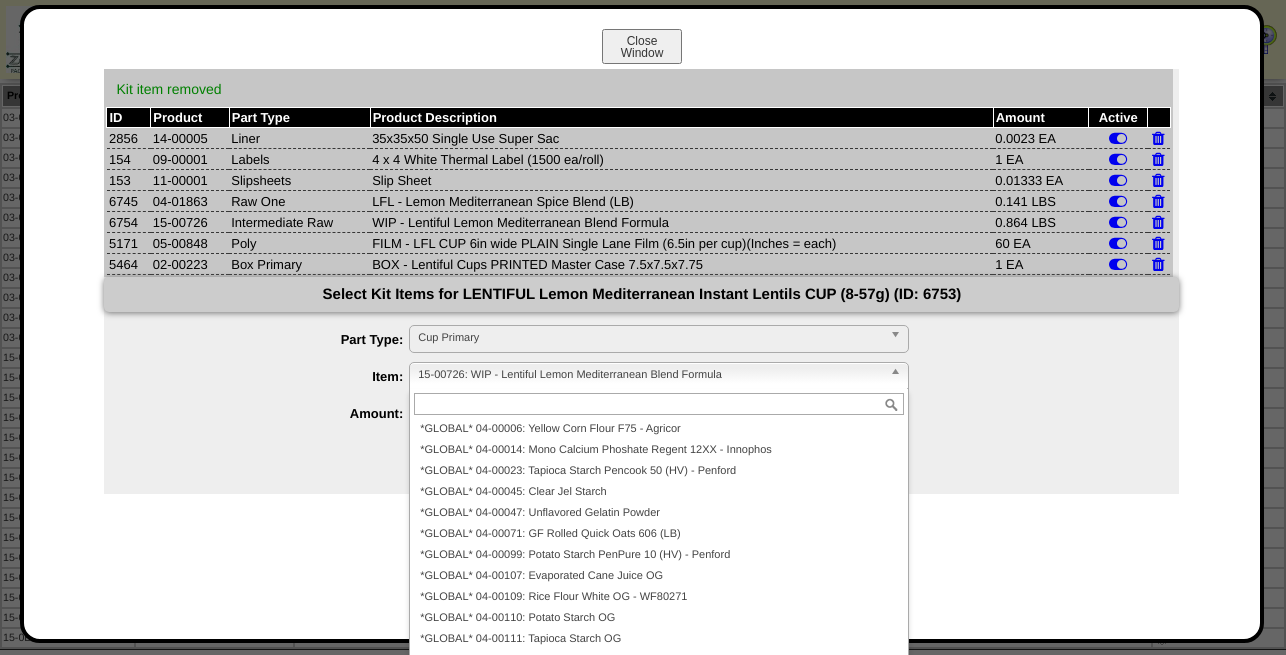 click on "15-00726: WIP - Lentiful Lemon Mediterranean Blend Formula" at bounding box center [650, 375] 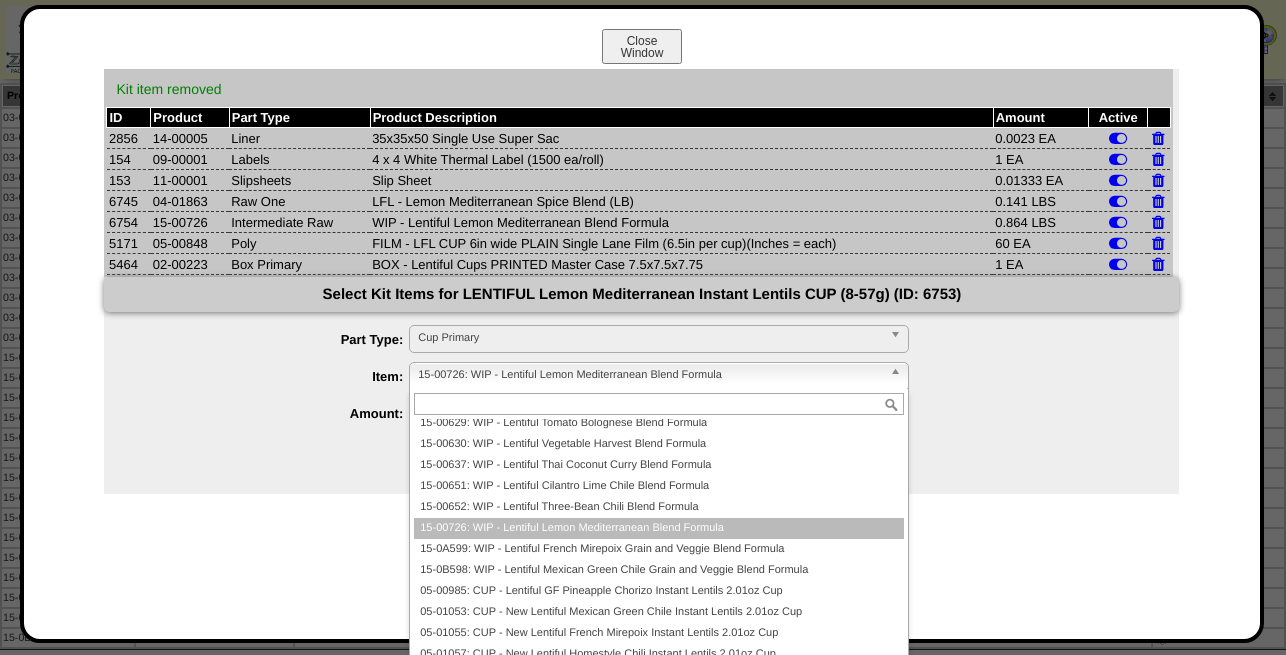 paste on "********" 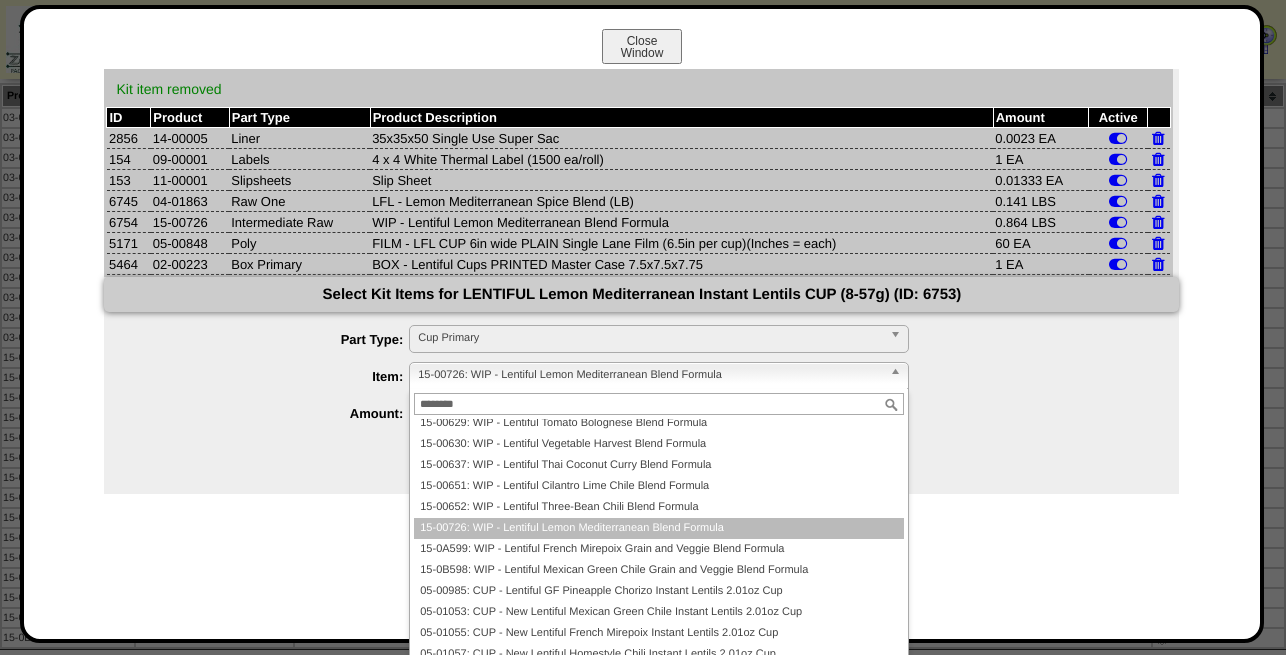 scroll, scrollTop: 0, scrollLeft: 0, axis: both 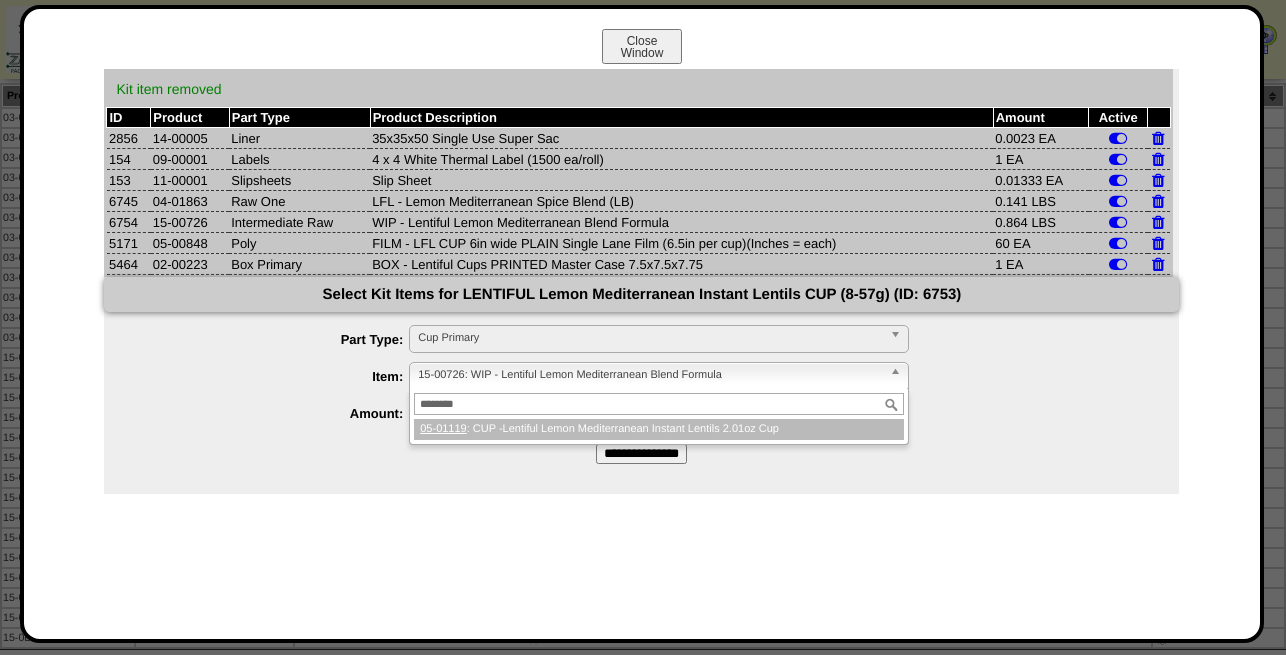 type on "********" 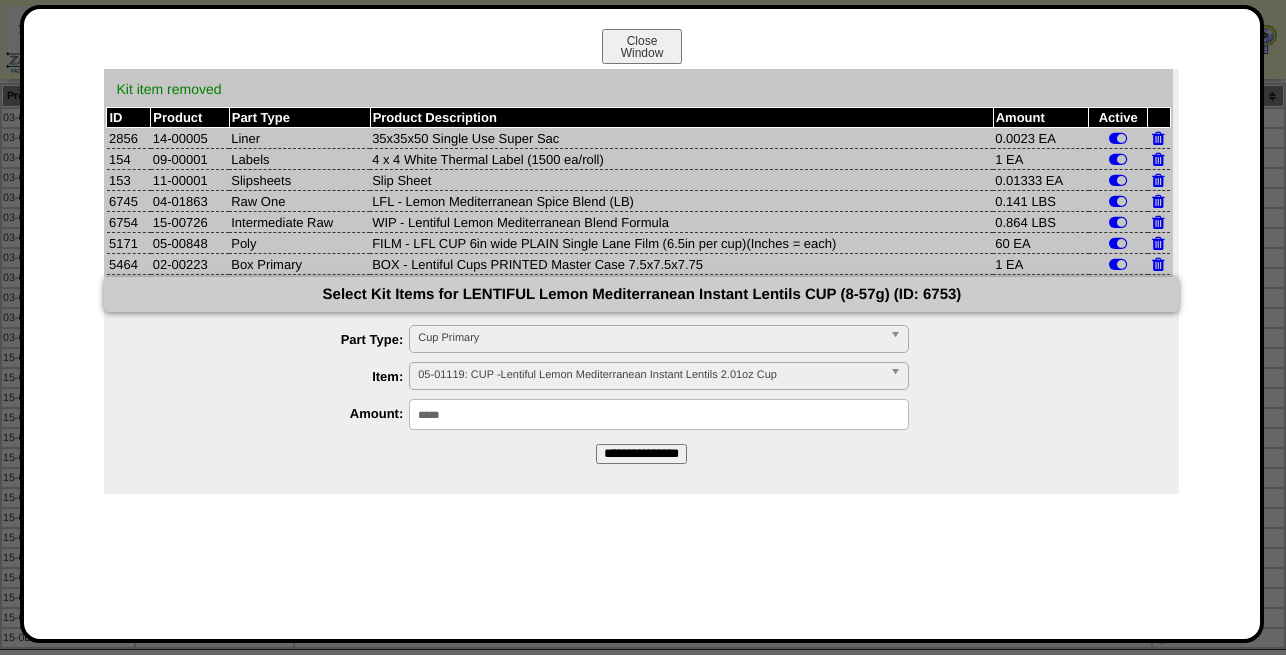 drag, startPoint x: 470, startPoint y: 419, endPoint x: 367, endPoint y: 435, distance: 104.23531 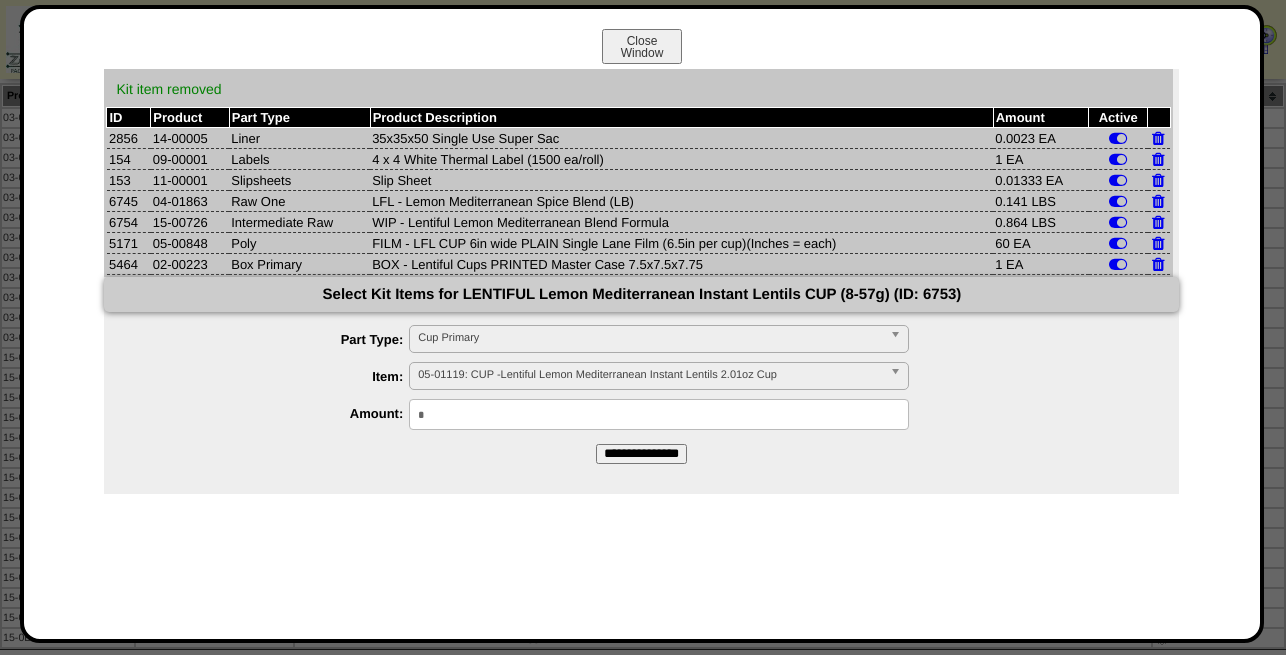 type on "*" 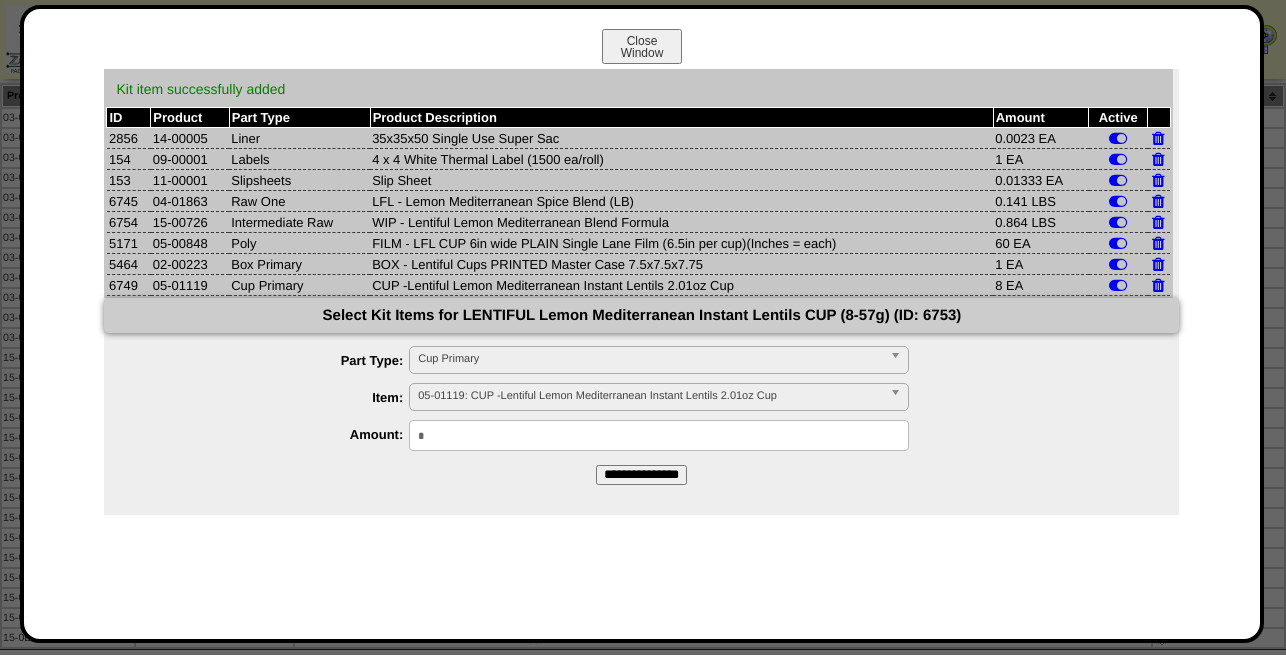 click on "Cup Primary" at bounding box center (650, 359) 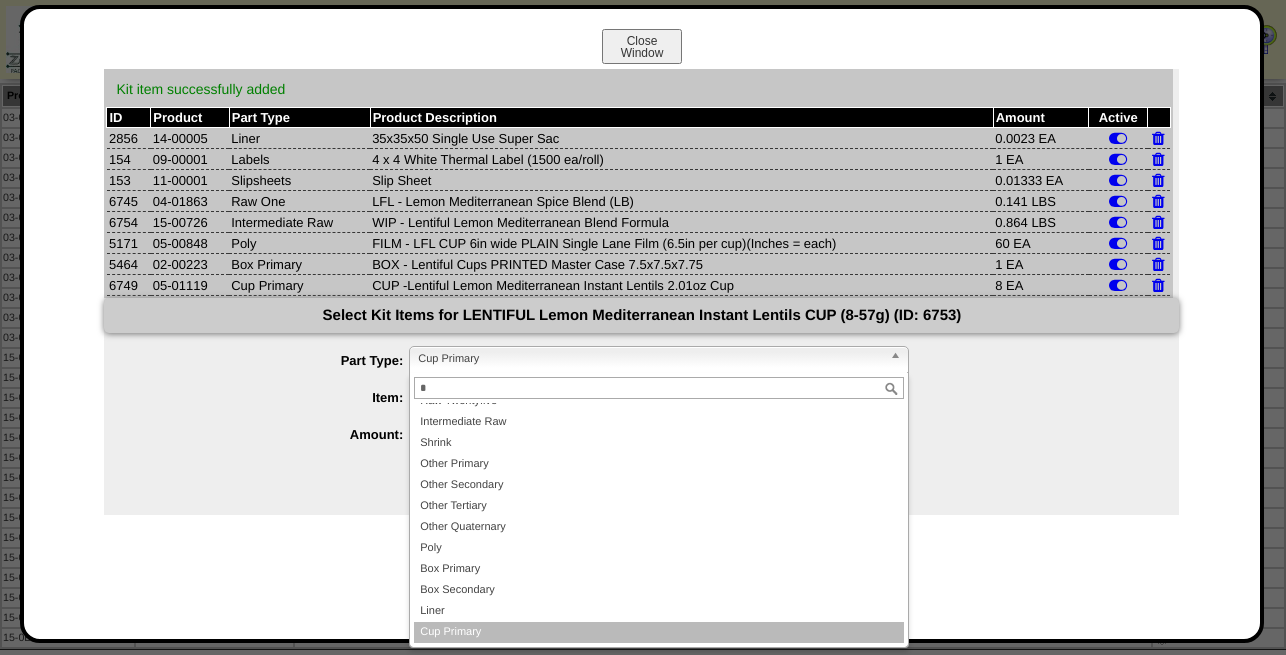 scroll, scrollTop: 0, scrollLeft: 0, axis: both 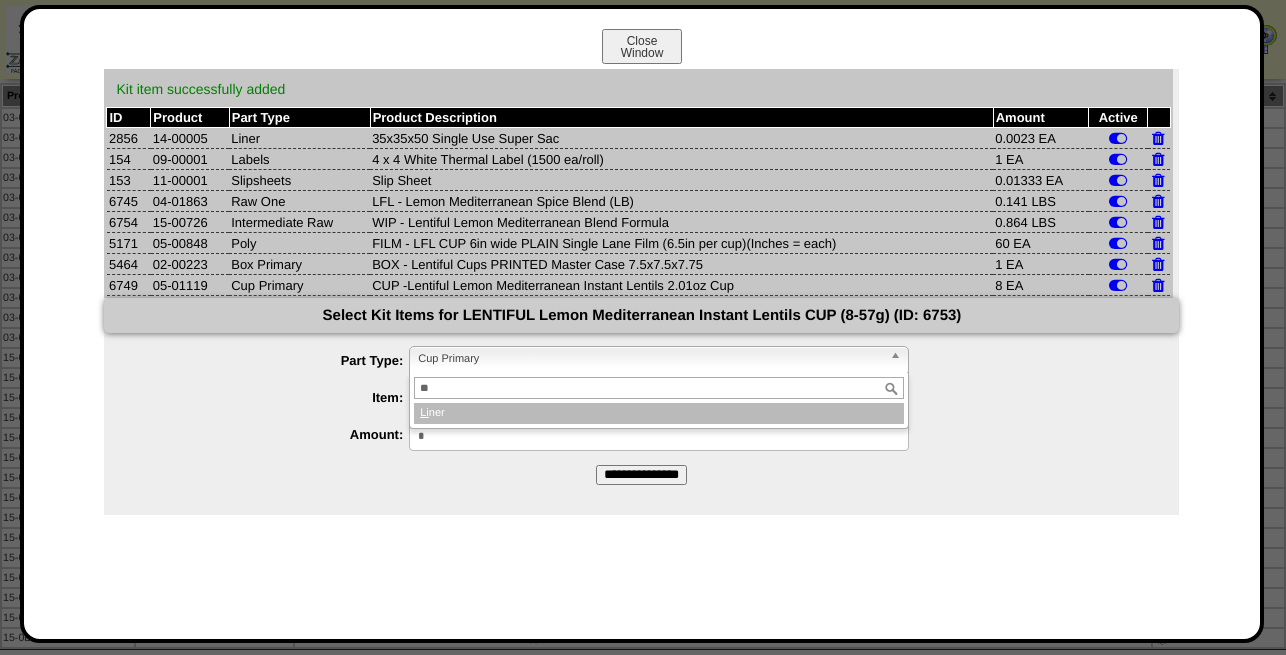 type on "*" 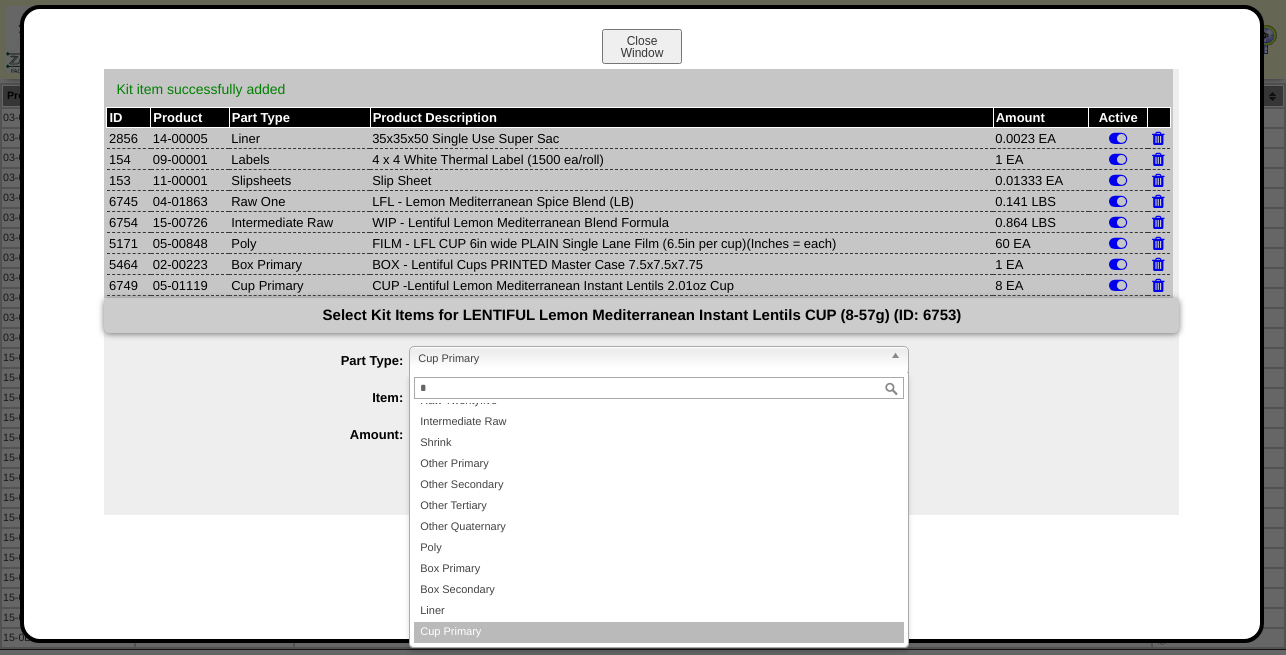 scroll, scrollTop: 0, scrollLeft: 0, axis: both 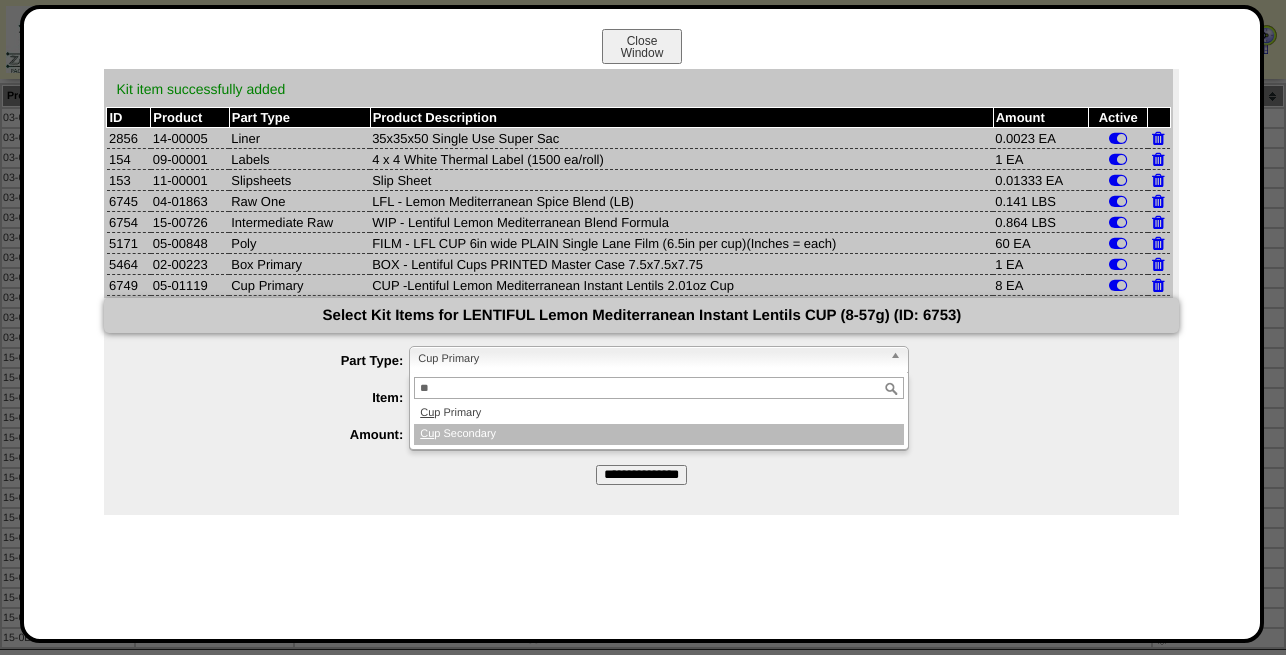 type on "**" 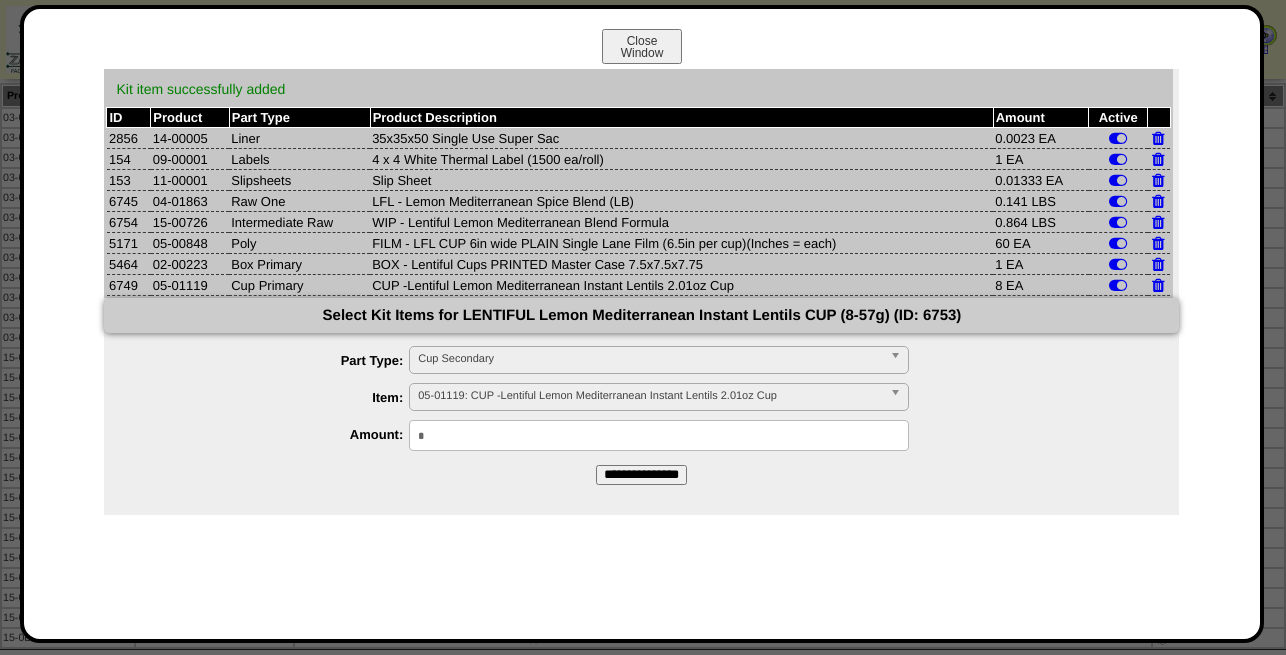 click on "05-01119: CUP -Lentiful Lemon Mediterranean Instant Lentils 2.01oz Cup" at bounding box center (650, 396) 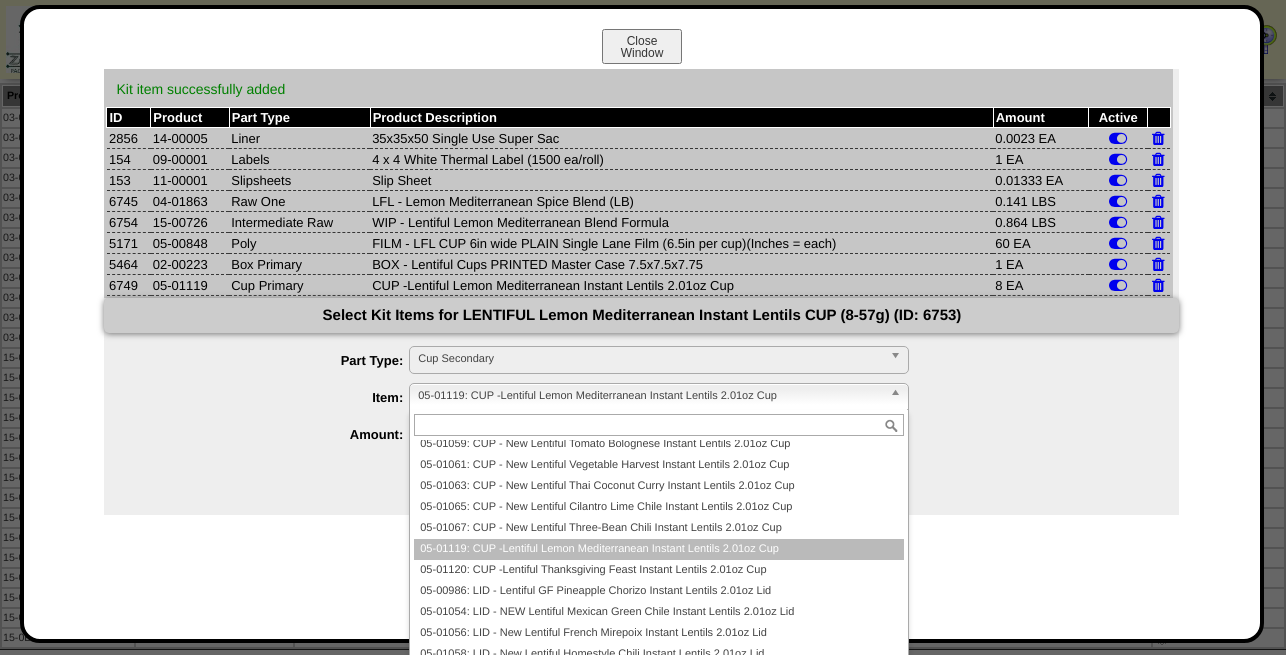 paste on "********" 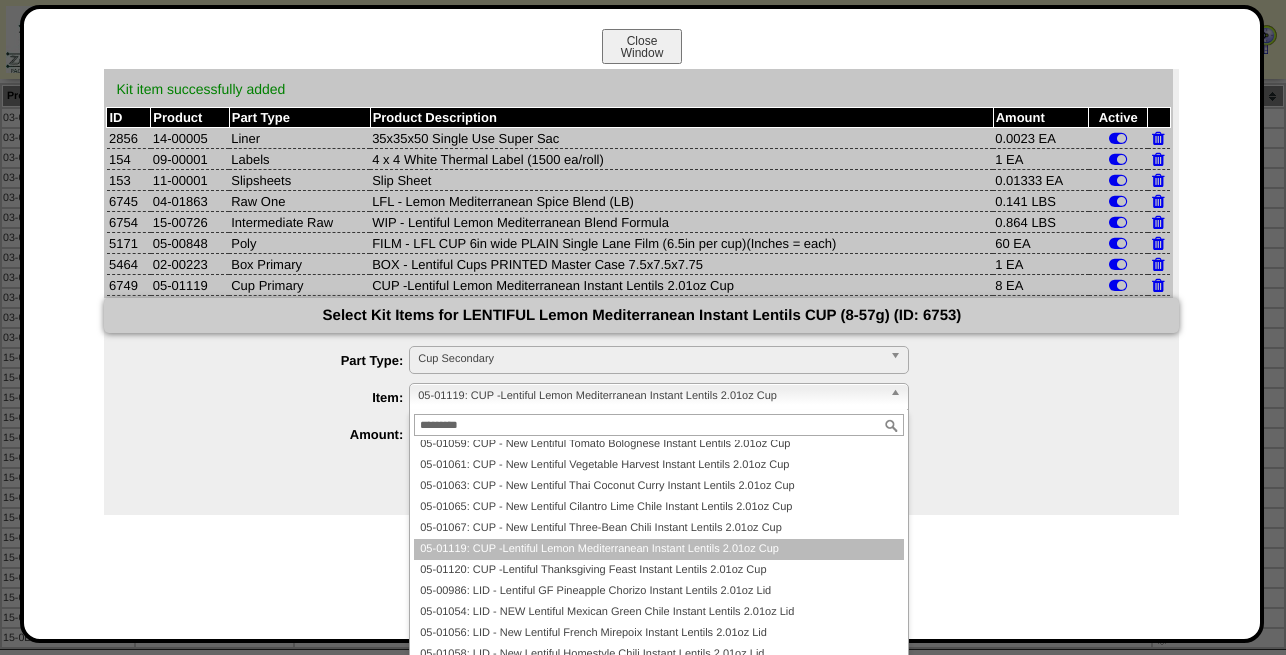 scroll, scrollTop: 0, scrollLeft: 0, axis: both 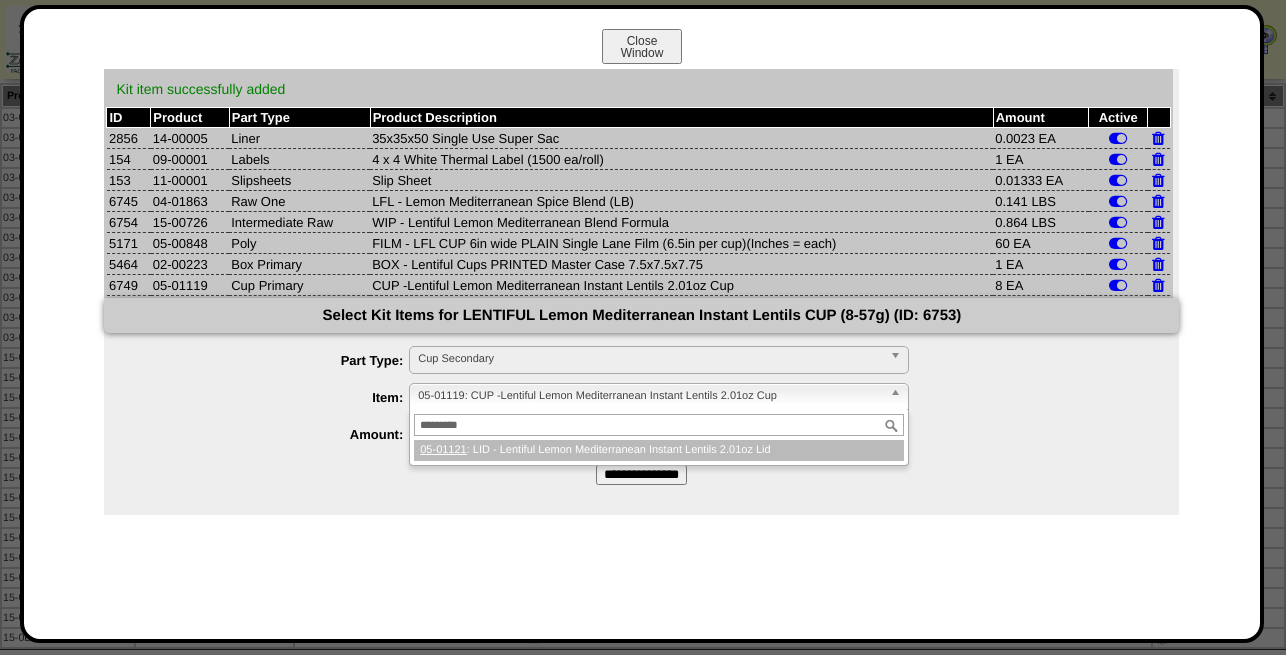 type on "********" 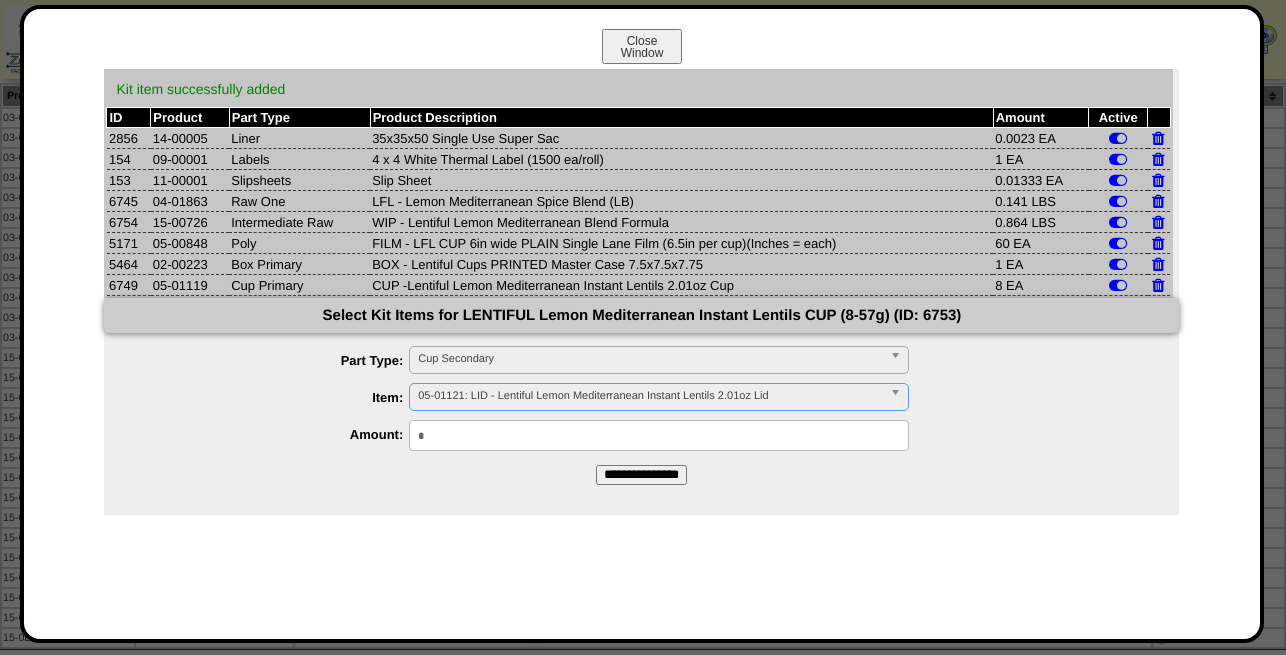 click on "**********" at bounding box center [641, 475] 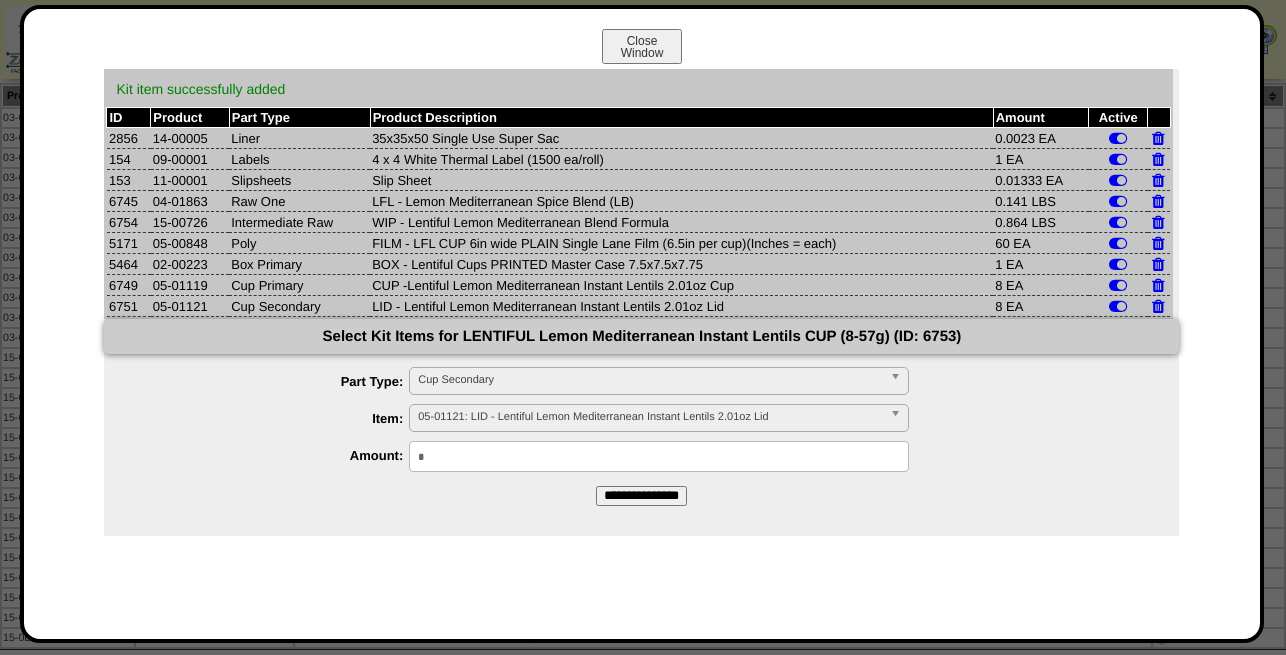 click on "FILM - LFL CUP 6in wide PLAIN Single Lane Film (6.5in per cup)(Inches = each)" at bounding box center [681, 243] 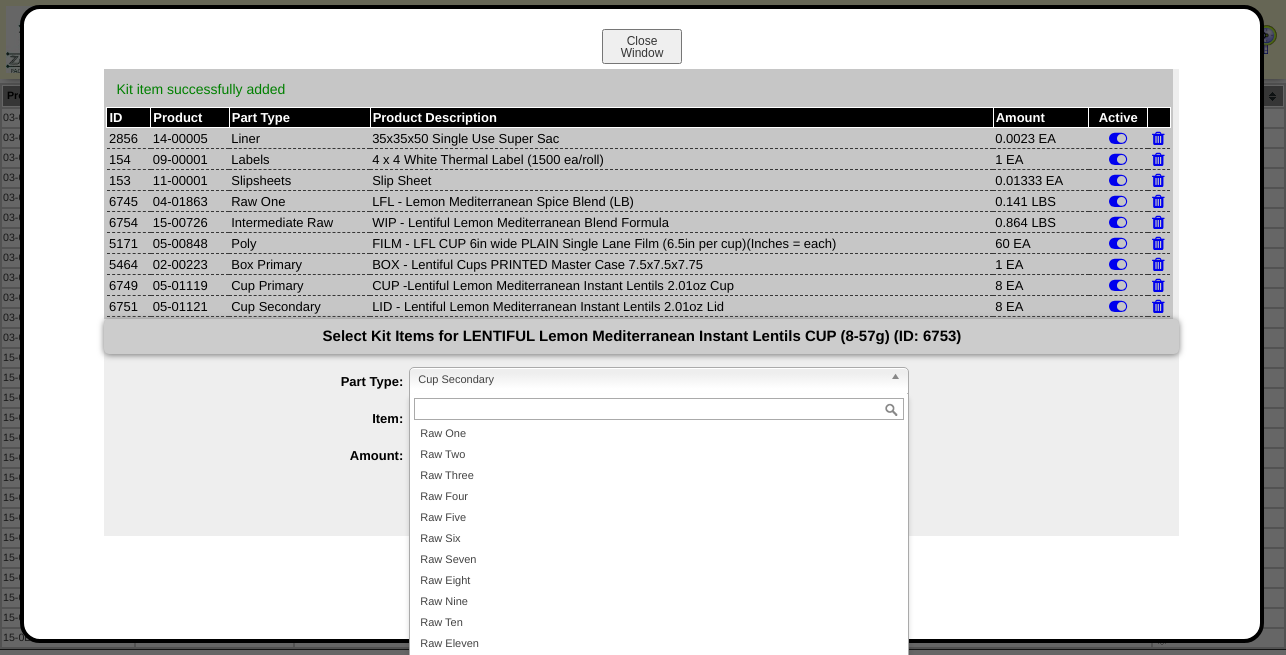 scroll, scrollTop: 537, scrollLeft: 0, axis: vertical 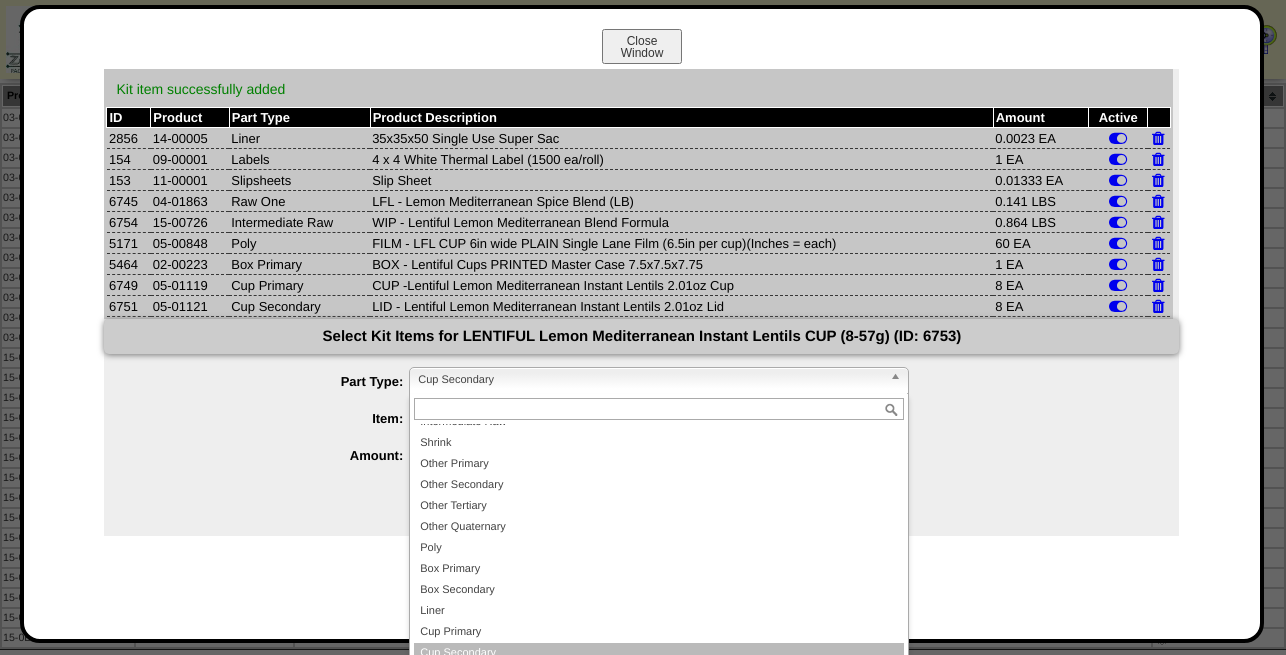 click on "Cup Secondary" at bounding box center [650, 380] 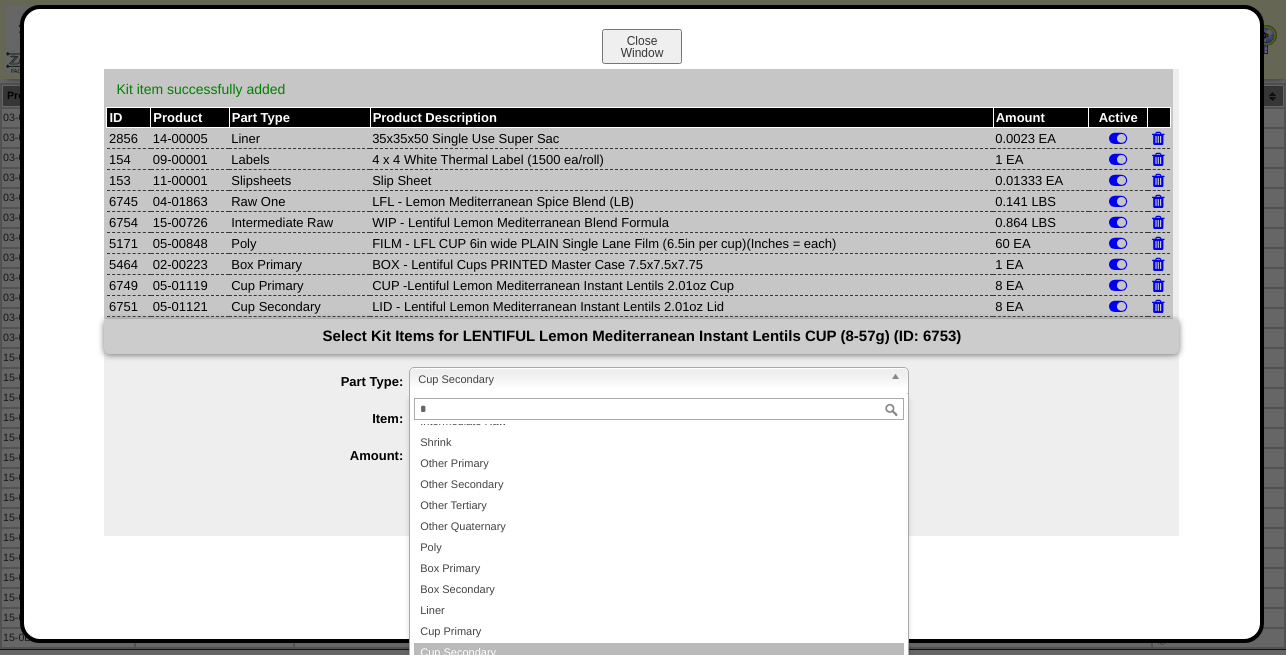 scroll, scrollTop: 0, scrollLeft: 0, axis: both 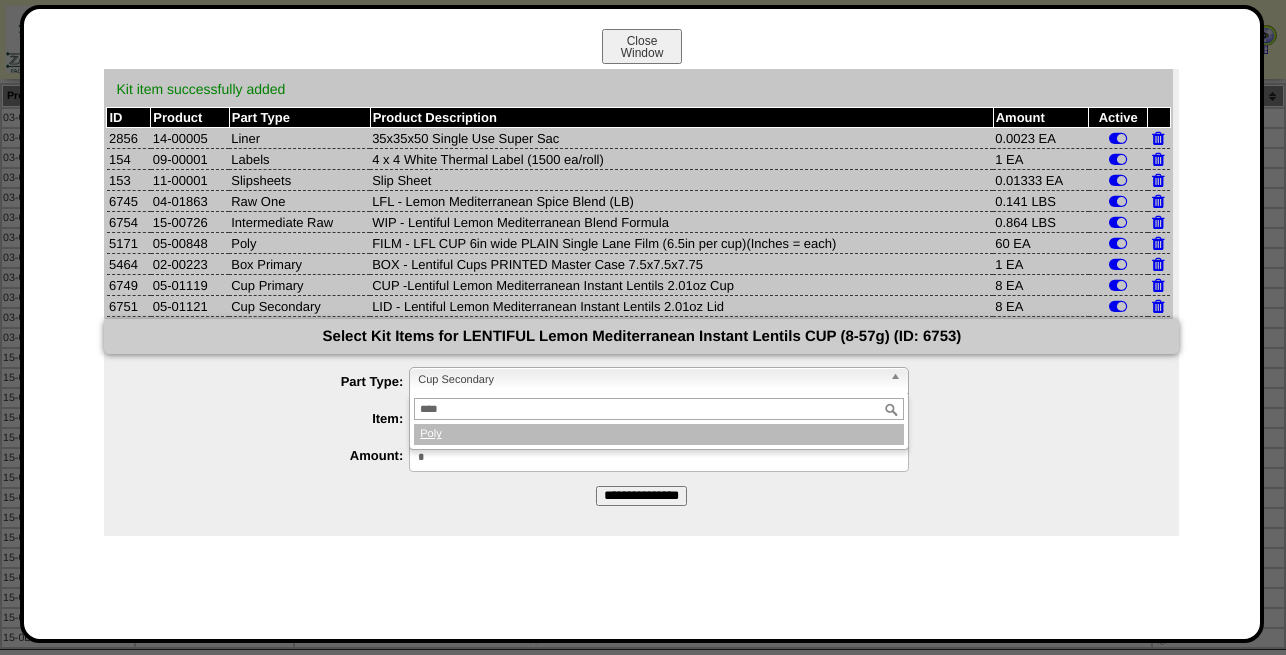 type on "****" 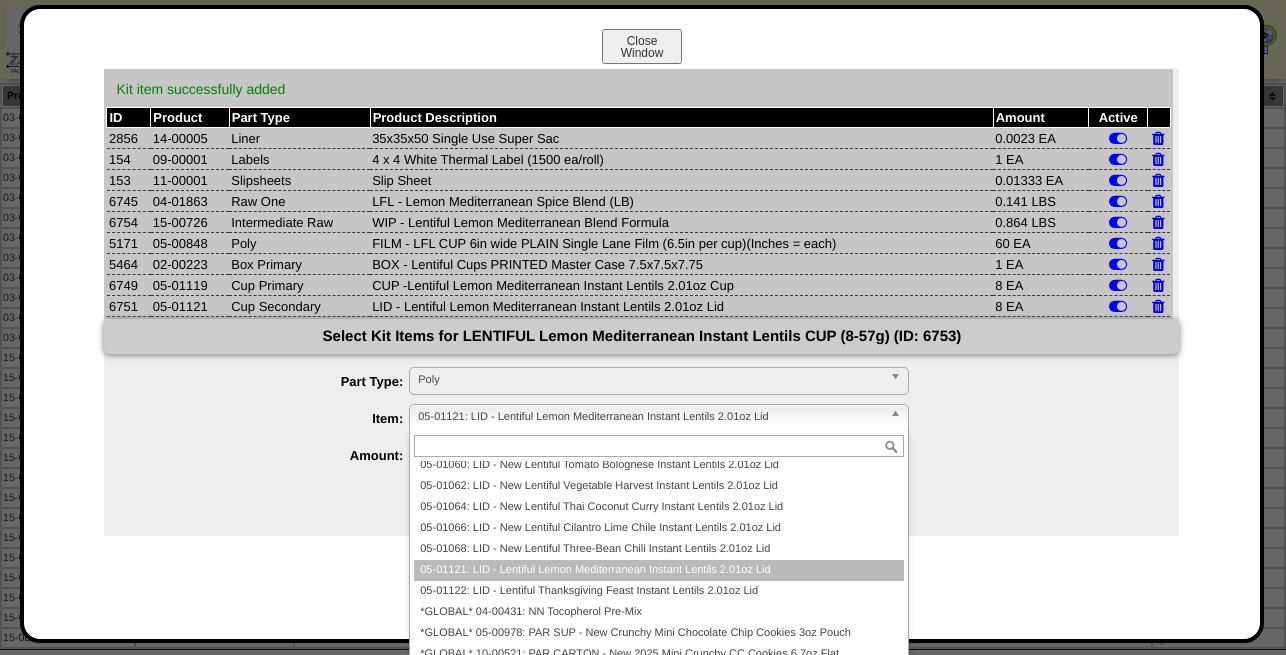 click on "05-01121: LID - Lentiful Lemon Mediterranean Instant Lentils 2.01oz Lid" at bounding box center [650, 417] 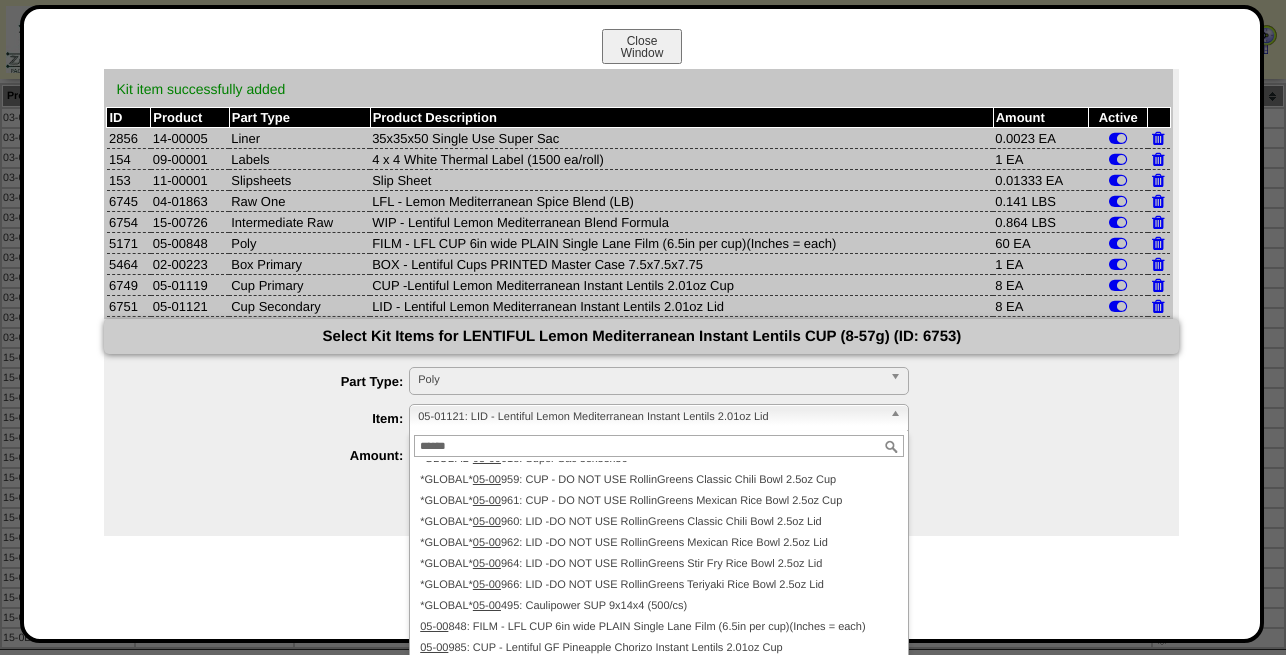 scroll, scrollTop: 0, scrollLeft: 0, axis: both 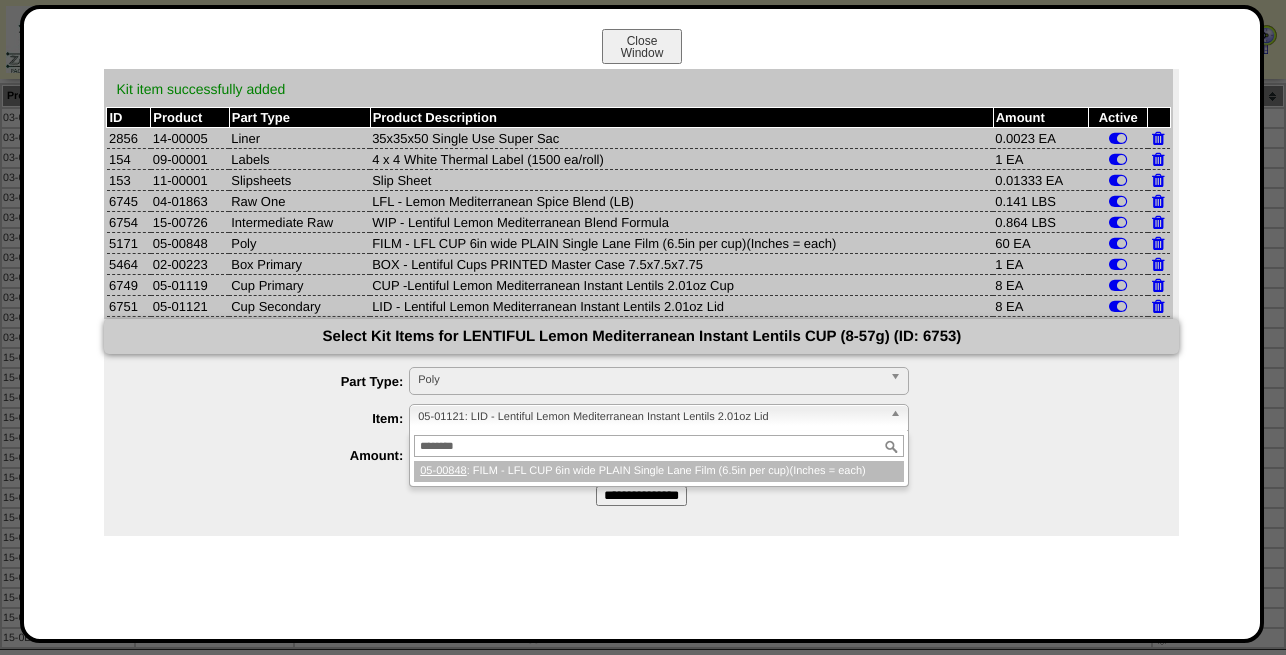 type on "********" 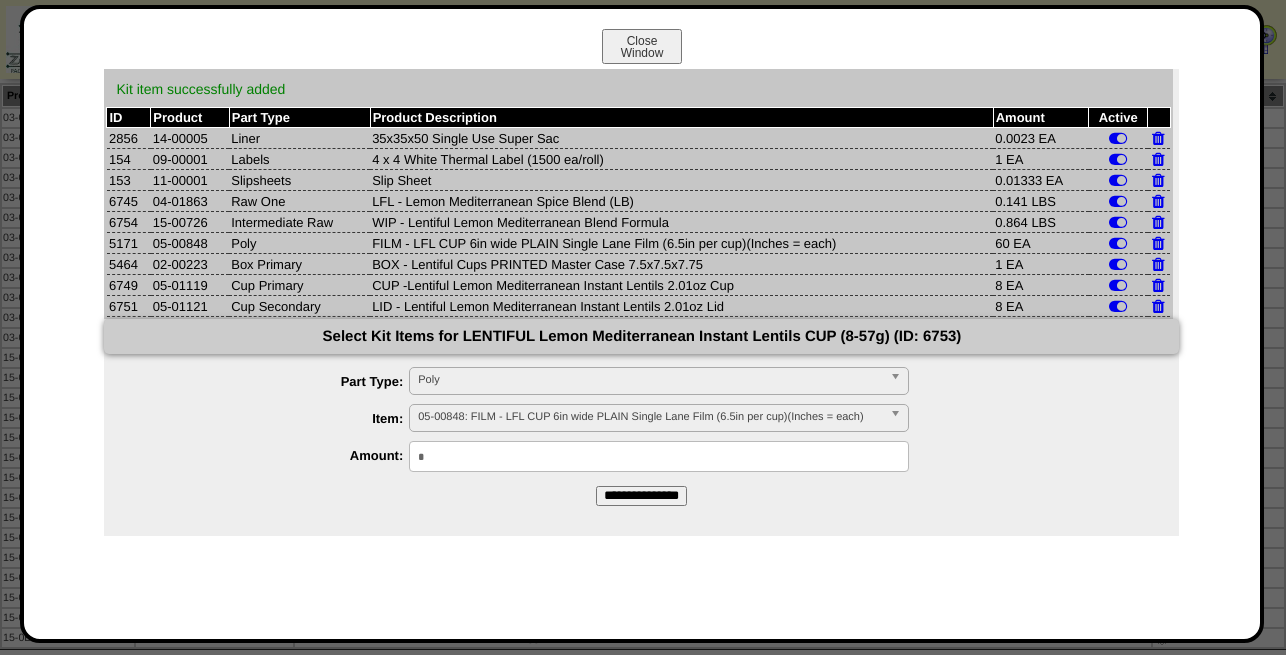 drag, startPoint x: 511, startPoint y: 456, endPoint x: 301, endPoint y: 463, distance: 210.11664 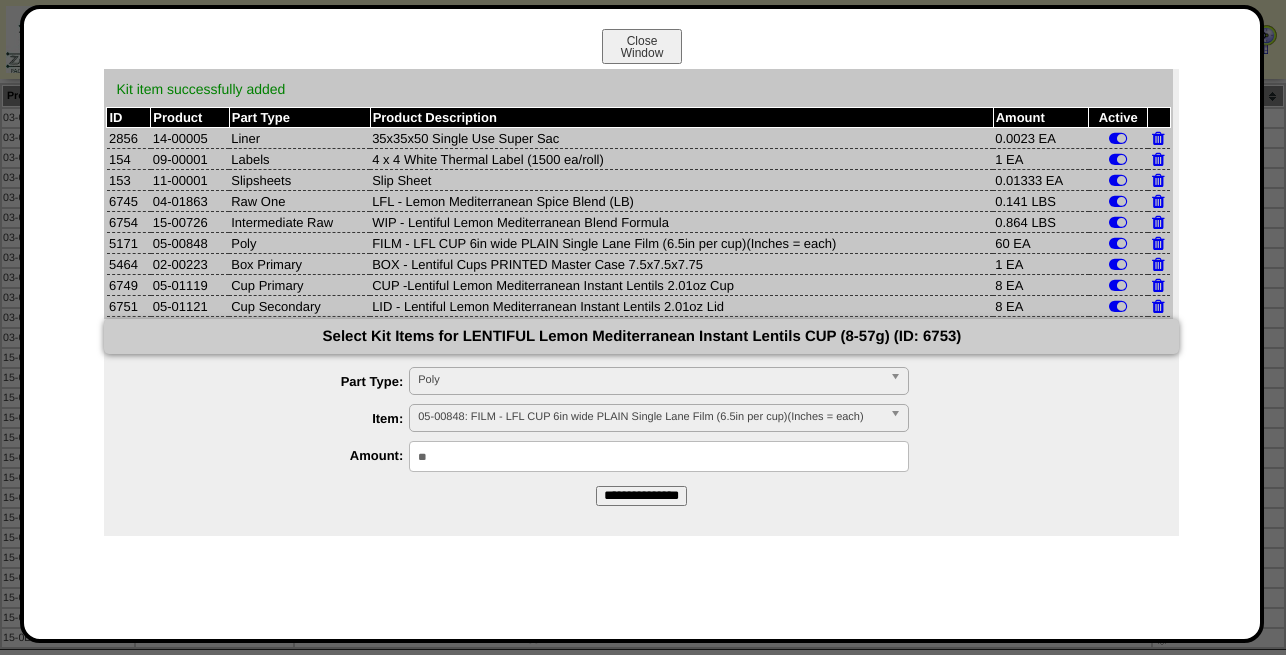type on "**" 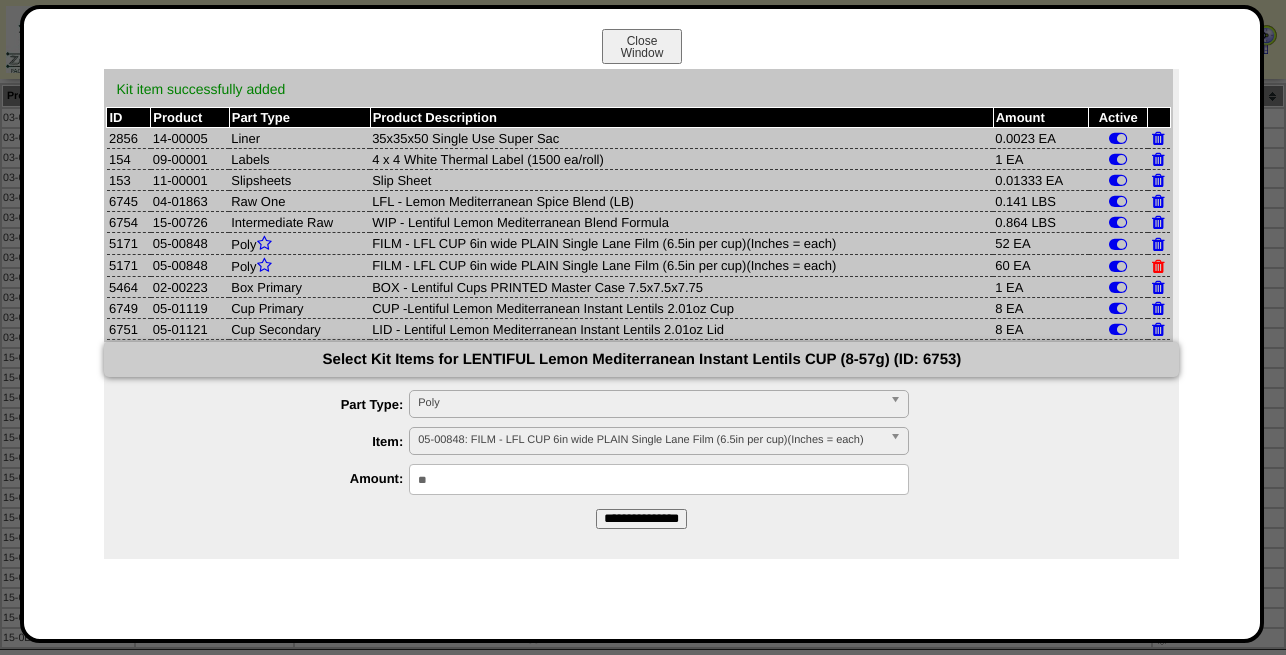 click at bounding box center (1158, 266) 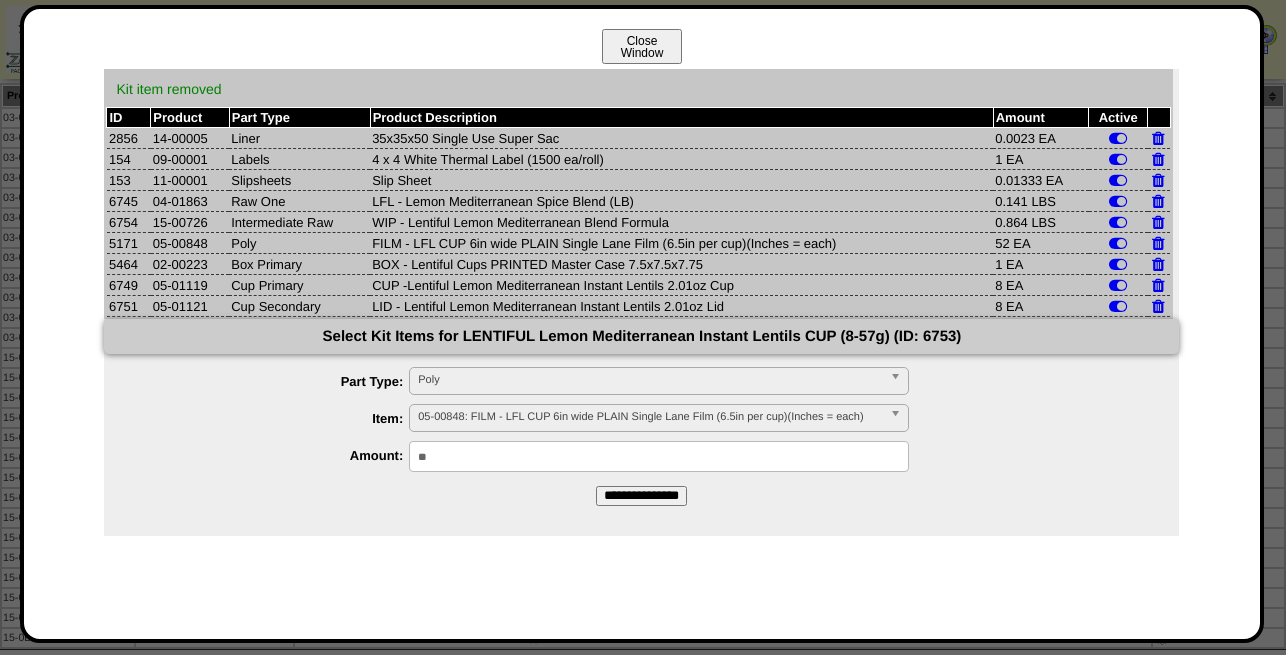 click on "Close Window" at bounding box center (642, 46) 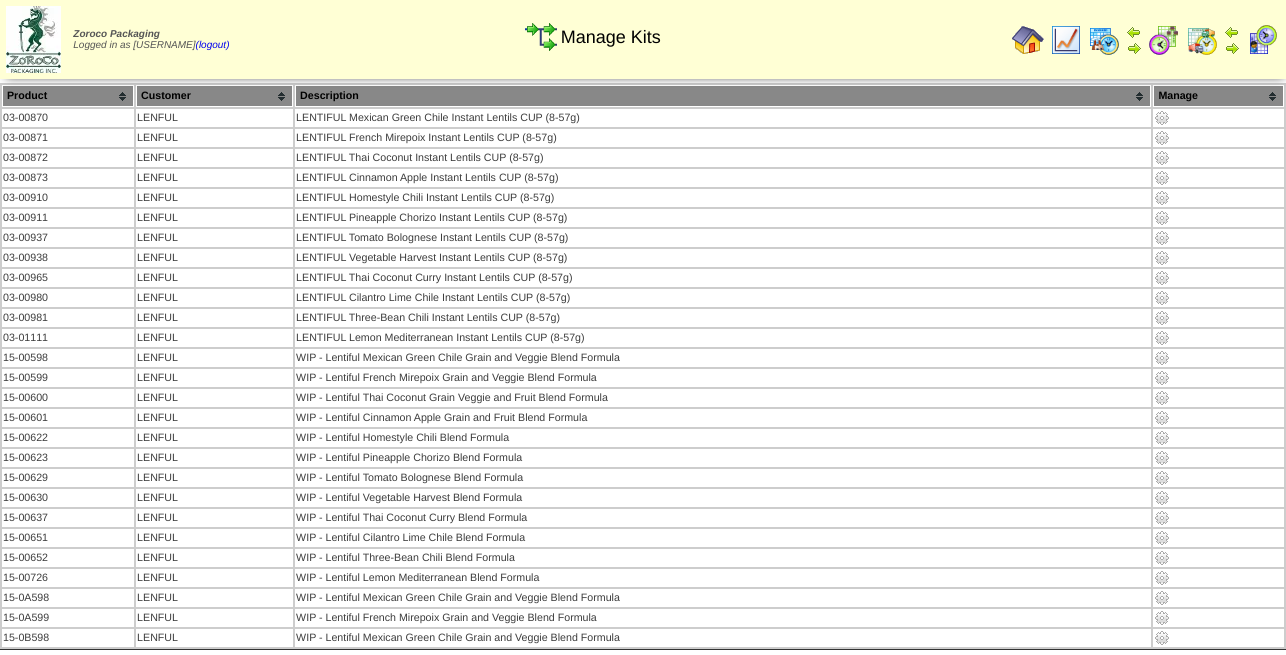 scroll, scrollTop: 0, scrollLeft: 0, axis: both 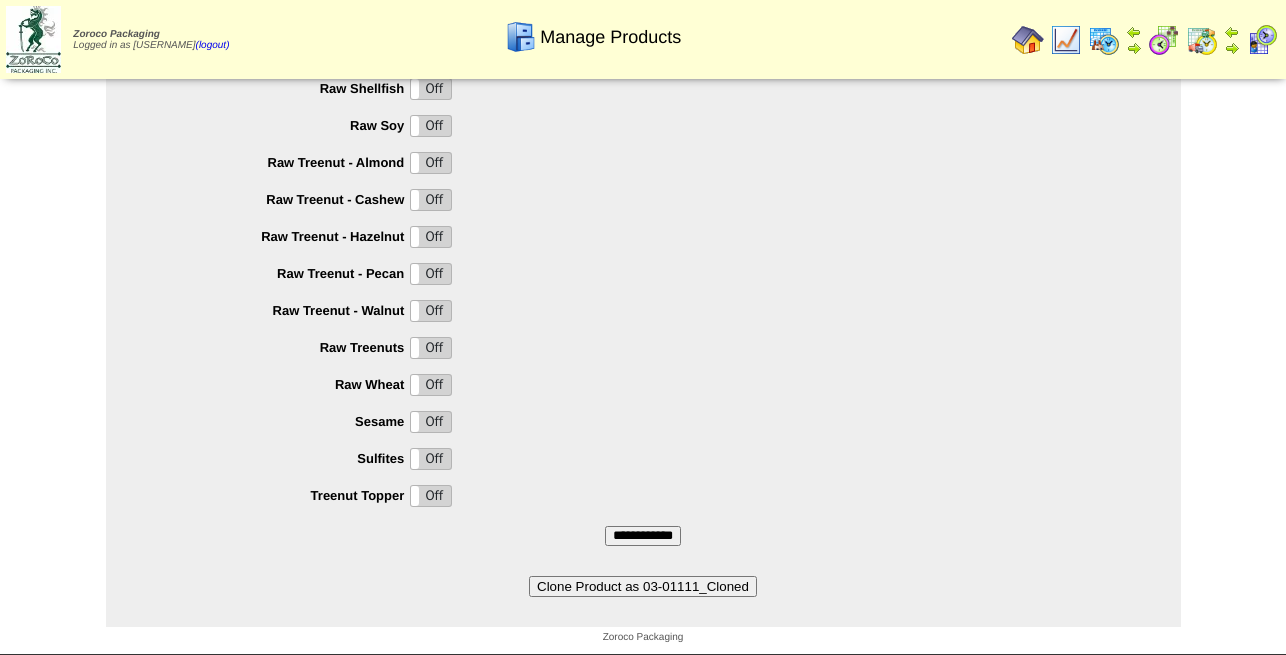 click on "Clone Product as 03-01111_Cloned" at bounding box center (643, 586) 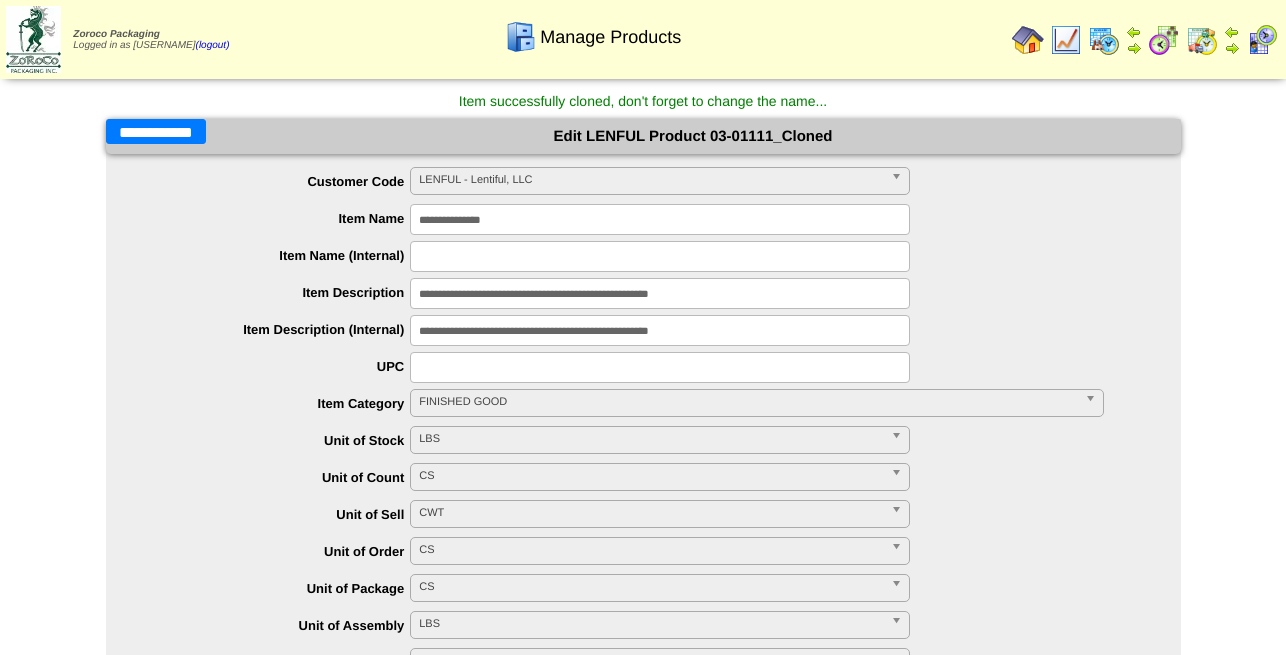 scroll, scrollTop: 0, scrollLeft: 0, axis: both 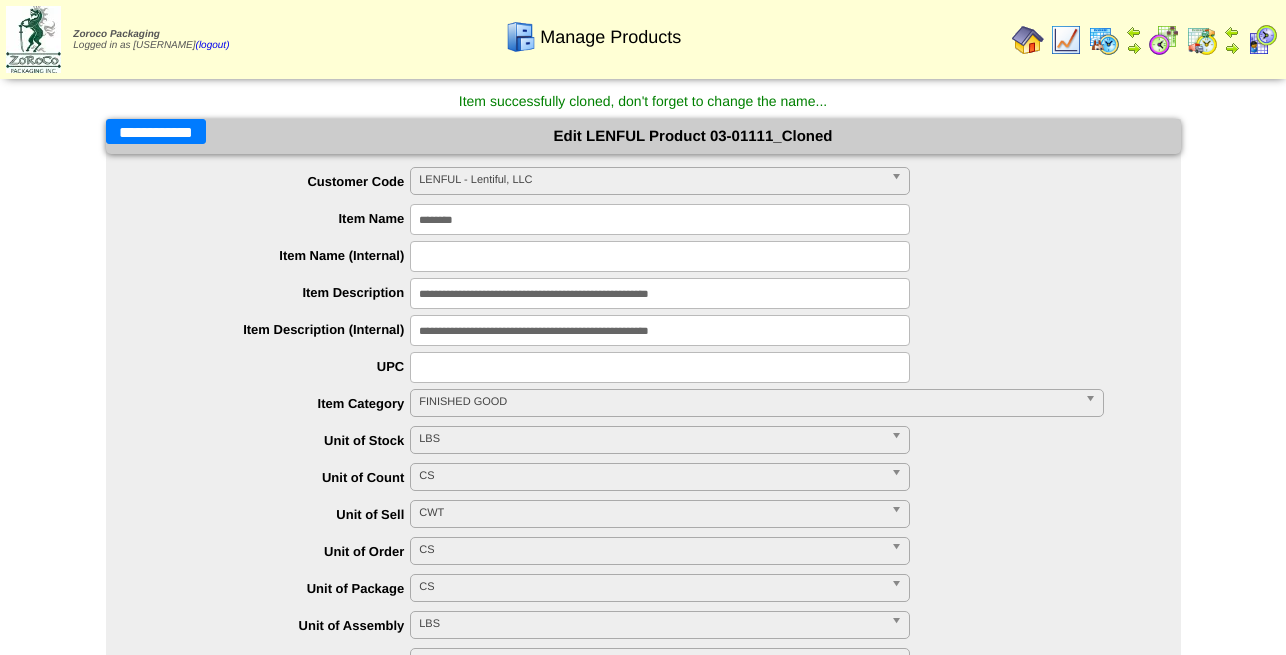 type on "********" 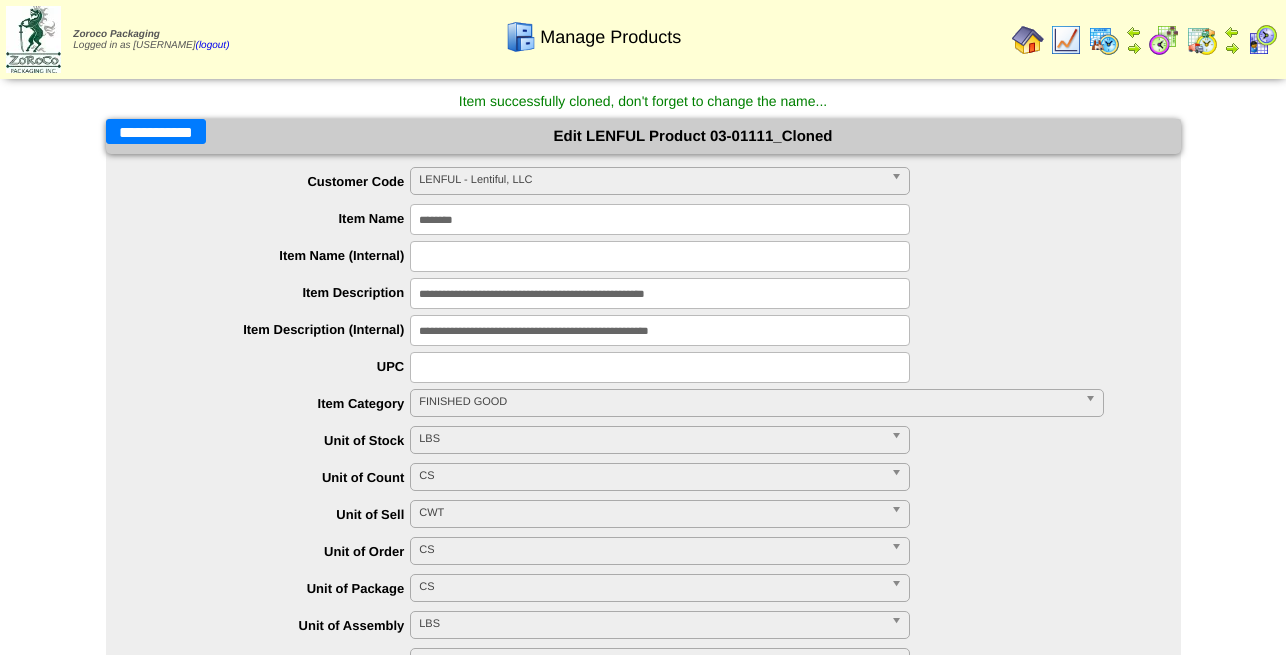 type on "**********" 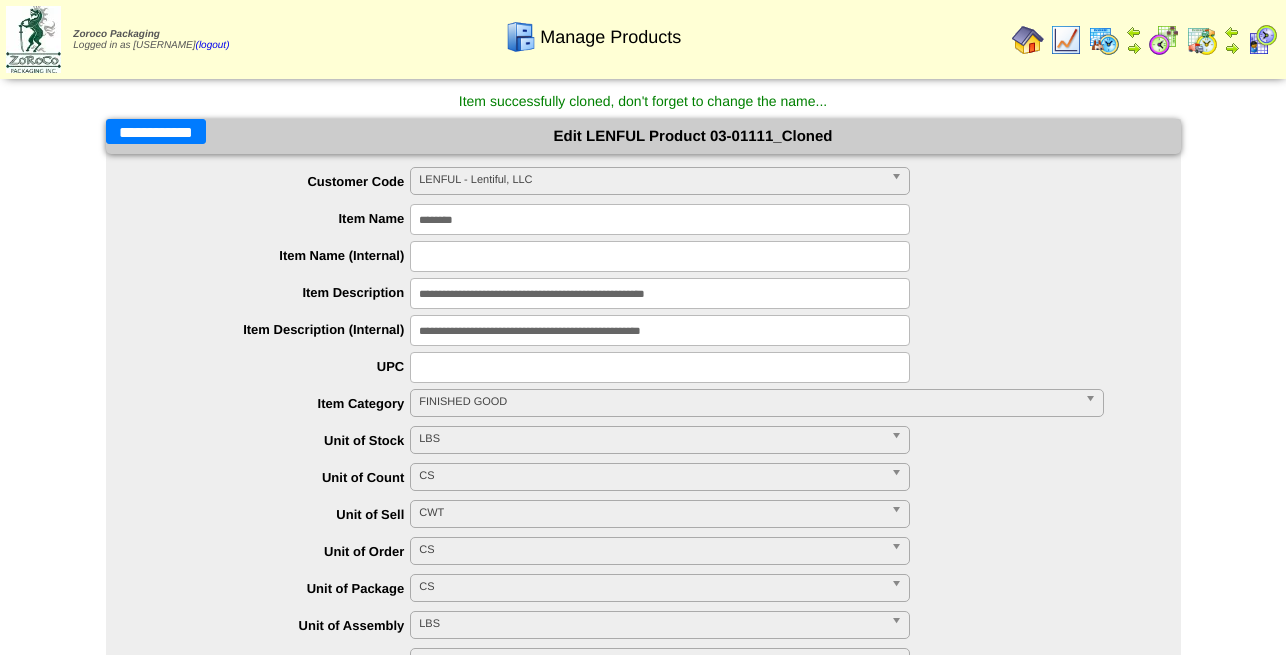 type on "**********" 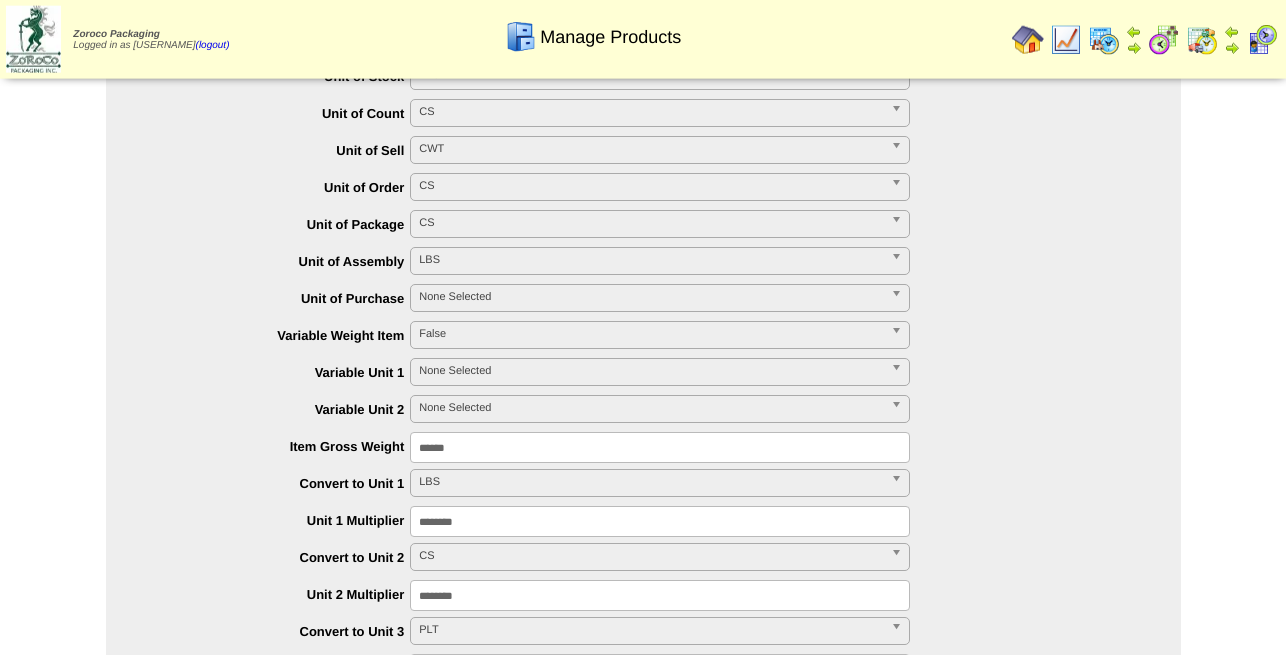 scroll, scrollTop: 408, scrollLeft: 0, axis: vertical 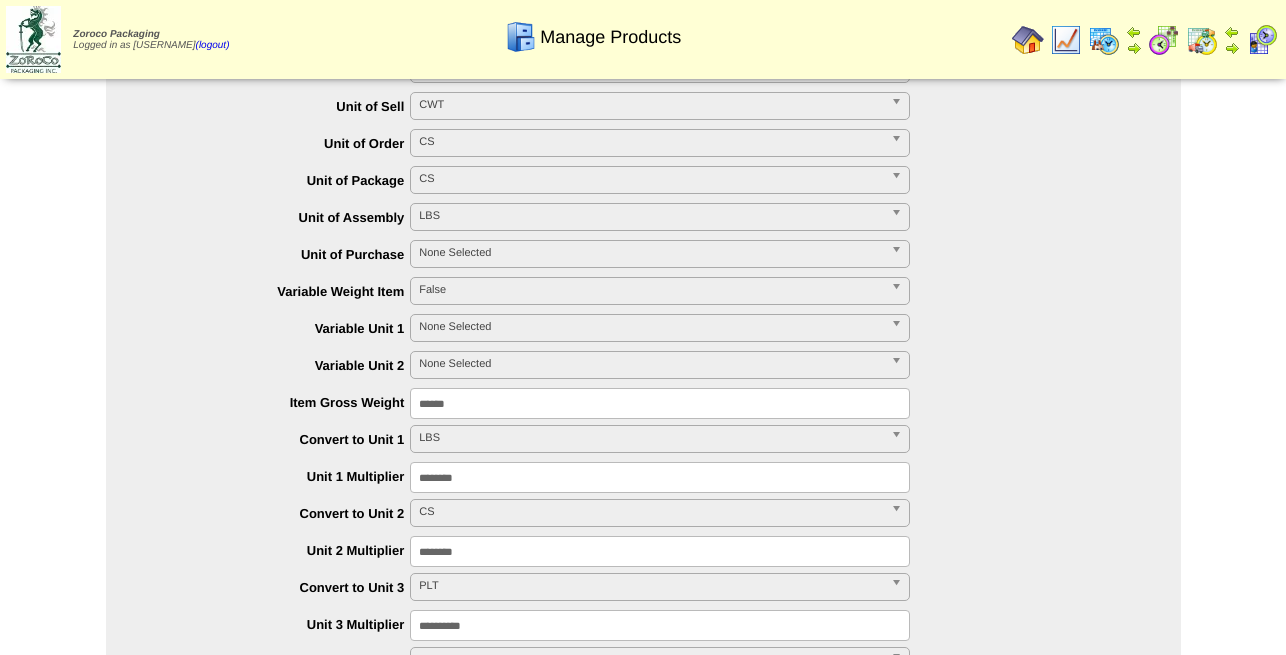 type on "**********" 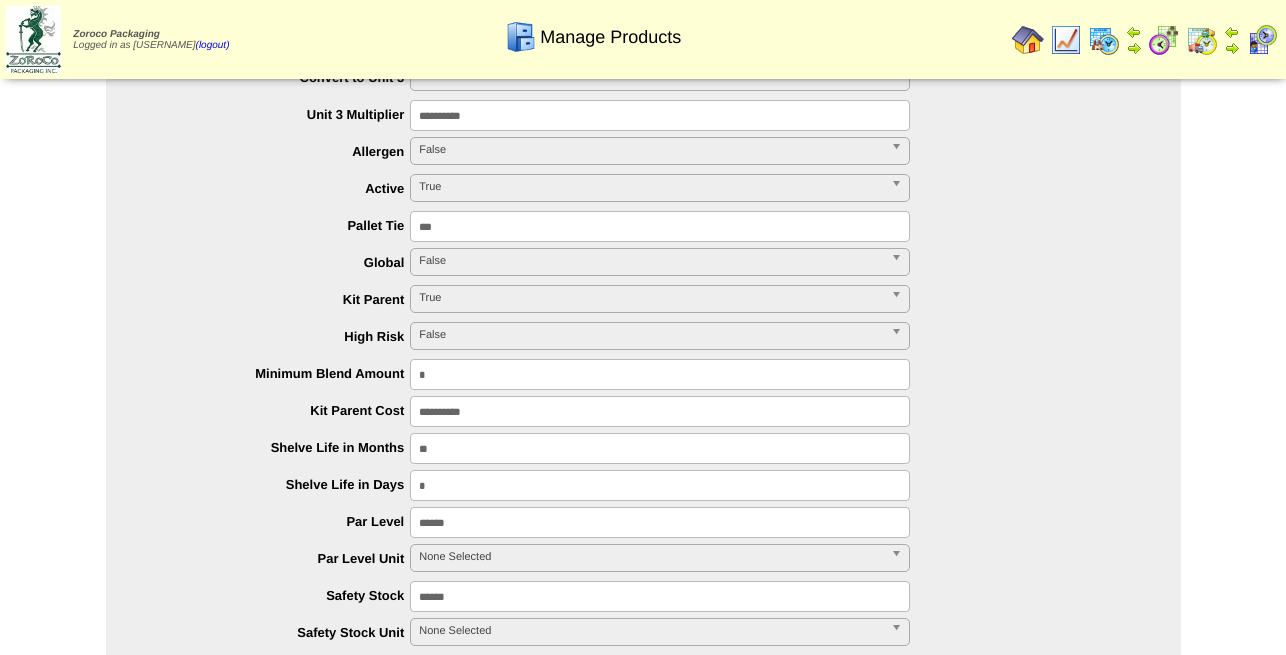scroll, scrollTop: 1020, scrollLeft: 0, axis: vertical 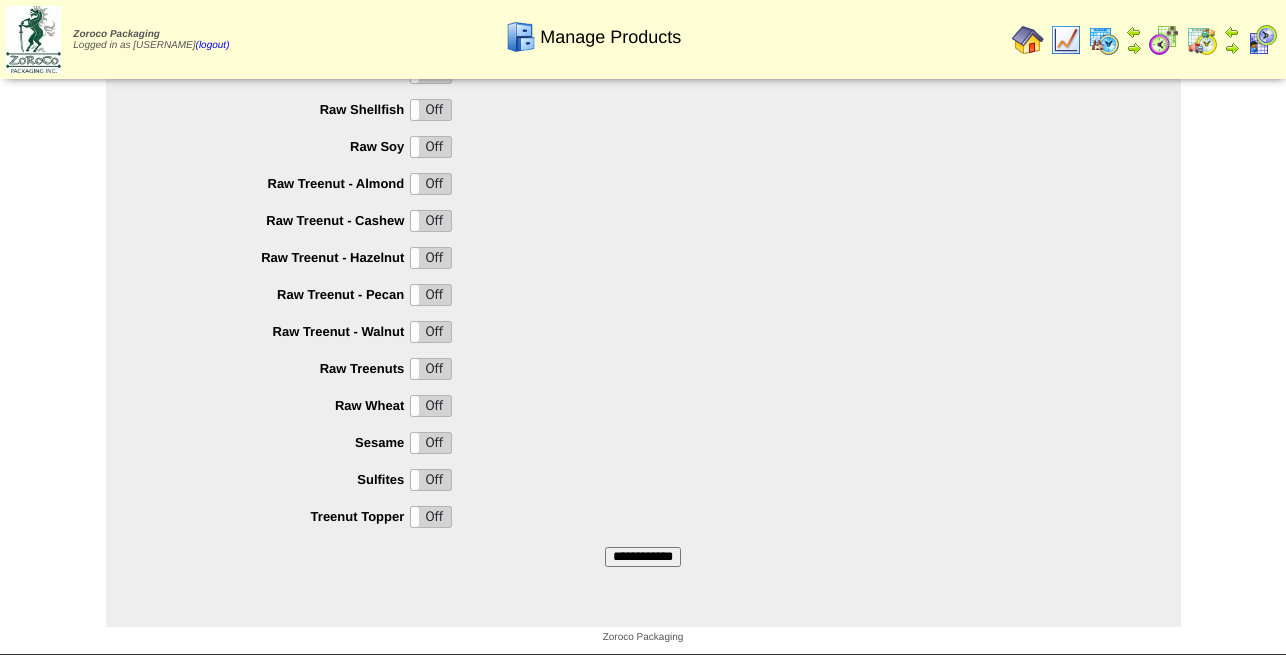 click on "**********" at bounding box center [643, 557] 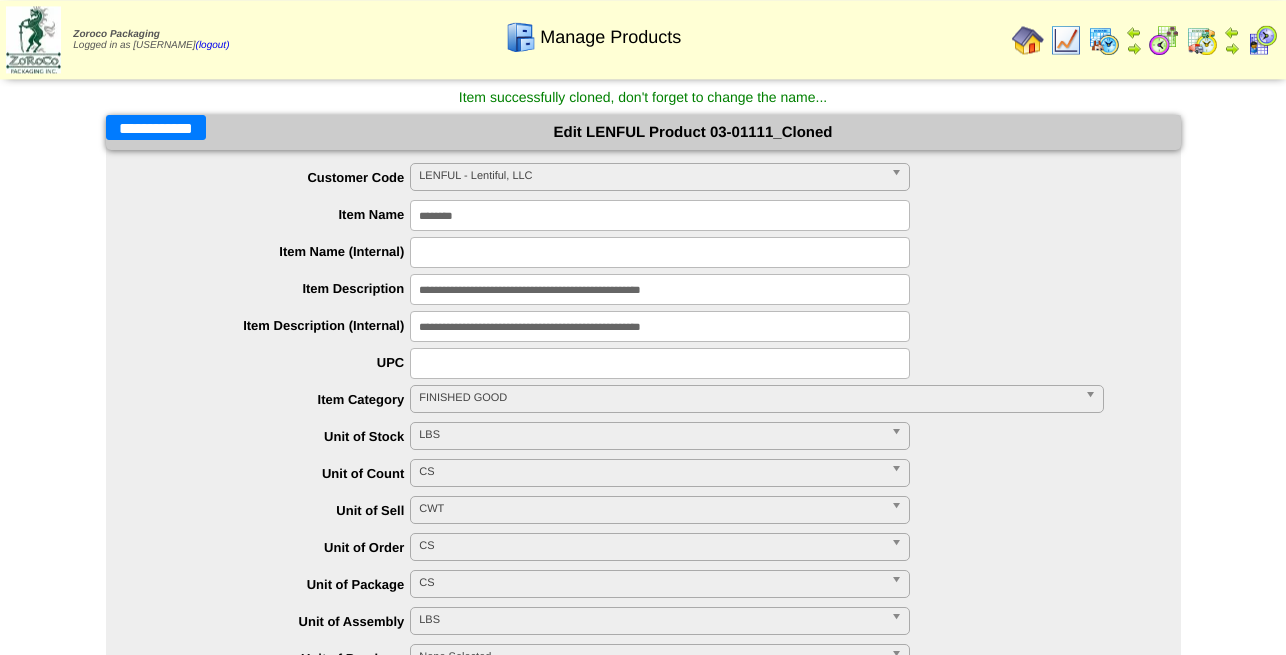 scroll, scrollTop: 0, scrollLeft: 0, axis: both 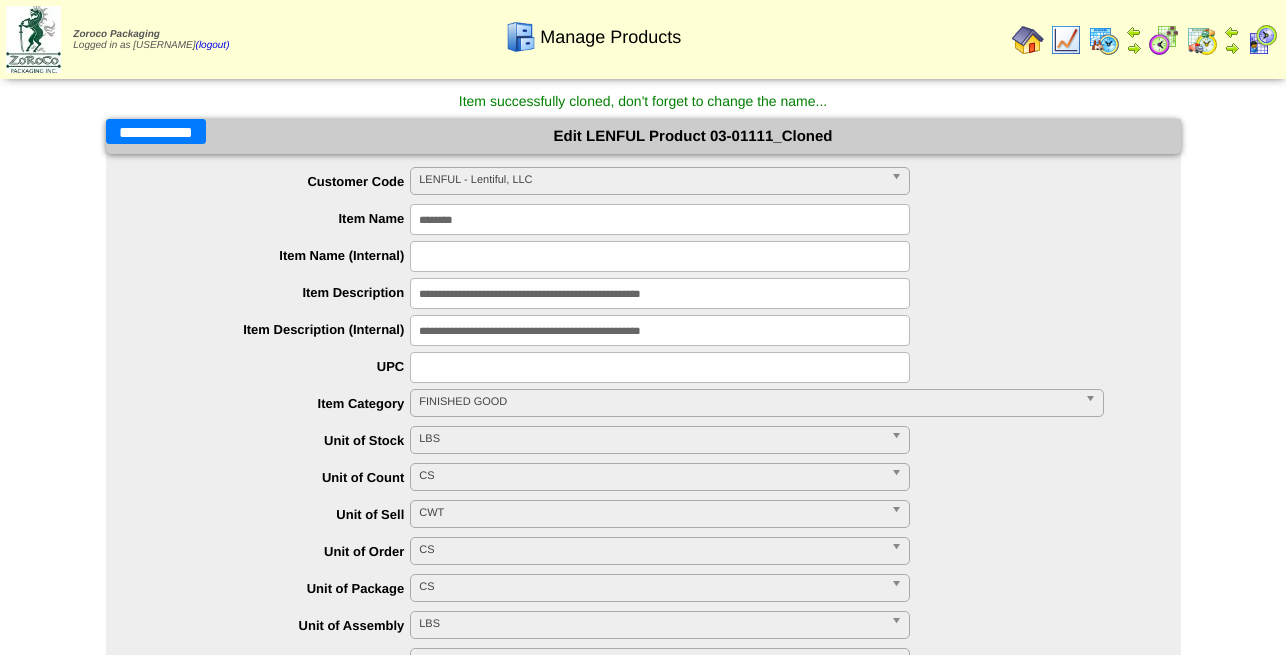 click on "**********" at bounding box center [156, 131] 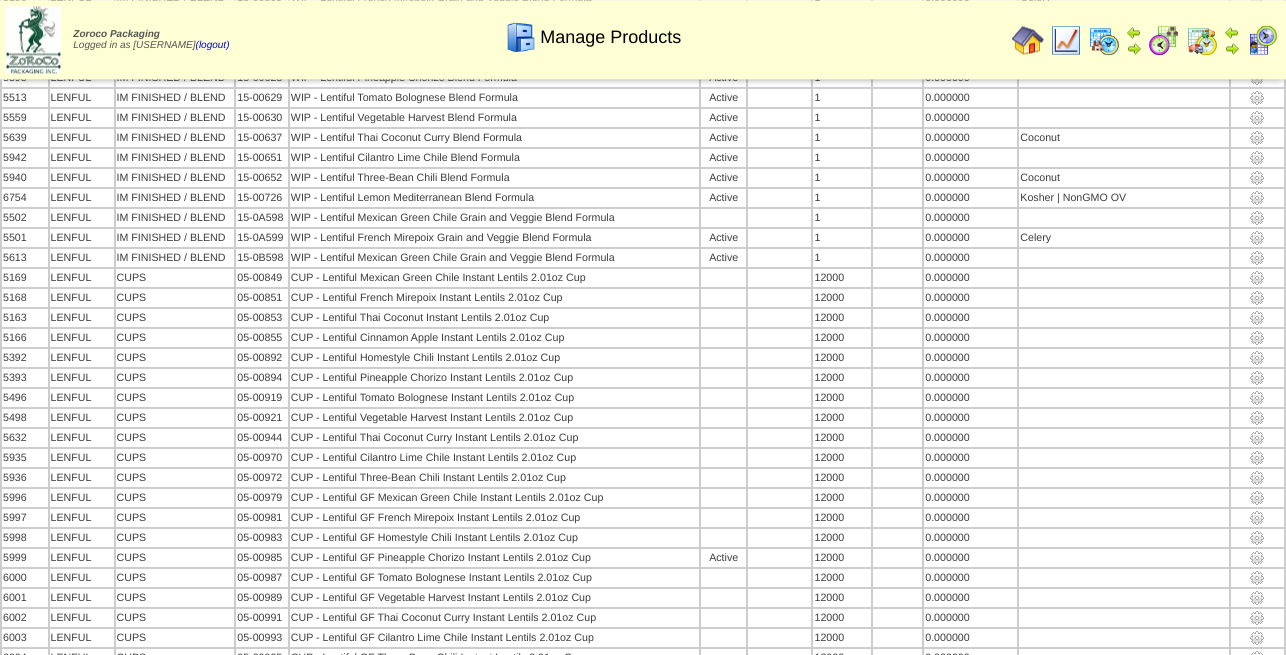 scroll, scrollTop: 1230, scrollLeft: 0, axis: vertical 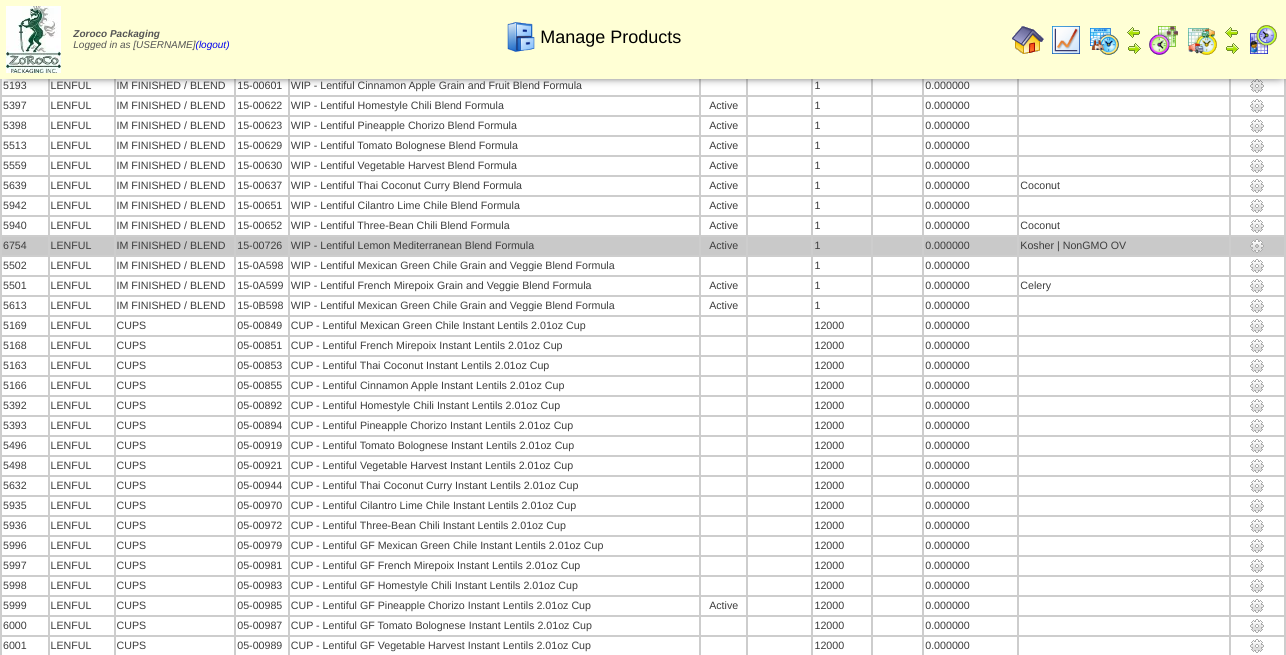 click at bounding box center [1257, 246] 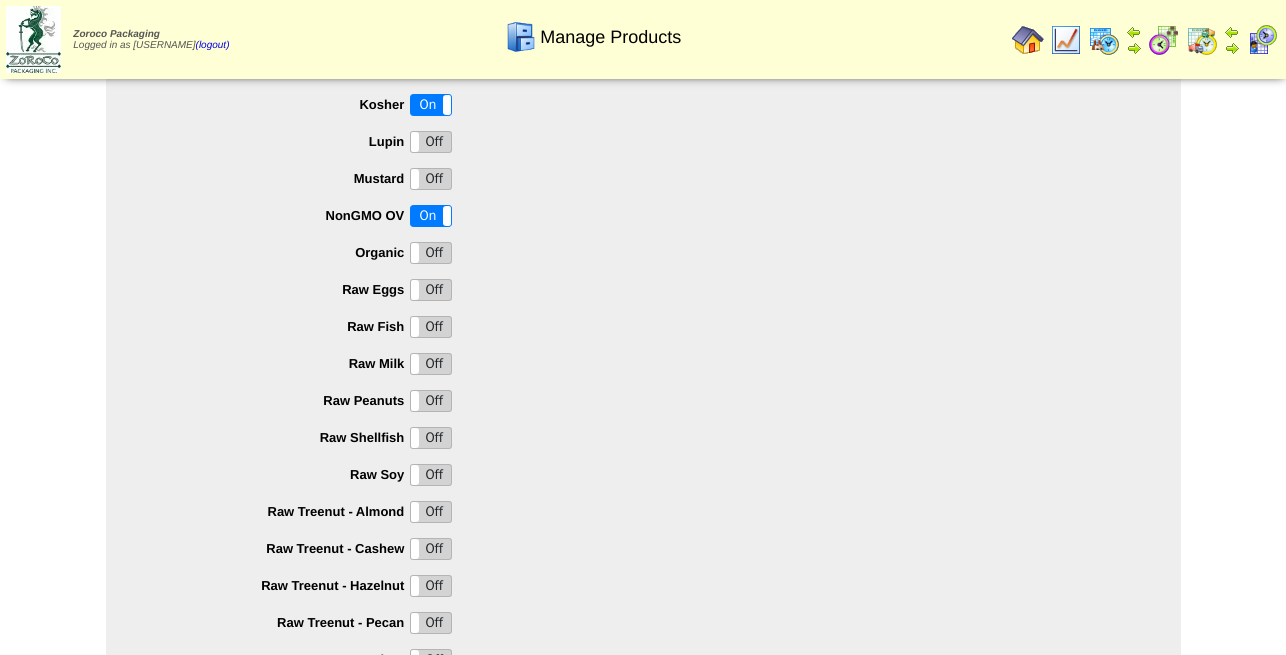 scroll, scrollTop: 1988, scrollLeft: 0, axis: vertical 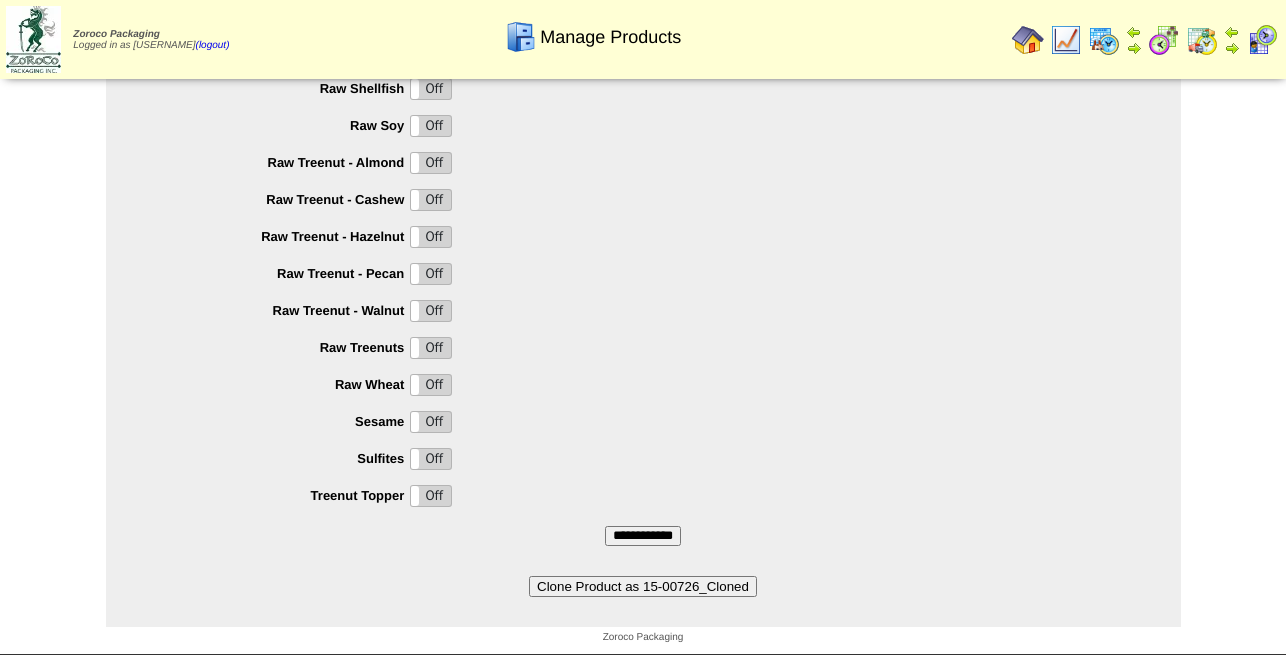 click on "Clone Product as 15-00726_Cloned" at bounding box center [643, 586] 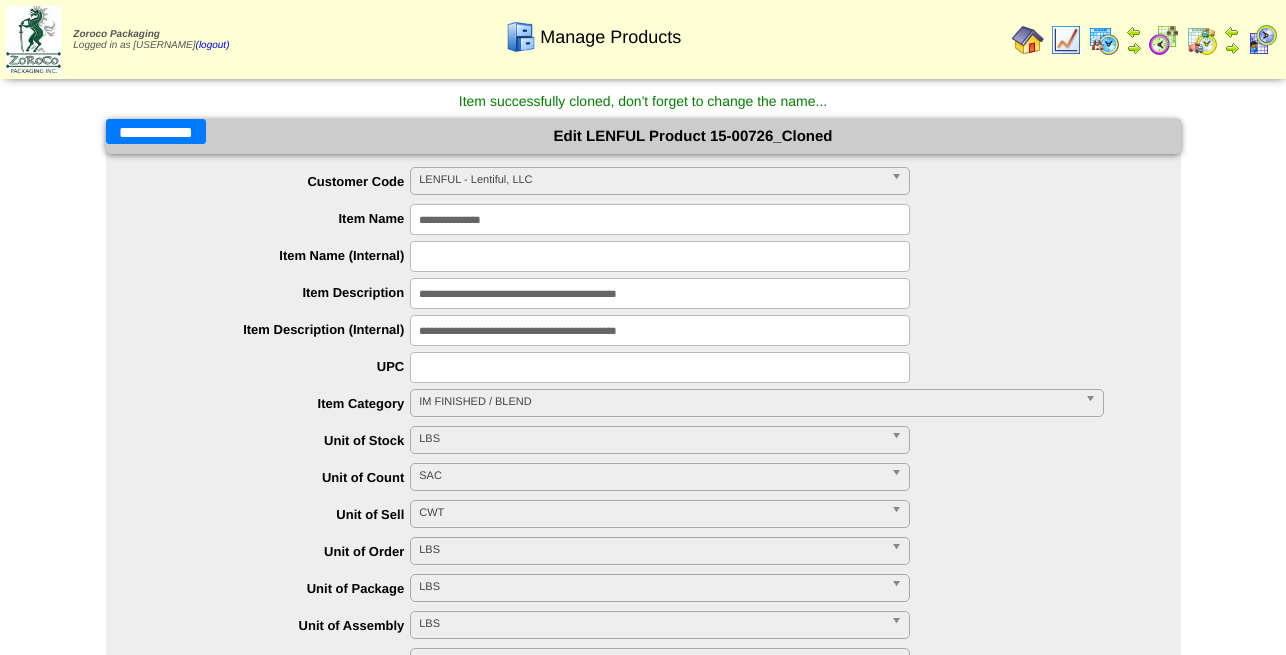scroll, scrollTop: 0, scrollLeft: 0, axis: both 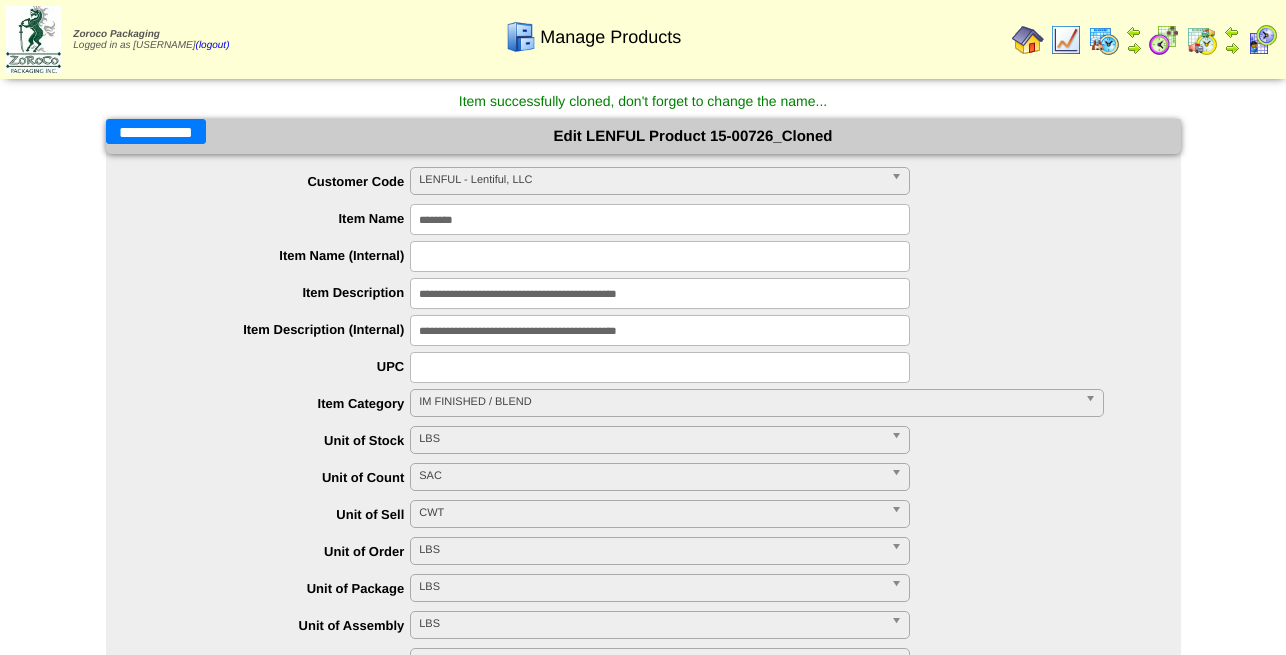type on "********" 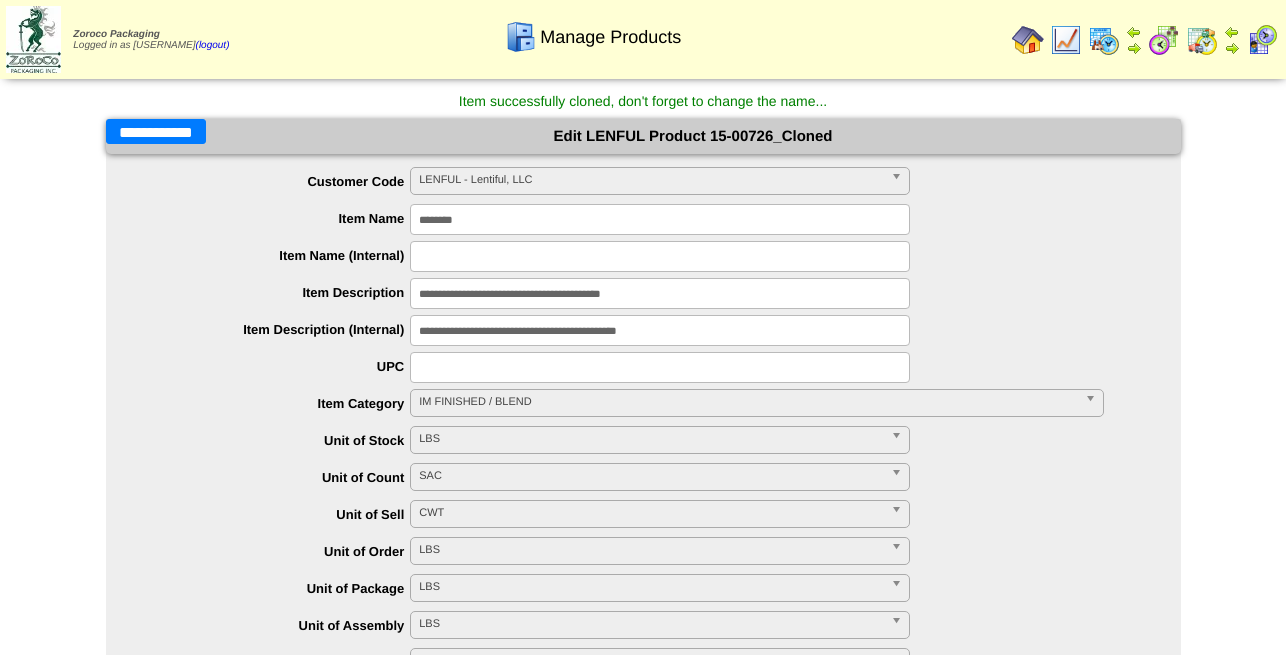 type on "**********" 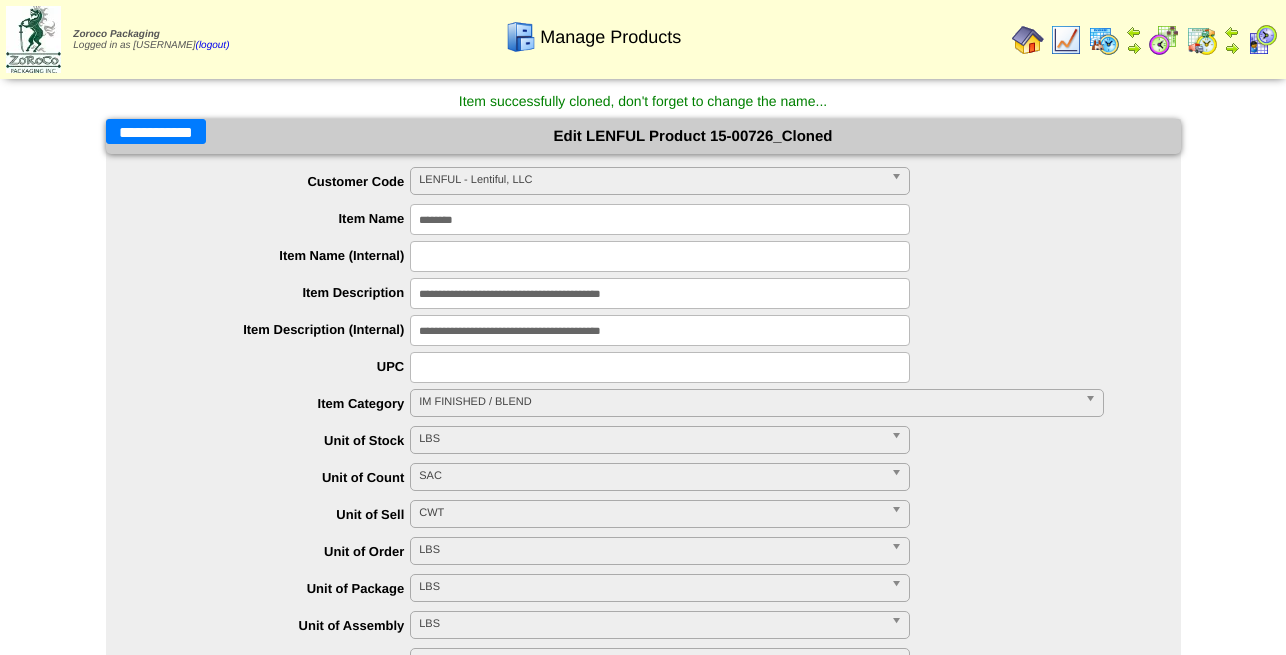 type on "**********" 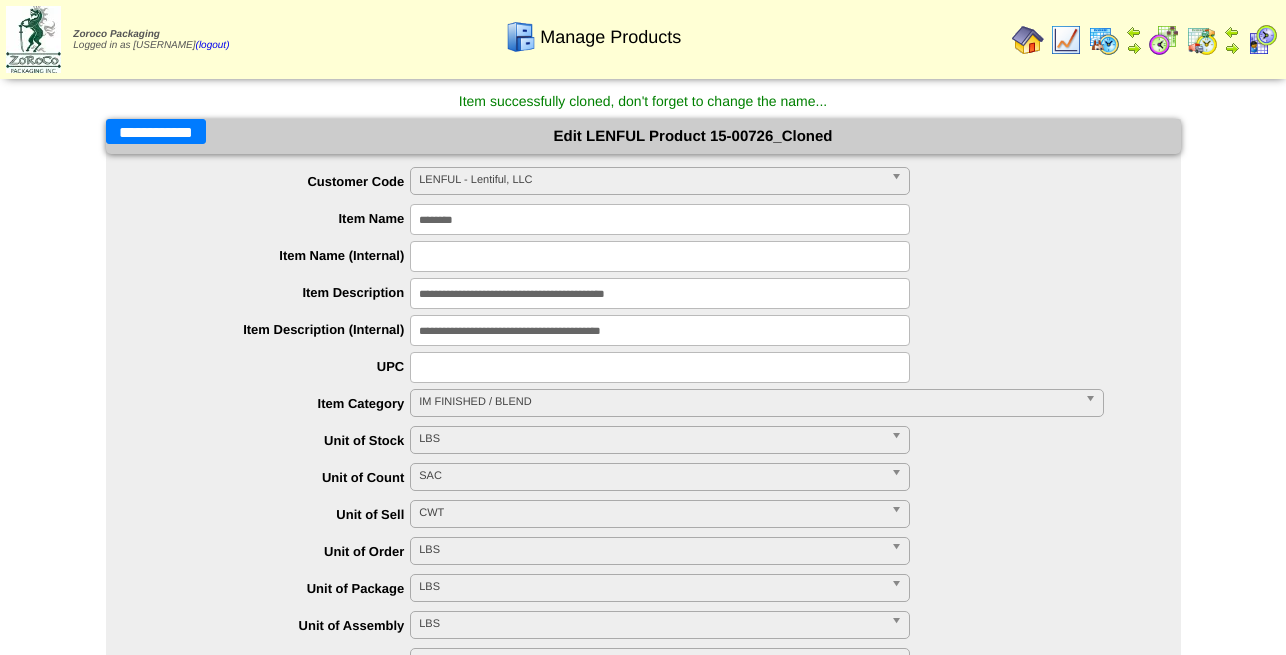 type on "**********" 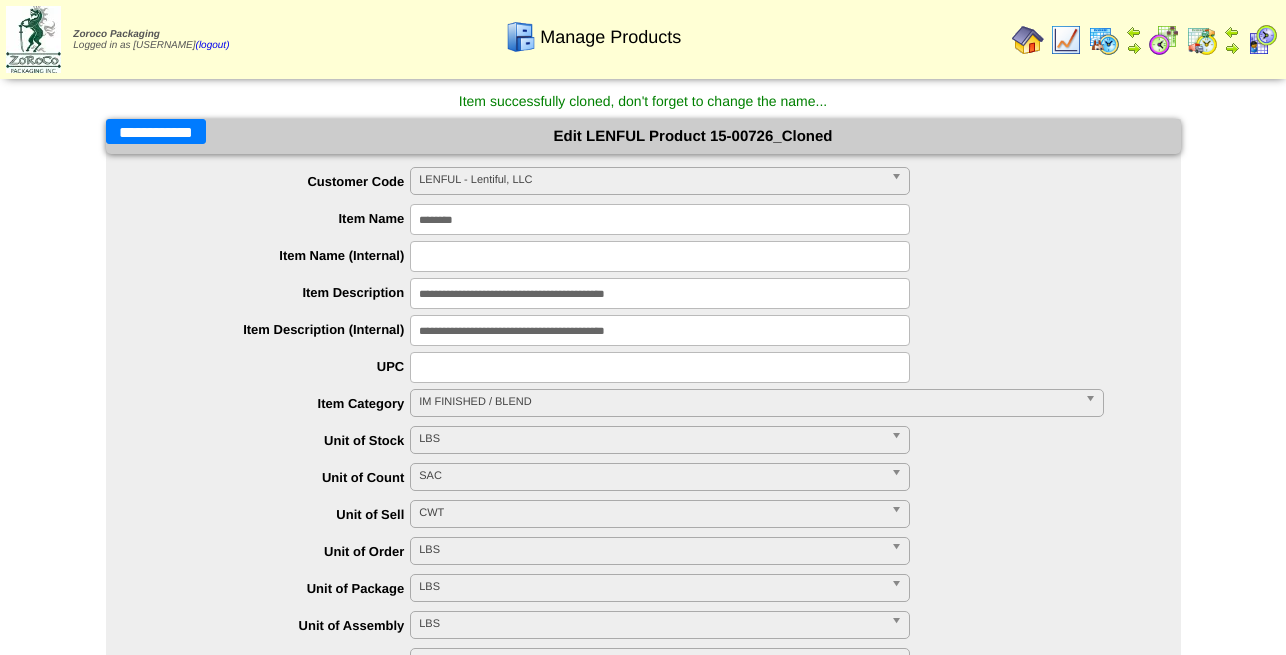 click on "**********" at bounding box center (660, 330) 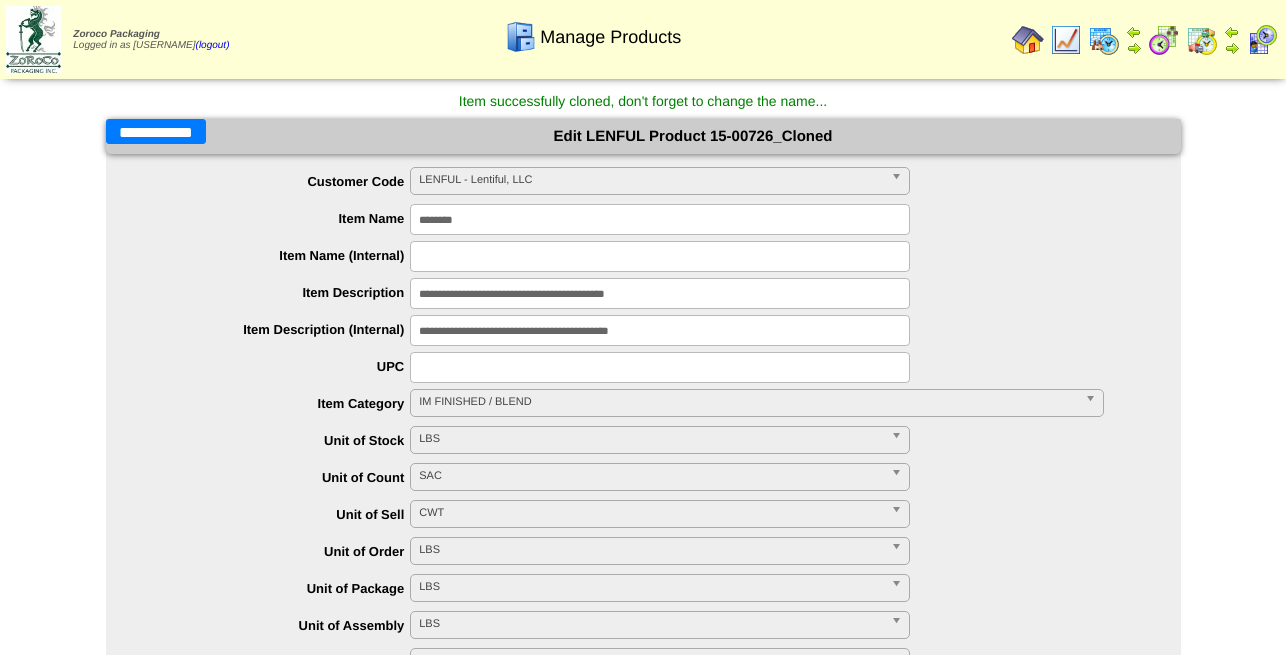 type on "**********" 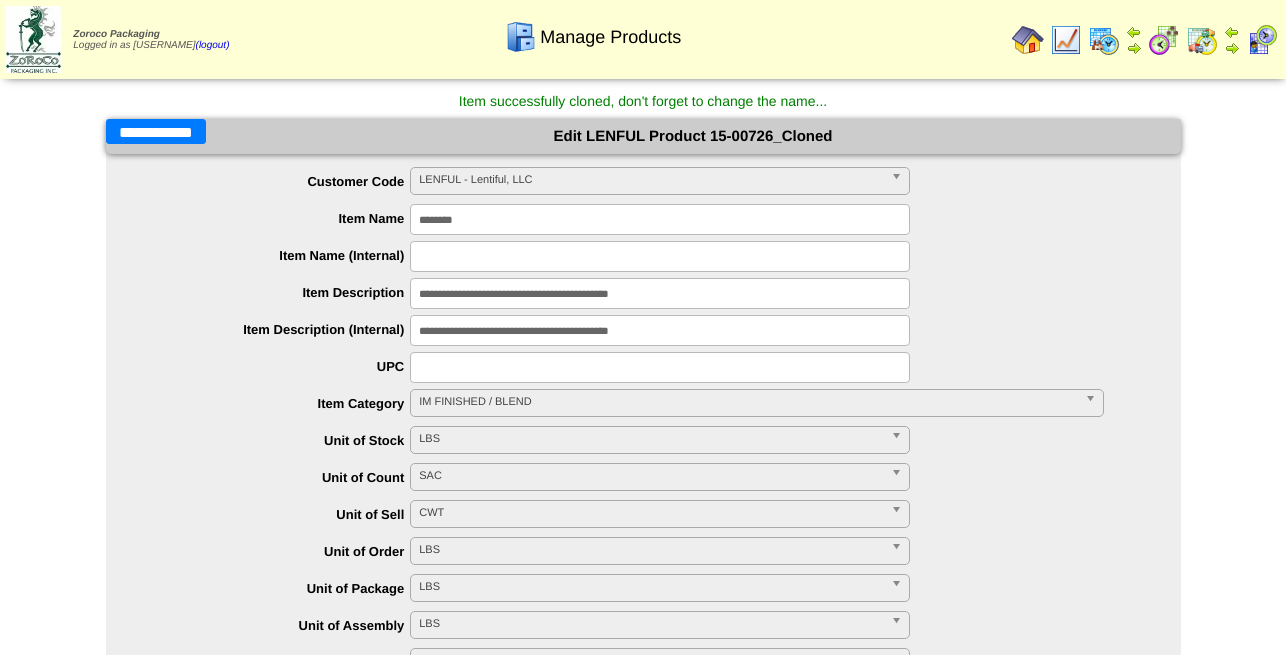 type on "**********" 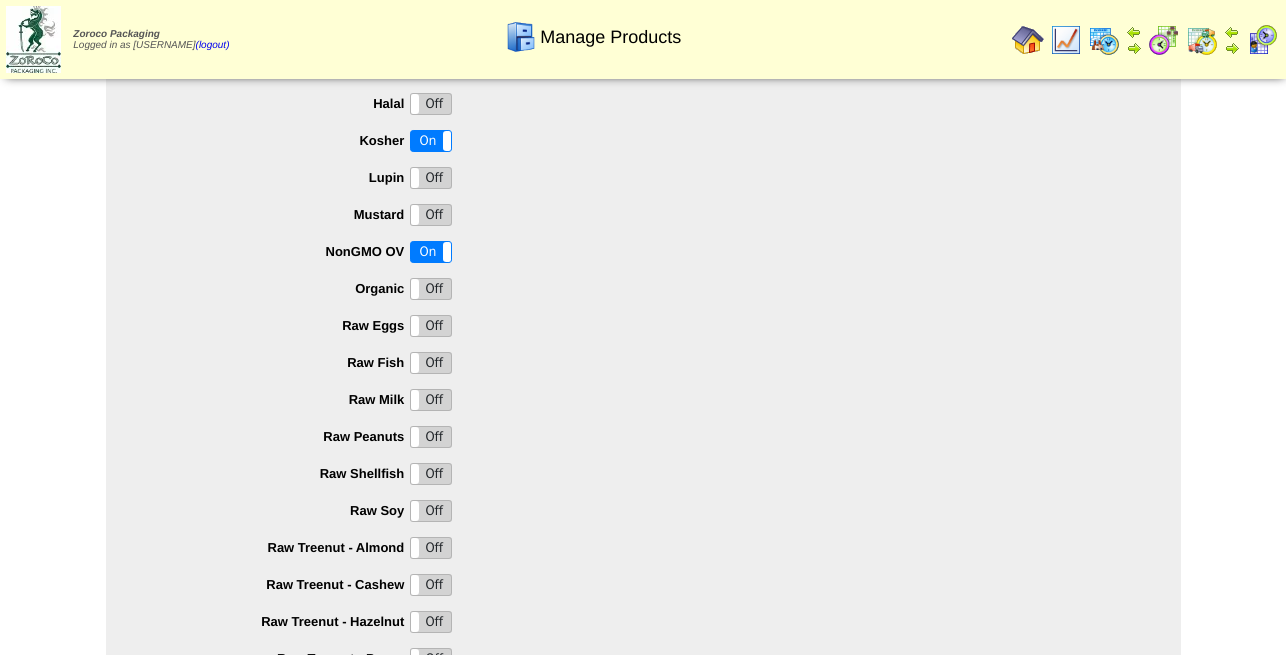 scroll, scrollTop: 2003, scrollLeft: 0, axis: vertical 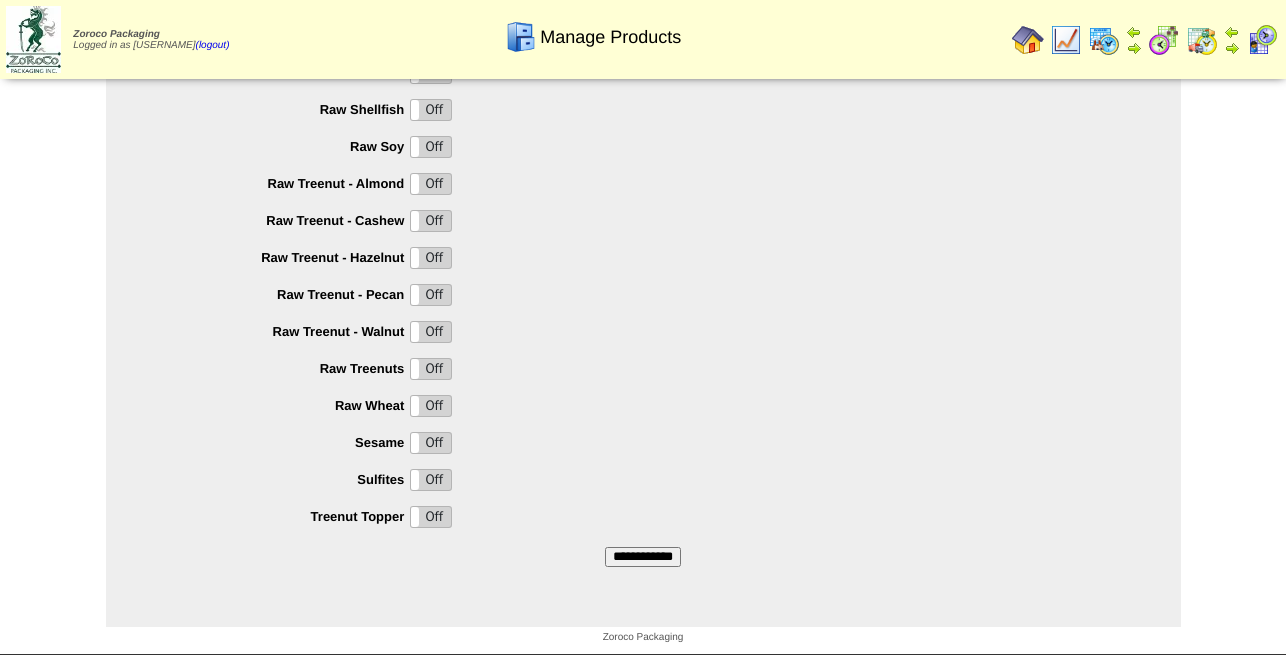 click on "**********" at bounding box center [643, 557] 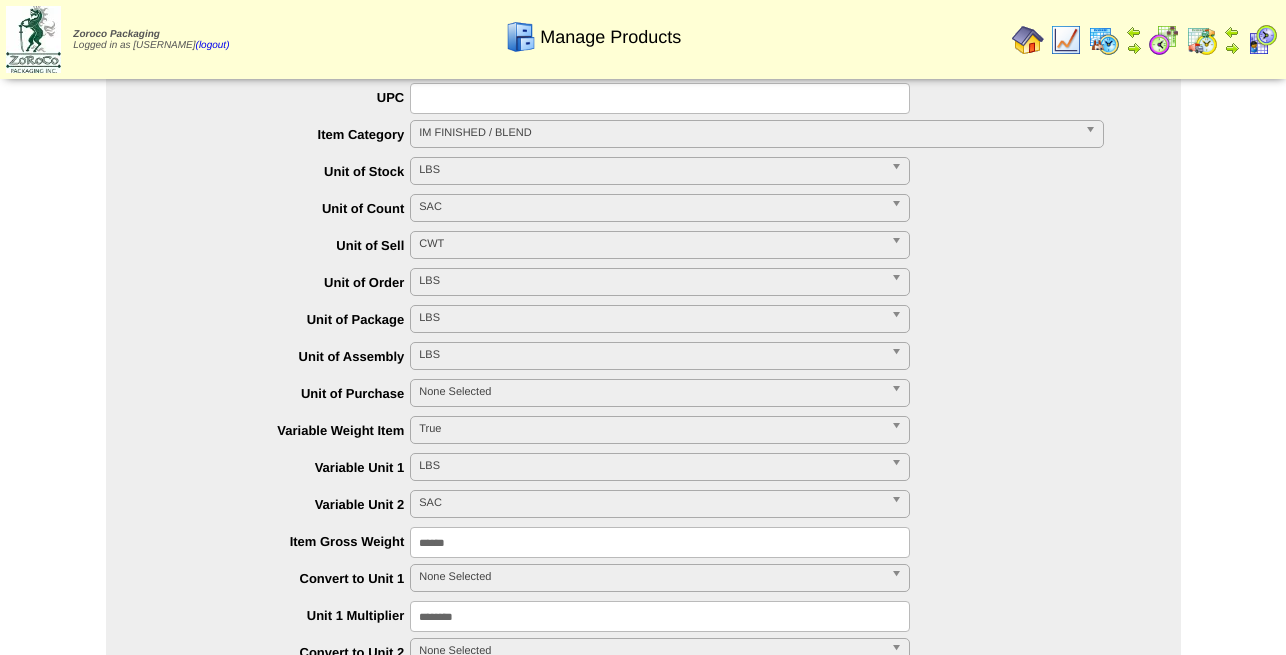 scroll, scrollTop: 0, scrollLeft: 0, axis: both 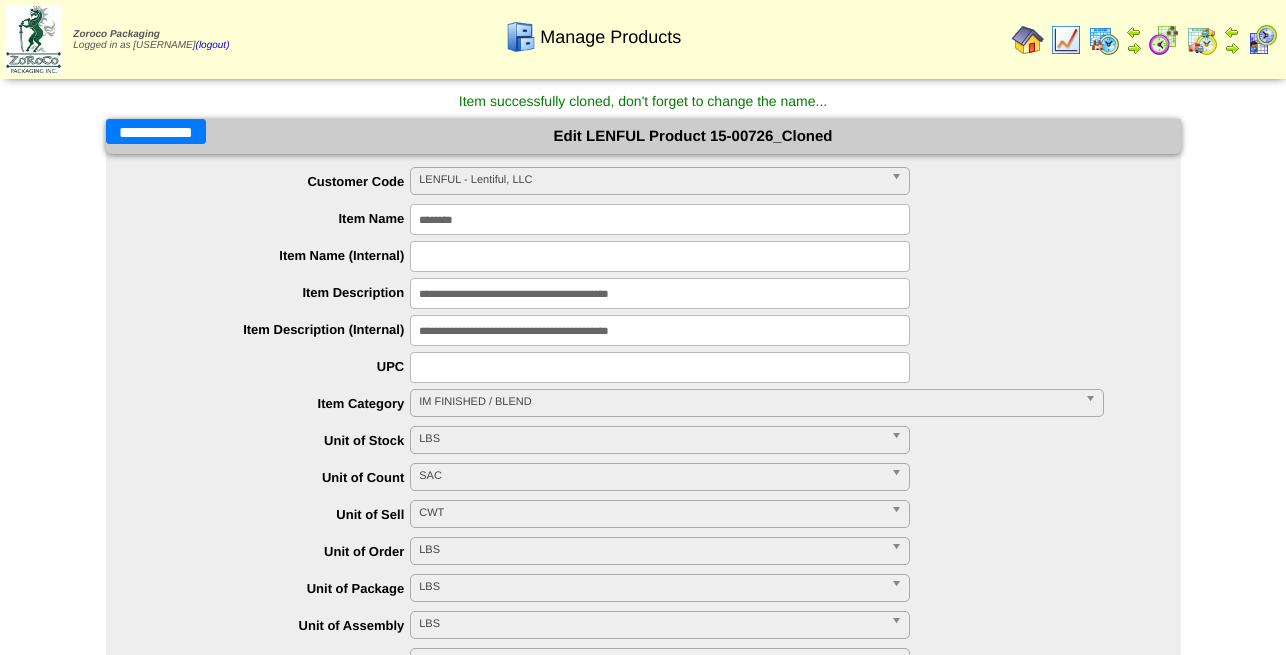 click on "**********" at bounding box center [156, 131] 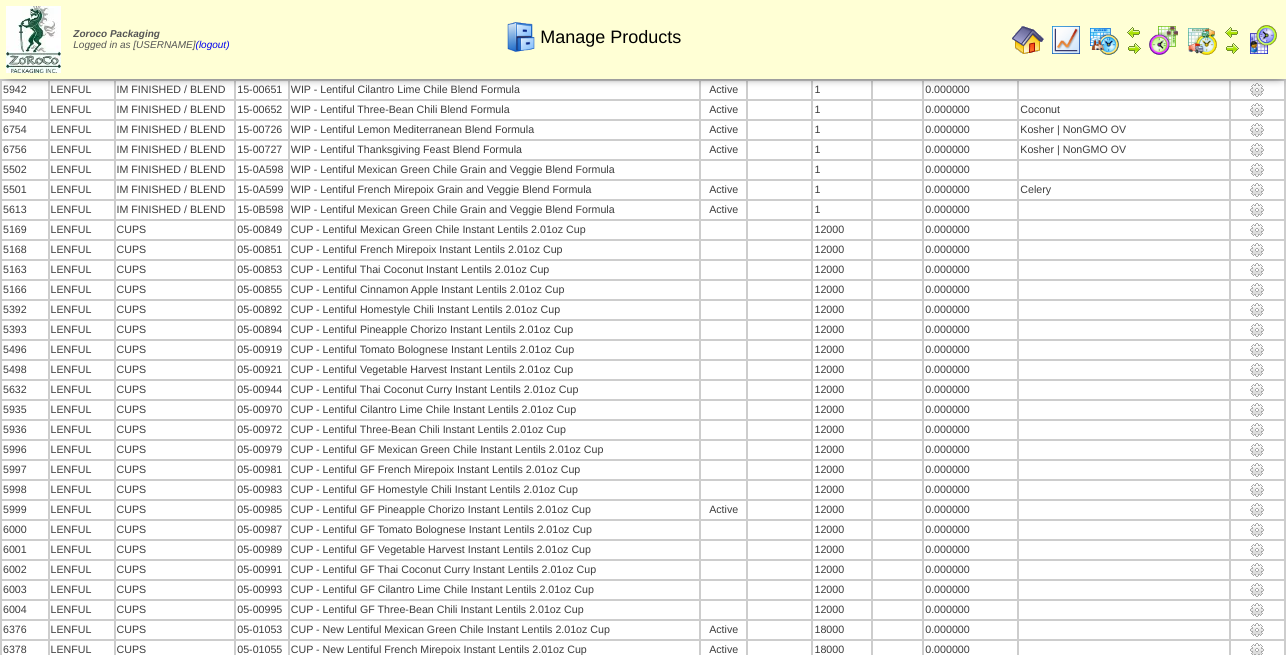scroll, scrollTop: 1346, scrollLeft: 0, axis: vertical 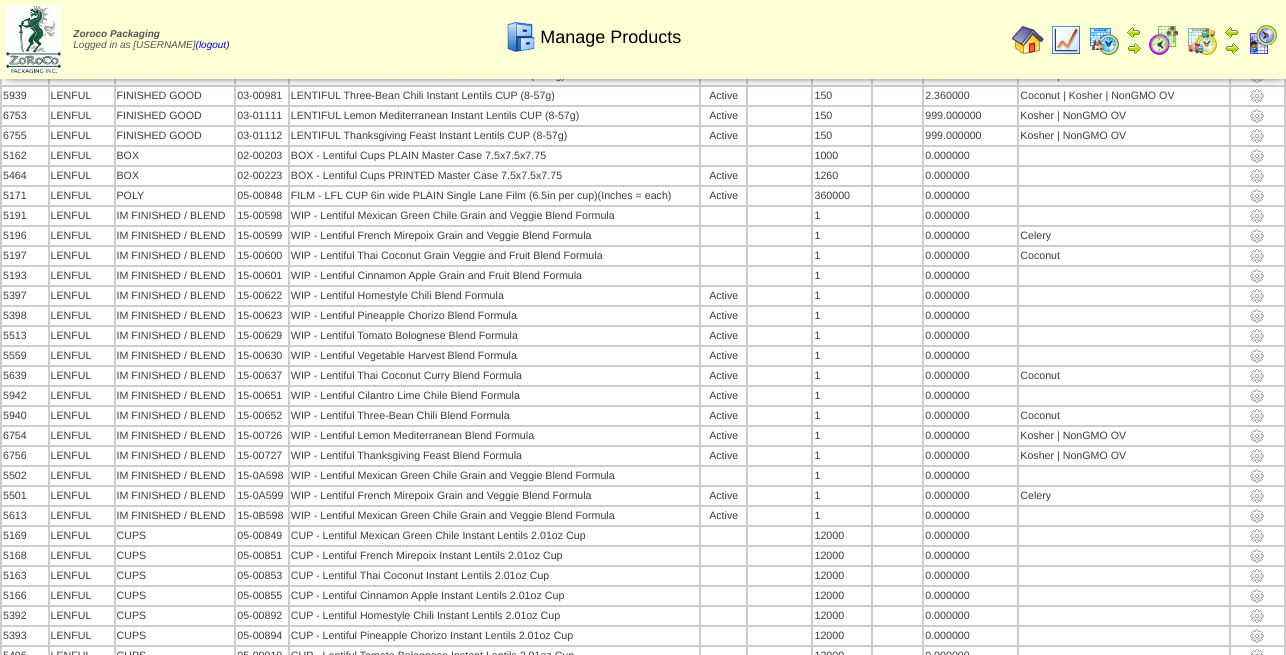 click at bounding box center (1028, 40) 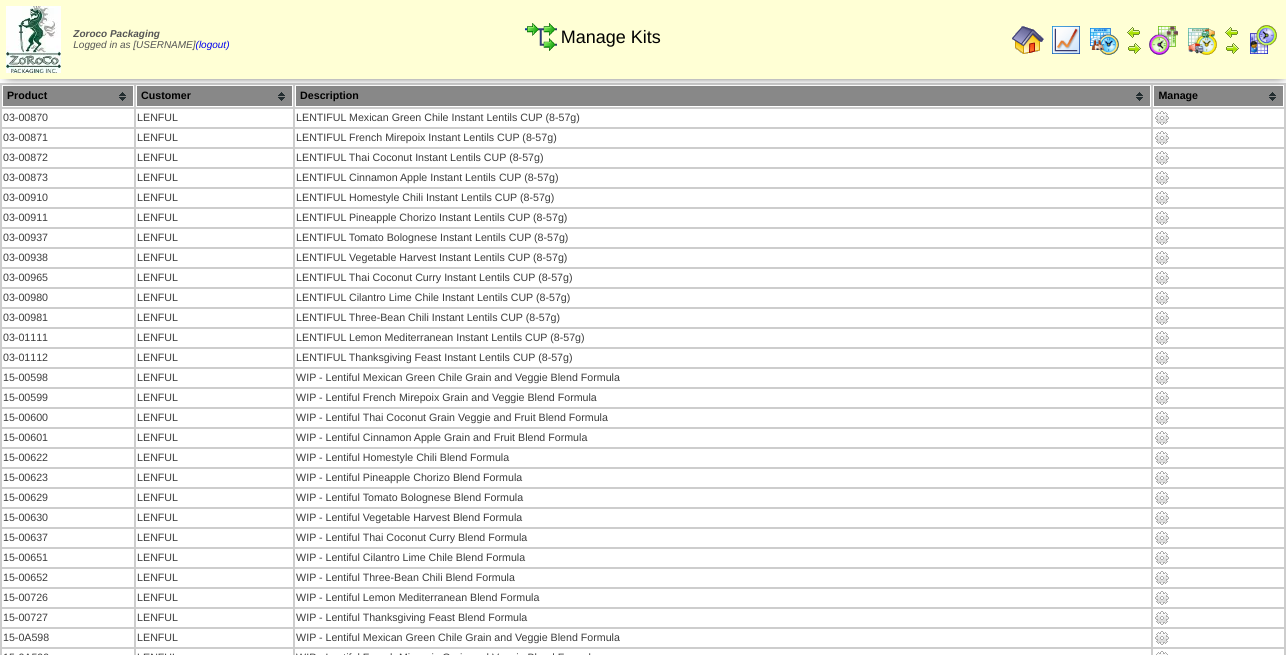 scroll, scrollTop: 0, scrollLeft: 0, axis: both 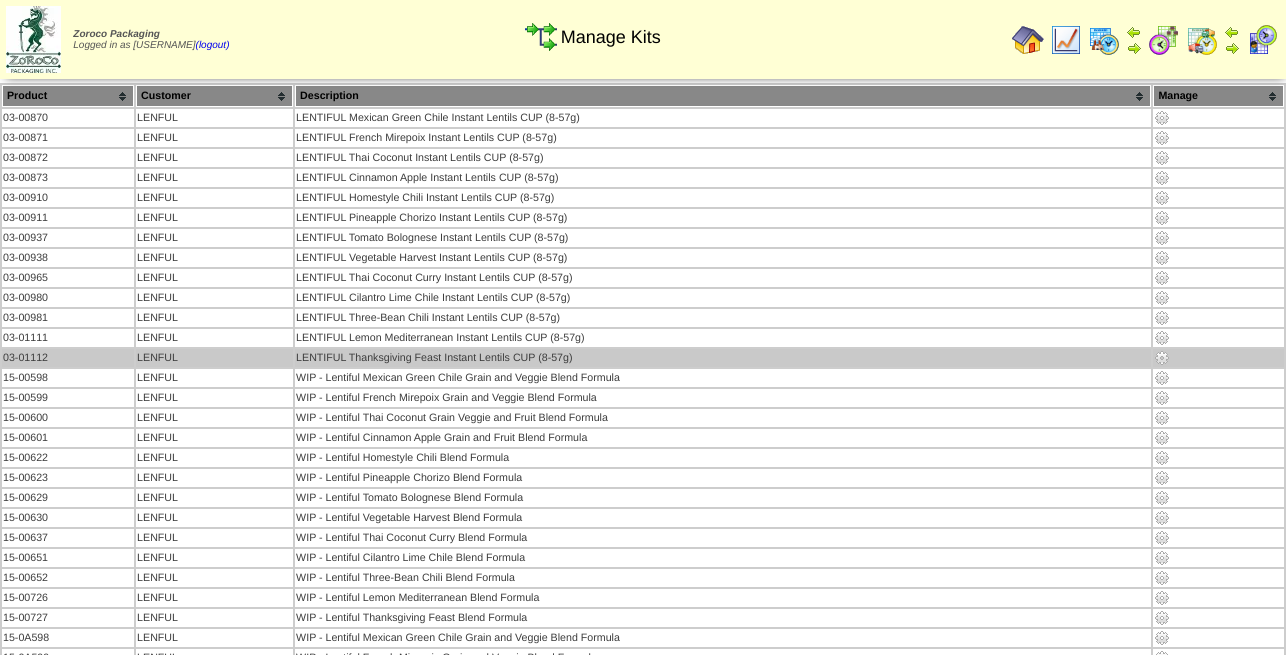 click at bounding box center [1162, 358] 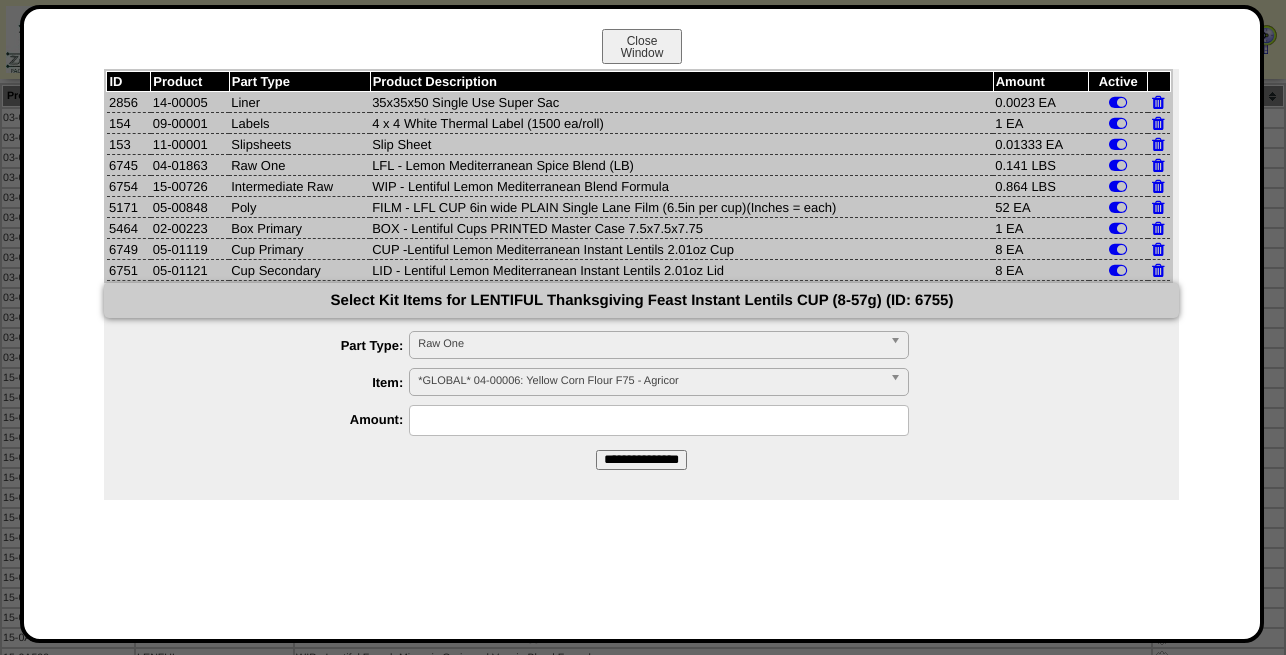 click on "*GLOBAL*  04-00006: Yellow Corn Flour F75 - Agricor" at bounding box center [650, 381] 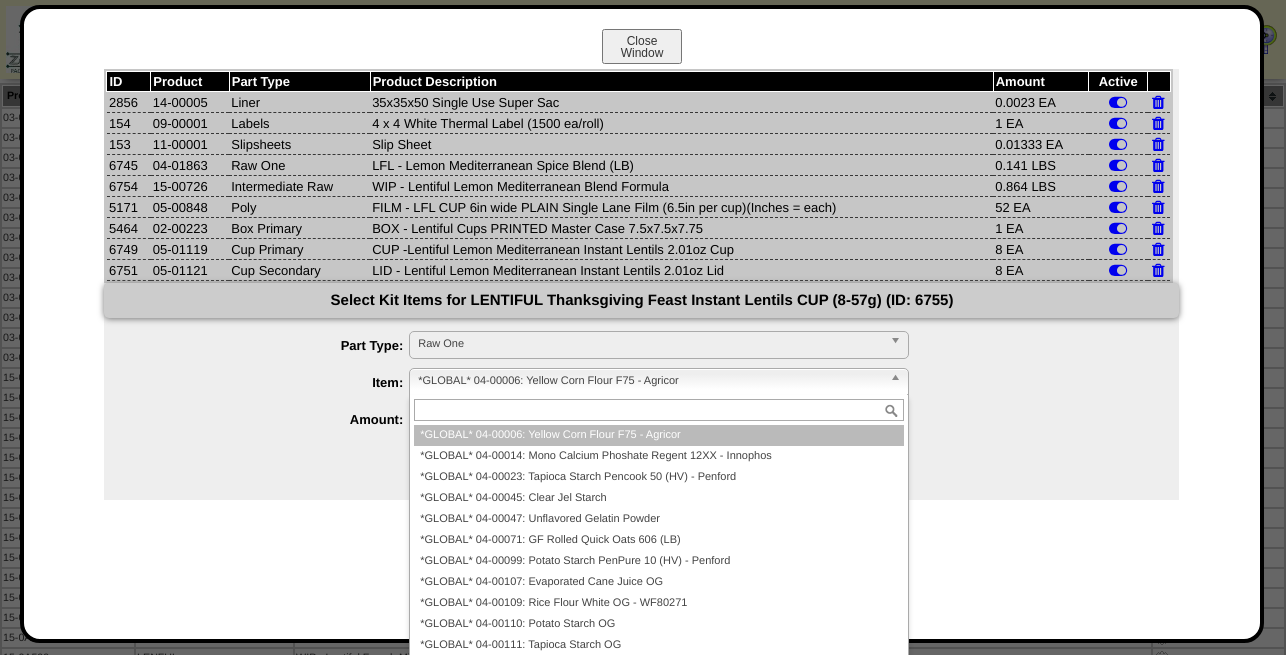 paste on "********" 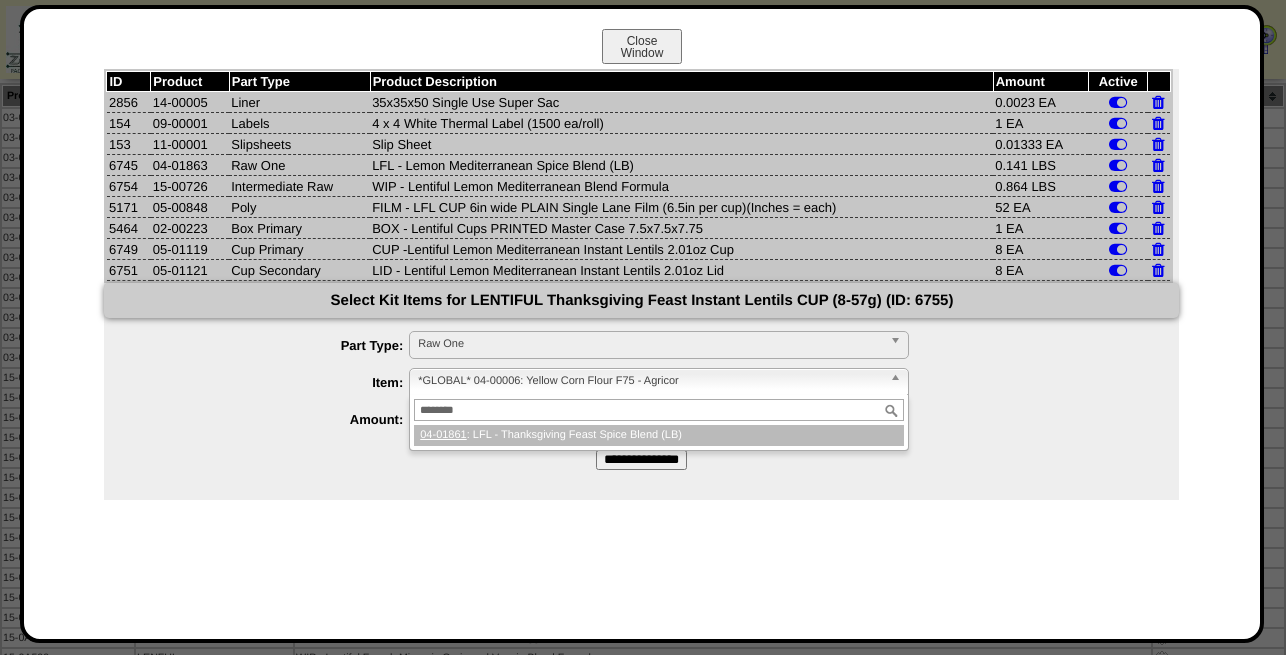 type on "********" 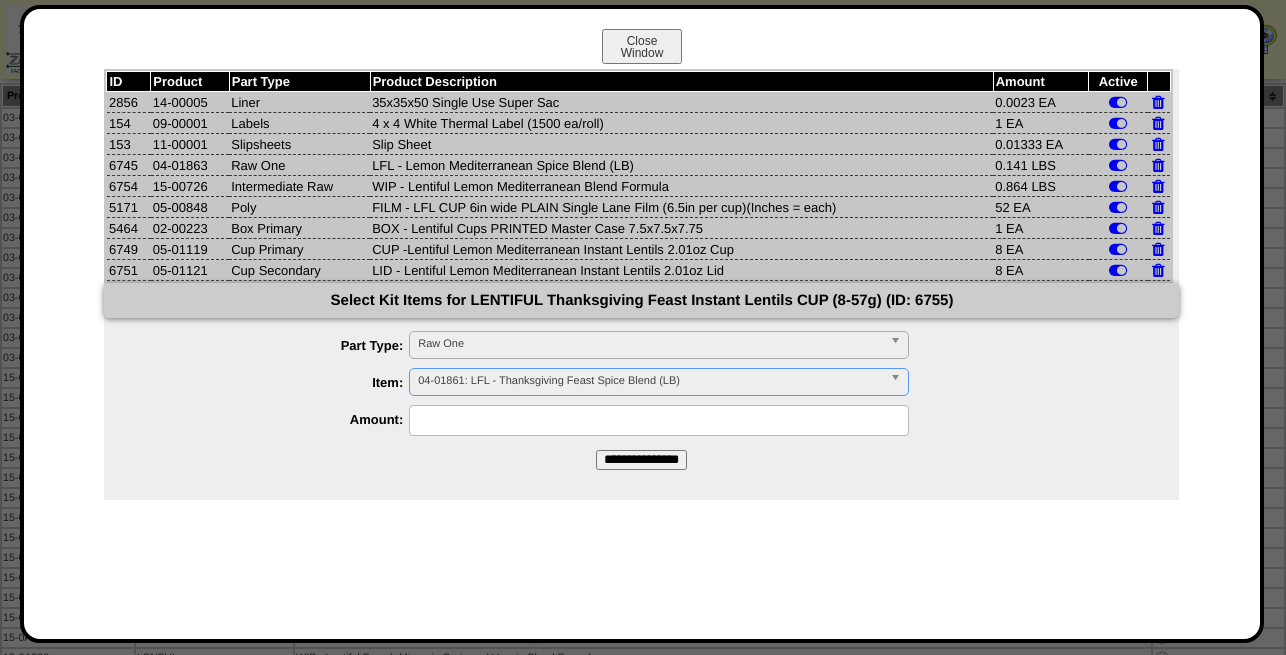 type 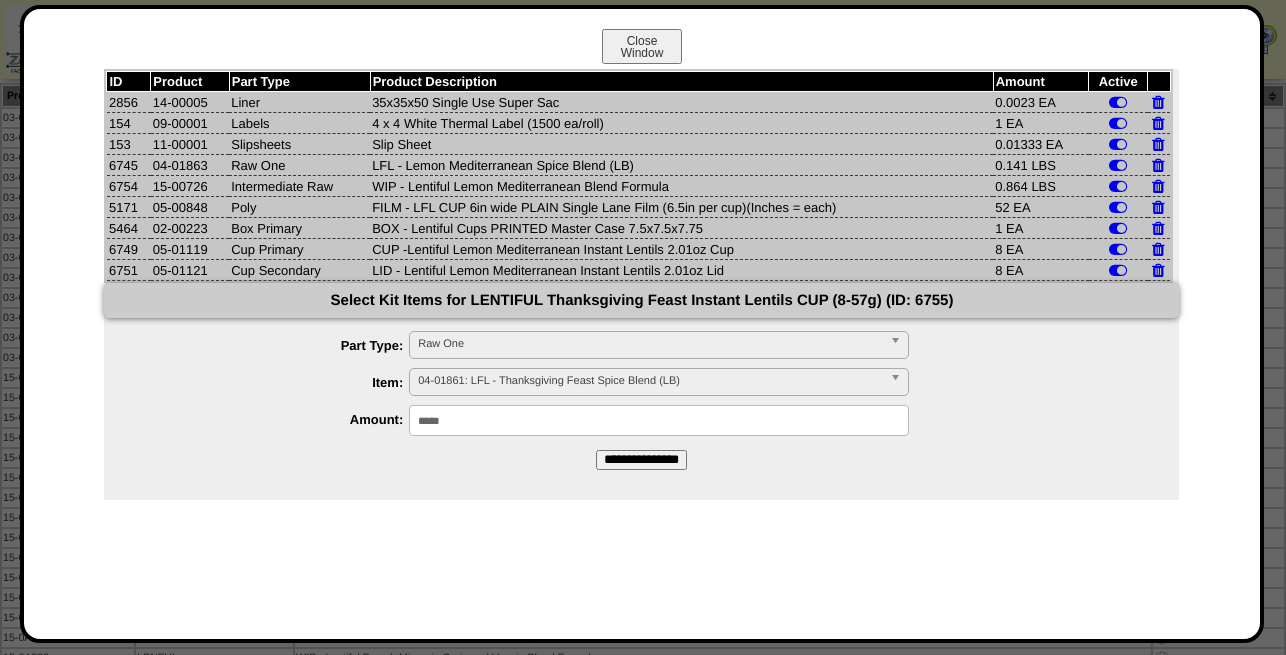 type on "*****" 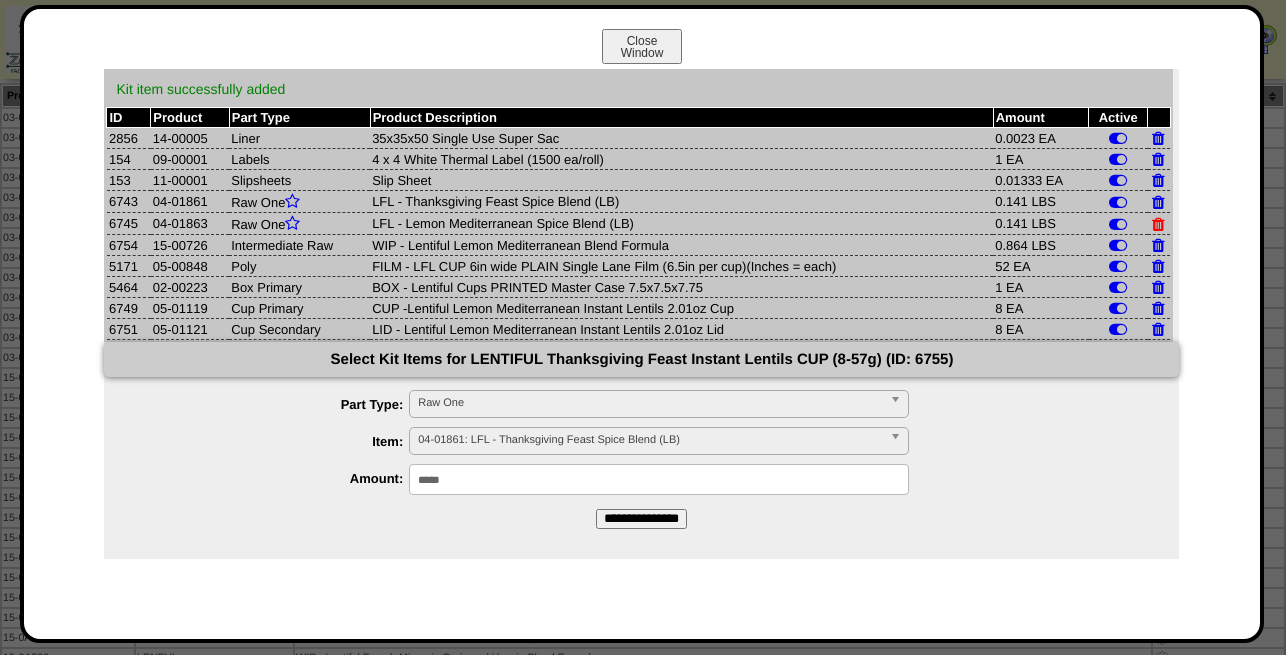 click at bounding box center [1158, 224] 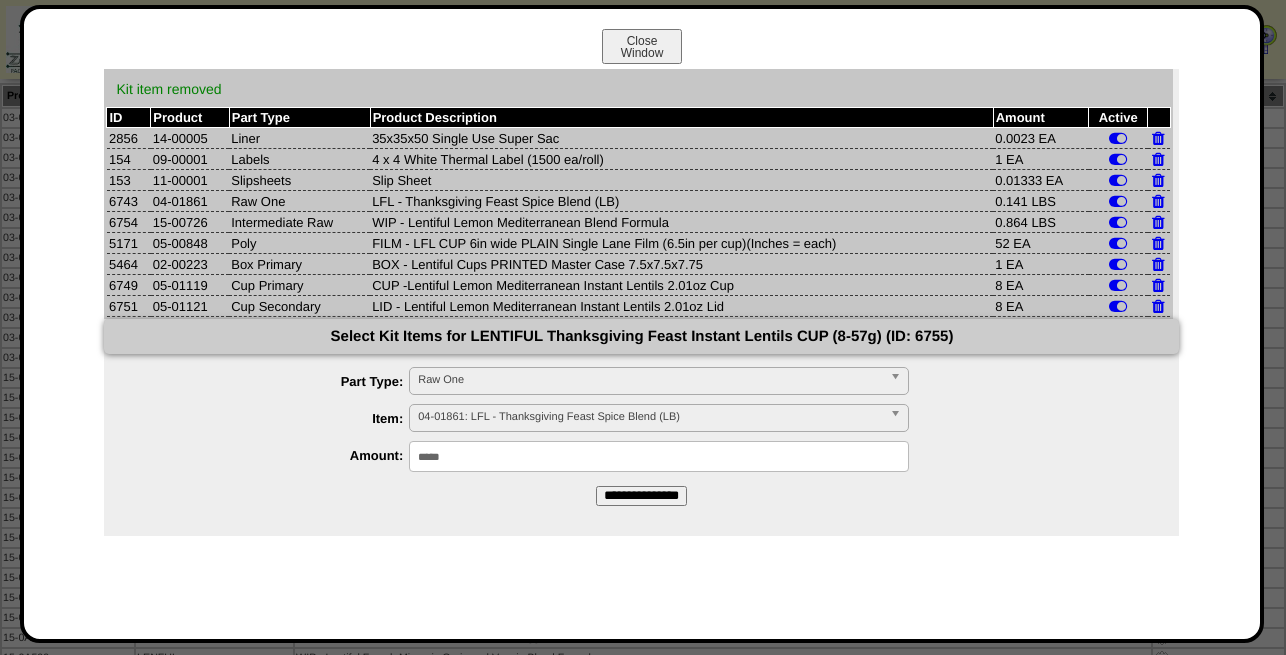 click on "Raw One" at bounding box center [650, 380] 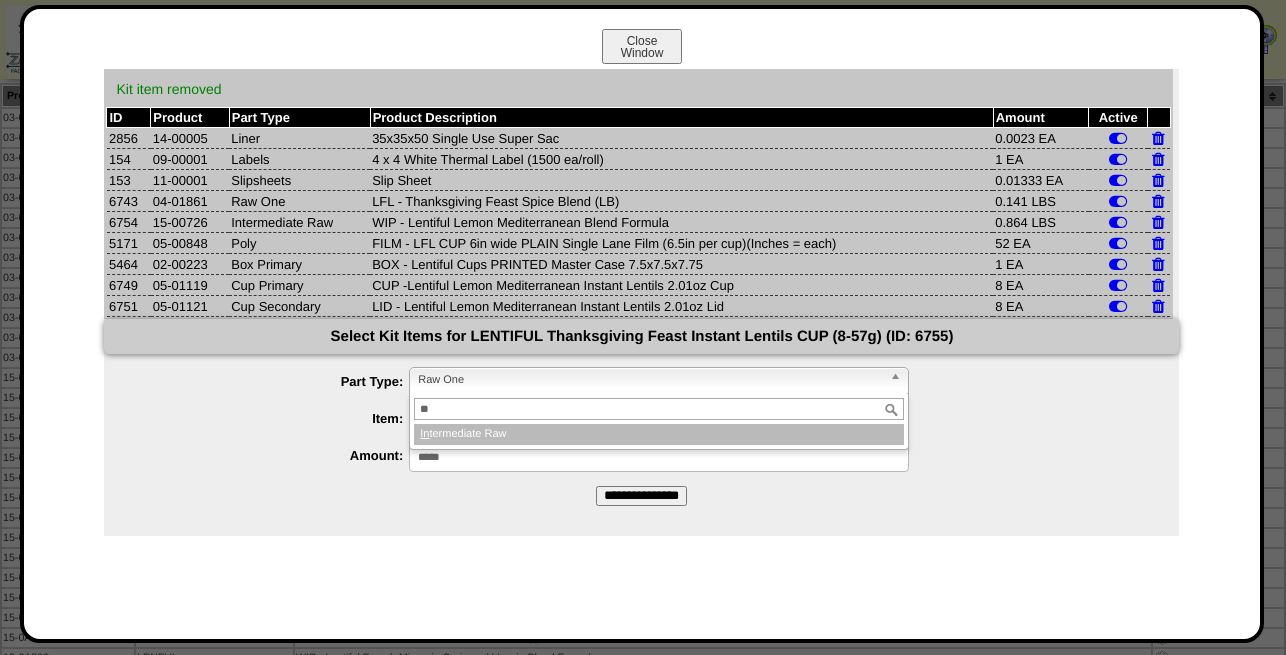 type on "**" 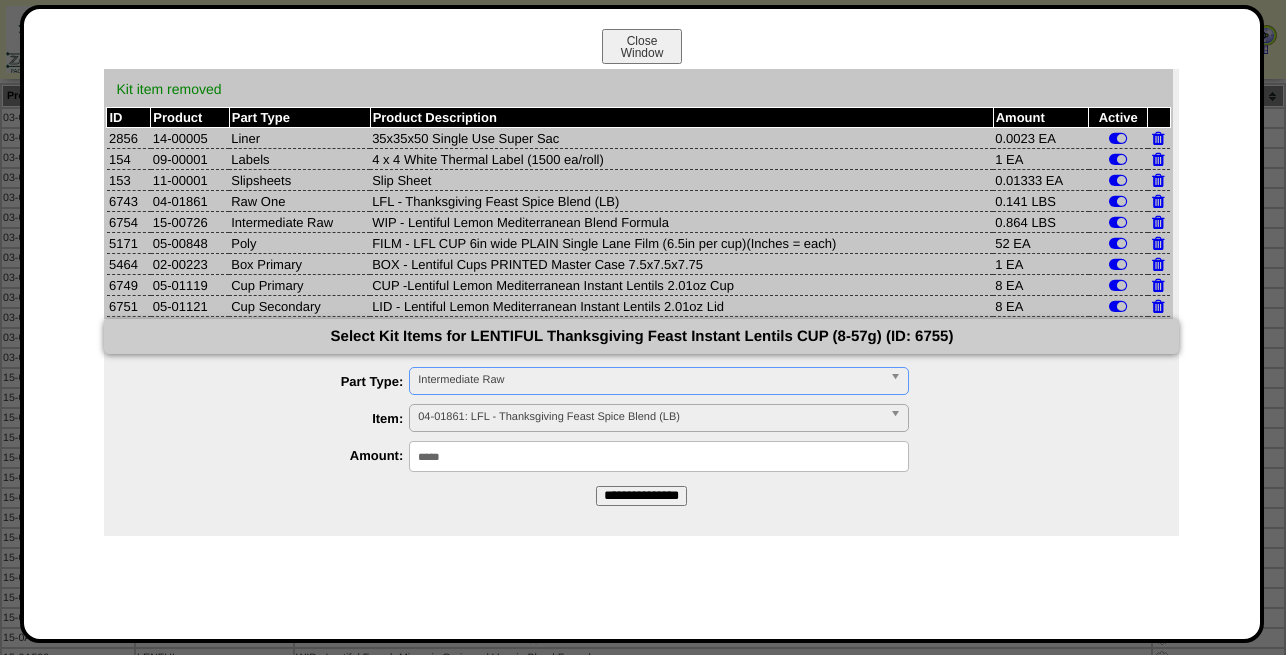 click on "04-01861: LFL - Thanksgiving Feast Spice Blend (LB)" at bounding box center (650, 417) 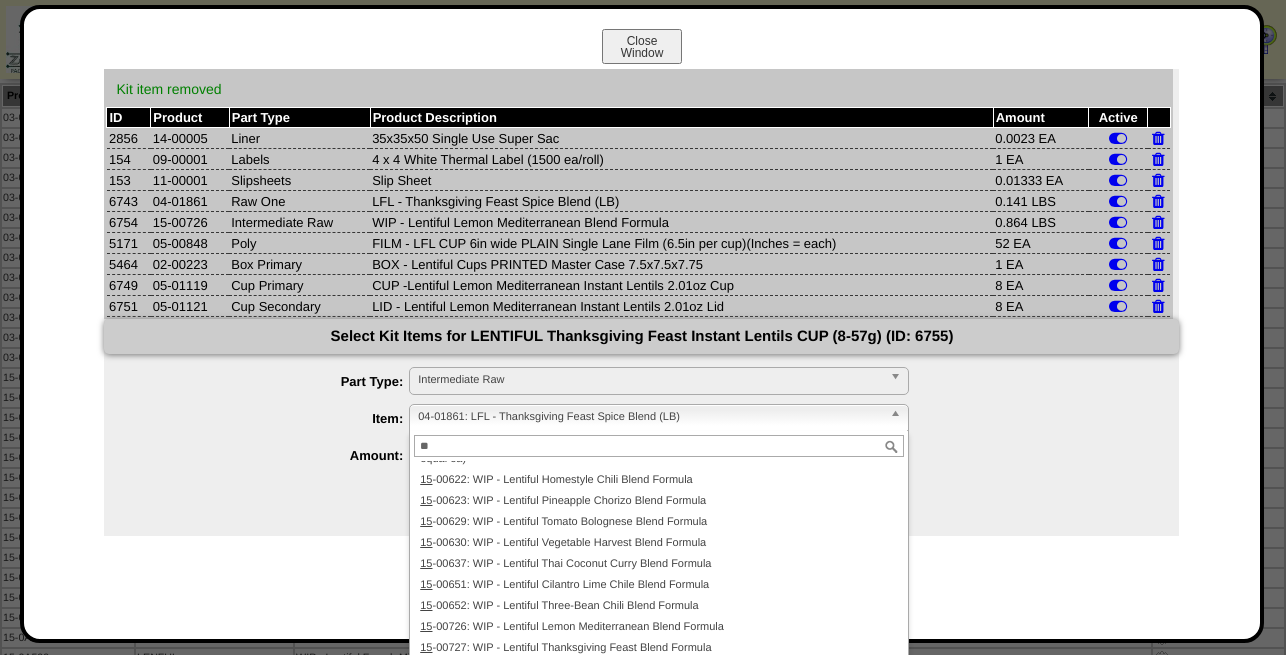 scroll, scrollTop: 0, scrollLeft: 0, axis: both 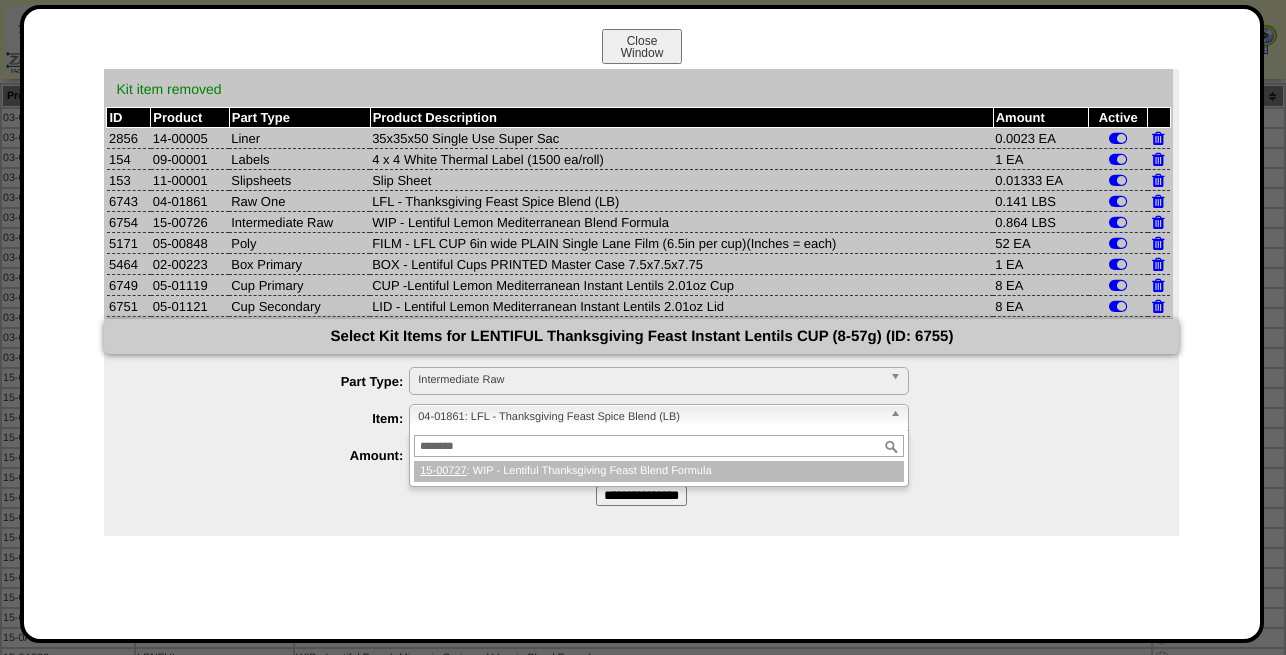 type on "********" 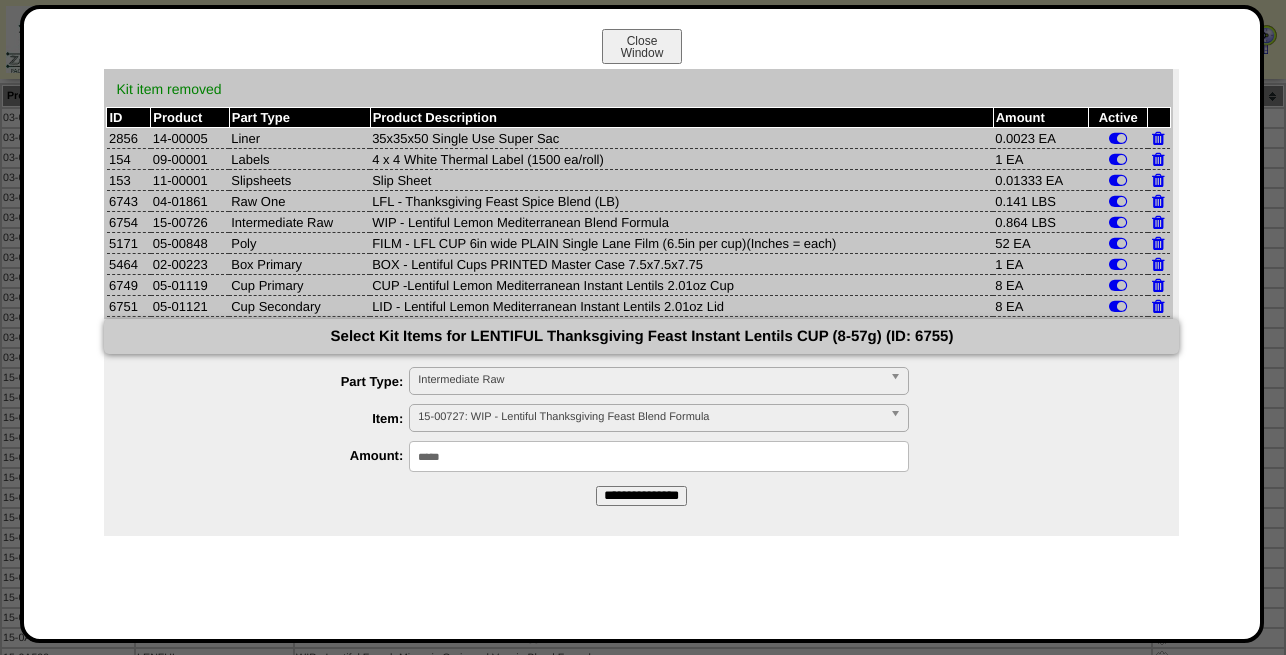 drag, startPoint x: 481, startPoint y: 459, endPoint x: 288, endPoint y: 466, distance: 193.1269 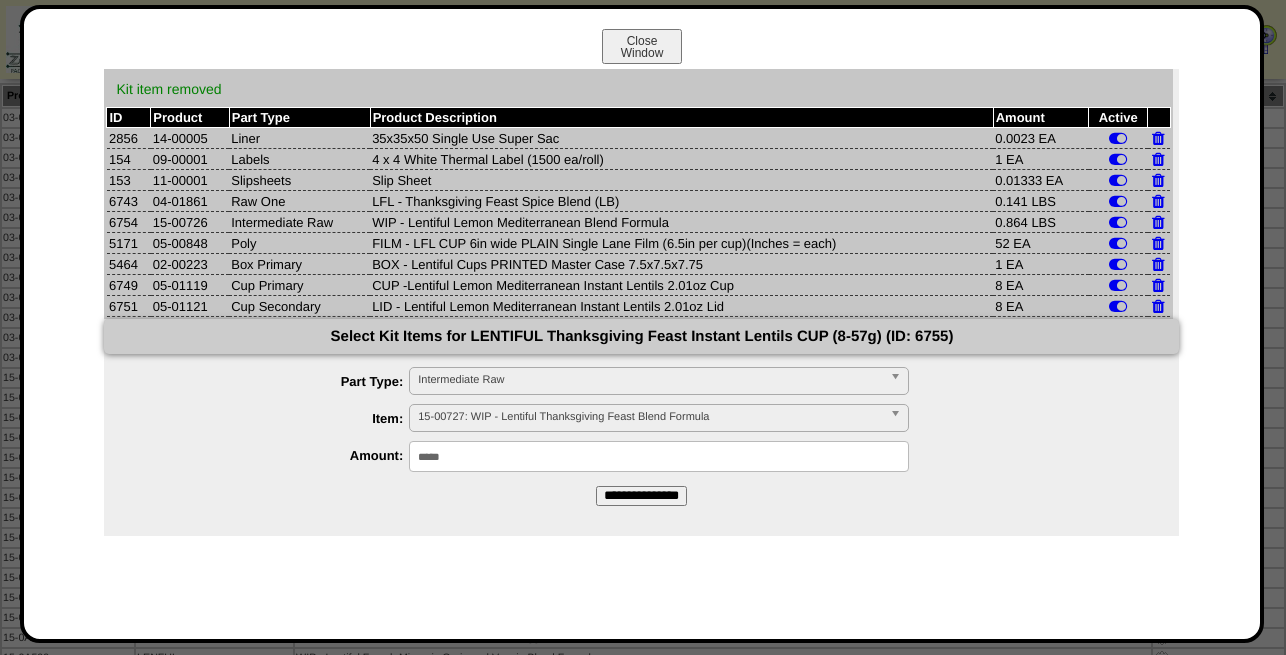 type on "*****" 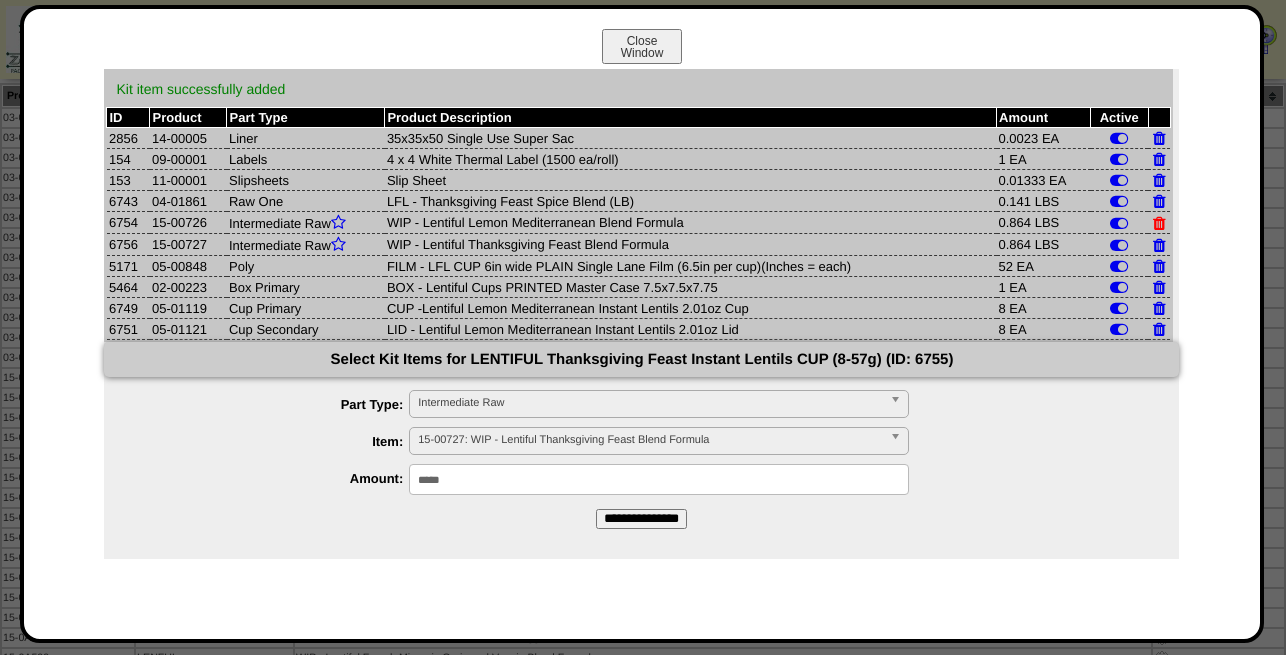 click at bounding box center (1159, 223) 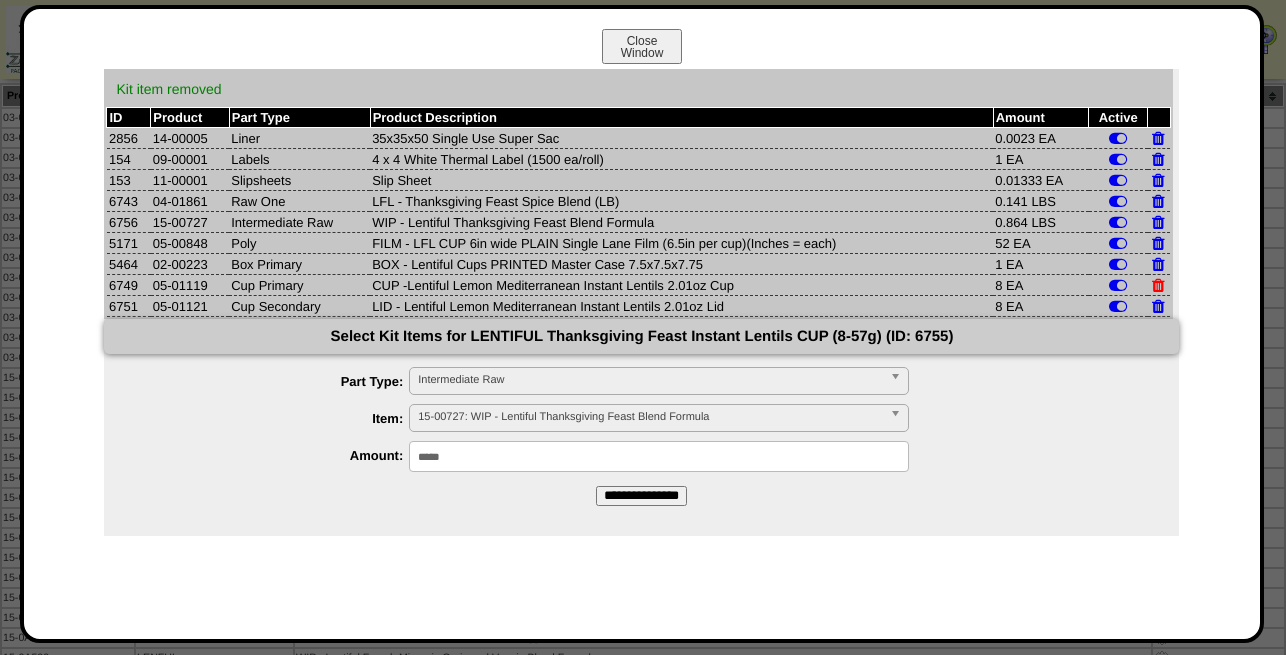 click at bounding box center [1158, 285] 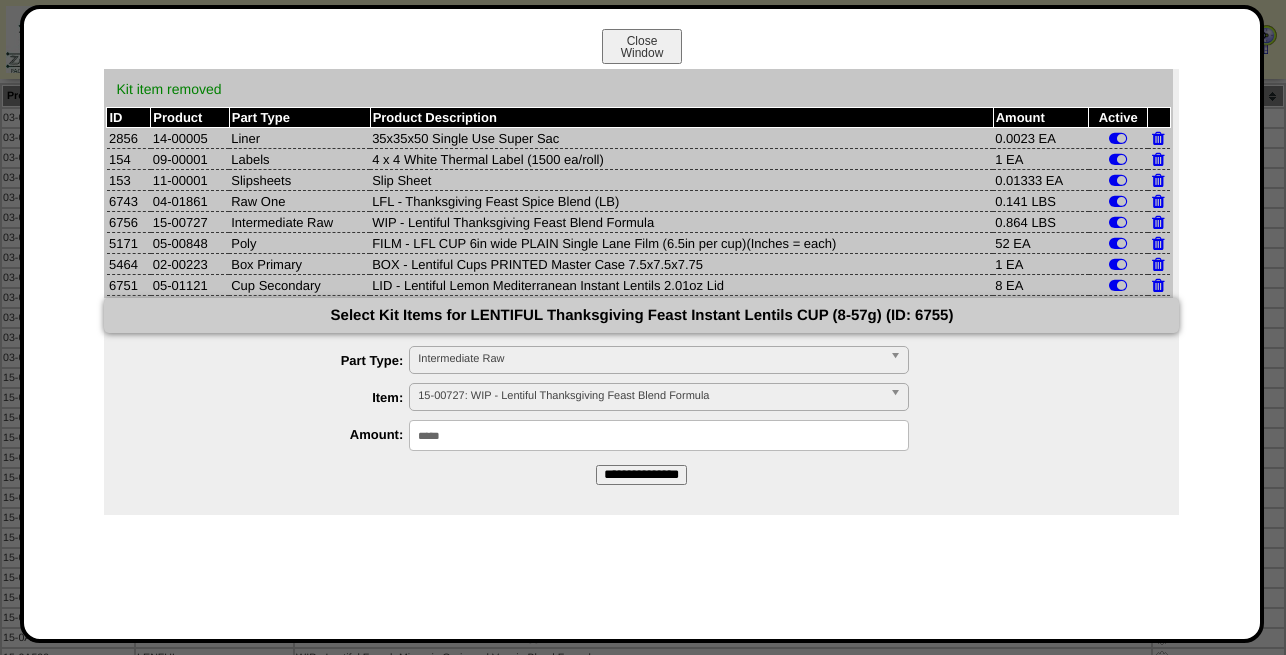 click at bounding box center (1158, 285) 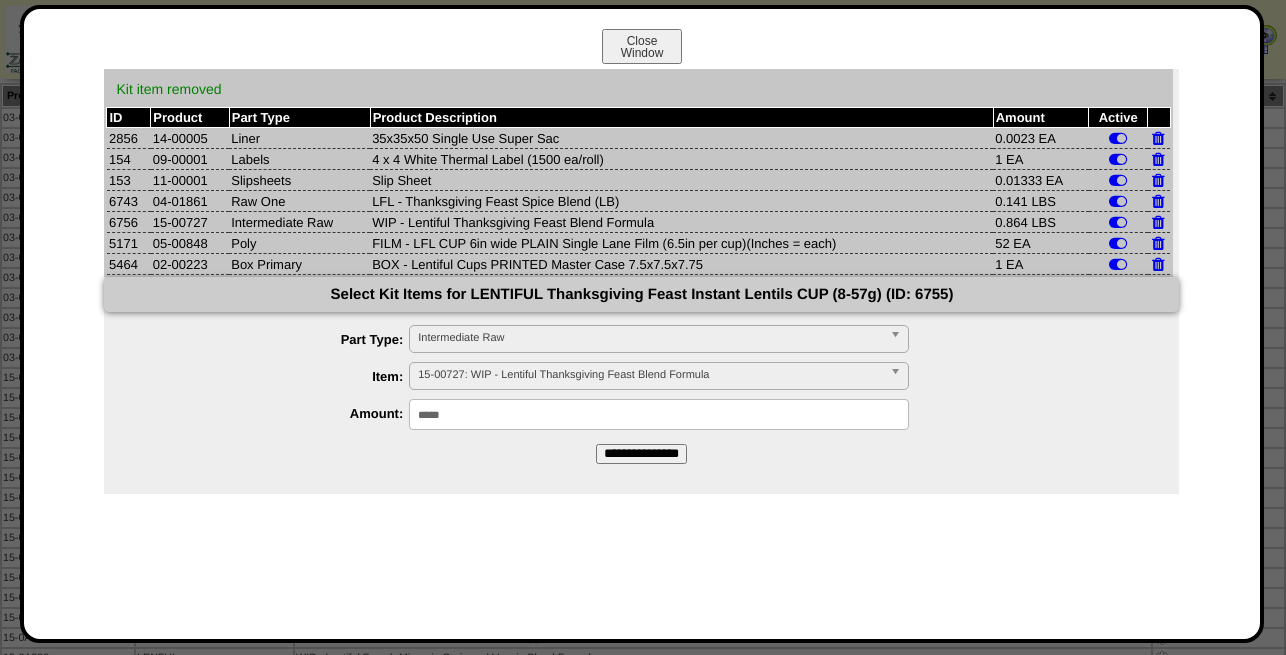 click on "Intermediate Raw" at bounding box center (650, 338) 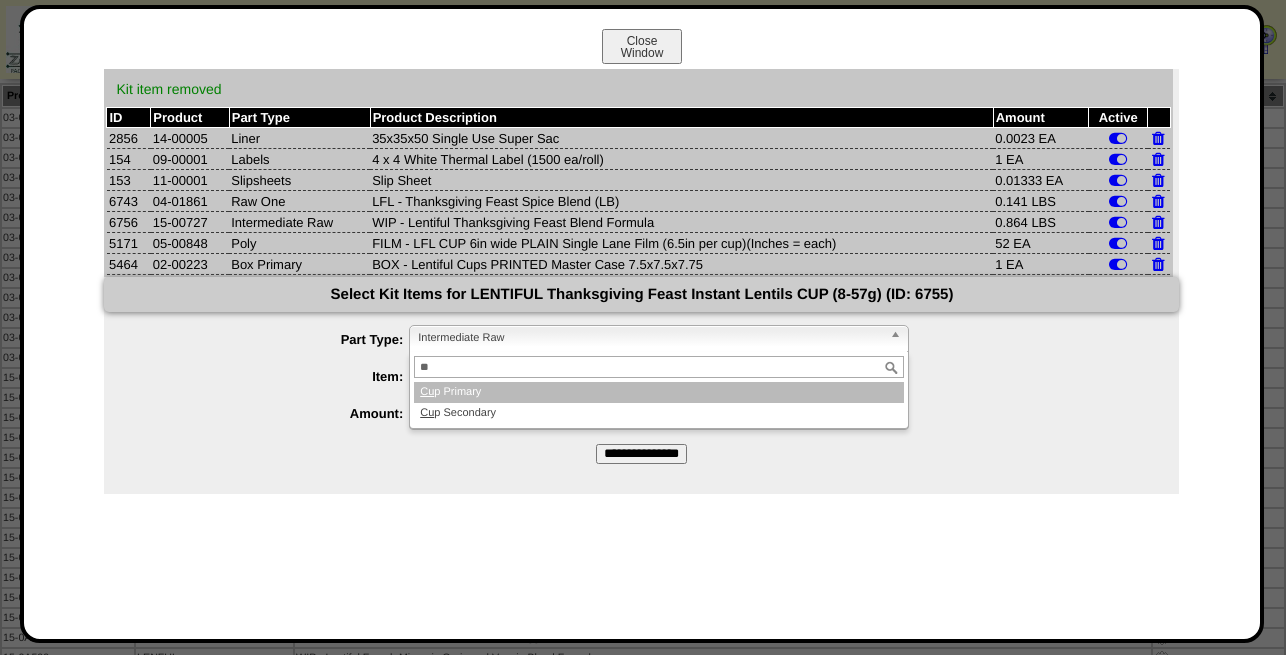 scroll, scrollTop: 0, scrollLeft: 0, axis: both 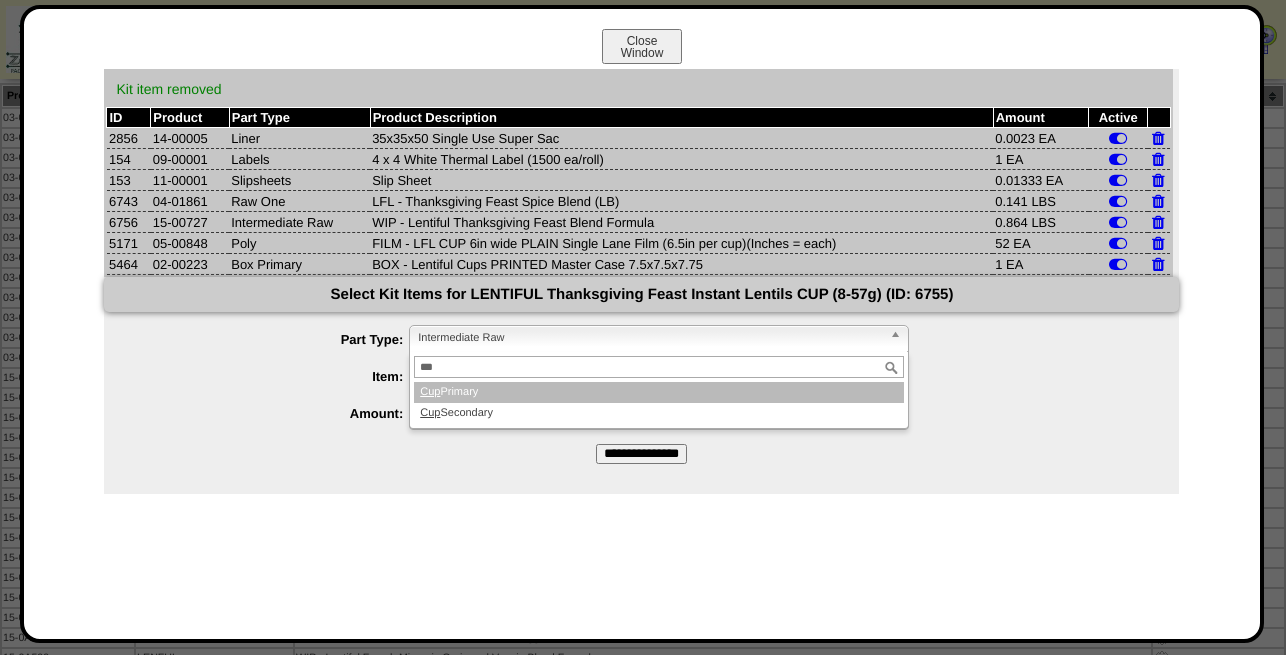 type on "***" 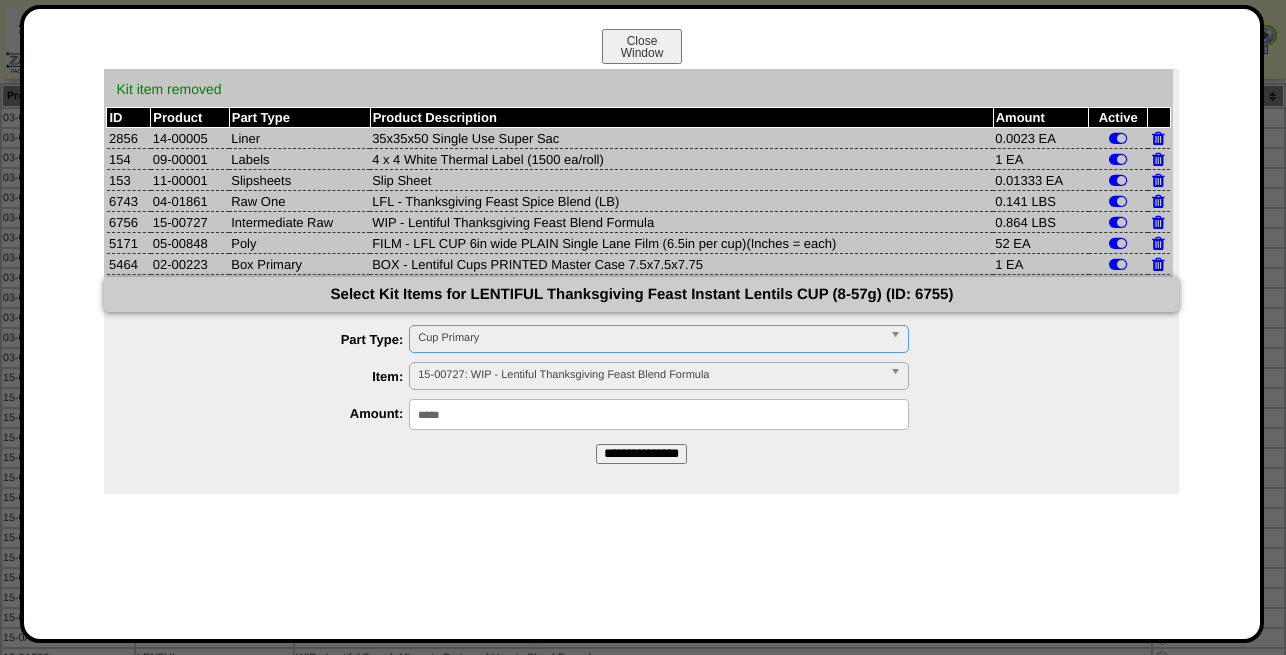 click on "15-00727: WIP - Lentiful Thanksgiving Feast Blend Formula" at bounding box center [650, 375] 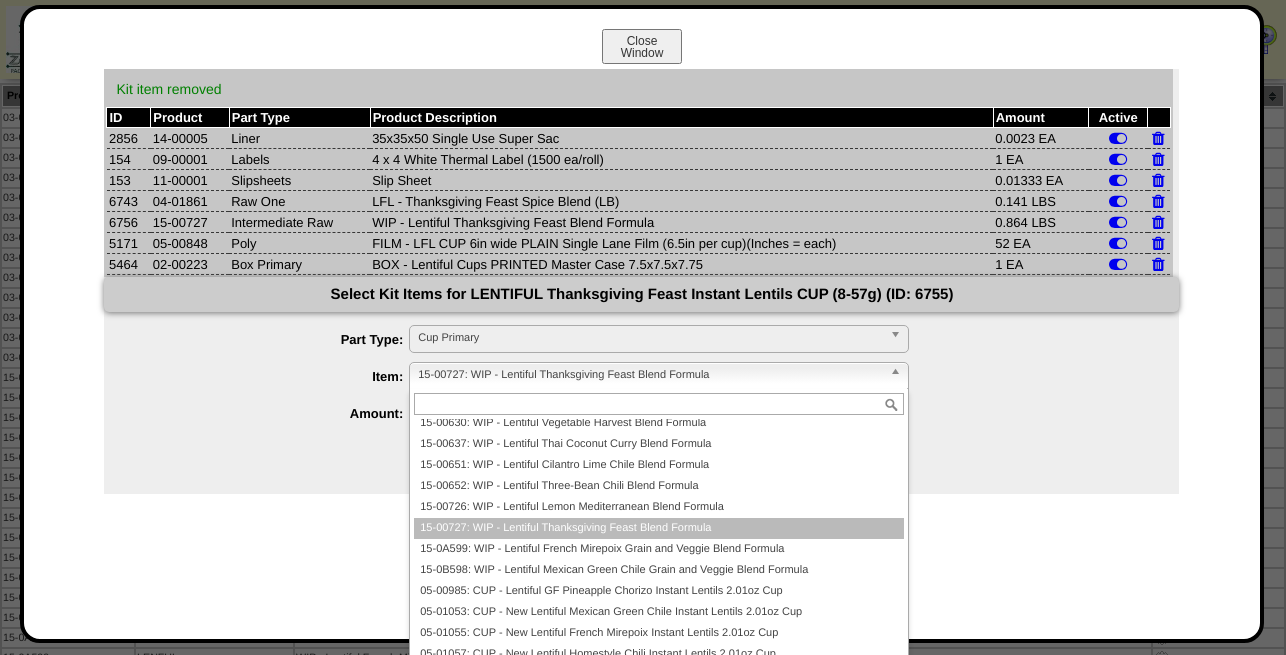 paste on "********" 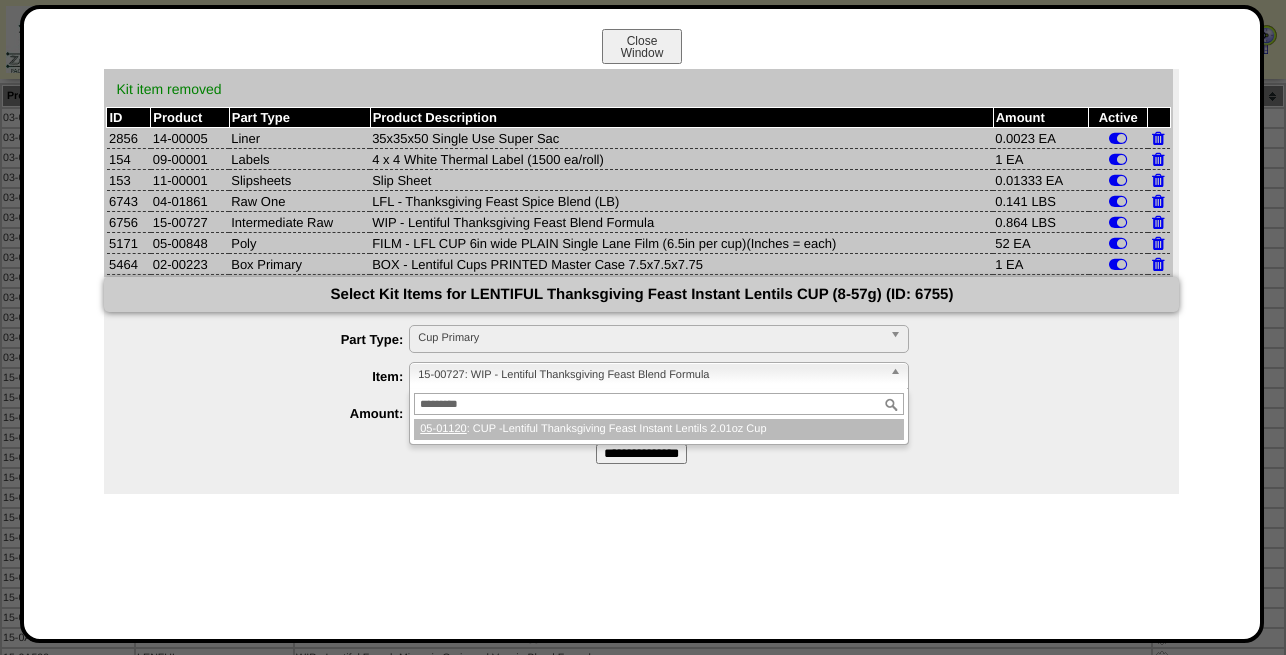 scroll, scrollTop: 0, scrollLeft: 0, axis: both 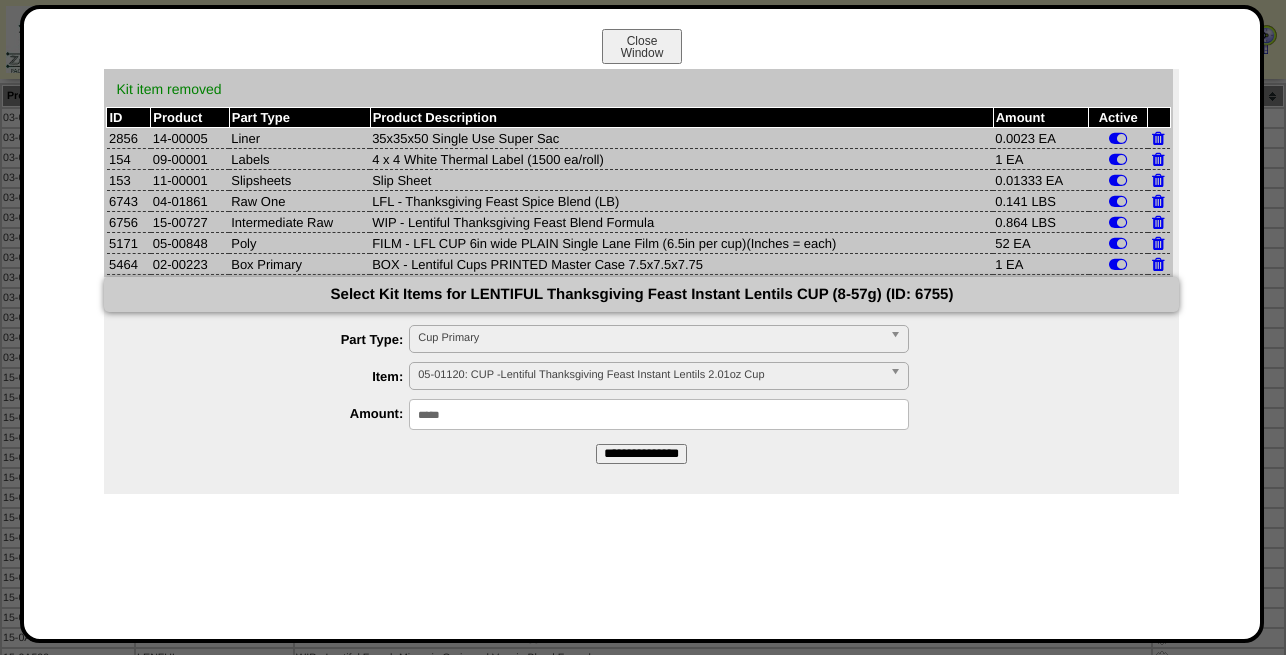 drag, startPoint x: 473, startPoint y: 417, endPoint x: 228, endPoint y: 433, distance: 245.5219 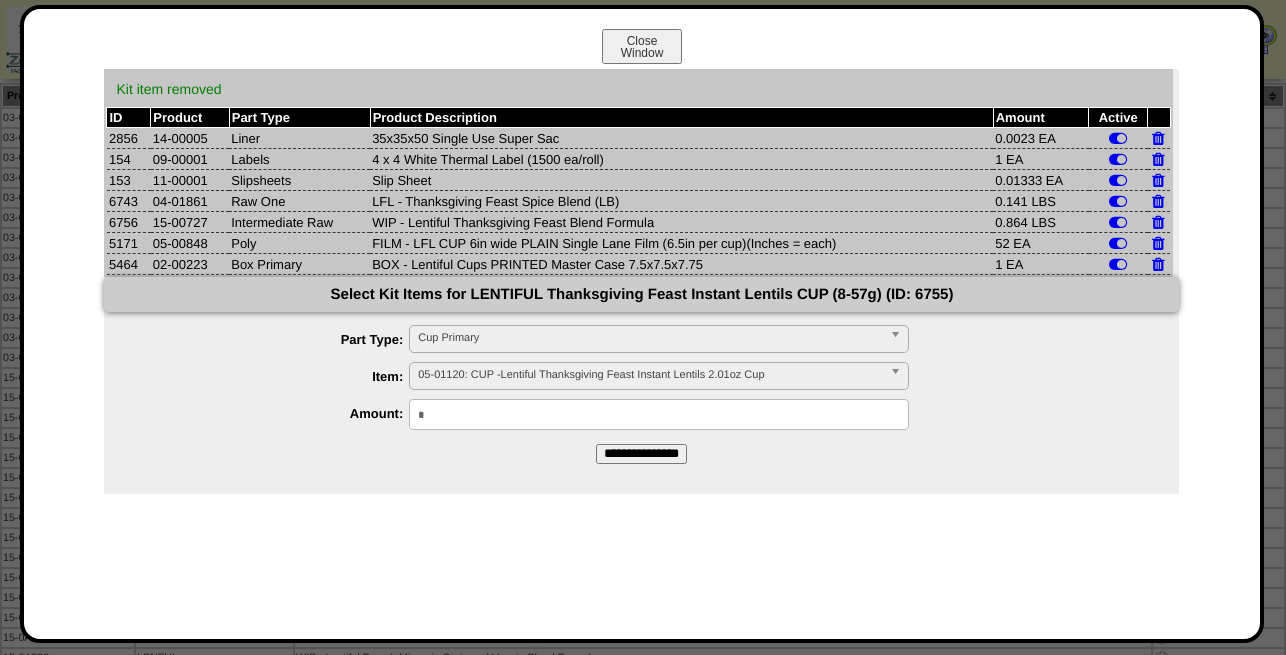 type on "*" 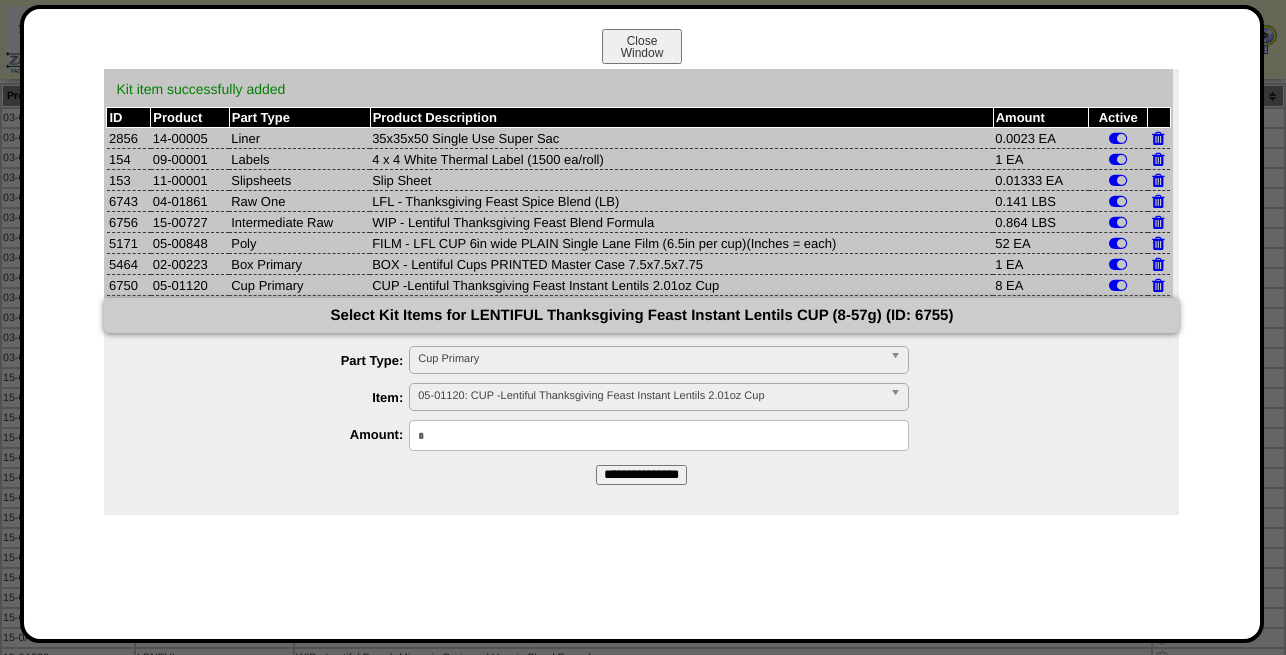 click on "Cup Primary" at bounding box center (650, 359) 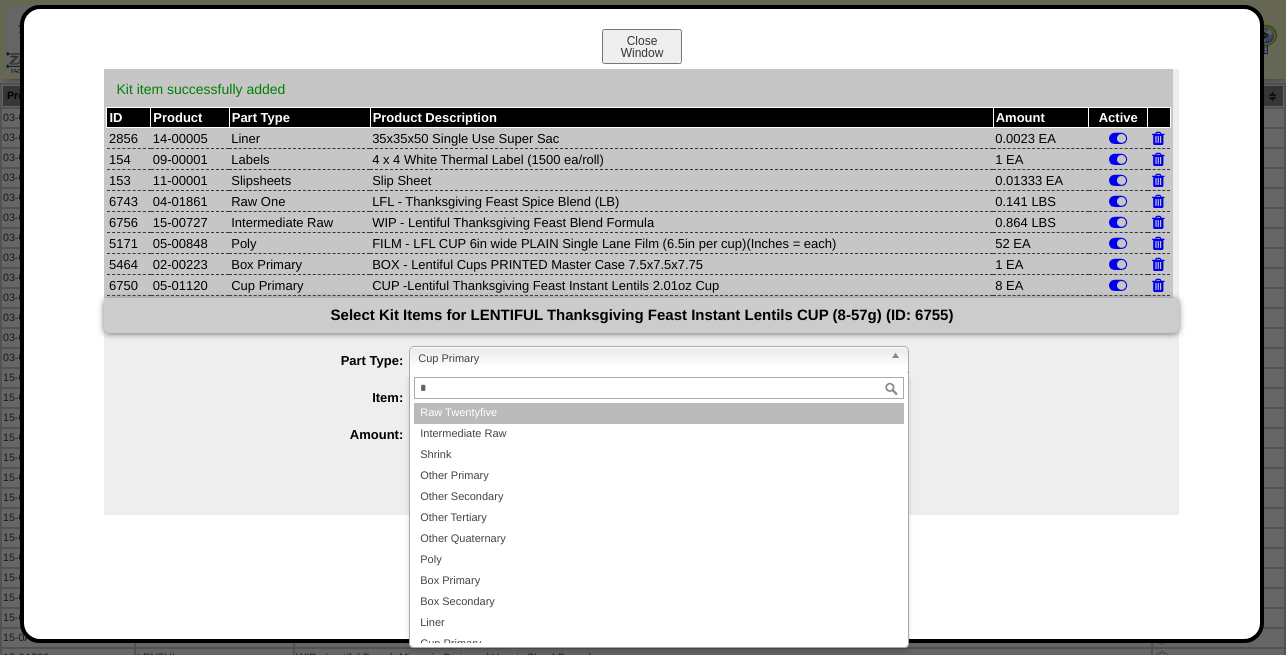 scroll, scrollTop: 0, scrollLeft: 0, axis: both 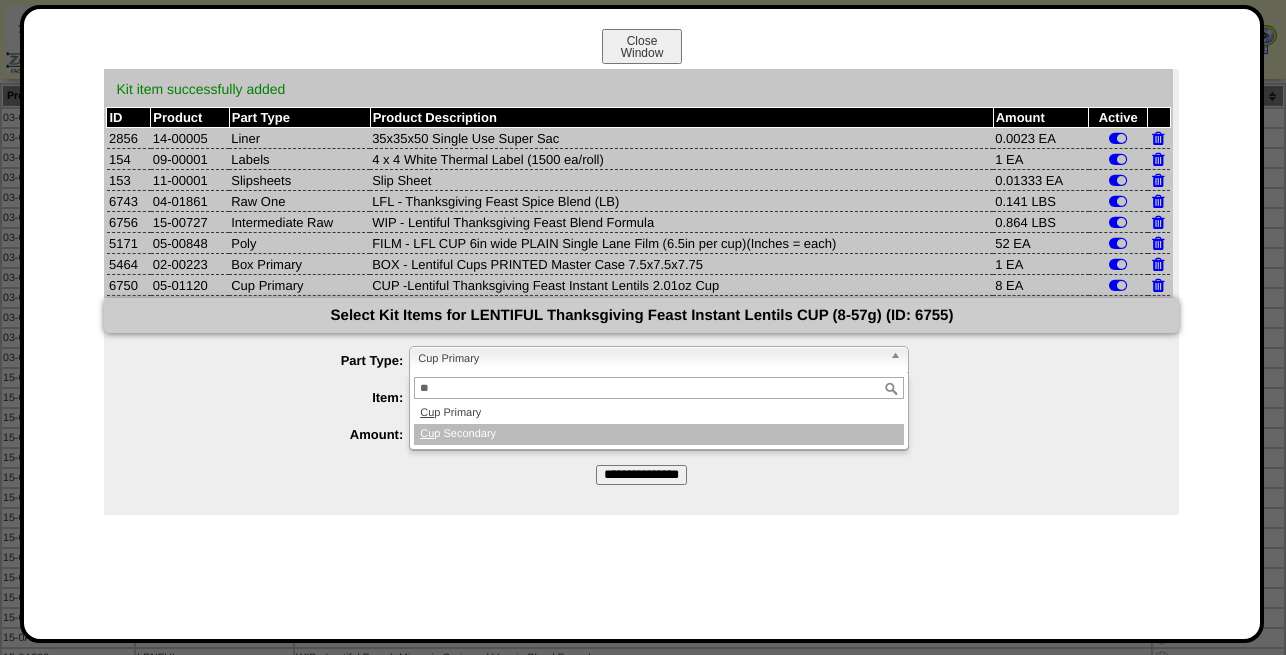 type on "**" 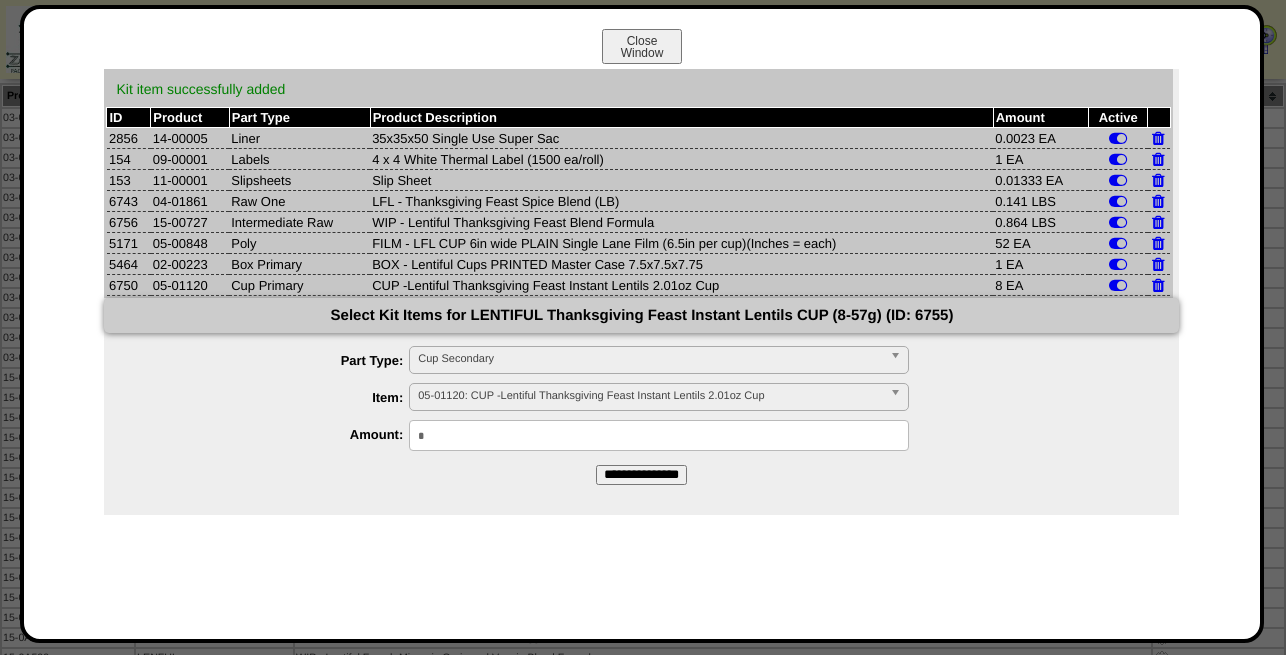 scroll, scrollTop: 13947, scrollLeft: 0, axis: vertical 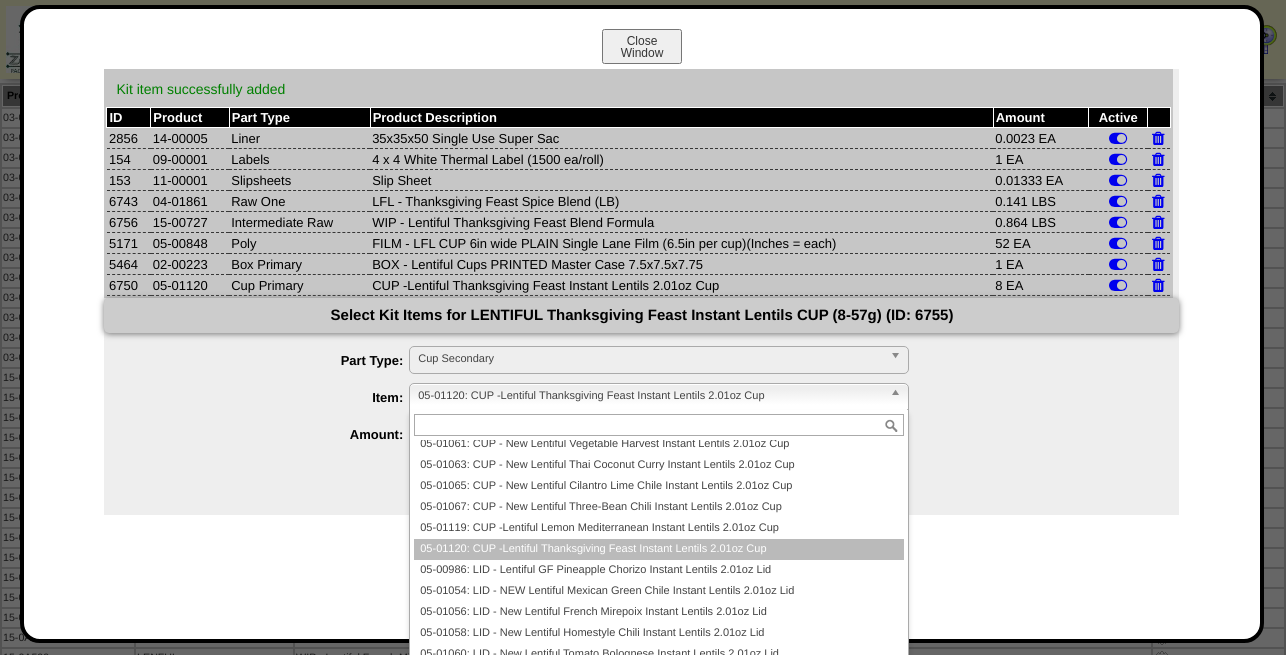click on "05-01120: CUP -Lentiful Thanksgiving Feast Instant Lentils 2.01oz Cup" at bounding box center [650, 396] 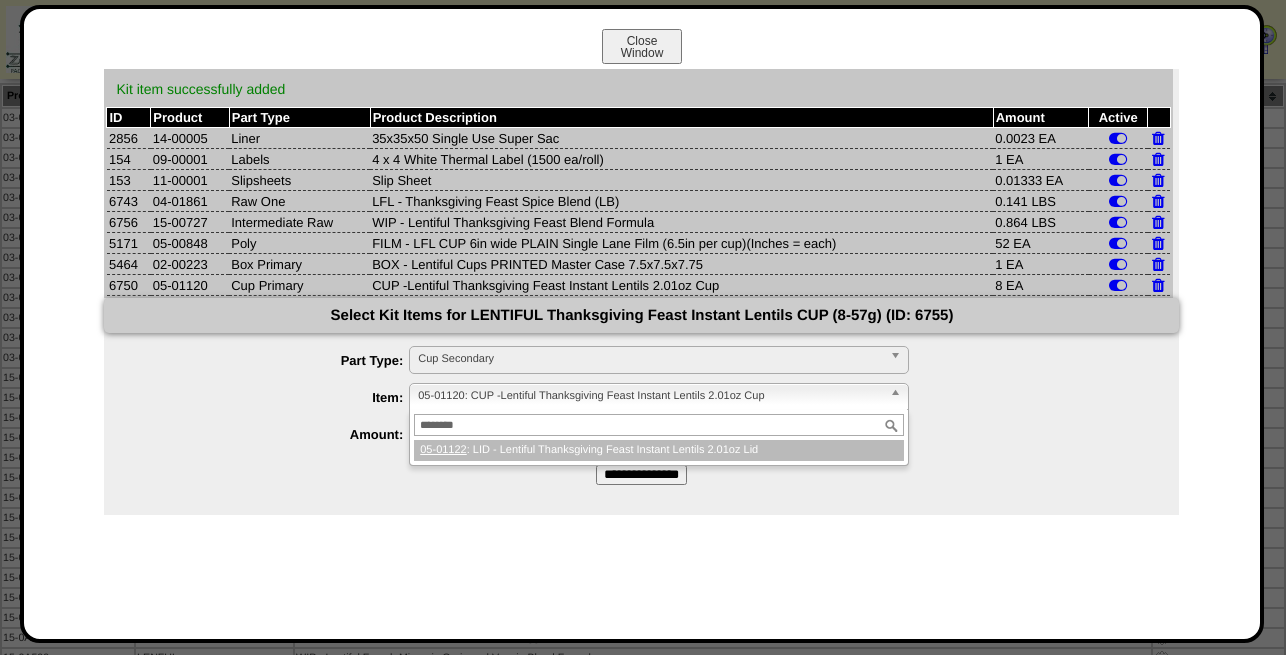 scroll, scrollTop: 0, scrollLeft: 0, axis: both 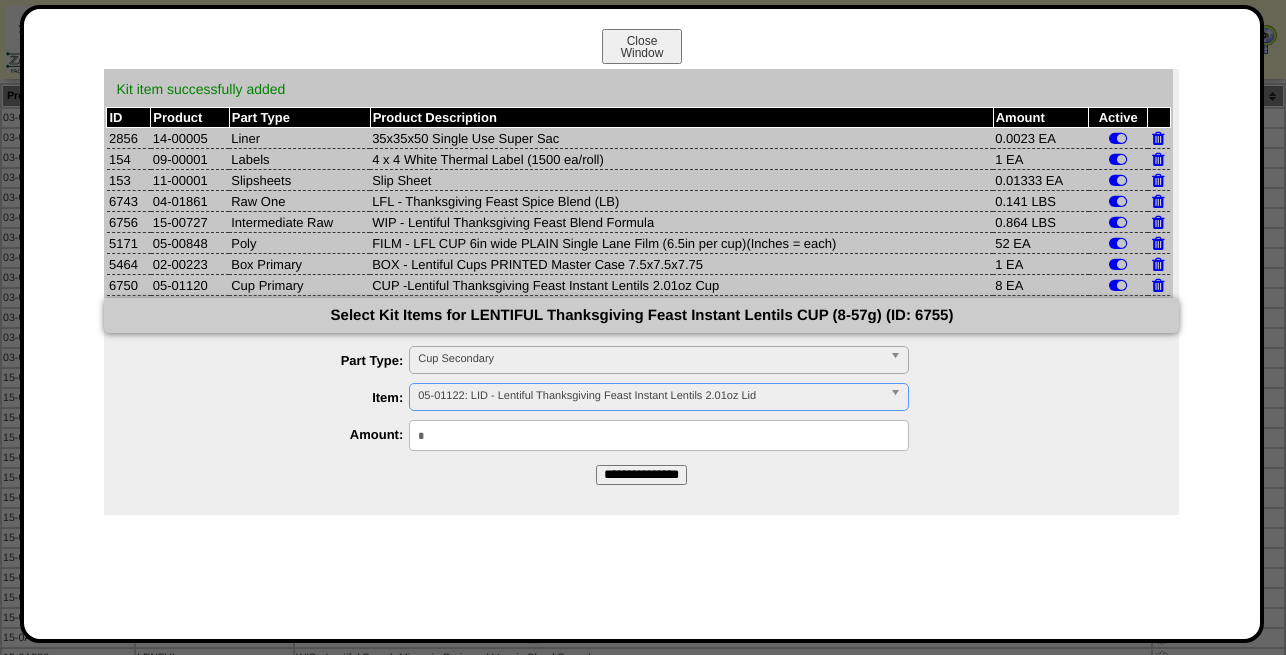 click on "**********" at bounding box center (641, 475) 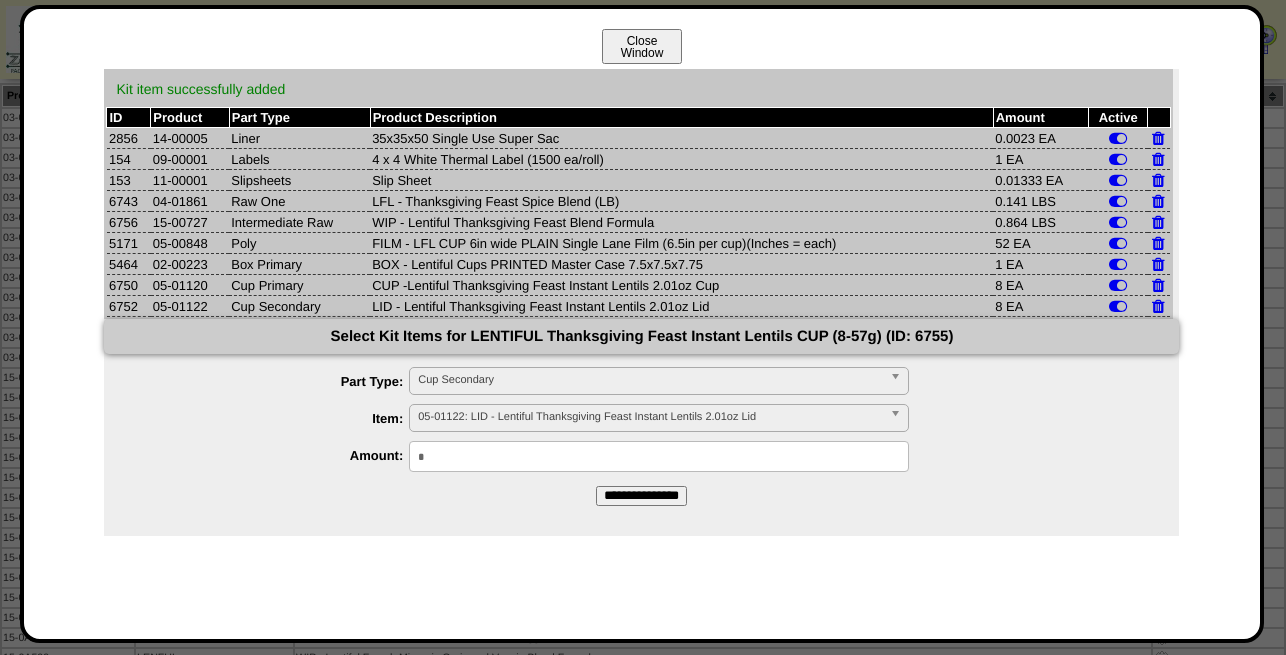 click on "Close Window" at bounding box center [642, 46] 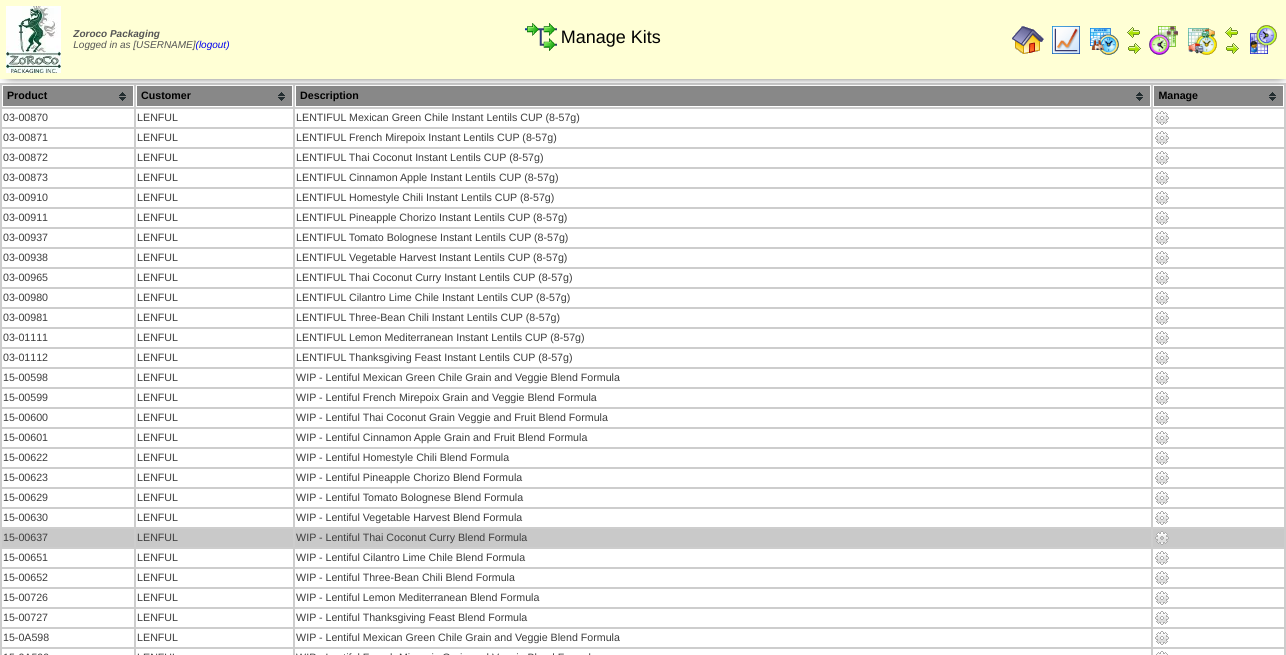 scroll, scrollTop: 65, scrollLeft: 0, axis: vertical 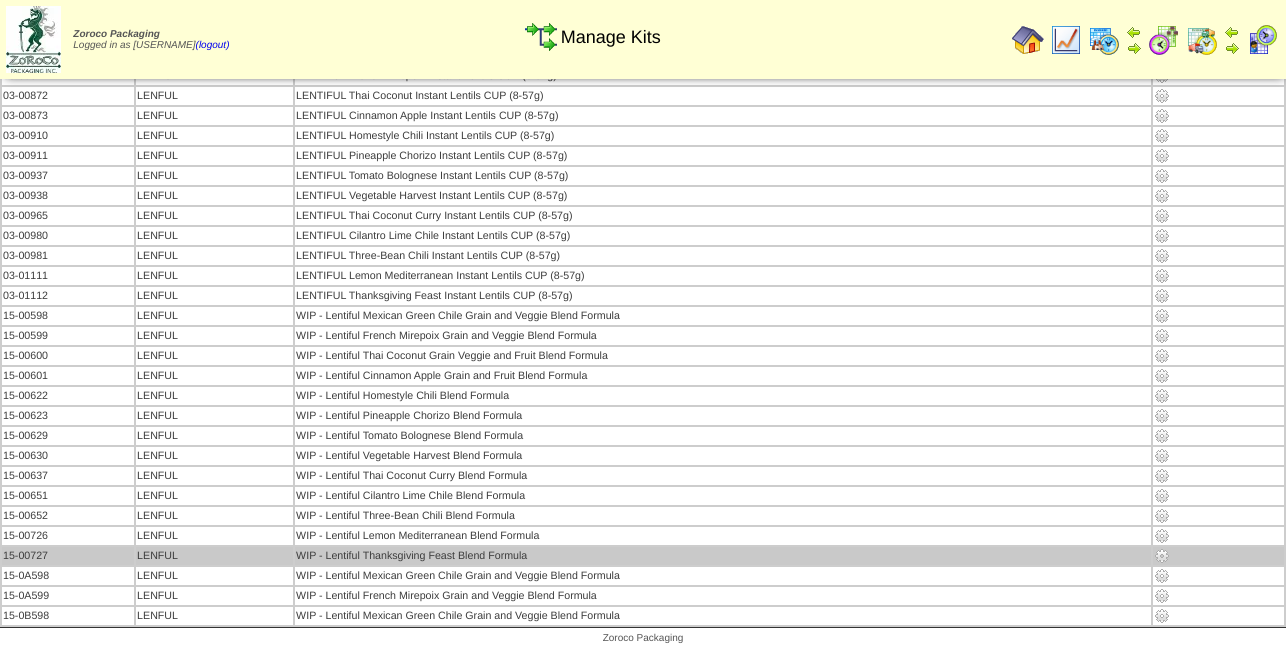 click at bounding box center (1162, 556) 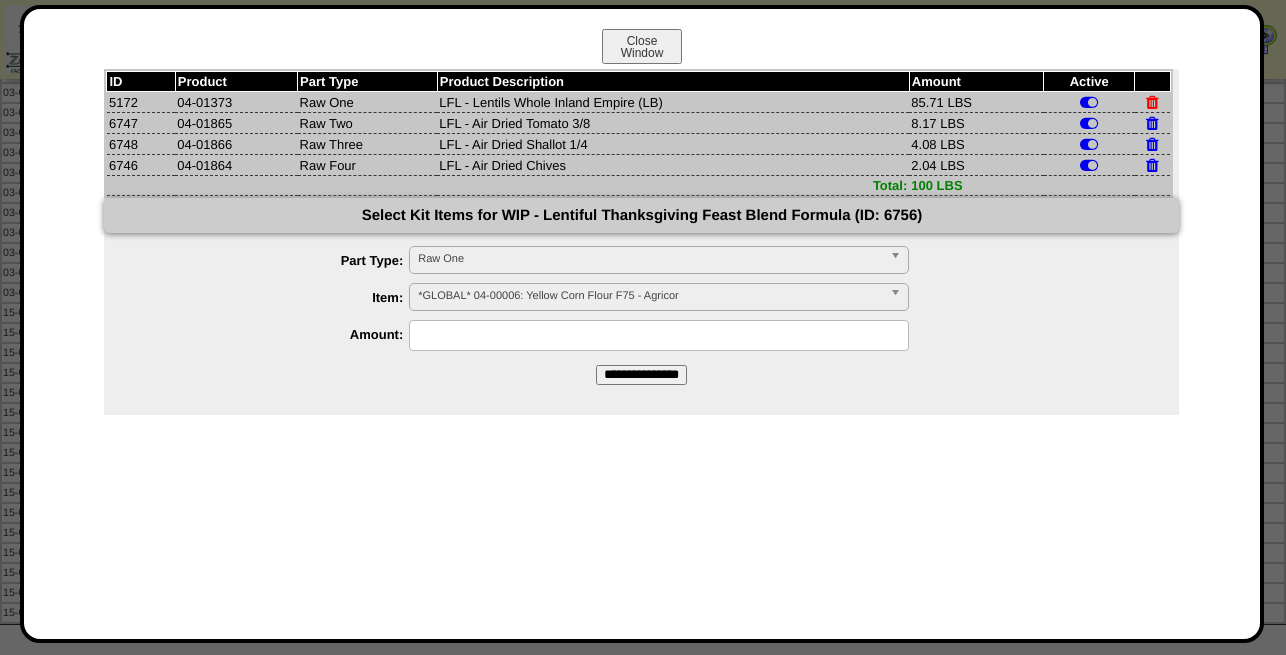 click at bounding box center [1152, 102] 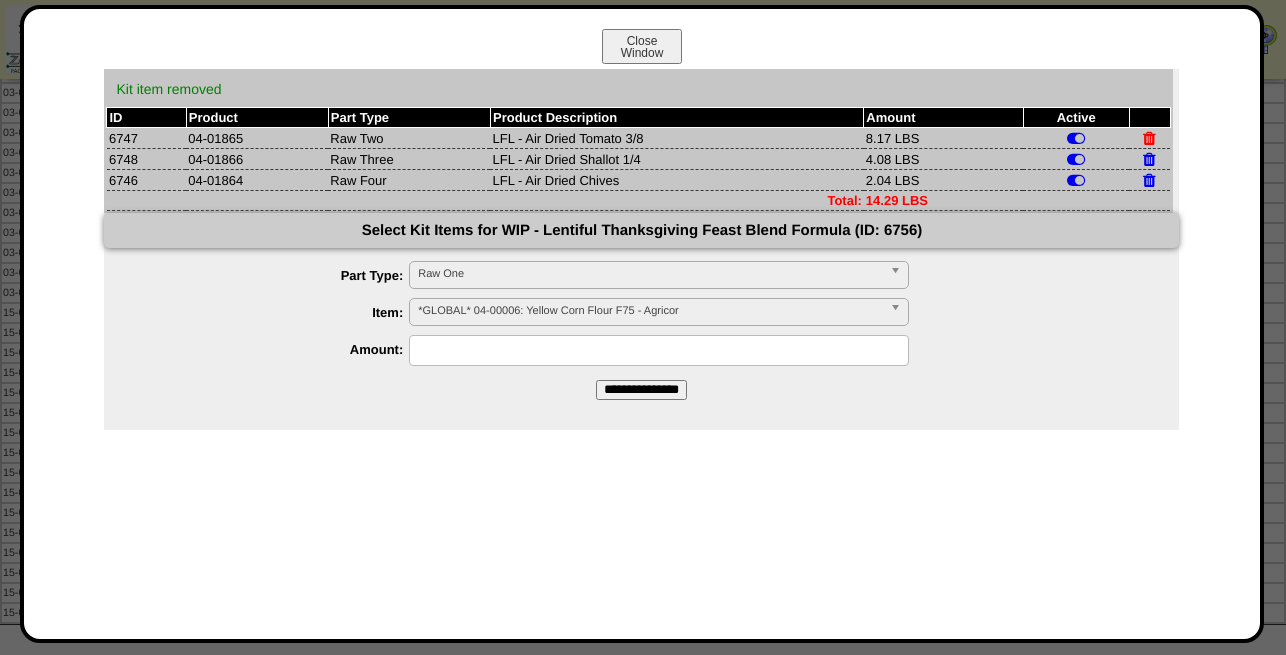 click at bounding box center (1149, 138) 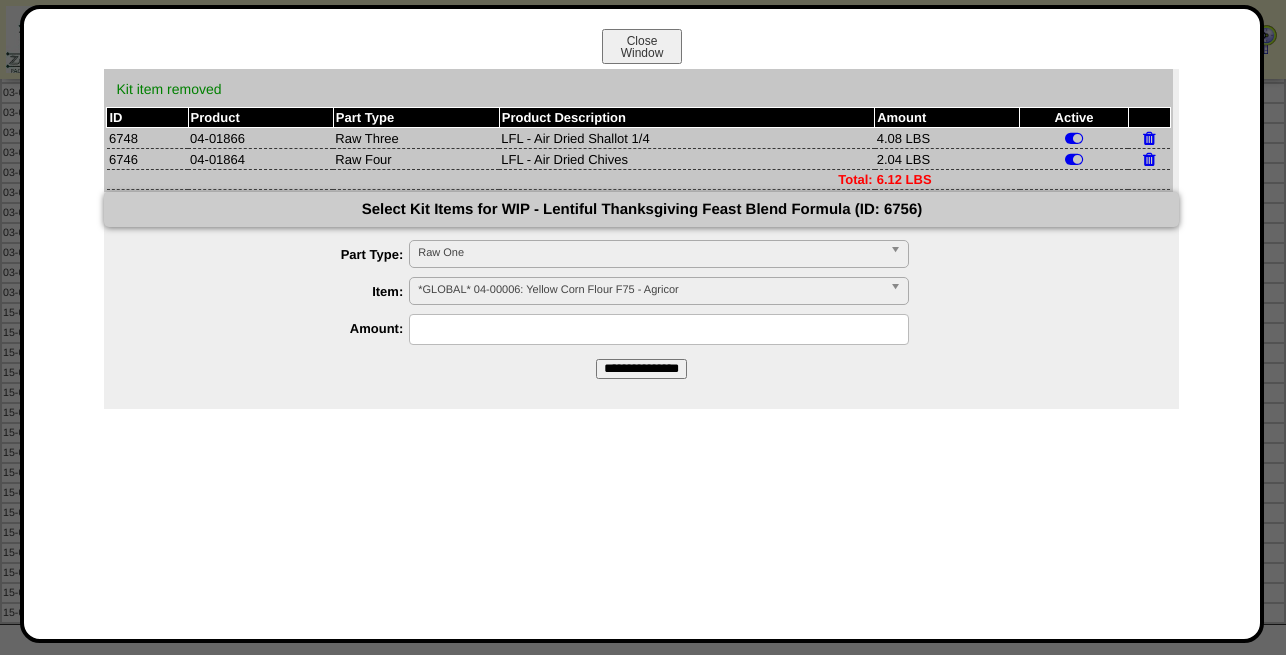 click at bounding box center (1149, 138) 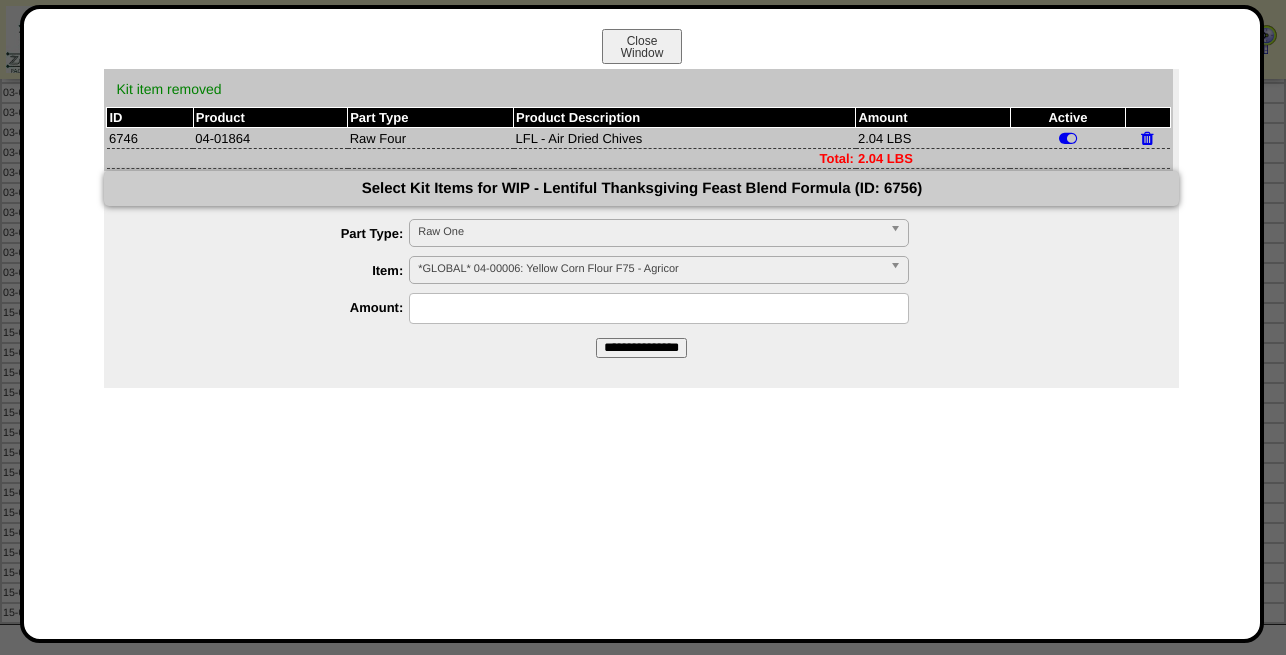 click at bounding box center [1147, 138] 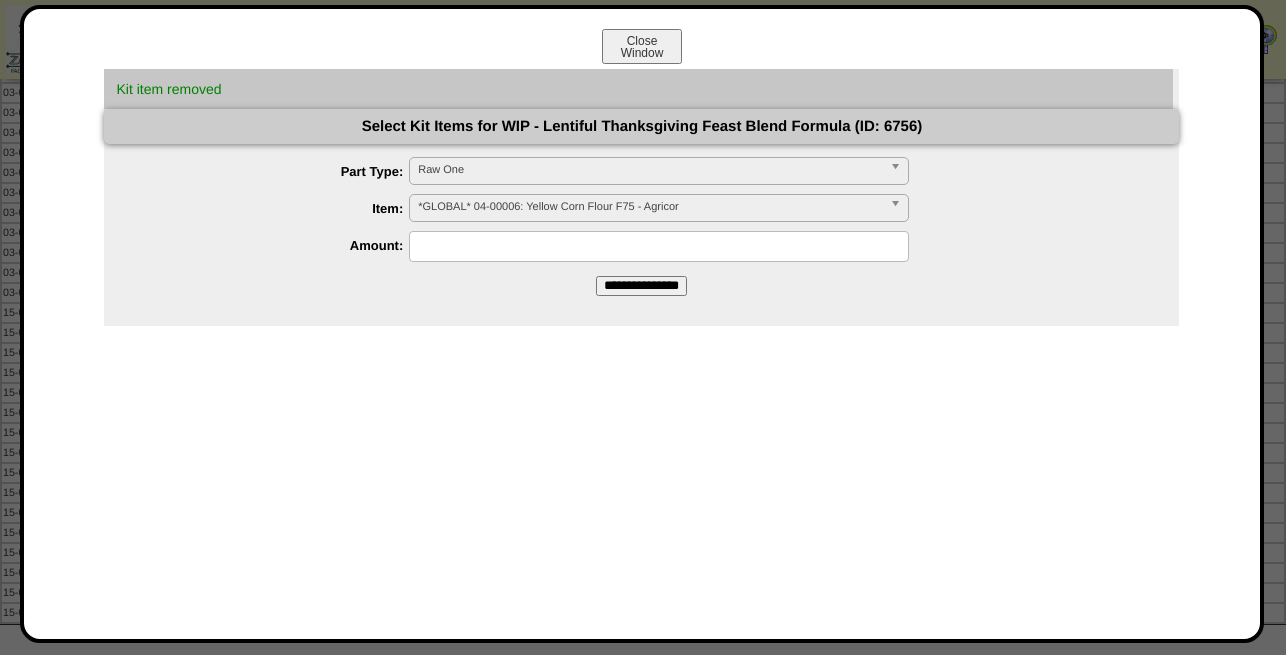 click on "*GLOBAL*  04-00006: Yellow Corn Flour F75 - Agricor" at bounding box center [650, 207] 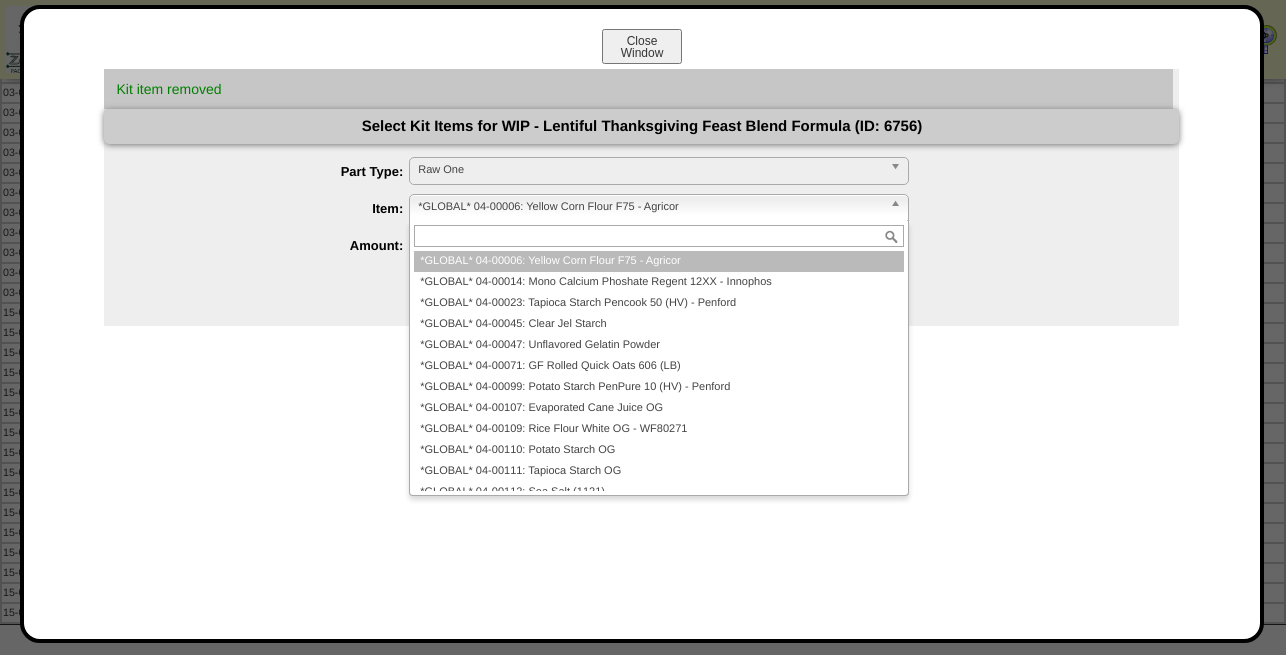 paste on "********" 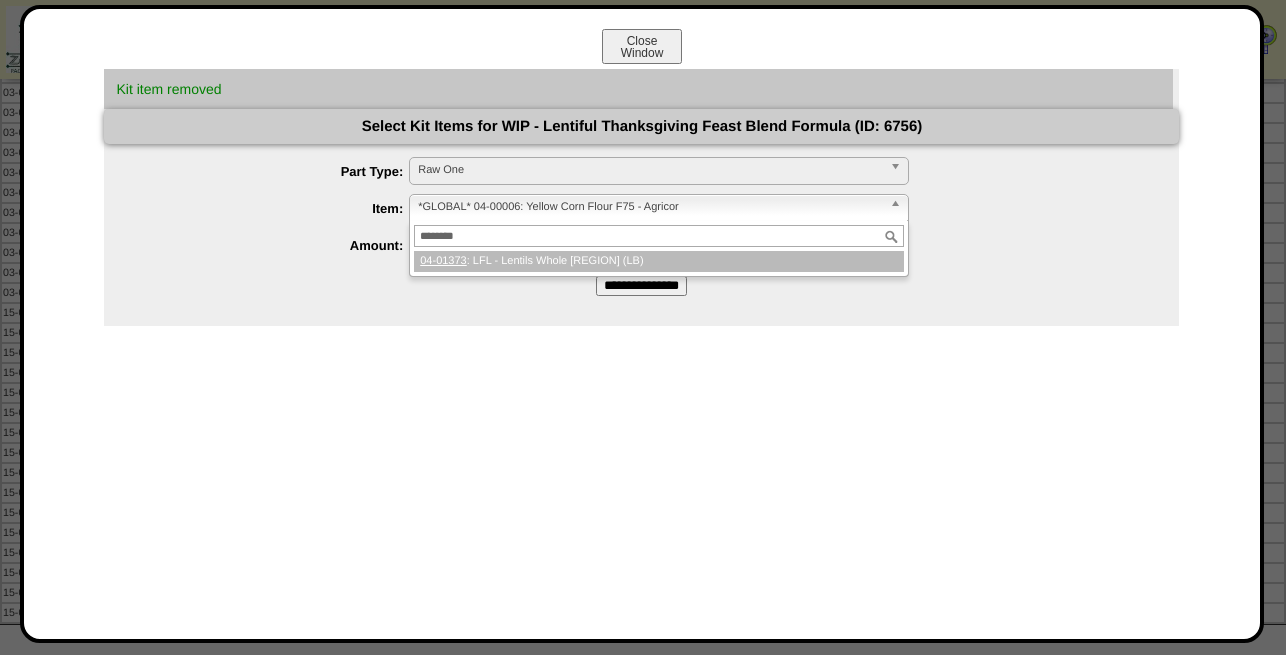 type on "********" 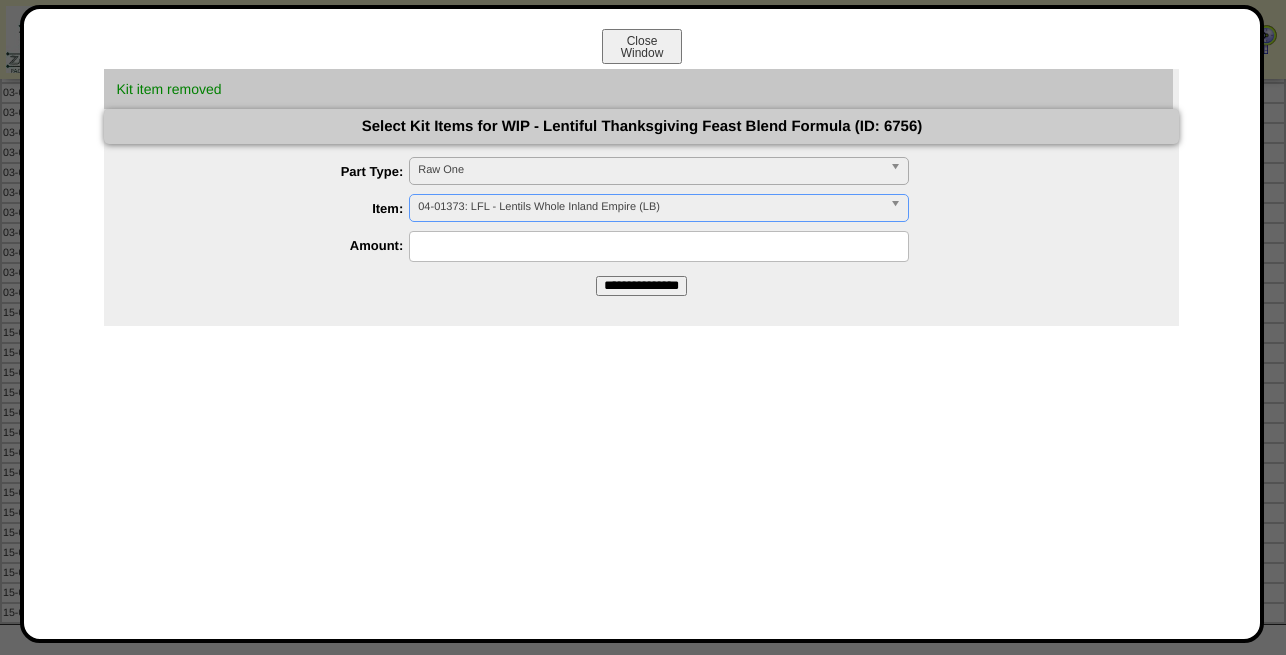 click at bounding box center (659, 246) 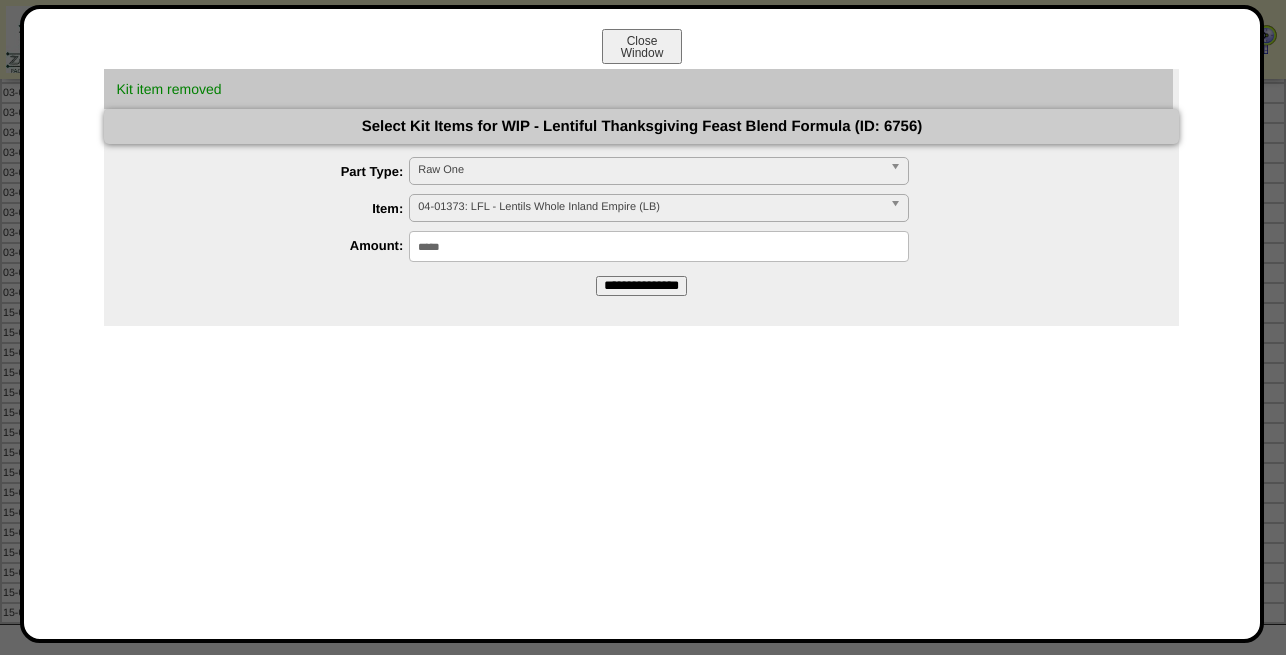type on "*****" 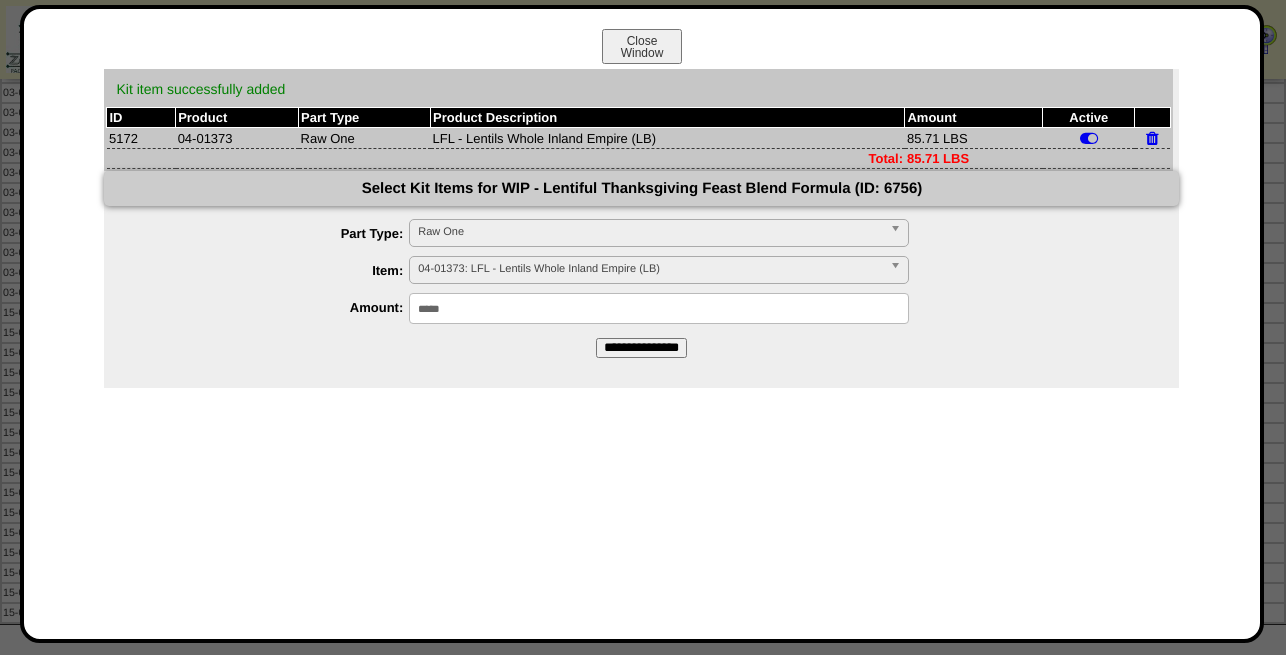 click on "Raw One" at bounding box center (650, 232) 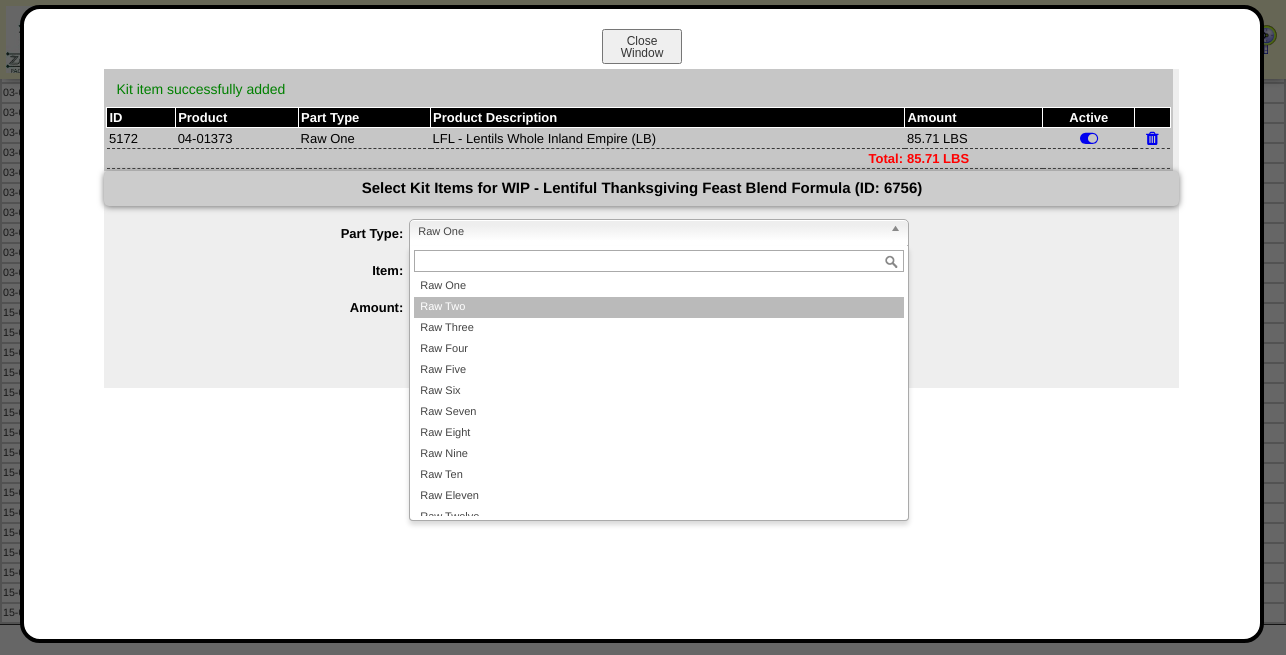 click on "Raw Two" at bounding box center (659, 307) 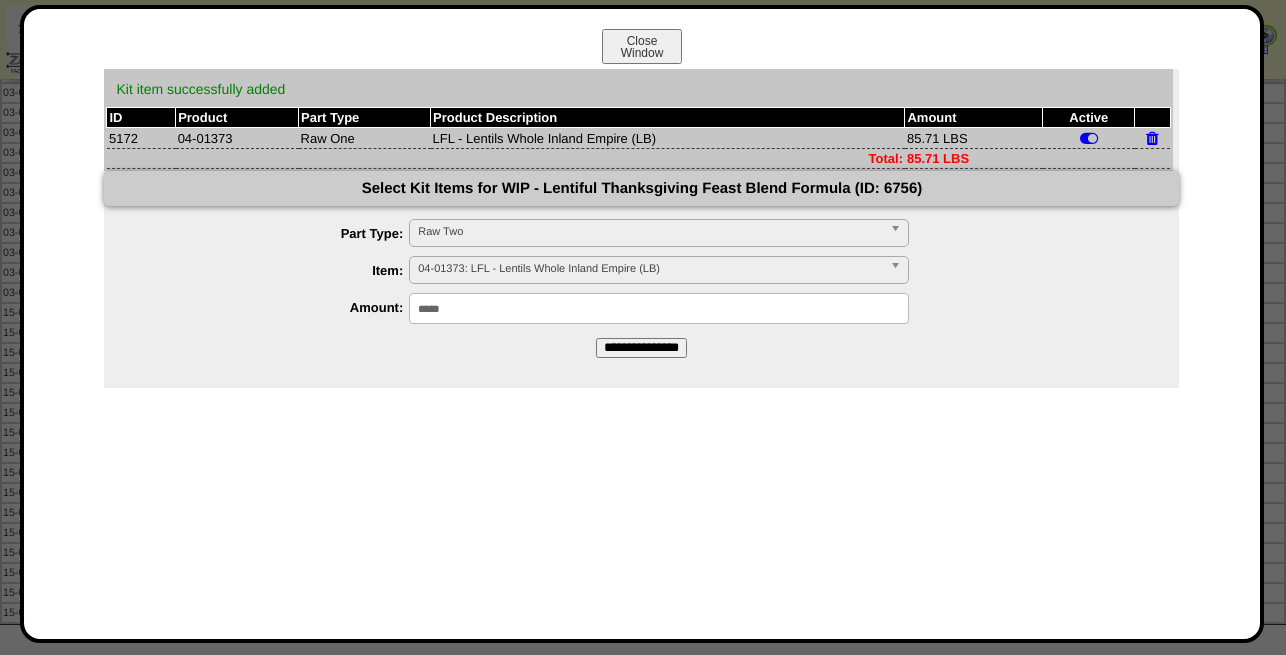 click on "04-01373: LFL - Lentils Whole Inland Empire (LB)" at bounding box center (650, 269) 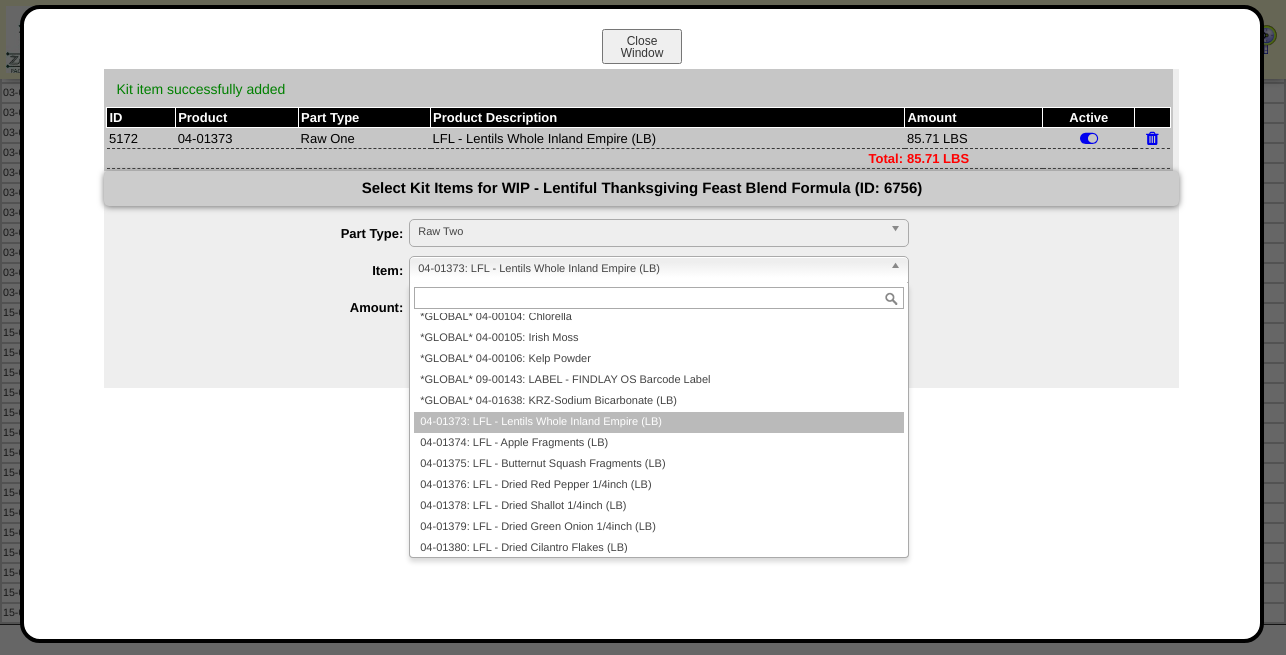paste on "********" 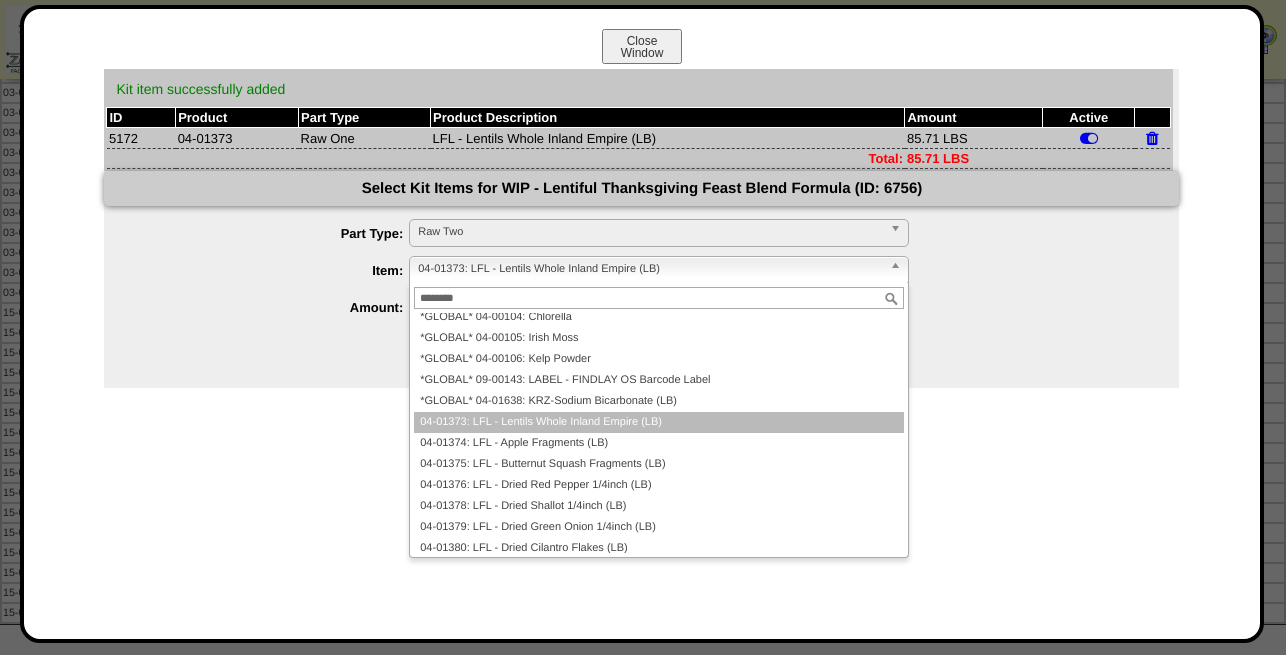 scroll, scrollTop: 0, scrollLeft: 0, axis: both 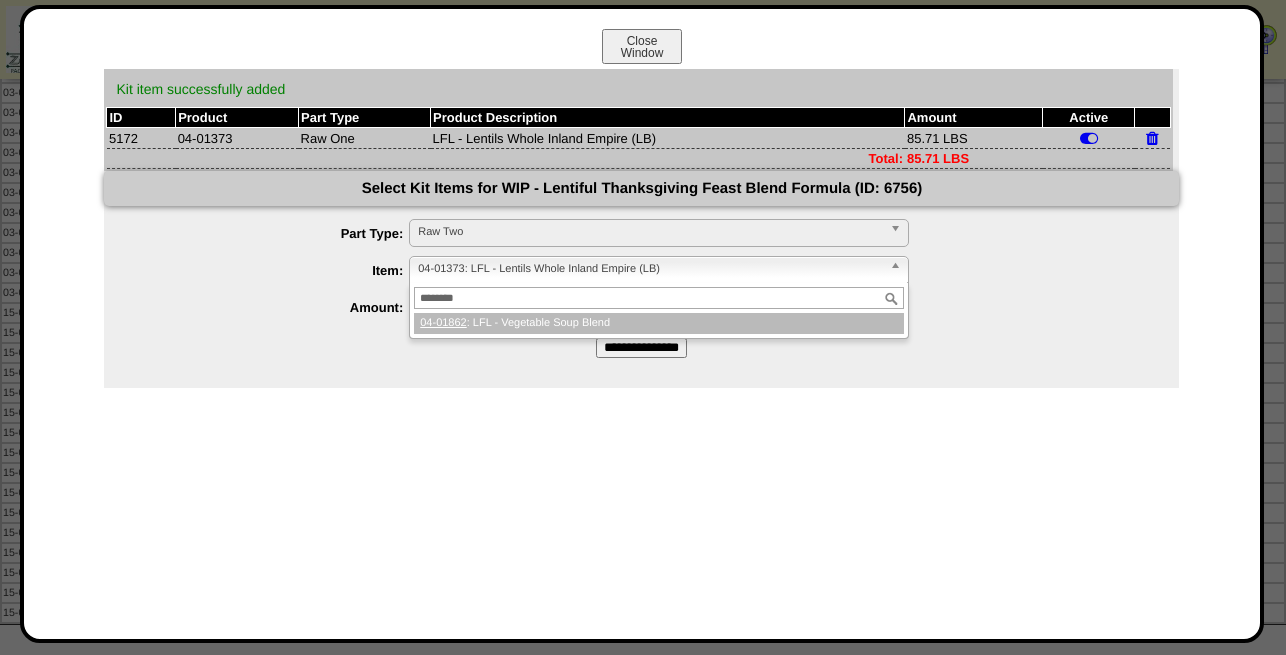 type on "********" 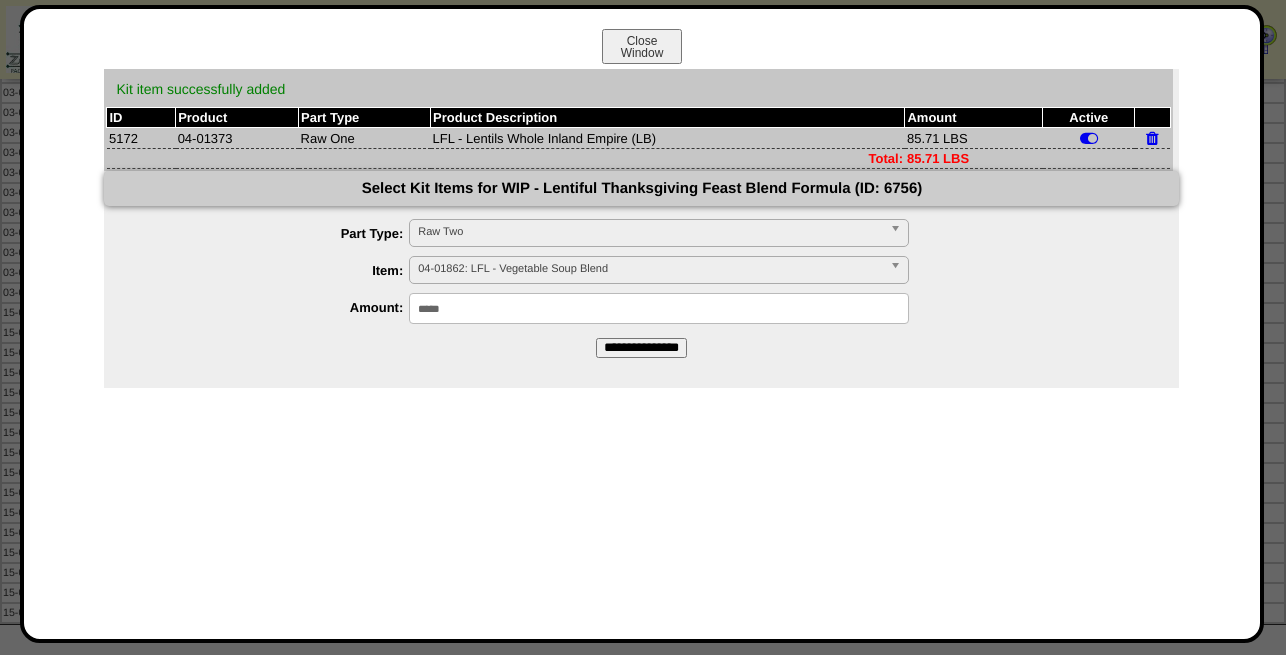 drag, startPoint x: 479, startPoint y: 305, endPoint x: 267, endPoint y: 313, distance: 212.1509 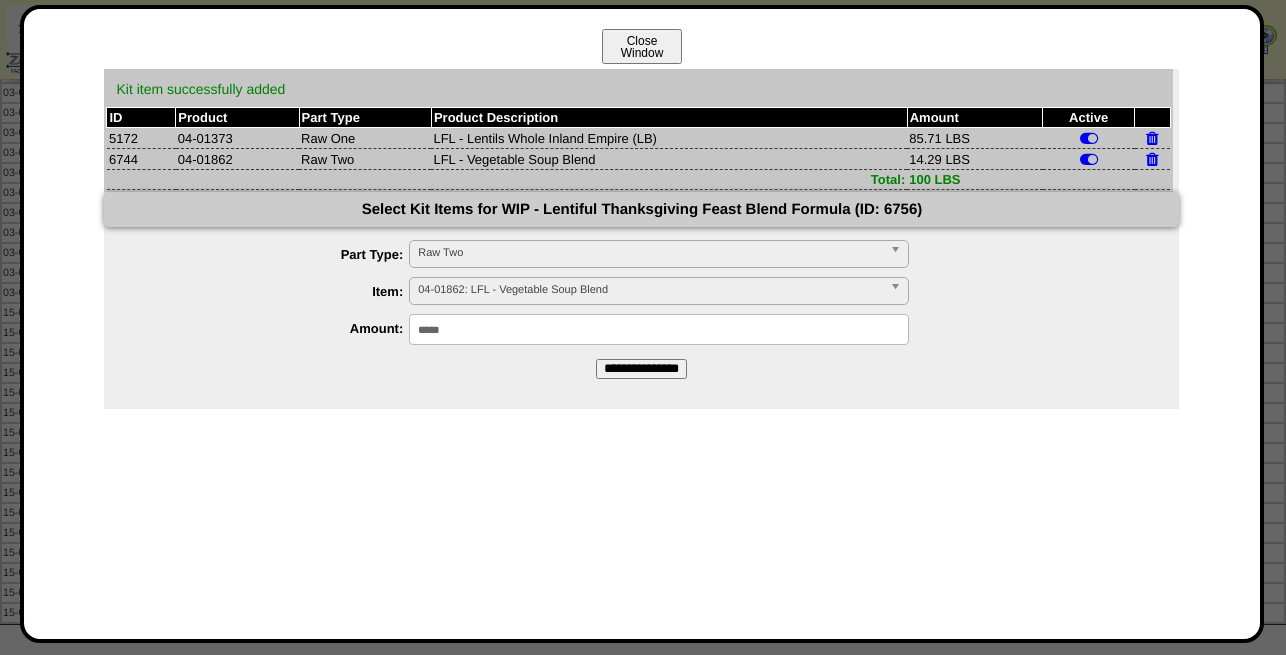 click on "Close Window" at bounding box center (642, 46) 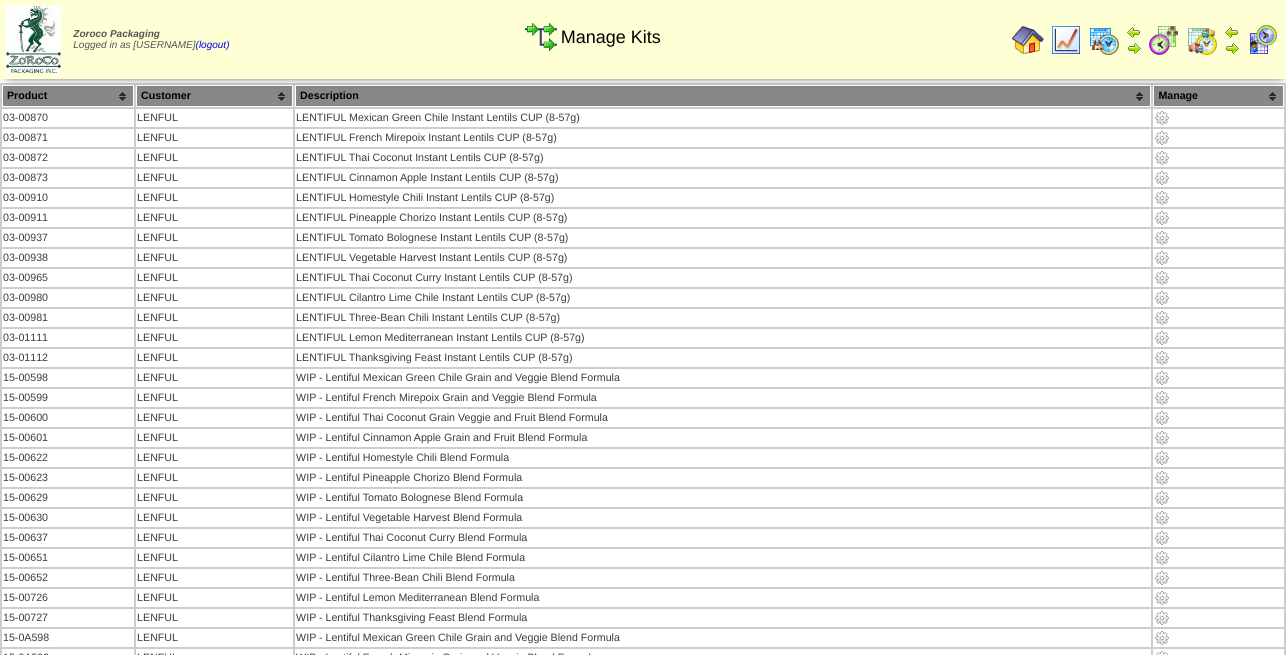 scroll, scrollTop: 0, scrollLeft: 0, axis: both 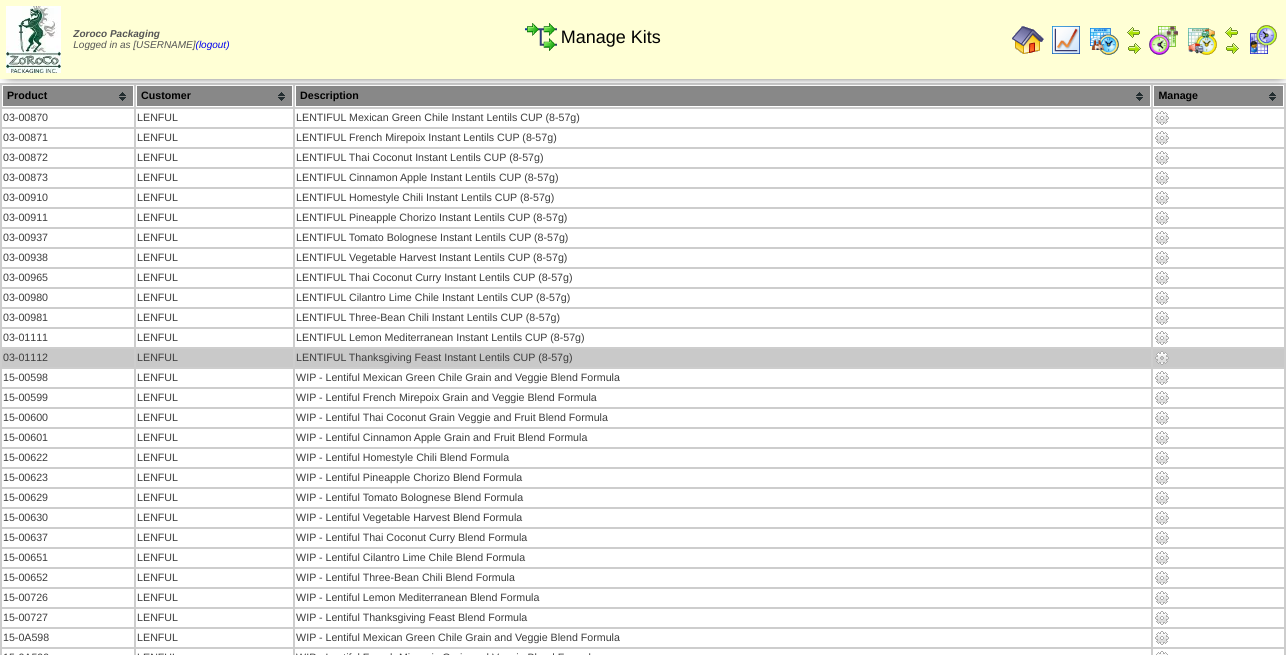 click at bounding box center (1162, 358) 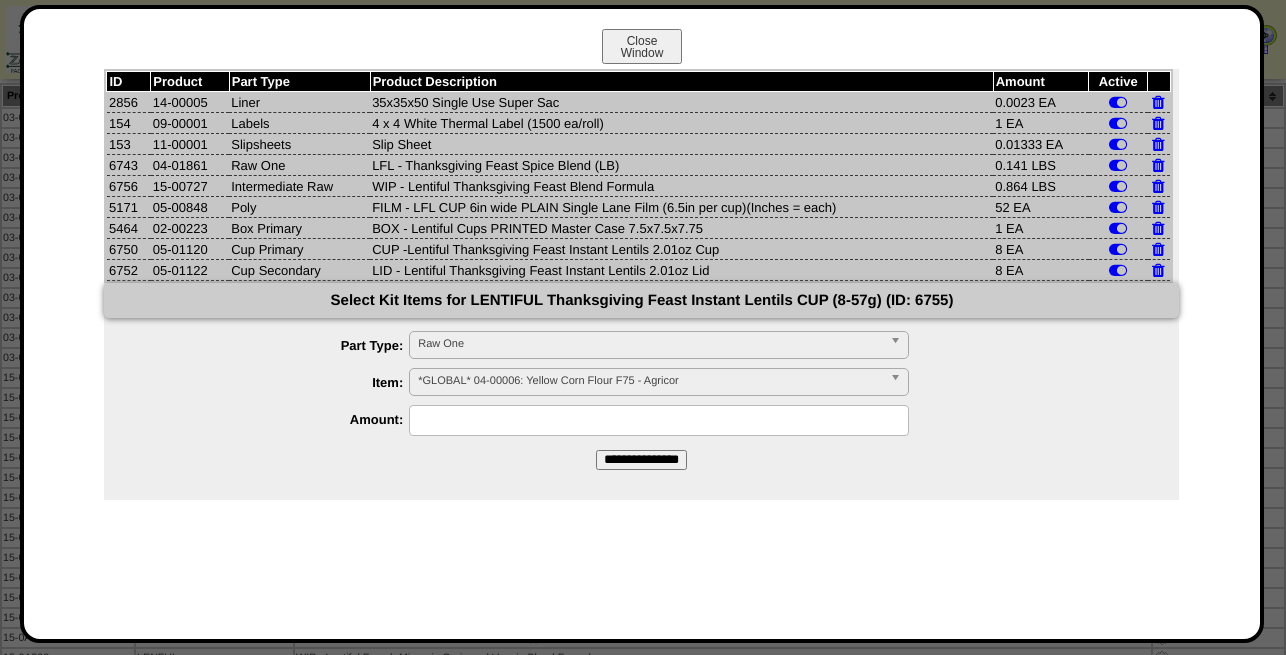 click on "04-01861" at bounding box center [190, 165] 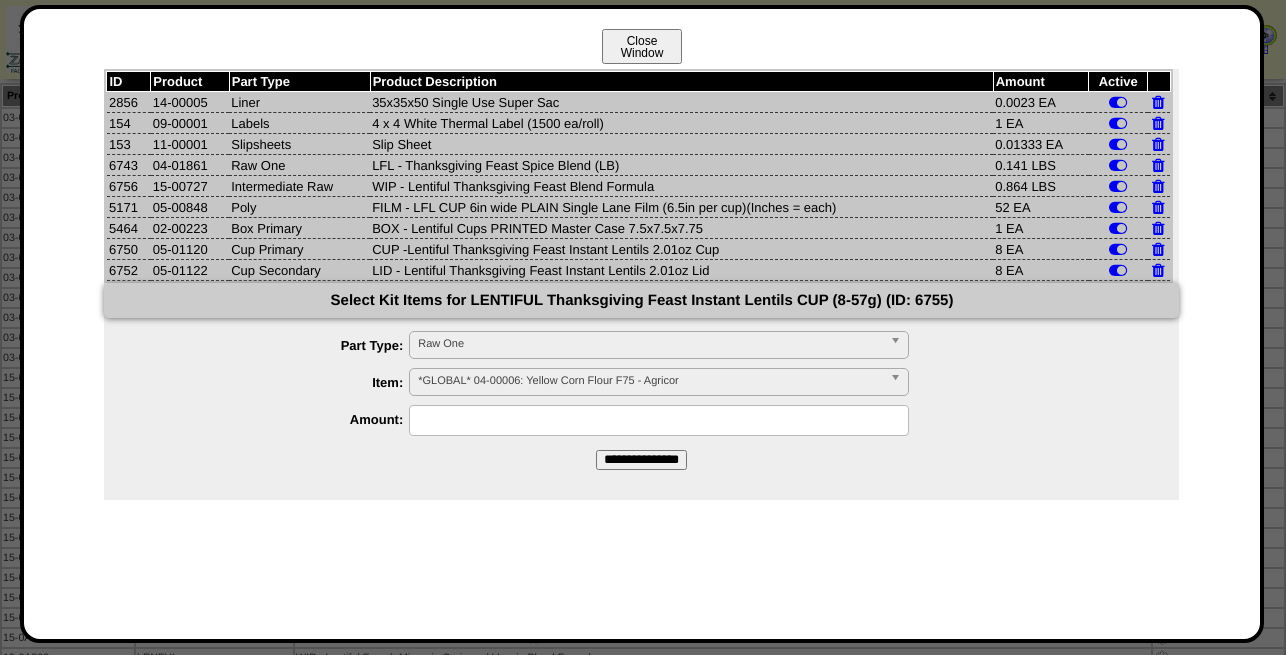 click on "Close Window" at bounding box center (642, 46) 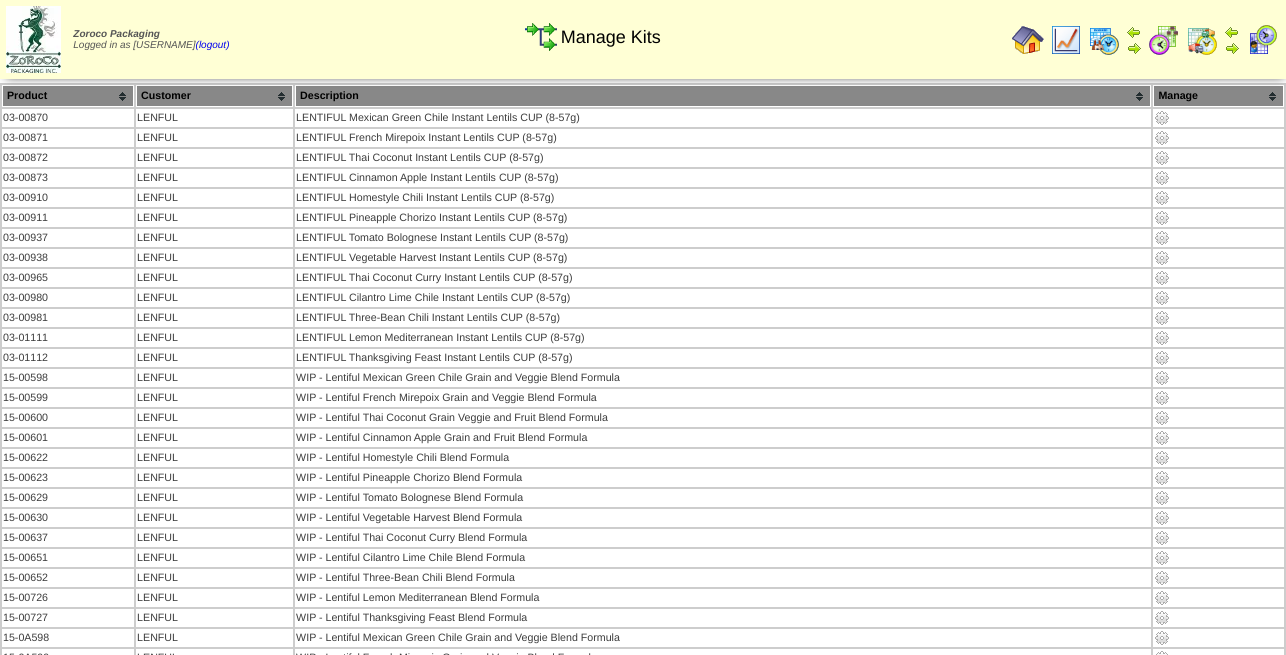 scroll, scrollTop: 0, scrollLeft: 0, axis: both 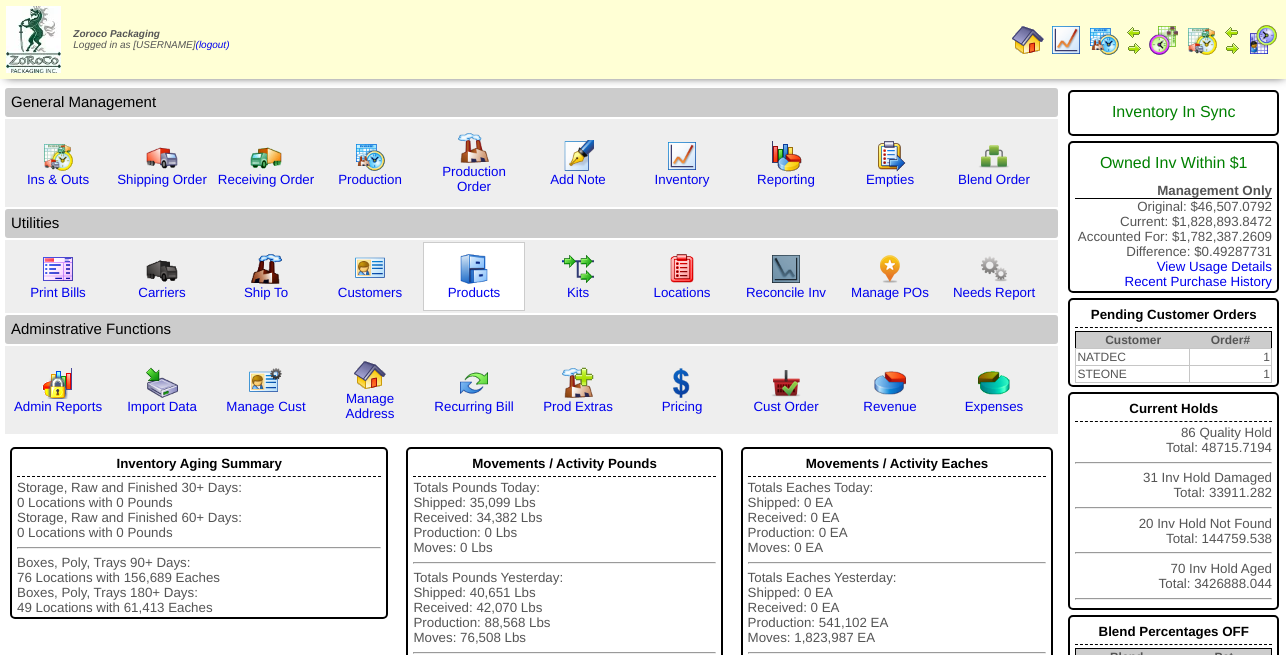 click at bounding box center (474, 269) 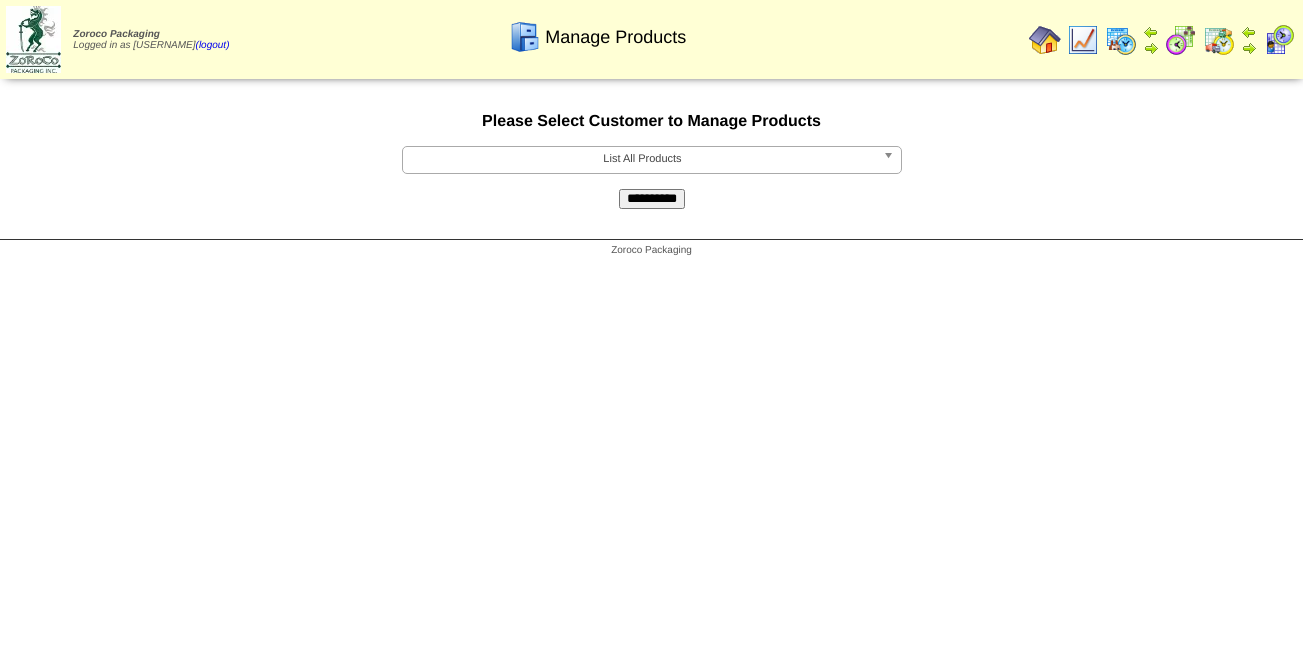 scroll, scrollTop: 0, scrollLeft: 0, axis: both 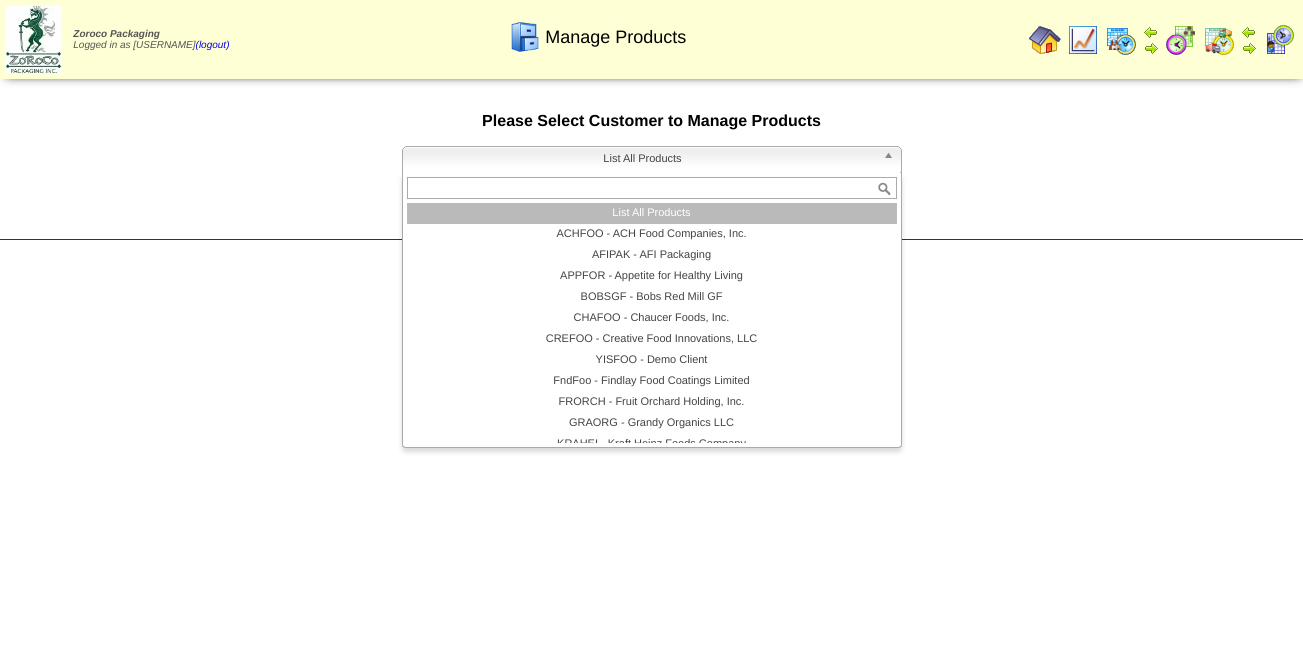 click on "List All Products" at bounding box center [643, 159] 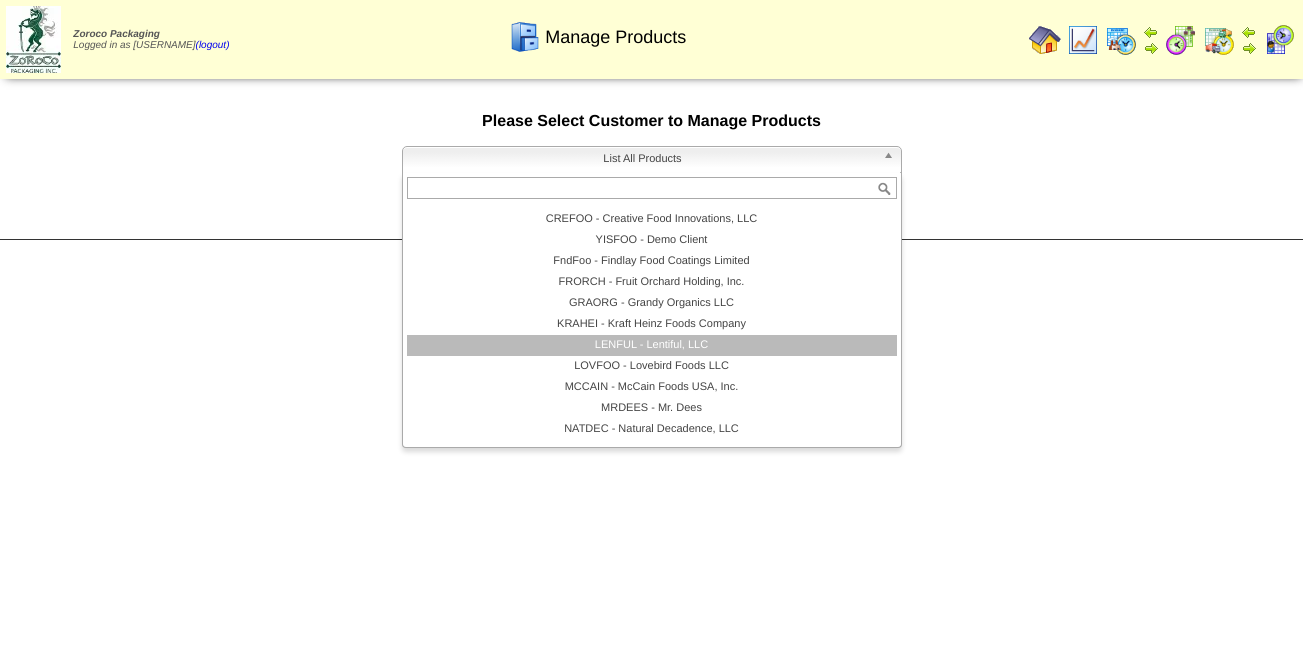 scroll, scrollTop: 240, scrollLeft: 0, axis: vertical 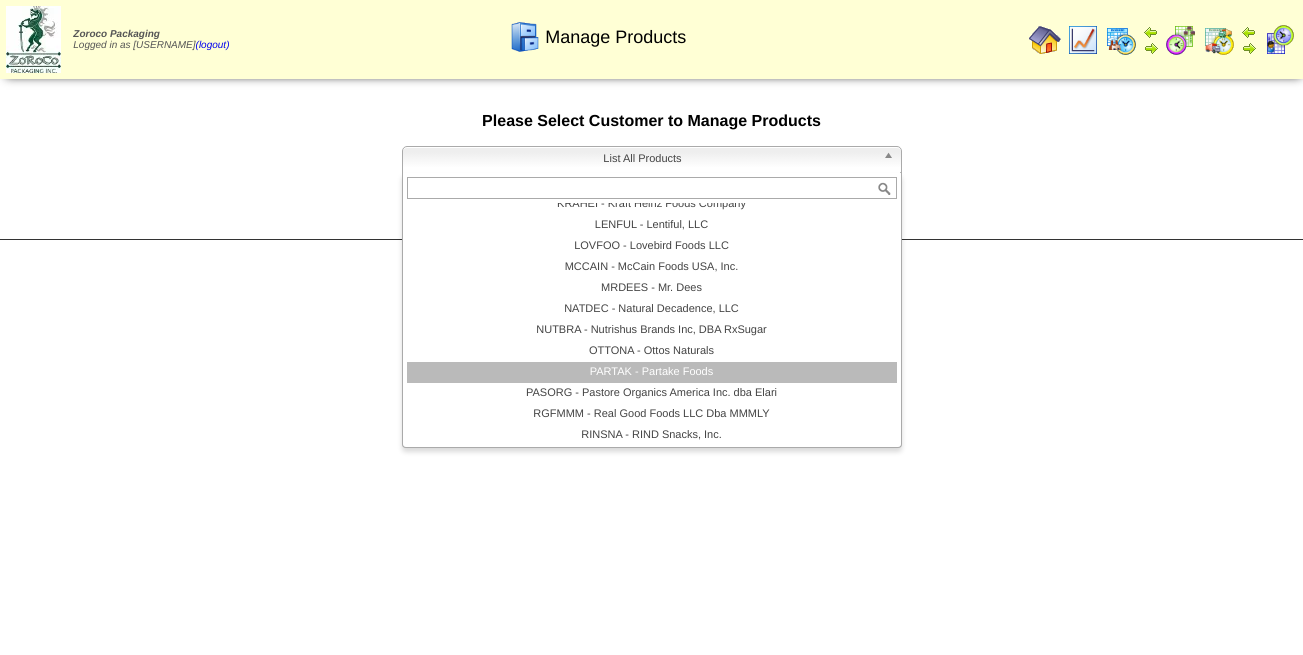 click on "PARTAK - Partake Foods" at bounding box center [652, 372] 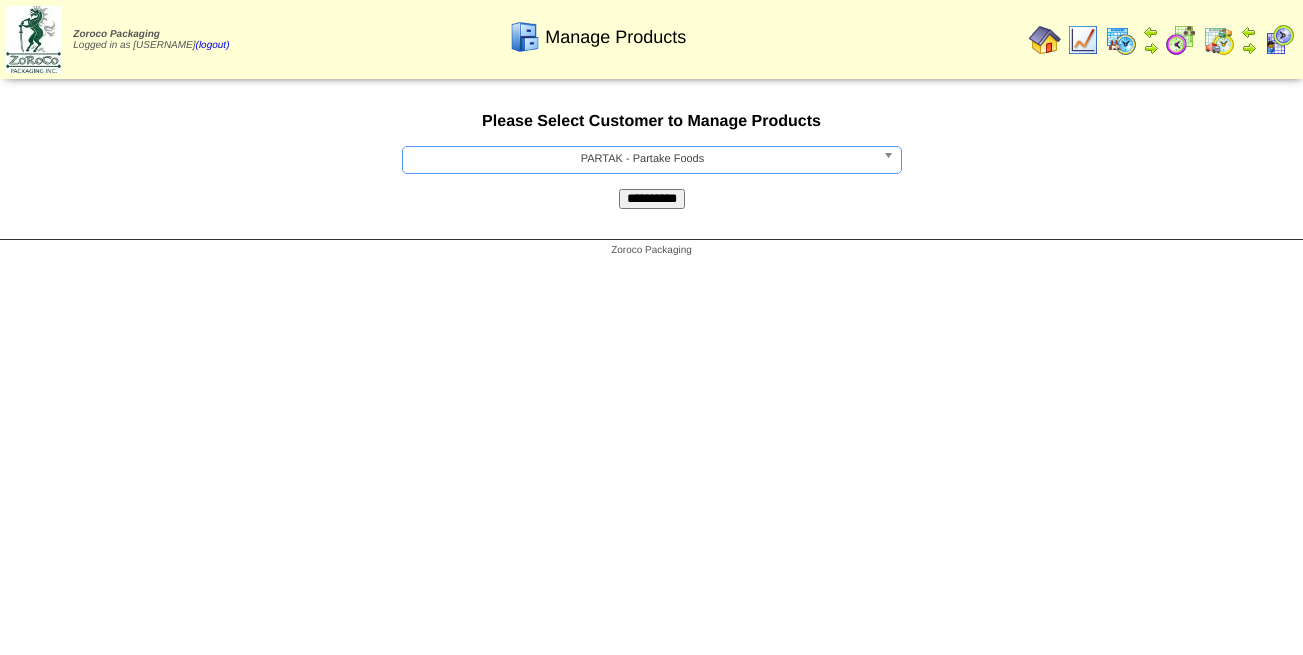 click on "**********" at bounding box center (652, 199) 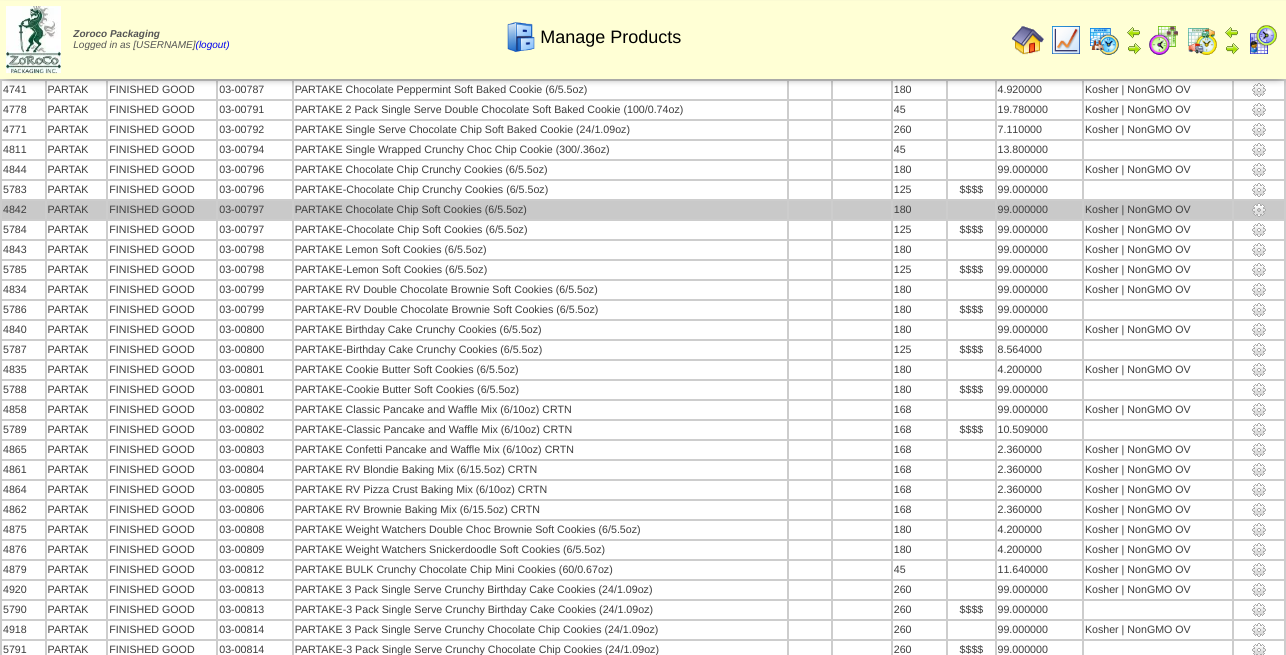 scroll, scrollTop: 2856, scrollLeft: 0, axis: vertical 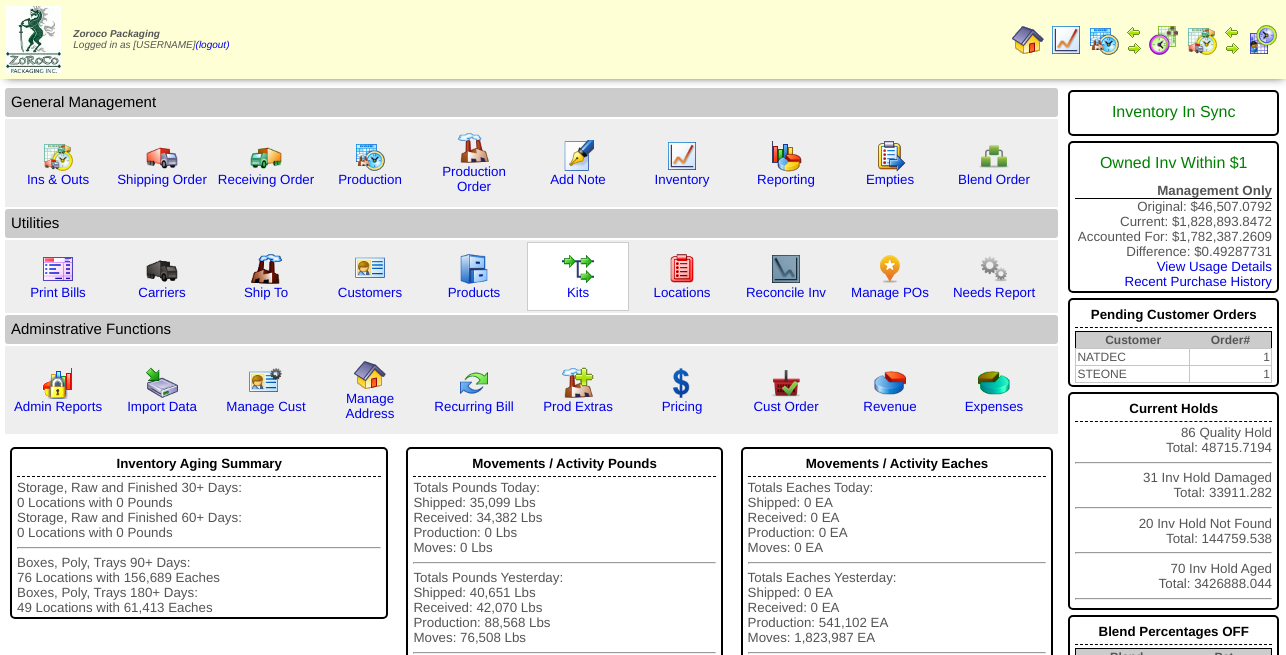 click at bounding box center (578, 269) 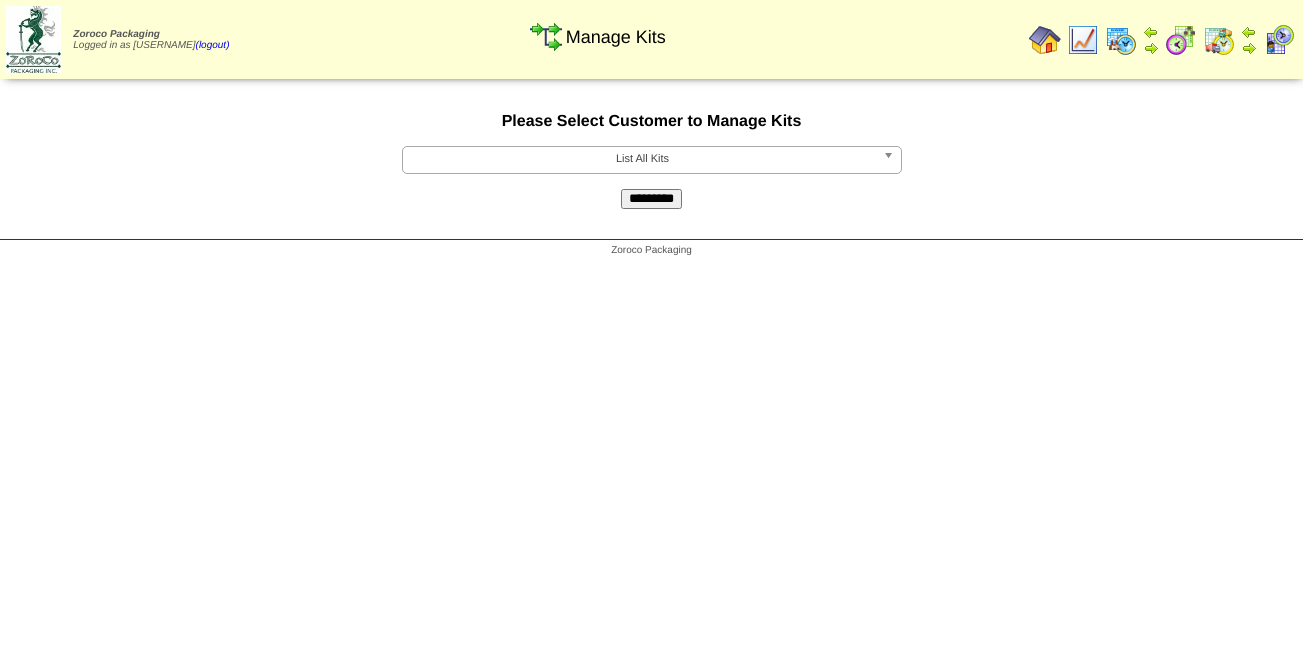 scroll, scrollTop: 0, scrollLeft: 0, axis: both 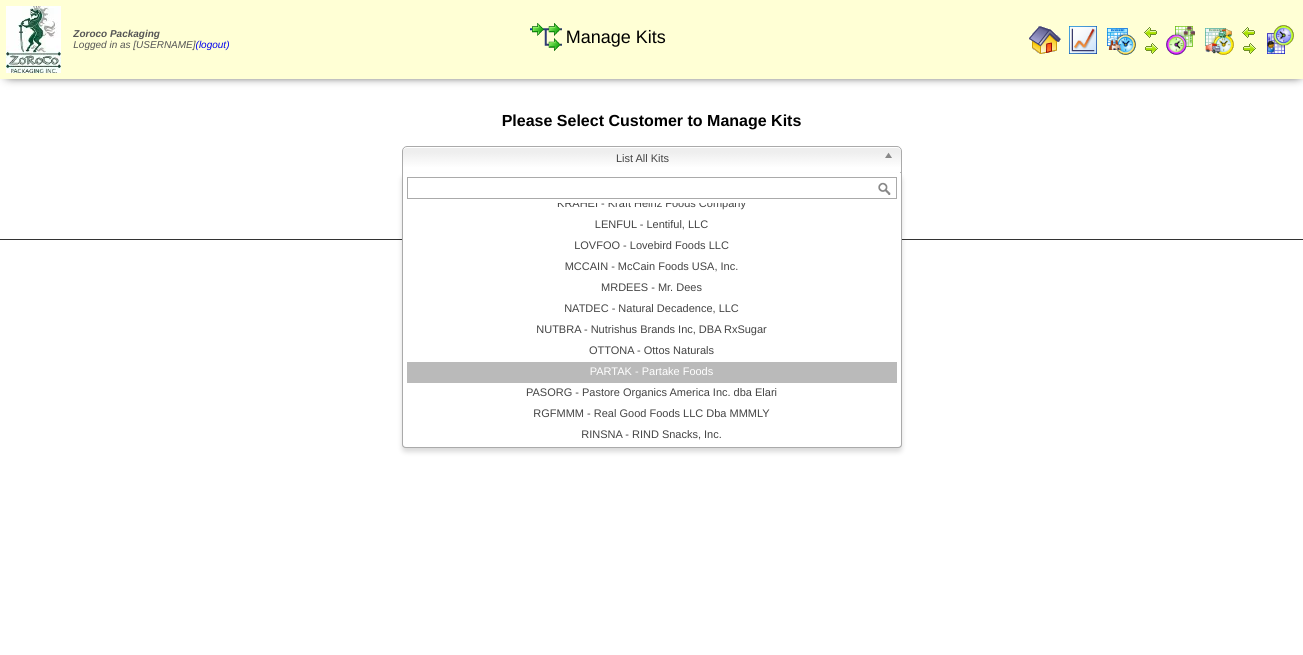 click on "PARTAK - Partake Foods" at bounding box center (652, 372) 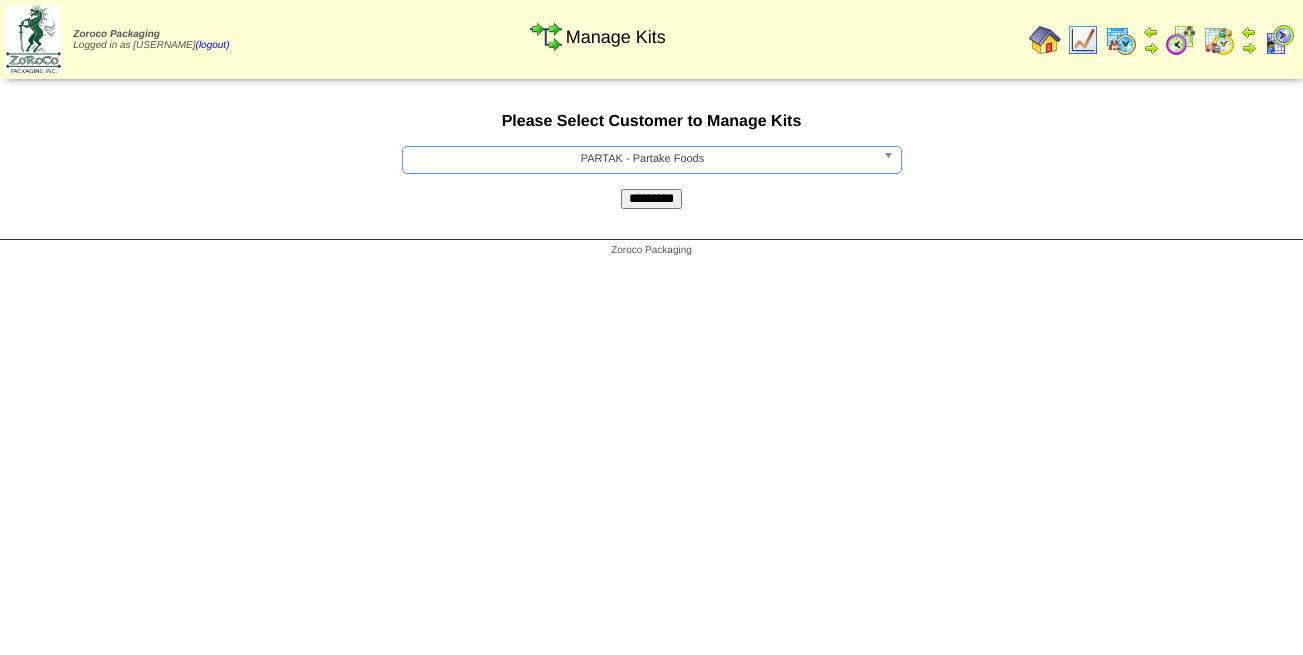 click on "*********" at bounding box center [651, 199] 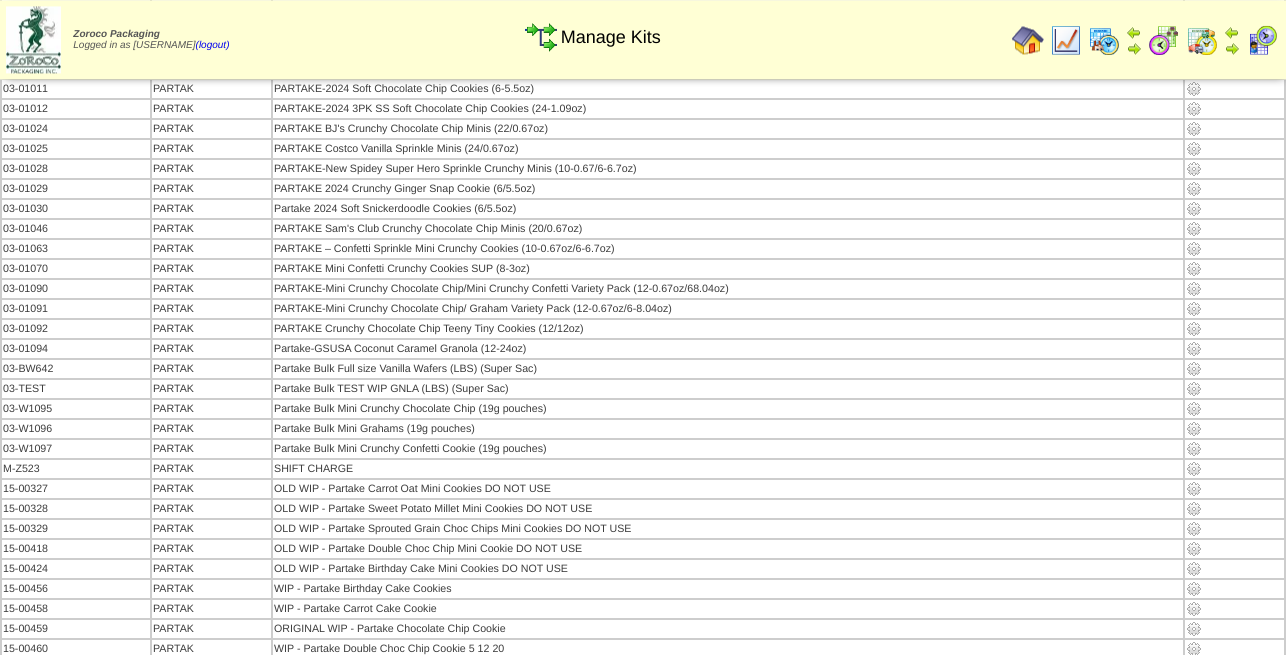scroll, scrollTop: 3060, scrollLeft: 0, axis: vertical 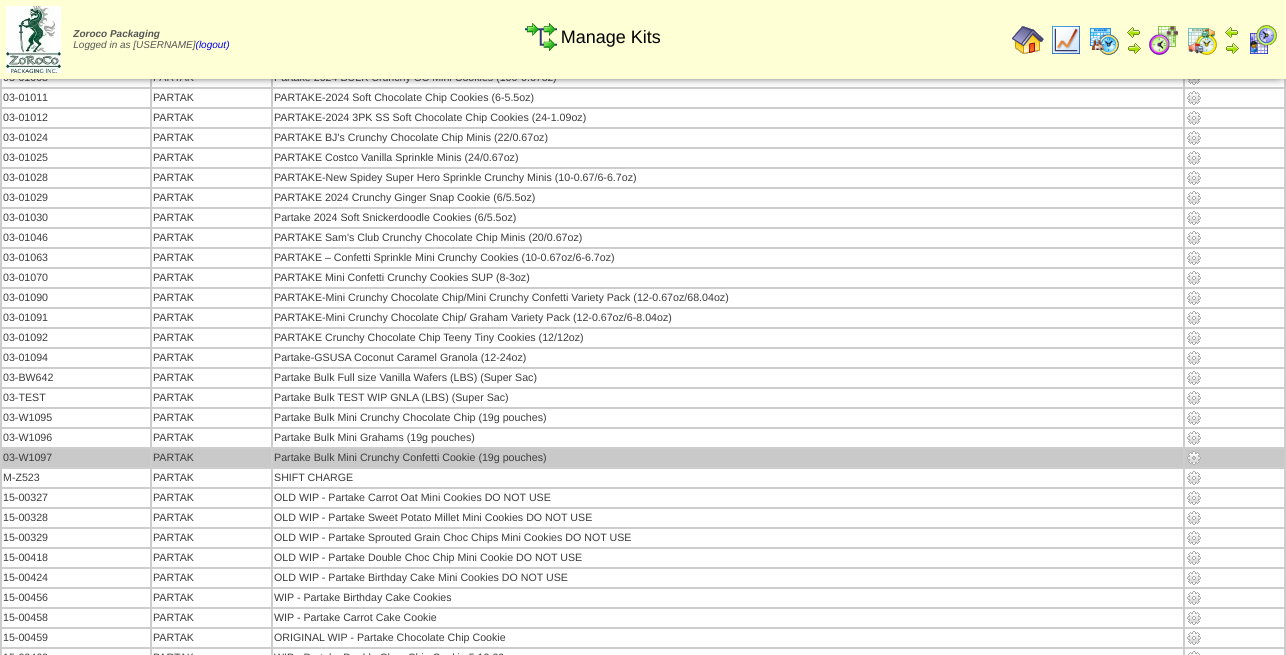 click at bounding box center (1194, 458) 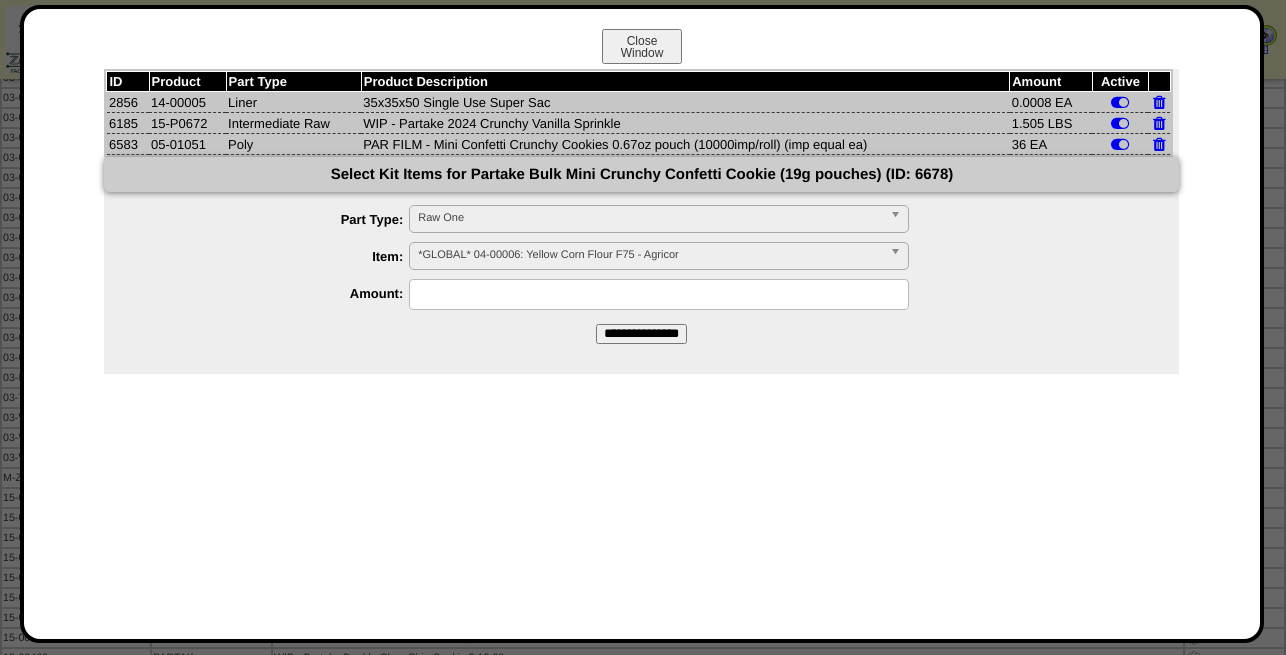 drag, startPoint x: 208, startPoint y: 125, endPoint x: 150, endPoint y: 127, distance: 58.034473 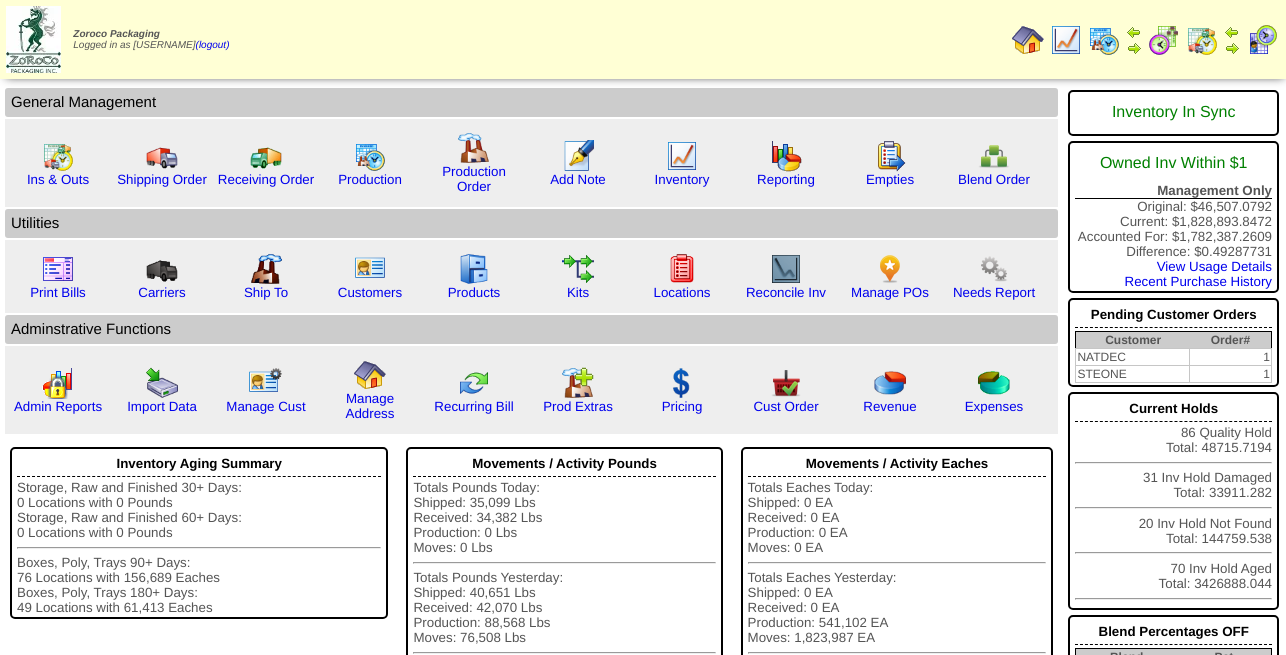 scroll, scrollTop: 0, scrollLeft: 0, axis: both 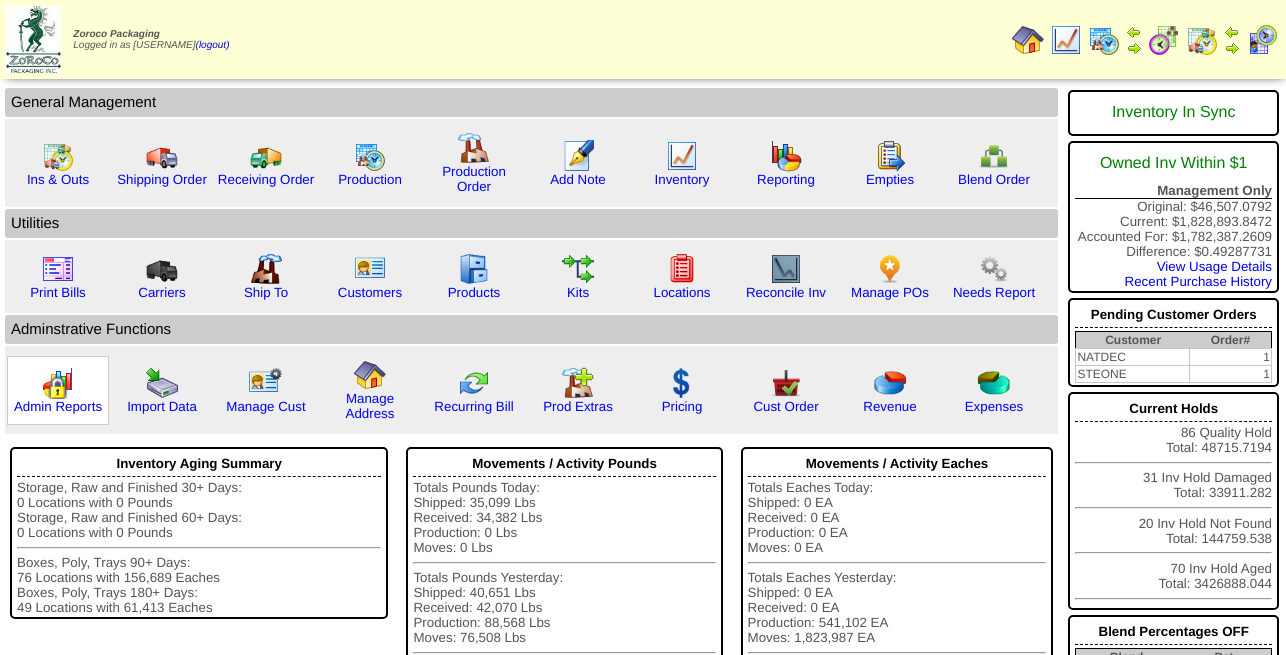 click at bounding box center (58, 394) 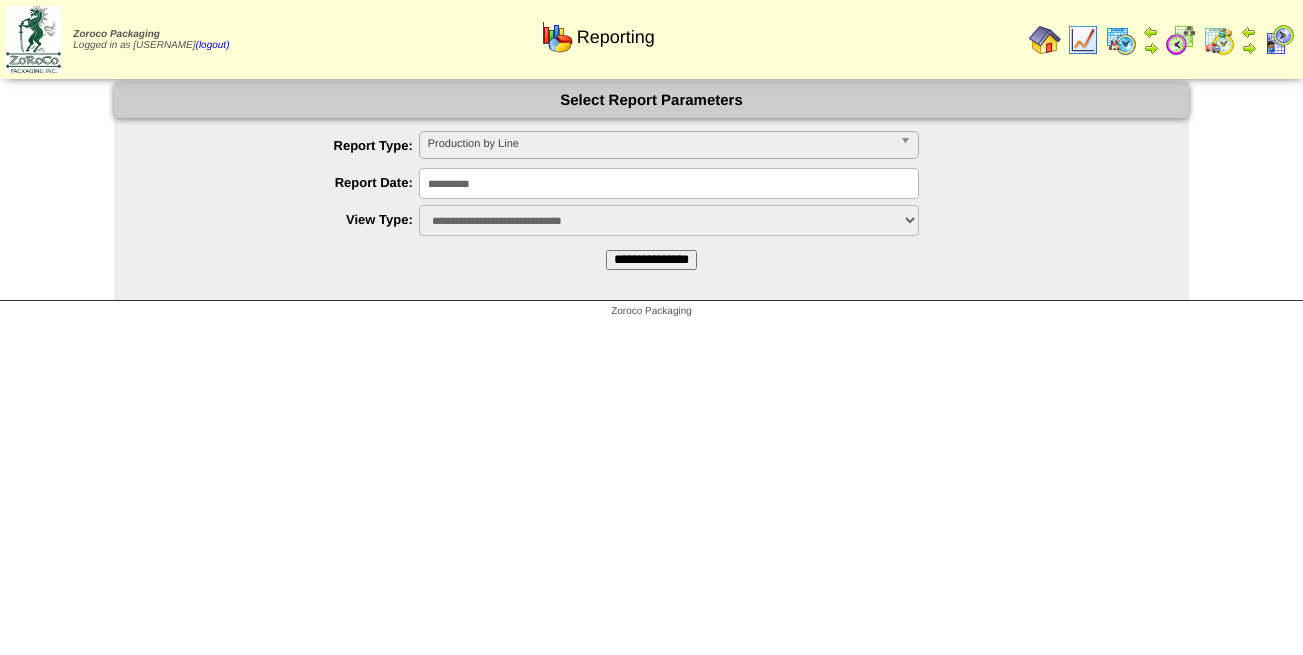 scroll, scrollTop: 0, scrollLeft: 0, axis: both 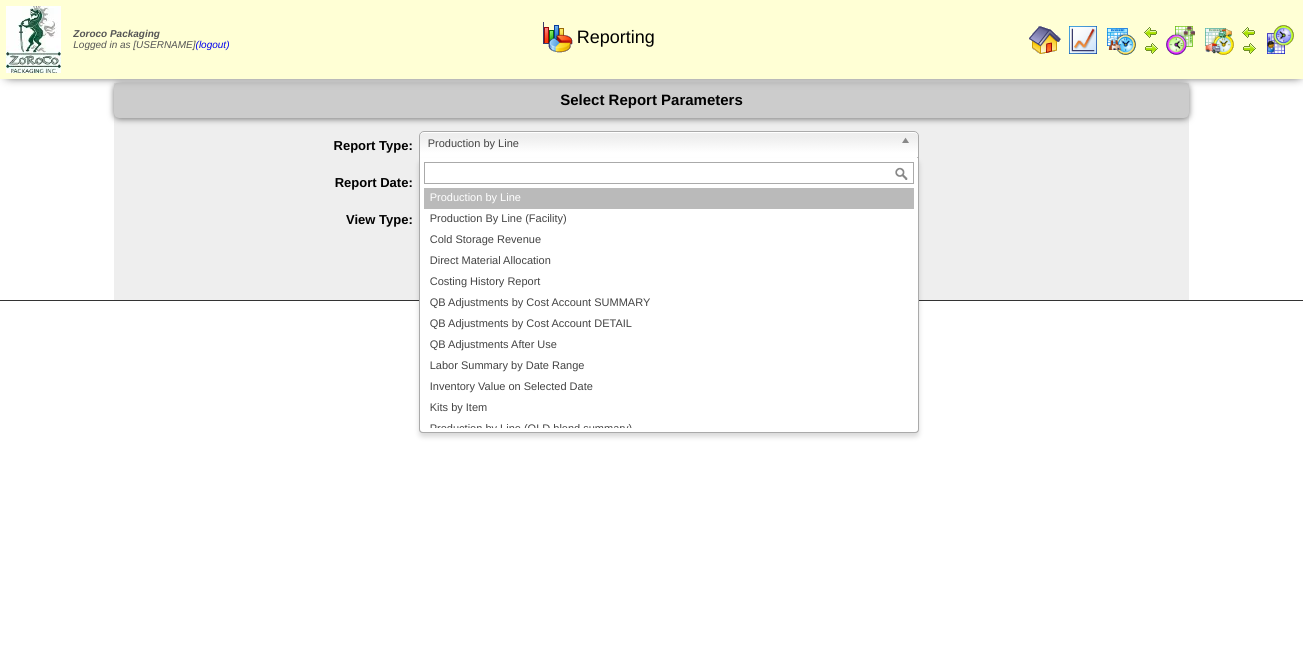 click on "Production by Line" at bounding box center [660, 144] 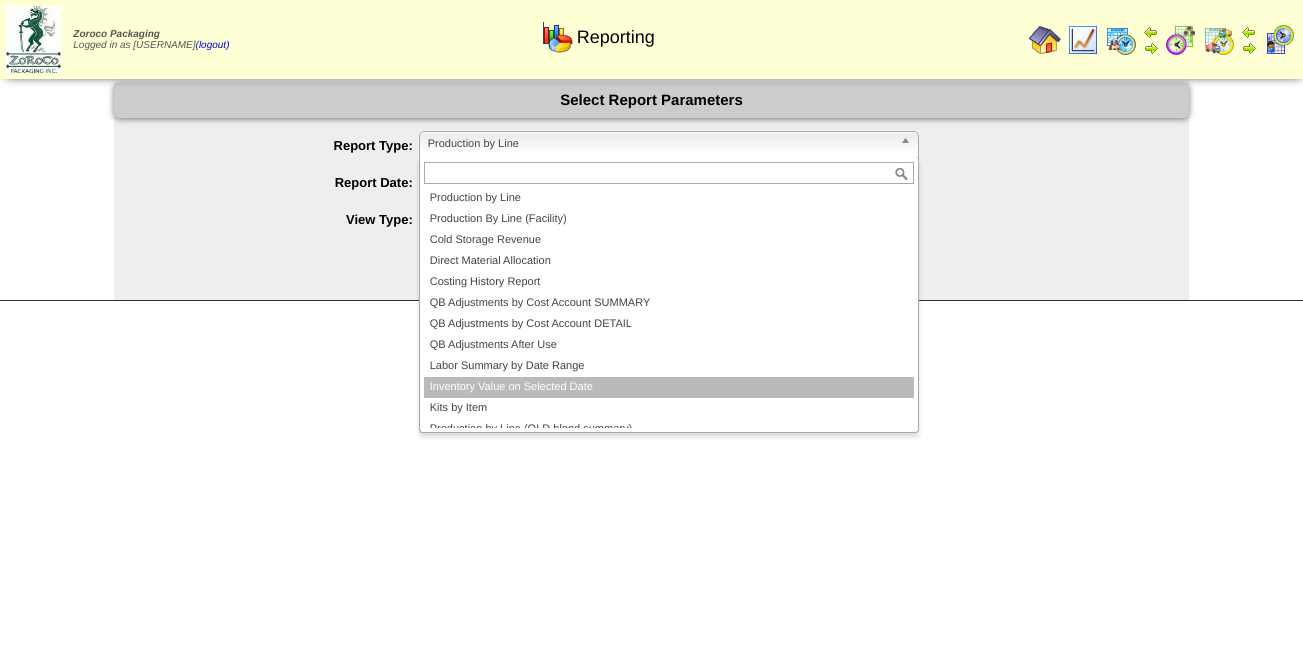 scroll, scrollTop: 12, scrollLeft: 0, axis: vertical 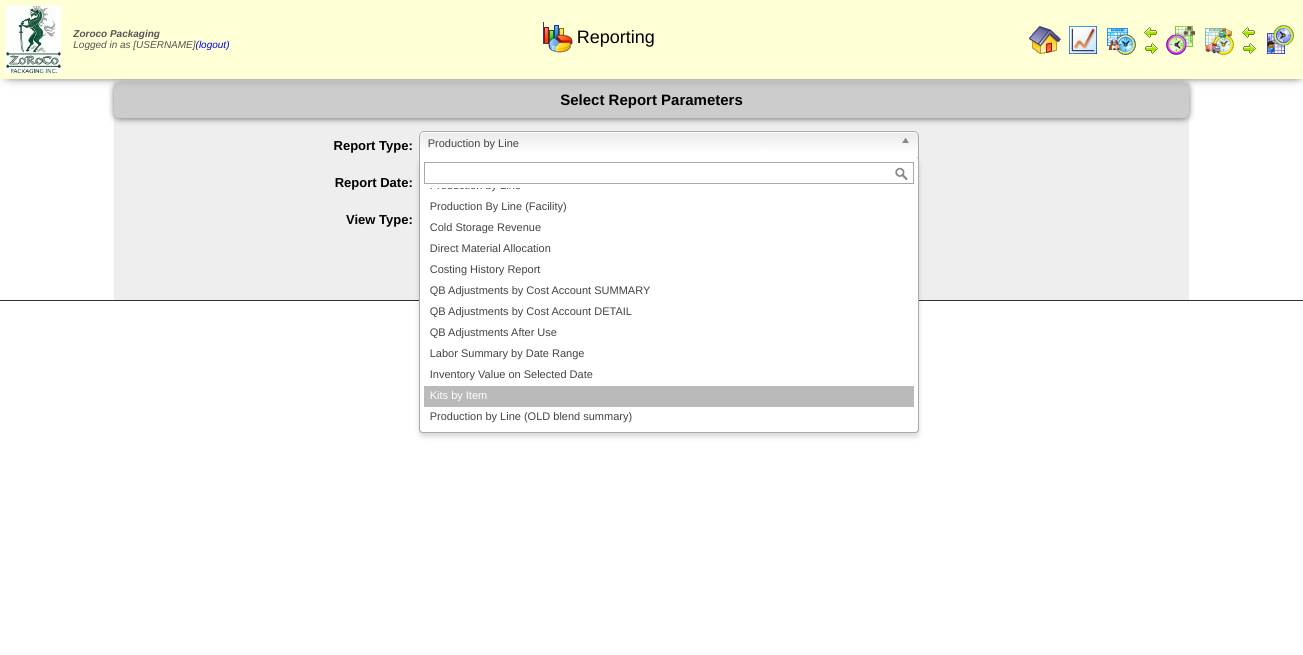 click on "Kits by Item" at bounding box center (669, 396) 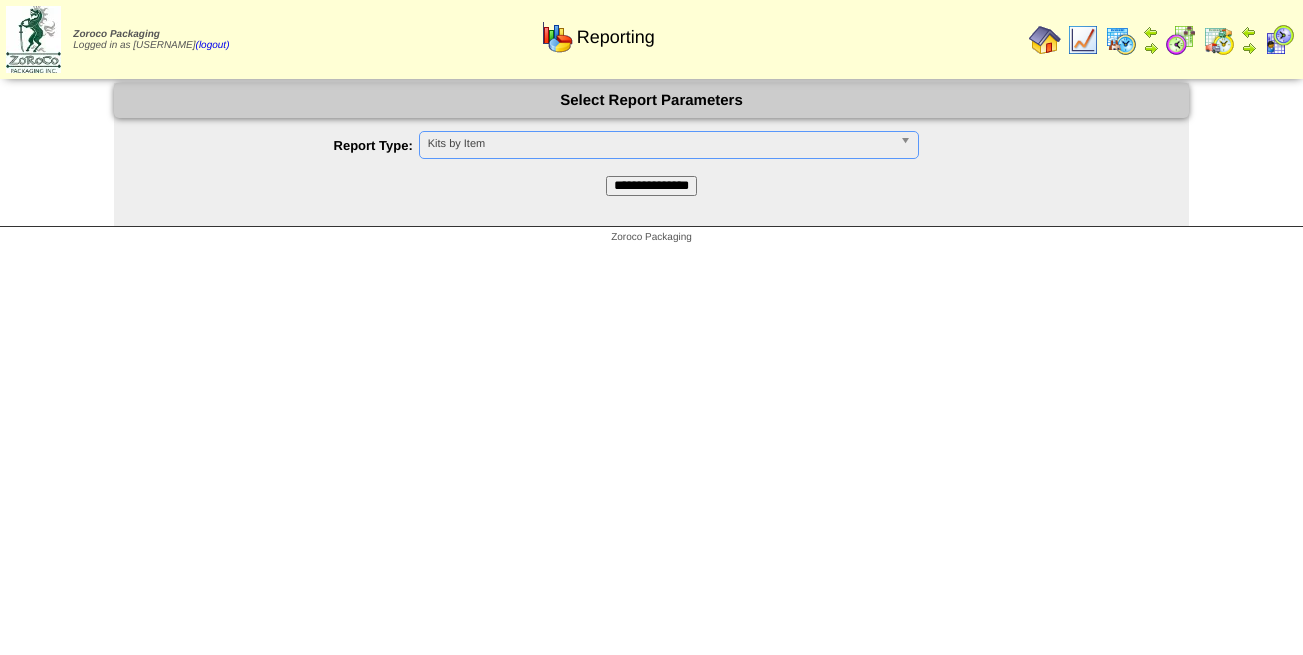 click on "**********" at bounding box center (651, 186) 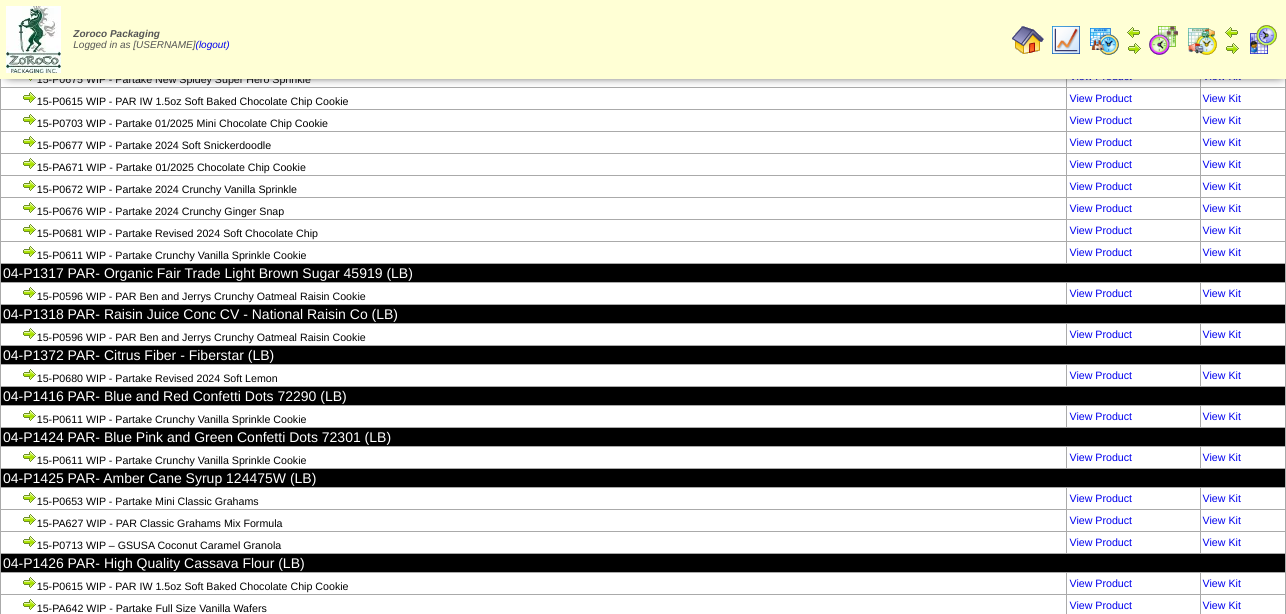 scroll, scrollTop: 208826, scrollLeft: 0, axis: vertical 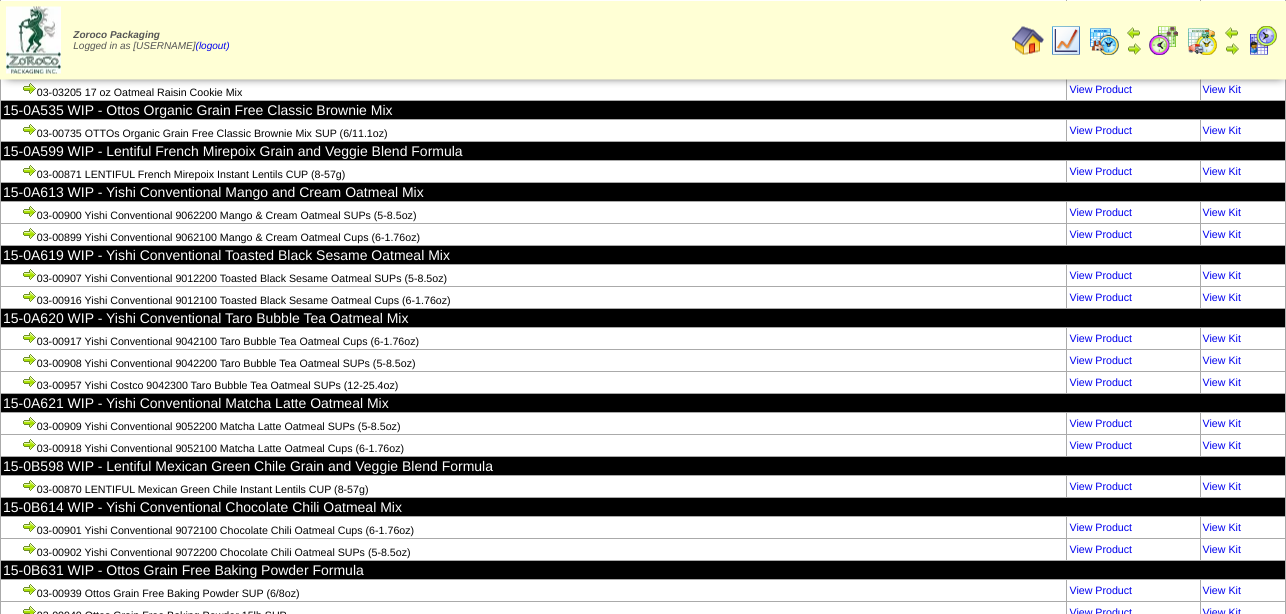 click on "03-01063 PARTAKE – Confetti Sprinkle Mini Crunchy Cookies (10-0.67oz/6-6.7oz)" at bounding box center [534, 1844] 